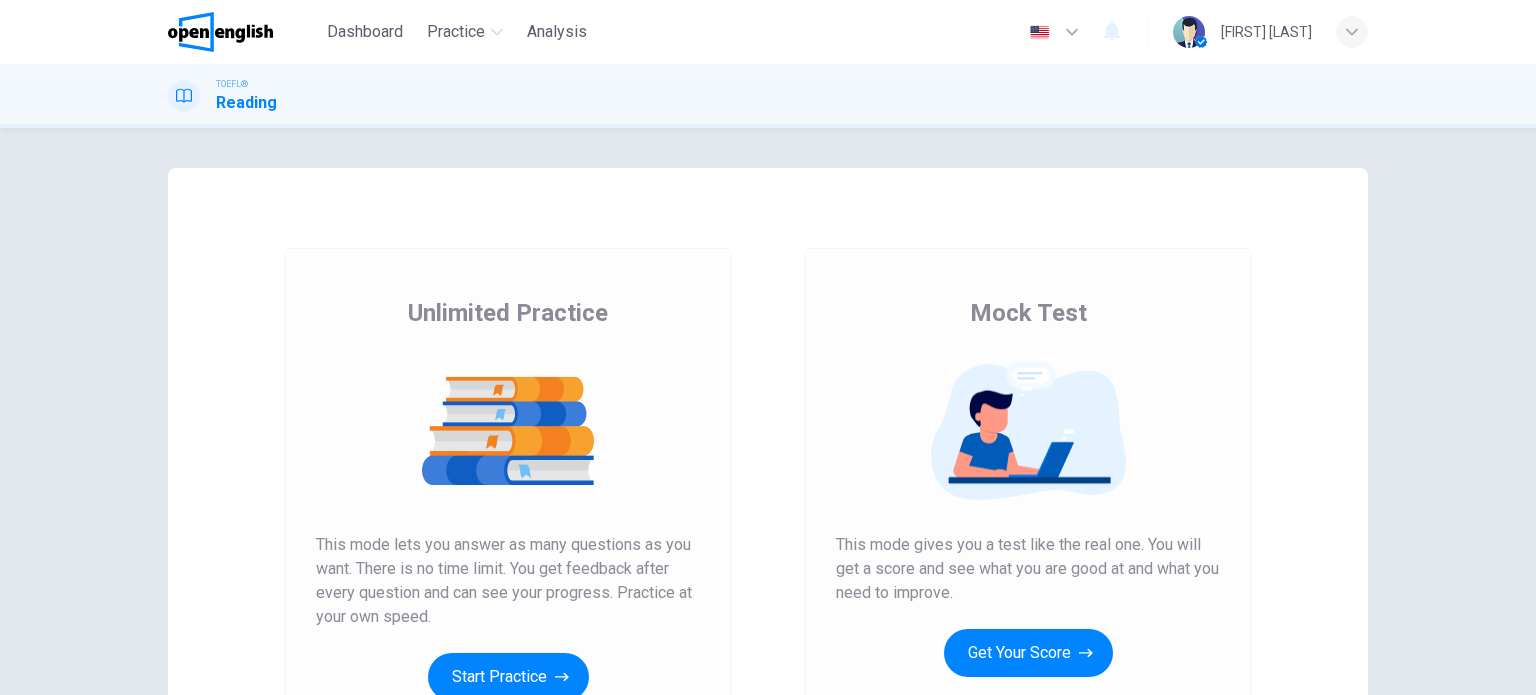 scroll, scrollTop: 0, scrollLeft: 0, axis: both 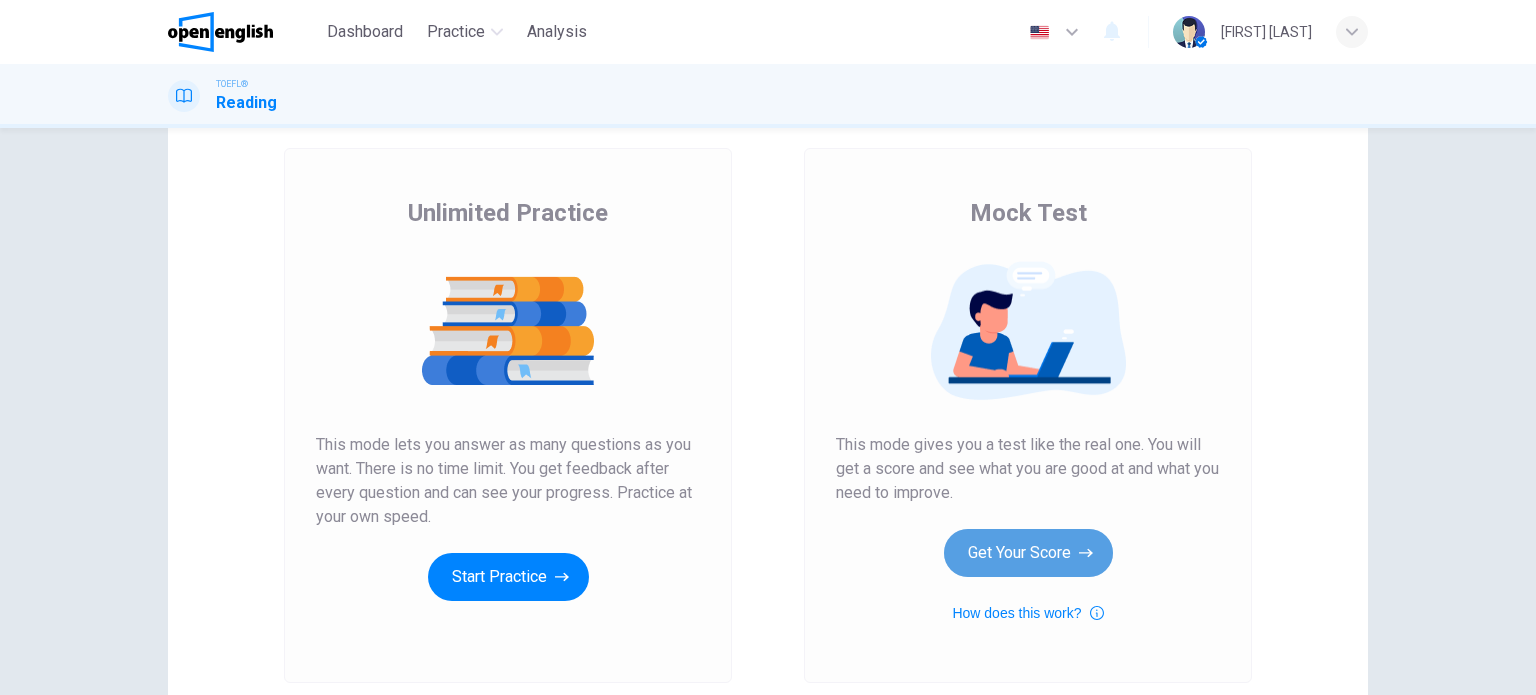 click on "Get Your Score" at bounding box center [1028, 553] 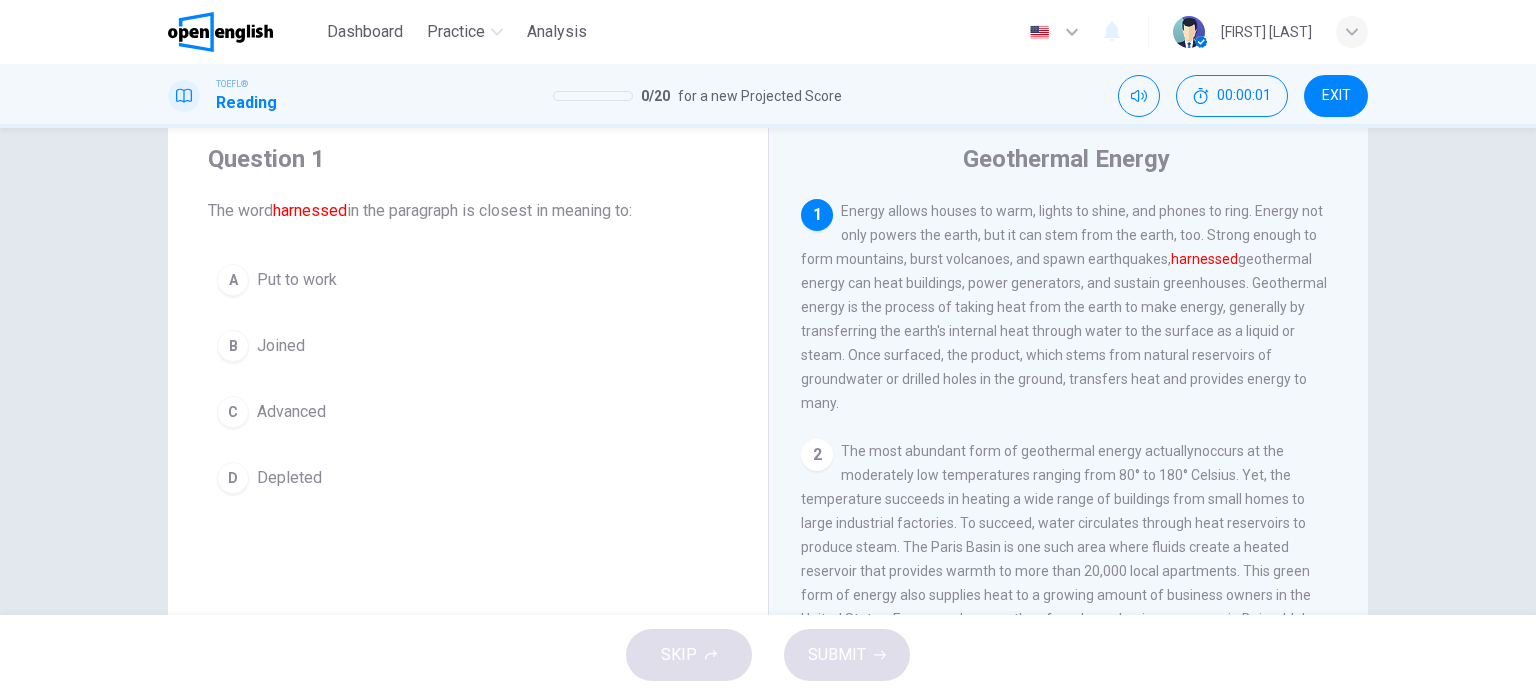 scroll, scrollTop: 0, scrollLeft: 0, axis: both 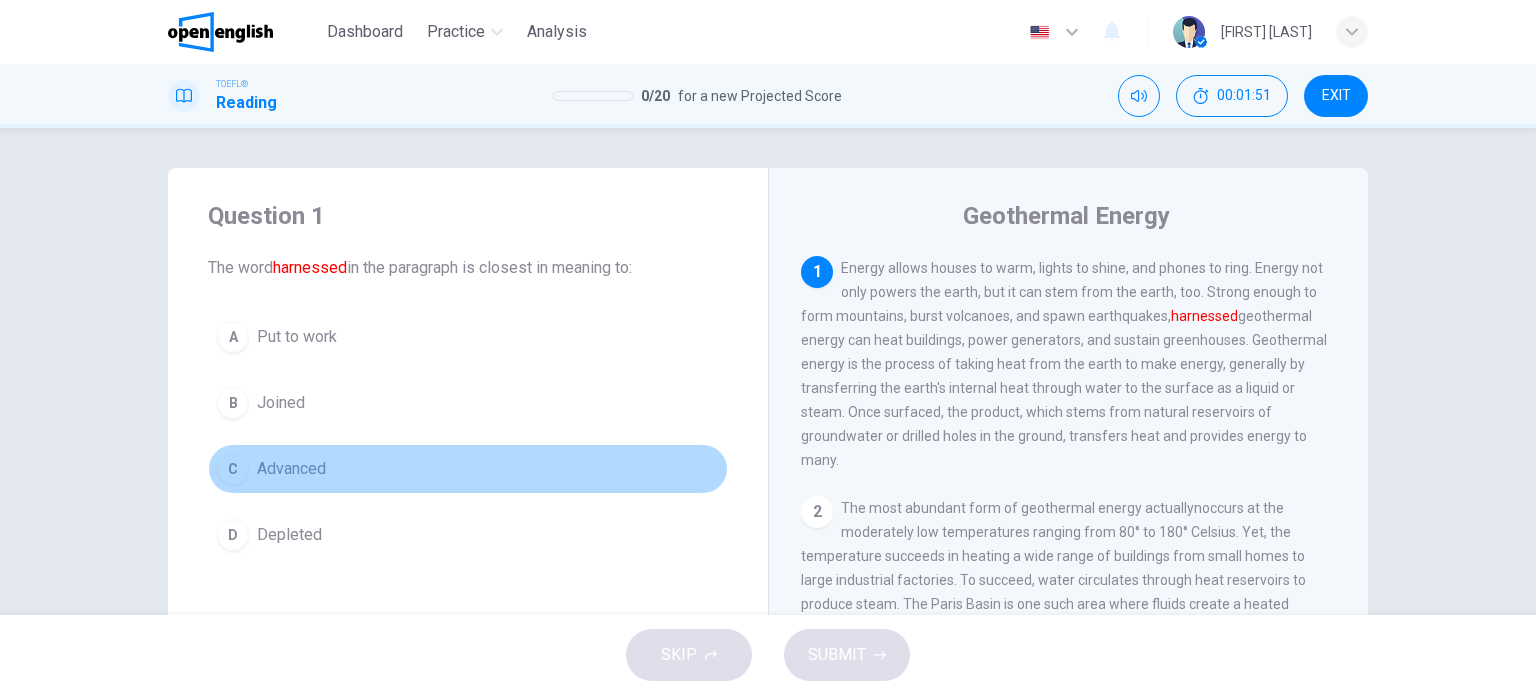 click on "C Advanced" at bounding box center (468, 469) 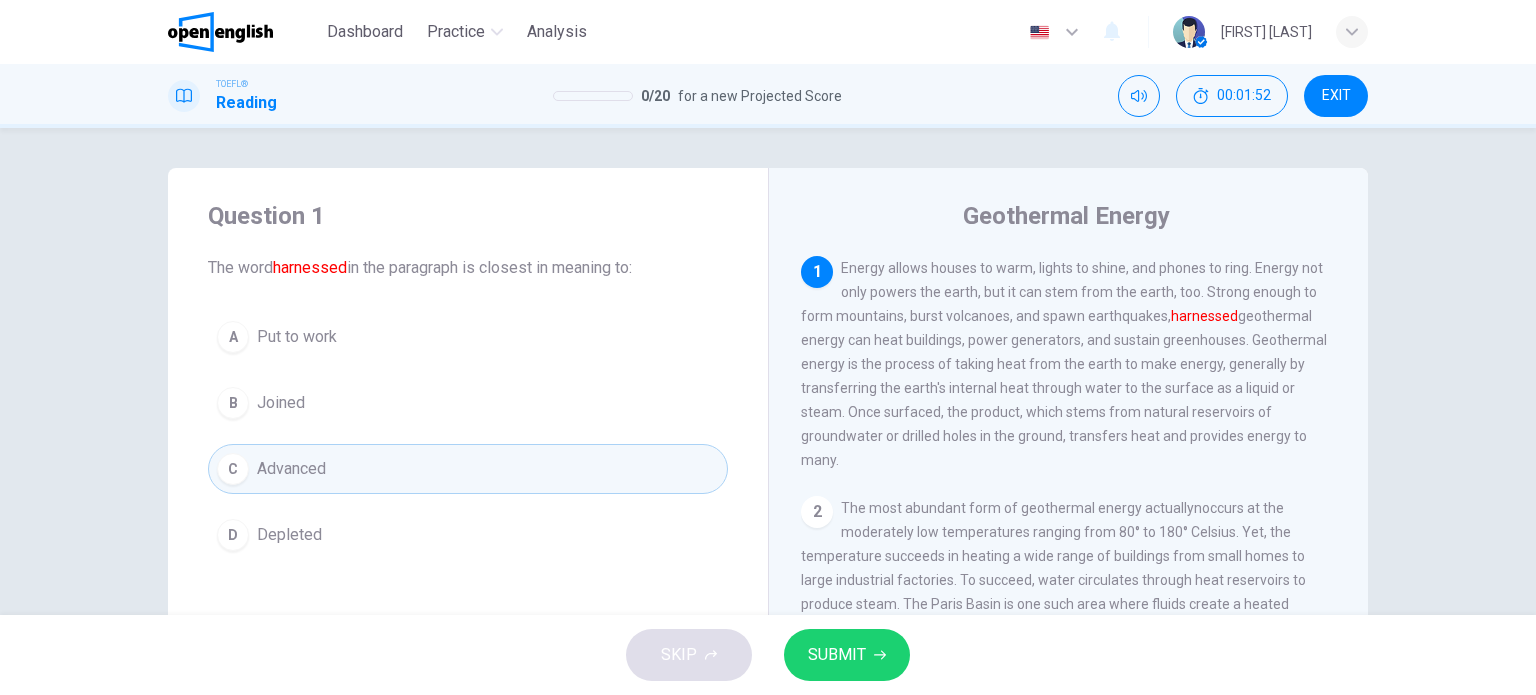 click on "SUBMIT" at bounding box center (847, 655) 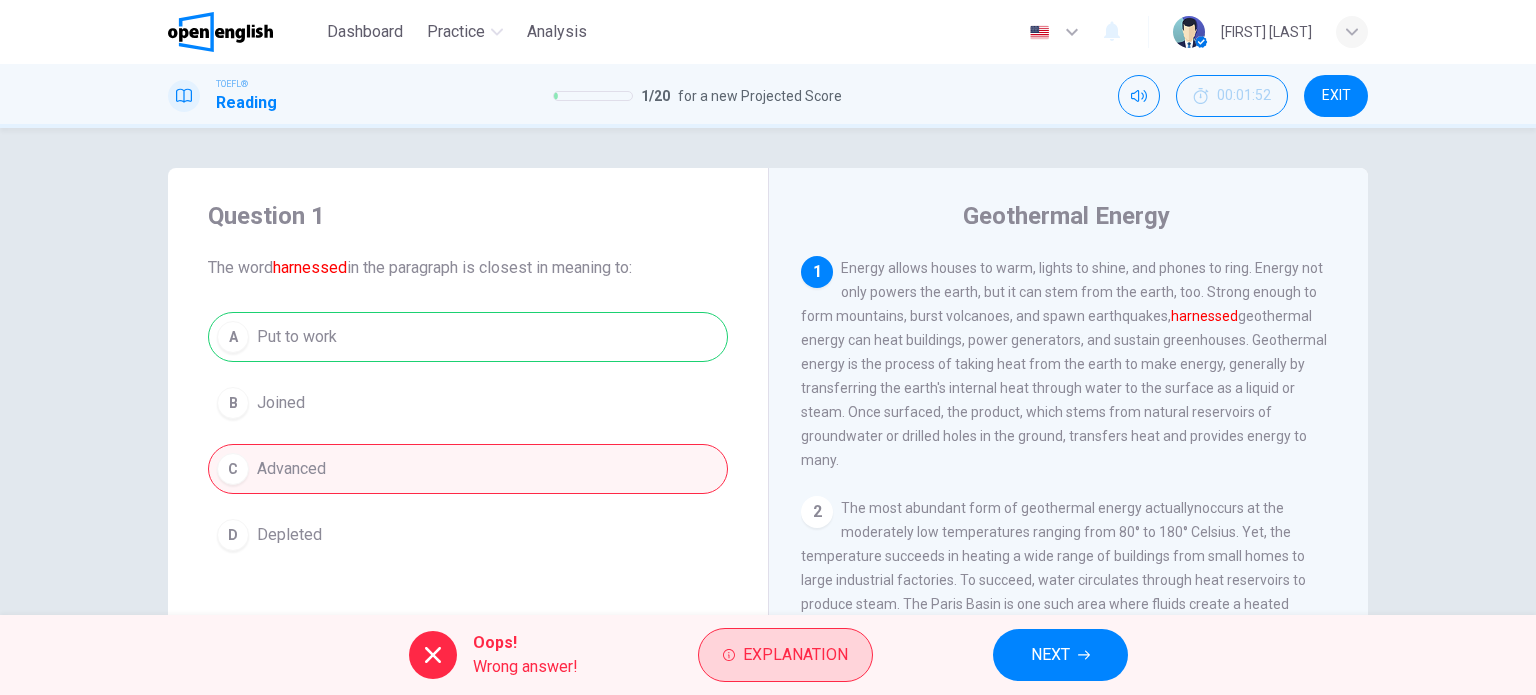 click on "Explanation" at bounding box center [795, 655] 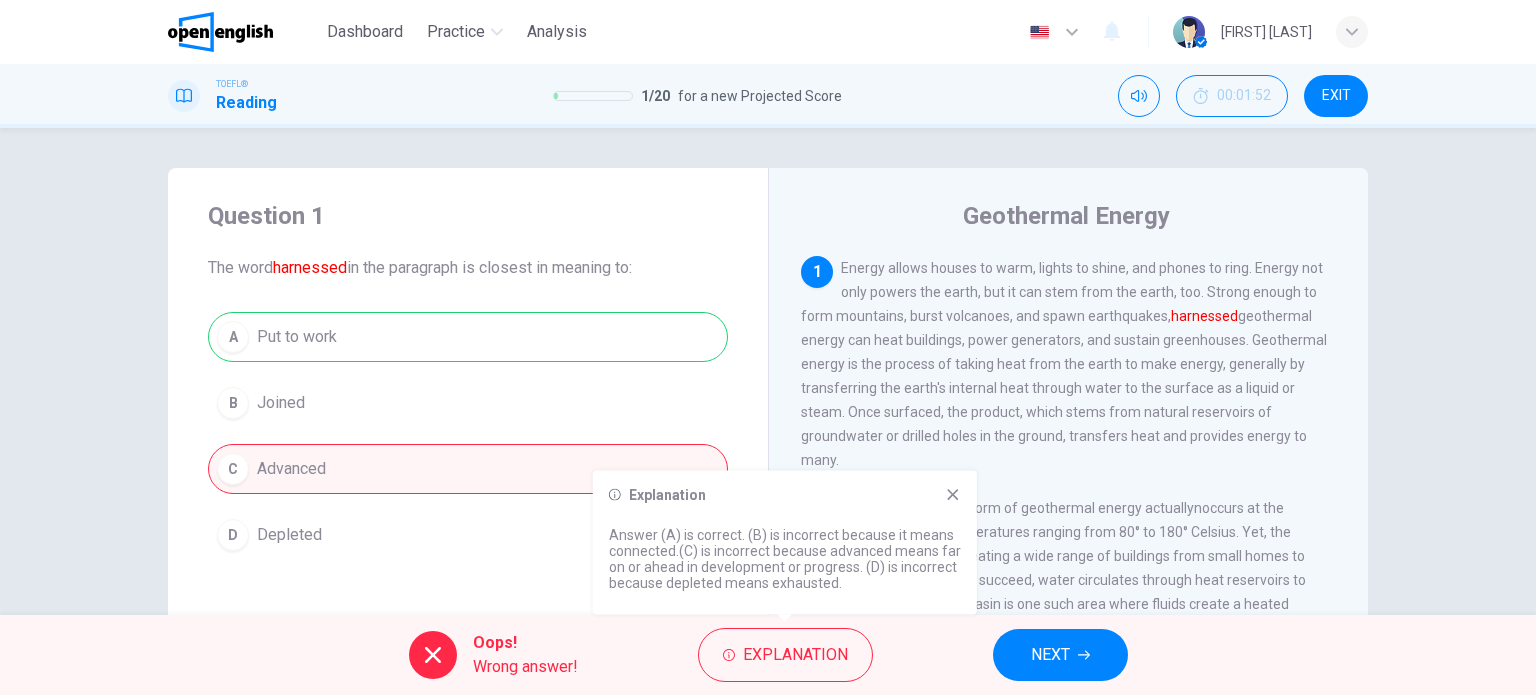 click on "Explanation" at bounding box center (785, 495) 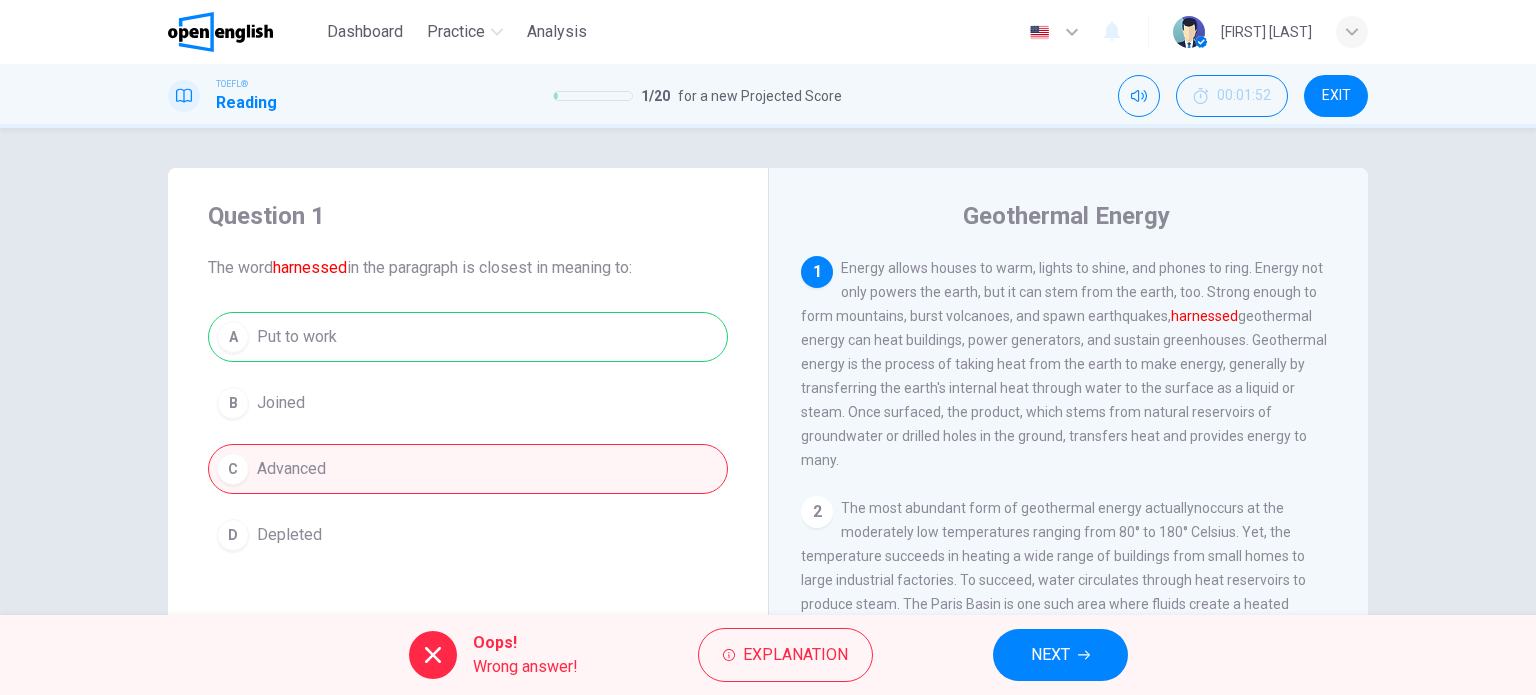 click on "1 Energy allows houses to warm, lights to shine, and phones to ring. Energy not only powers the earth, but it can stem from the earth, too. Strong enough to form mountains, burst volcanoes, and spawn earthquakes,  harnessed  geothermal energy can heat buildings, power generators, and sustain greenhouses. Geothermal energy is the process of taking heat from the earth to make energy, generally by transferring the earth's internal heat through water to the surface as a liquid or steam. Once surfaced, the product, which stems from natural reservoirs of groundwater or drilled holes in the ground, transfers heat and provides energy to many. 2 3 4 5" at bounding box center (1082, 543) 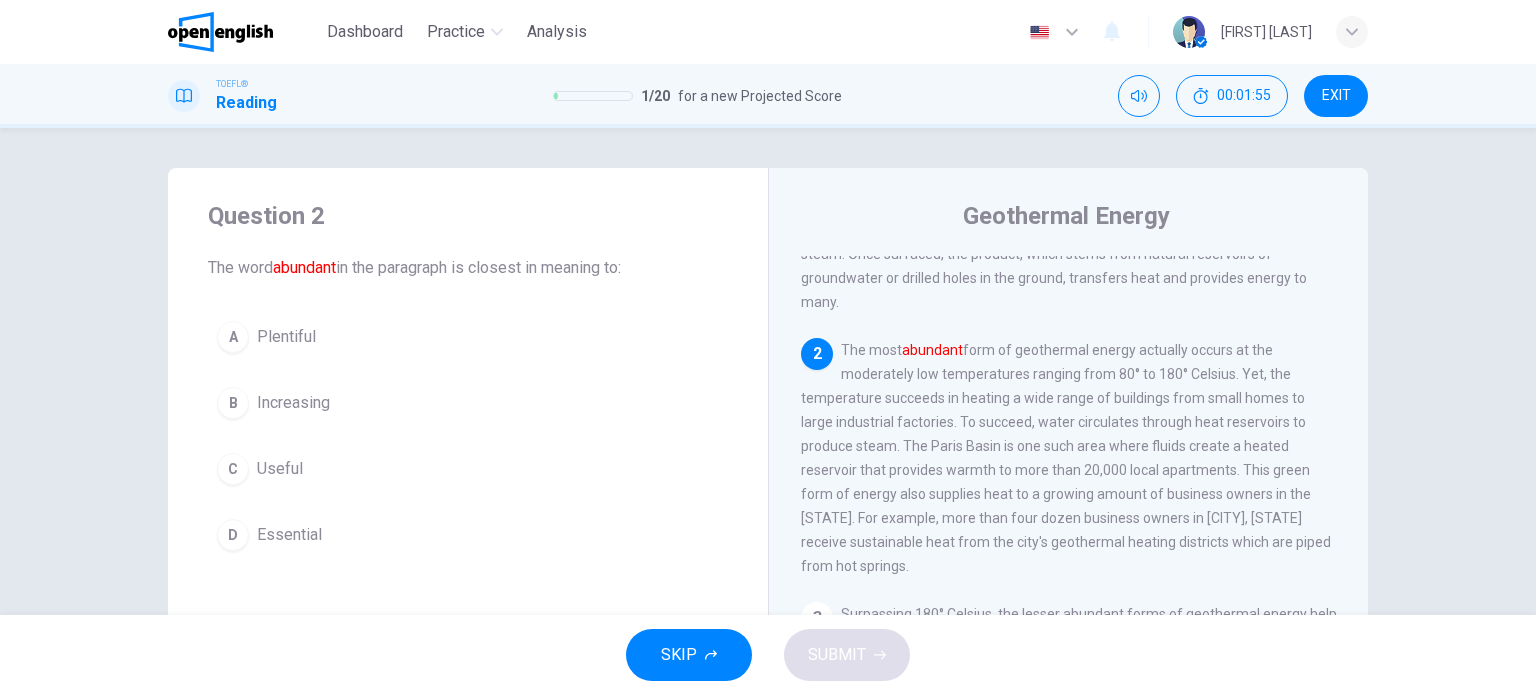 scroll, scrollTop: 220, scrollLeft: 0, axis: vertical 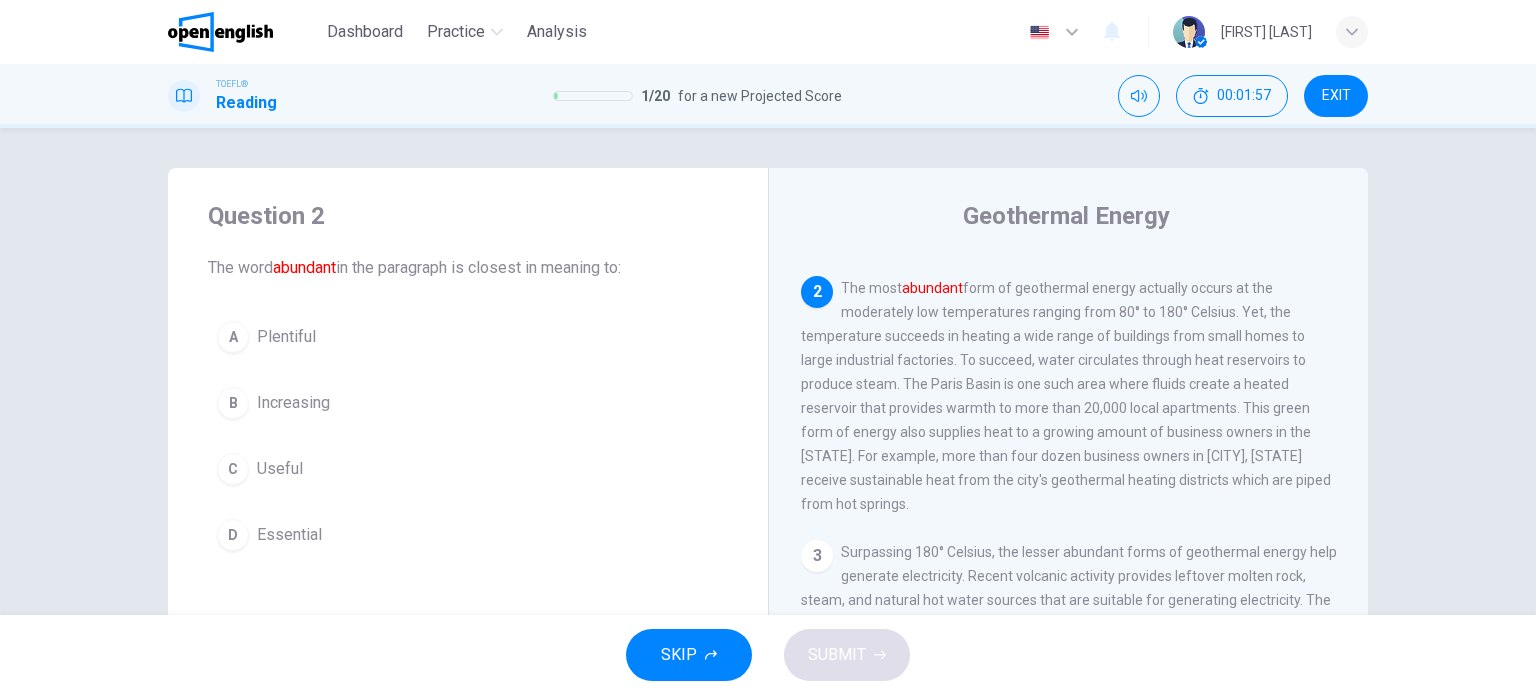 click on "C Useful" at bounding box center [468, 469] 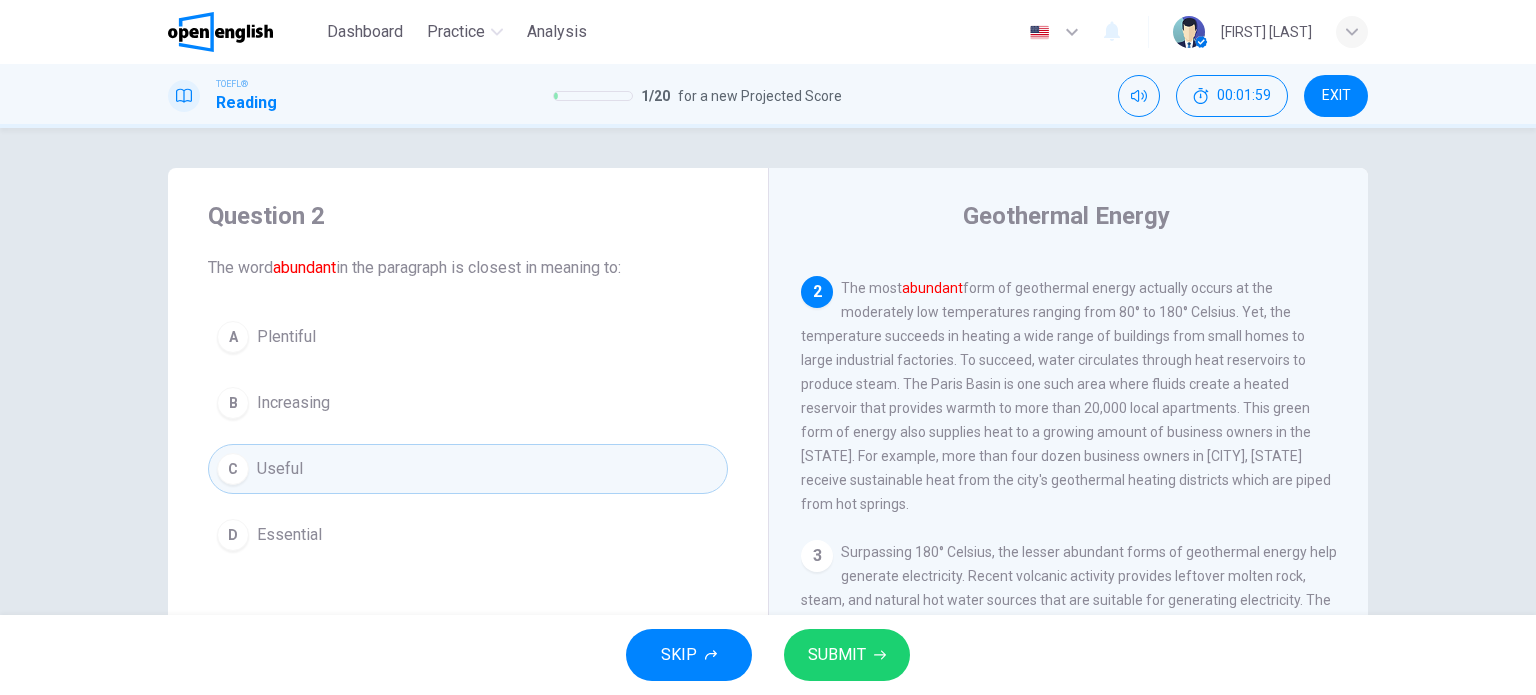 click on "SUBMIT" at bounding box center (837, 655) 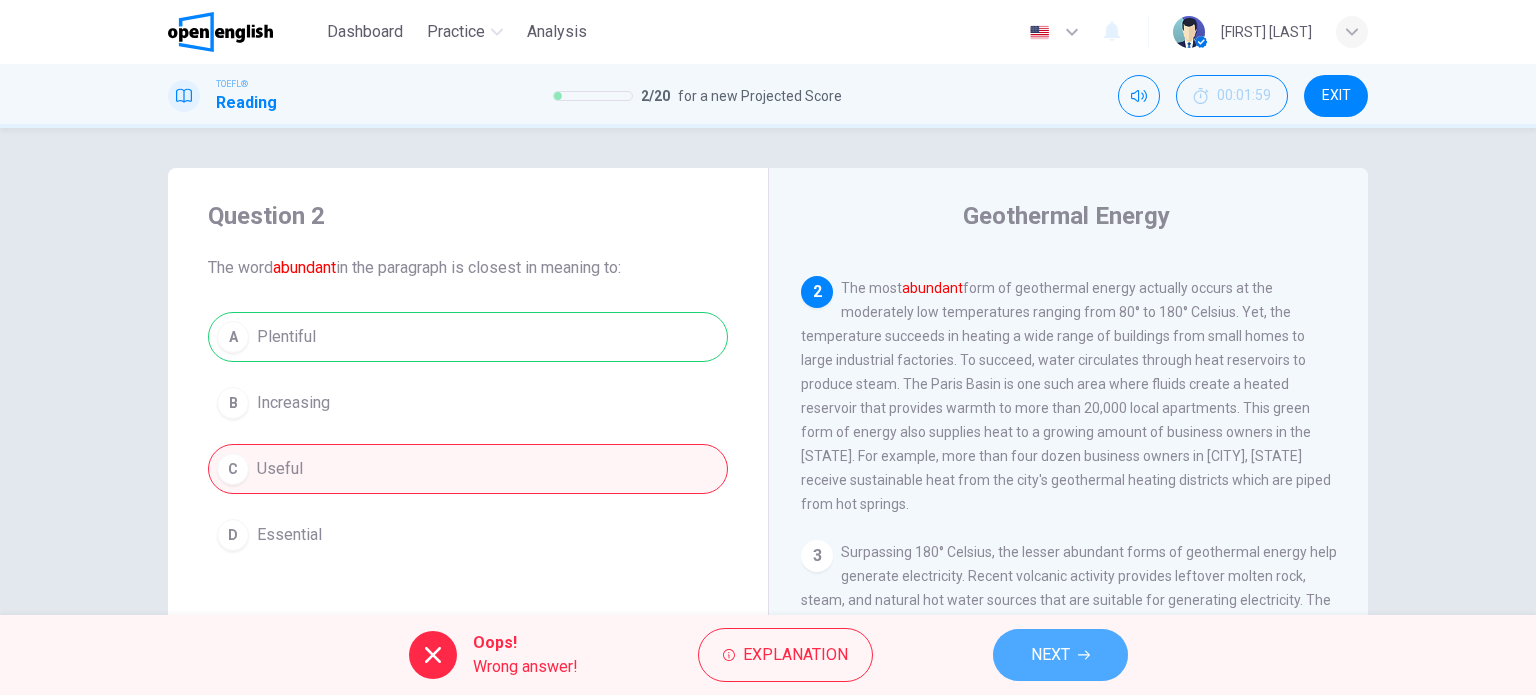 click on "NEXT" at bounding box center [1060, 655] 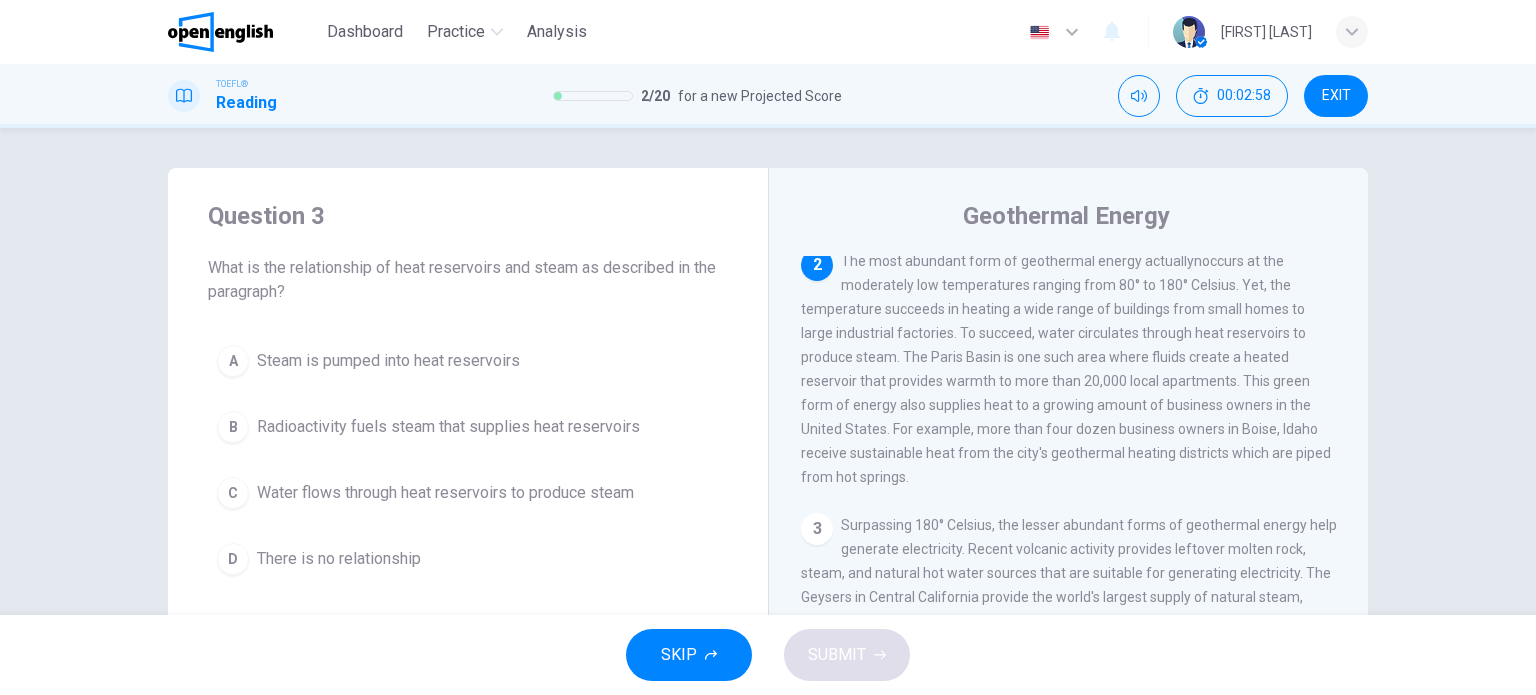 click on "C Water flows through heat reservoirs to produce steam" at bounding box center (468, 493) 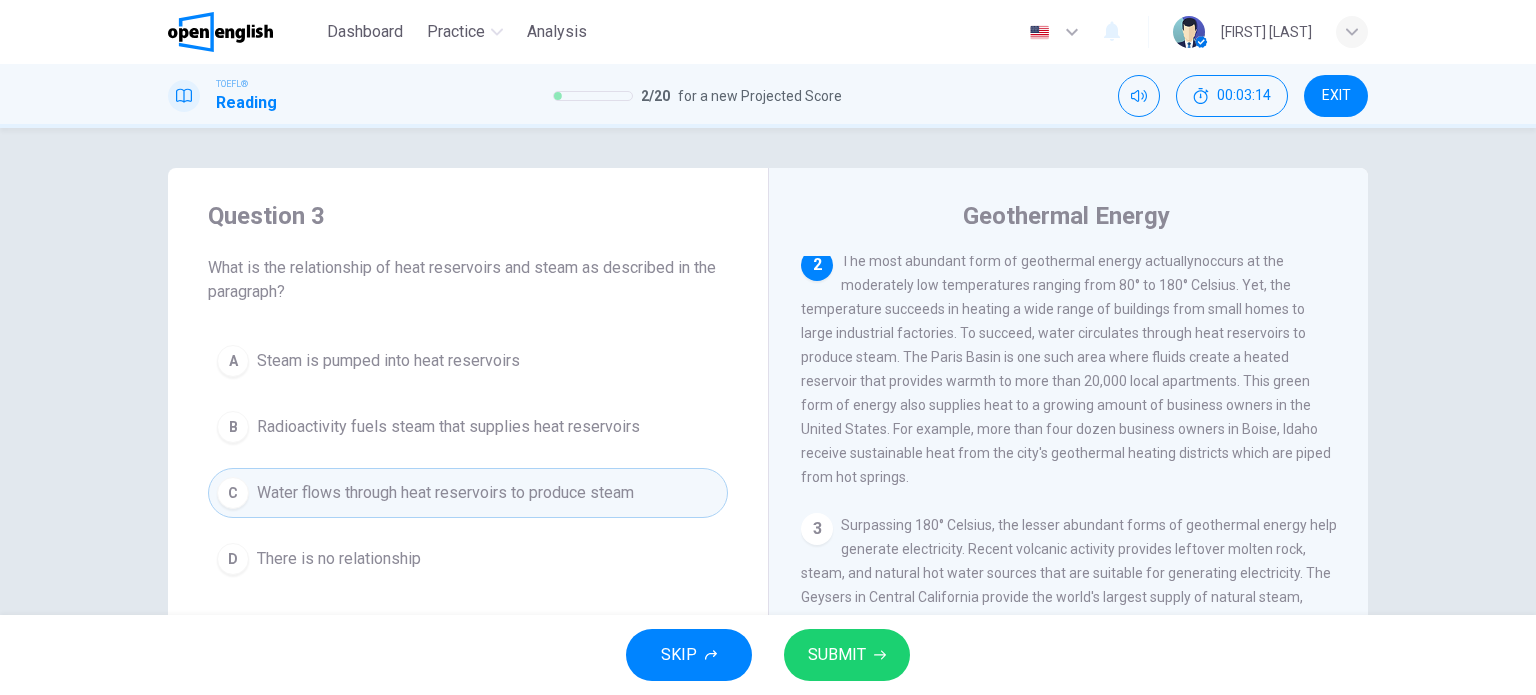 click on "SUBMIT" at bounding box center (837, 655) 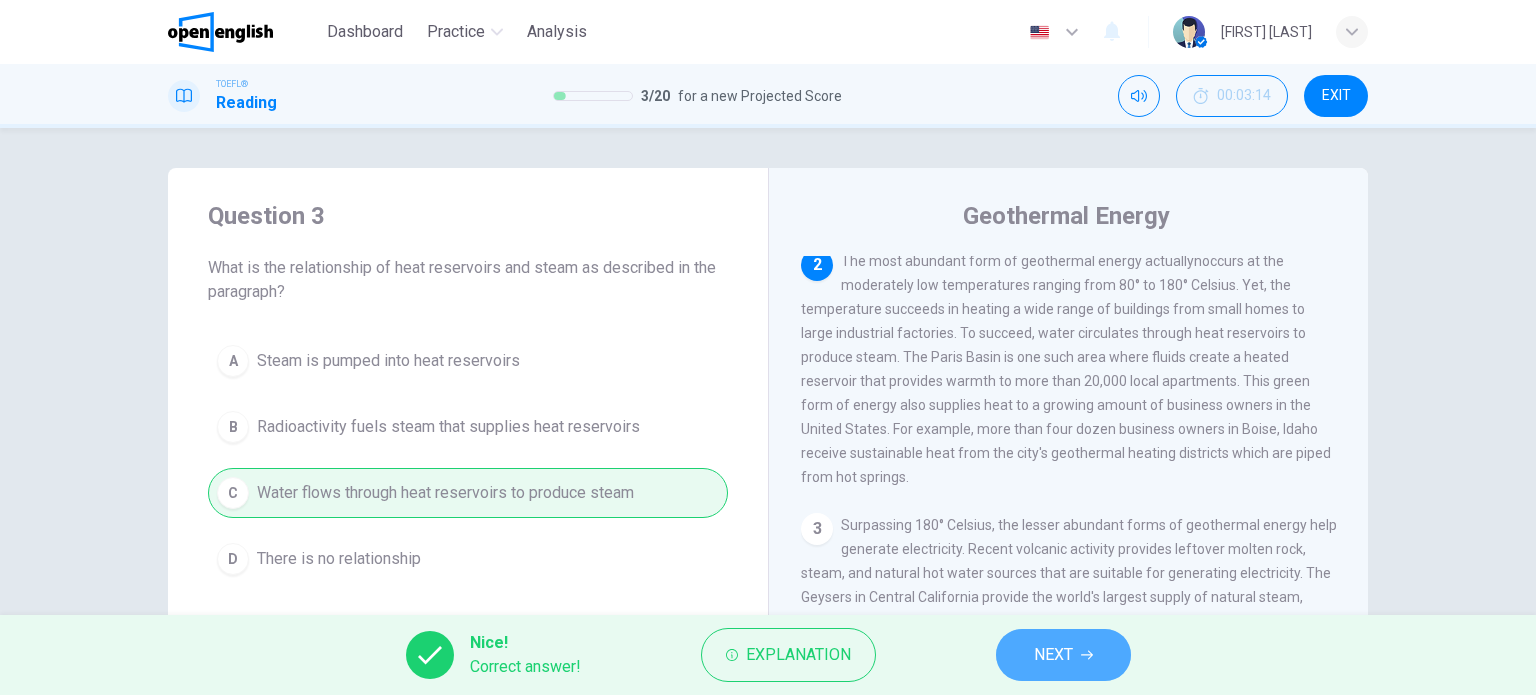 click on "NEXT" at bounding box center (1053, 655) 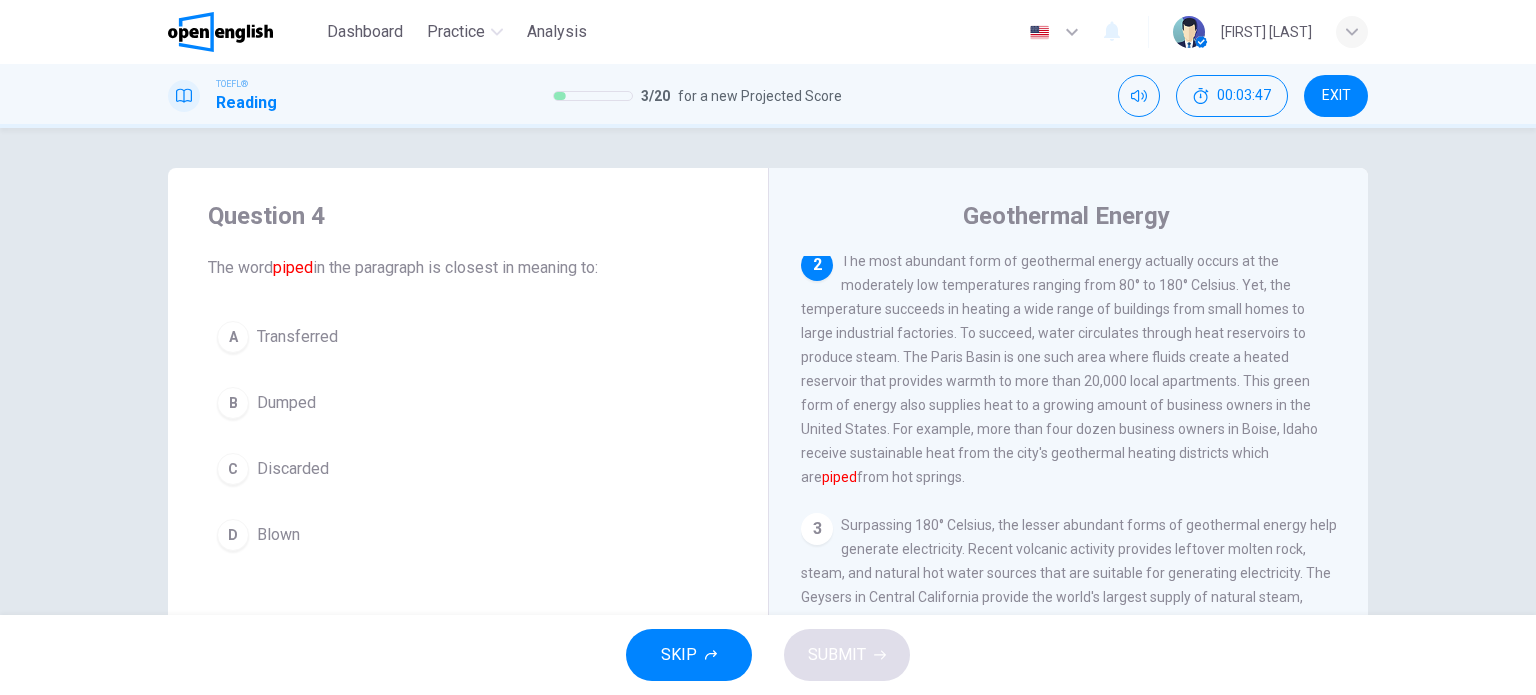 click on "A Transferred" at bounding box center (468, 337) 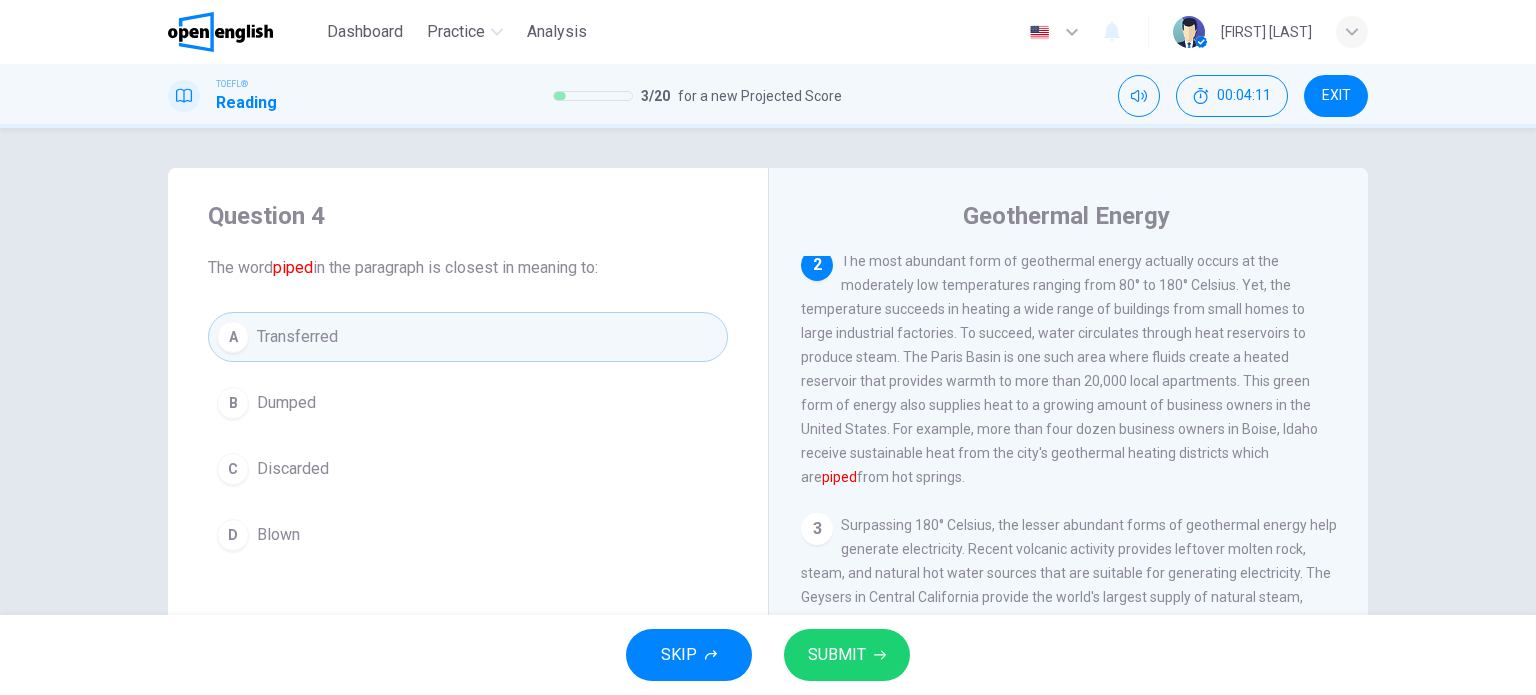 click on "SUBMIT" at bounding box center [847, 655] 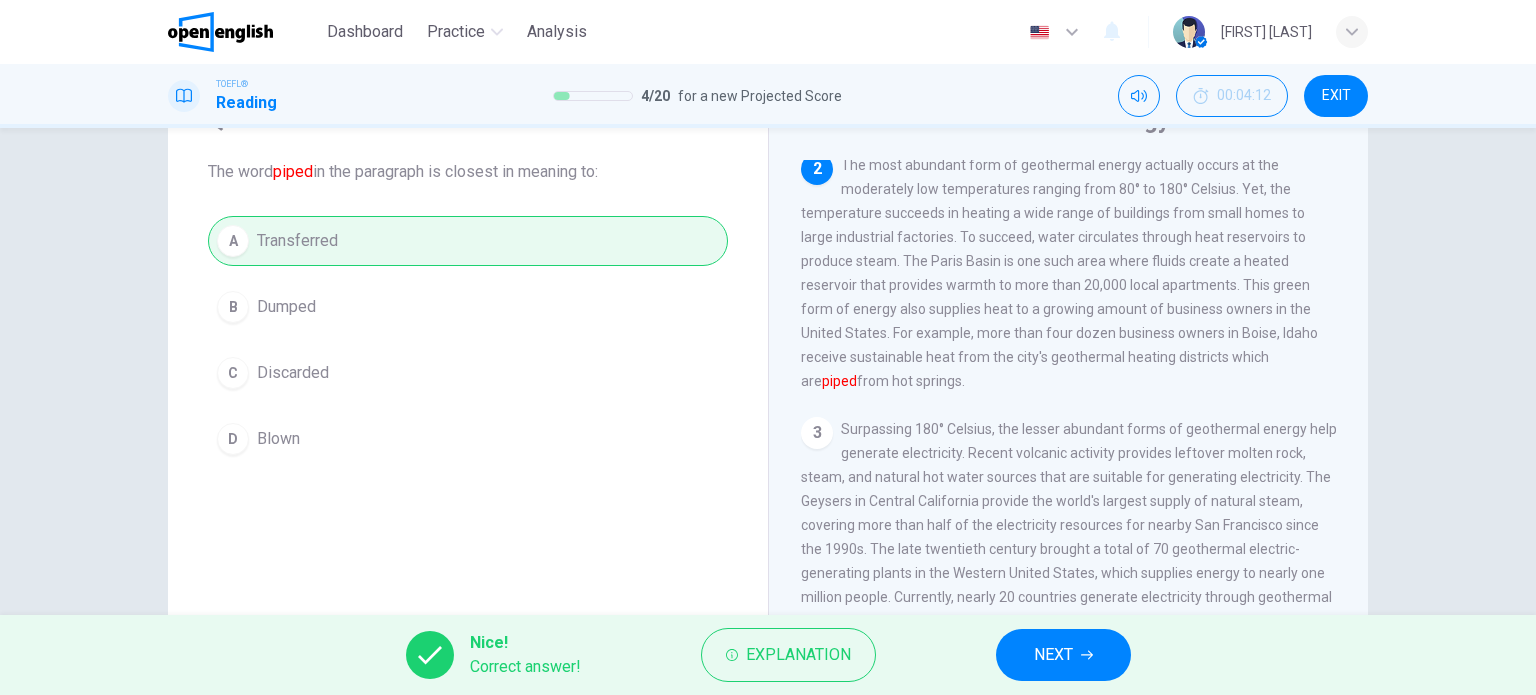 scroll, scrollTop: 100, scrollLeft: 0, axis: vertical 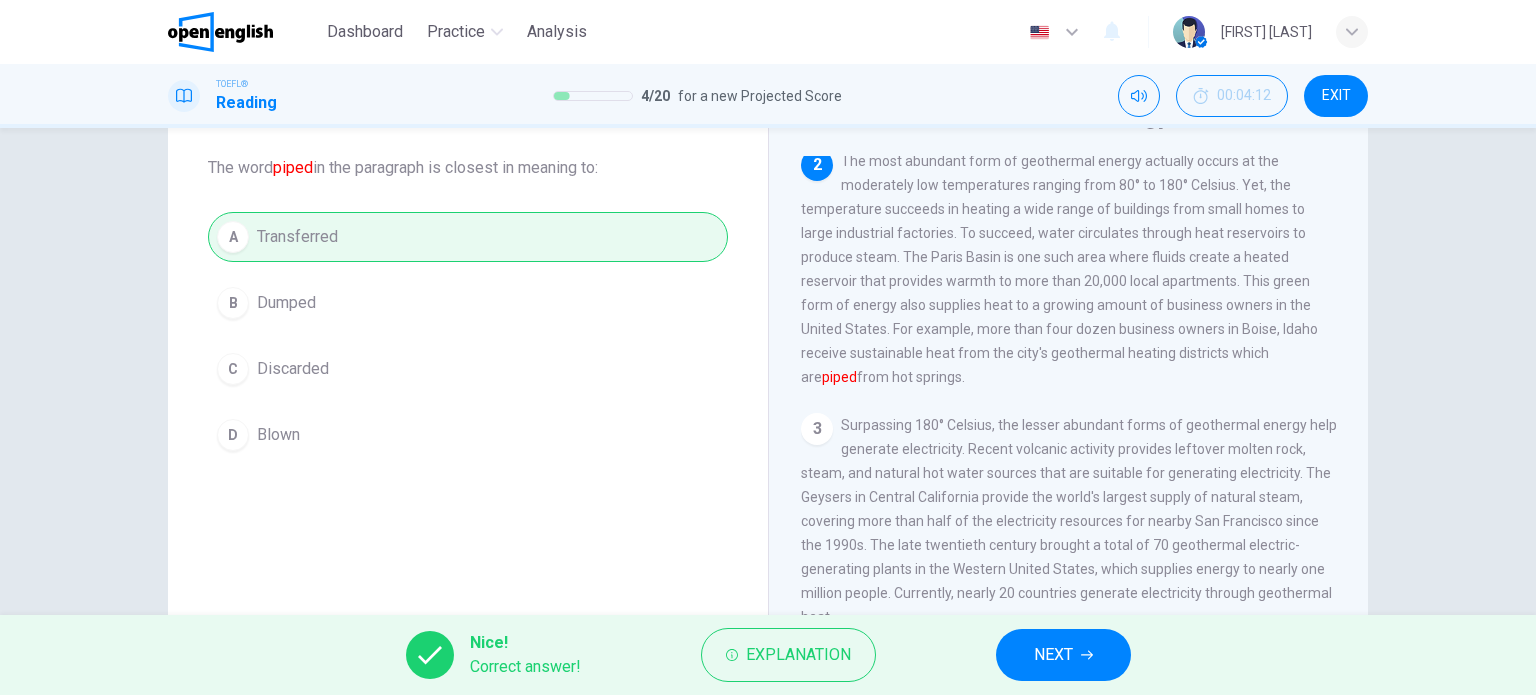 click on "NEXT" at bounding box center (1053, 655) 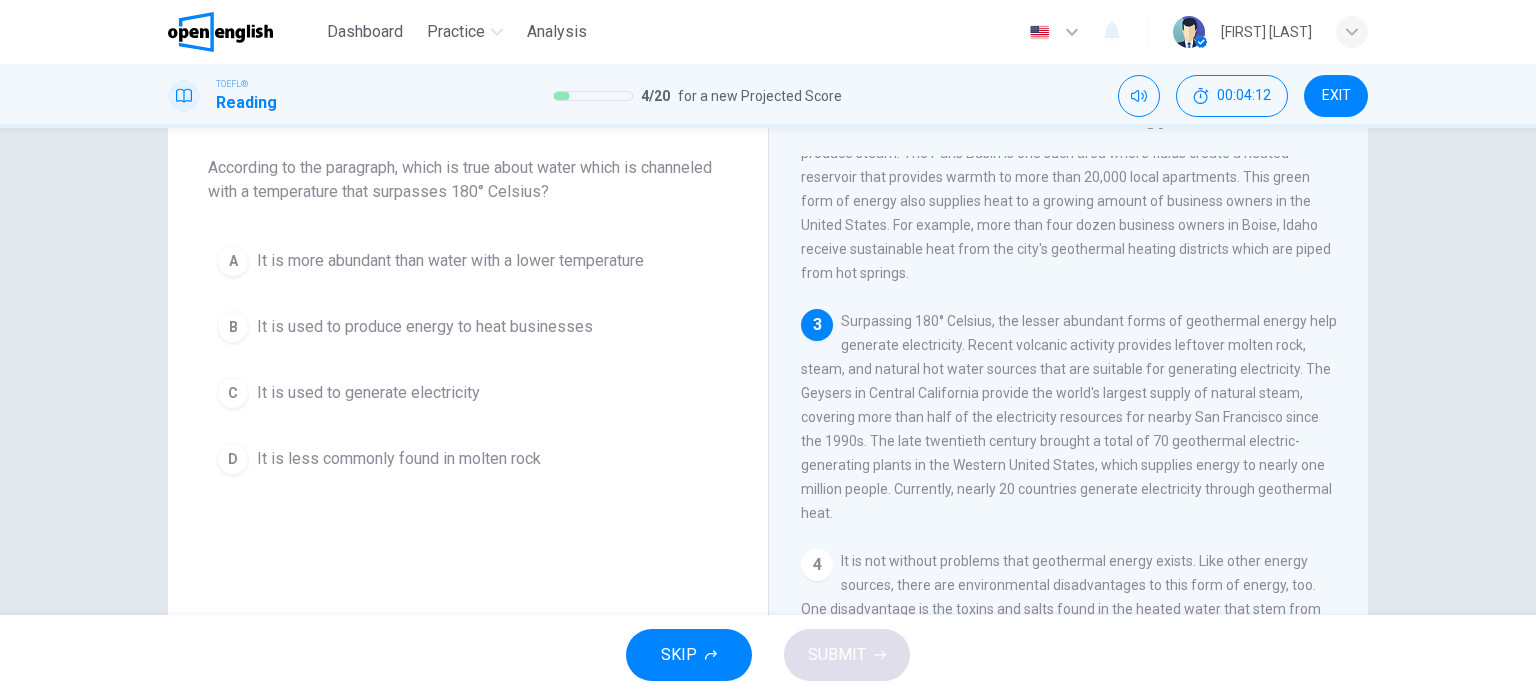 scroll, scrollTop: 367, scrollLeft: 0, axis: vertical 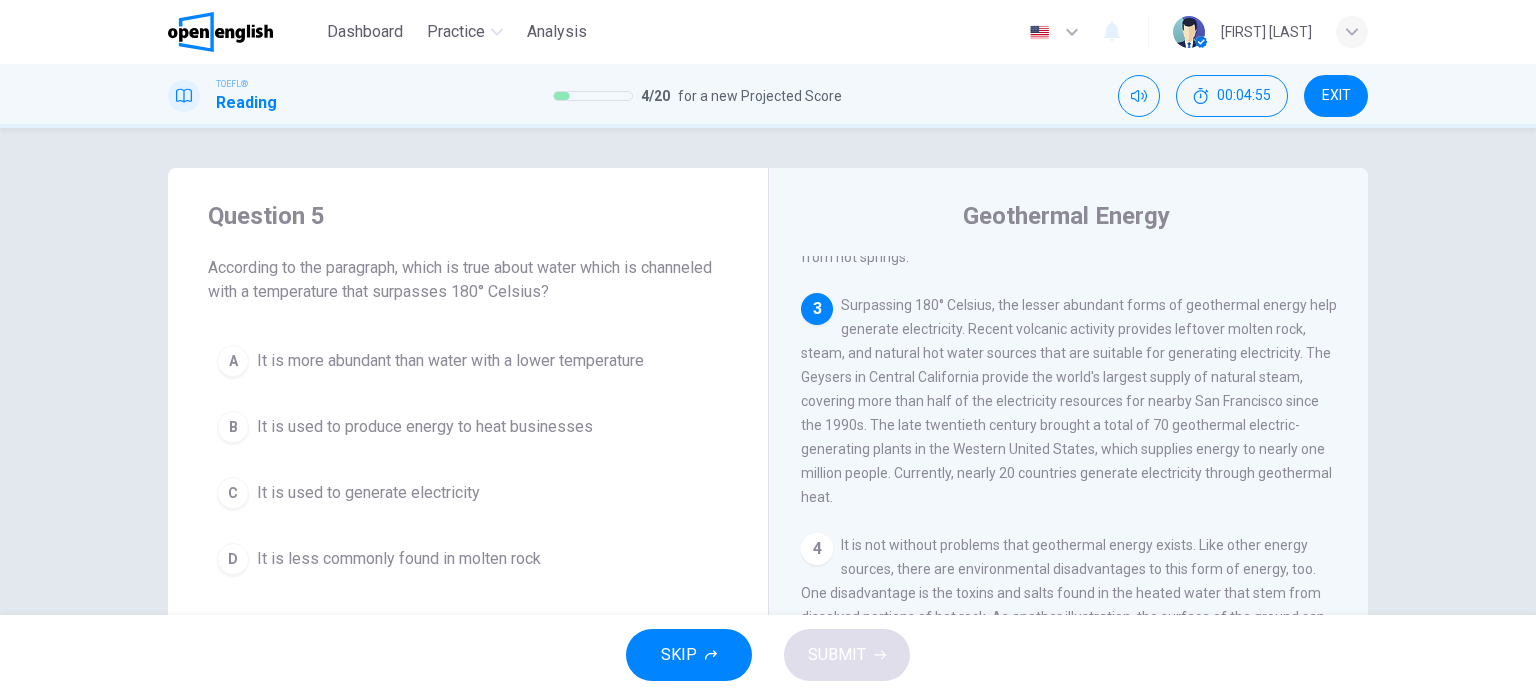 click on "It is more abundant than water with a lower temperature" at bounding box center (450, 361) 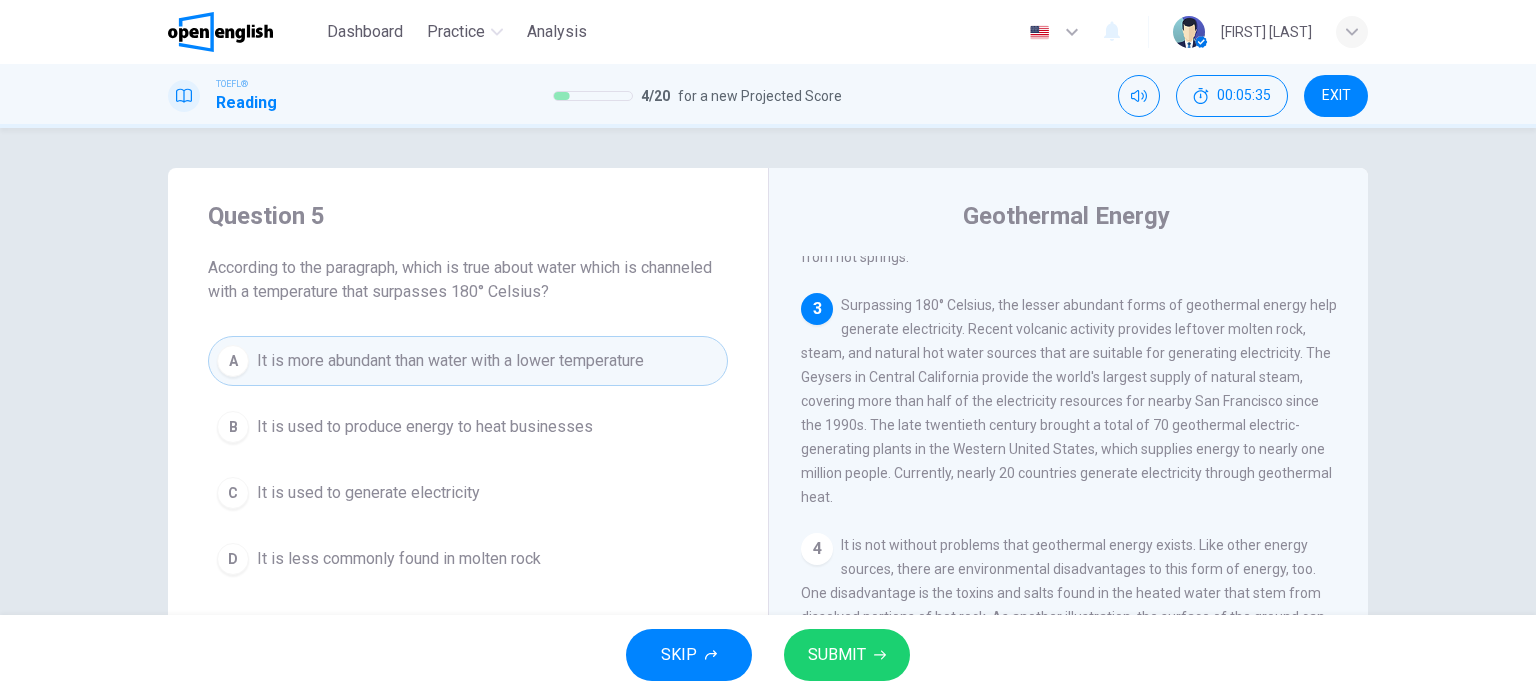 click on "C It is used to generate electricity" at bounding box center (468, 493) 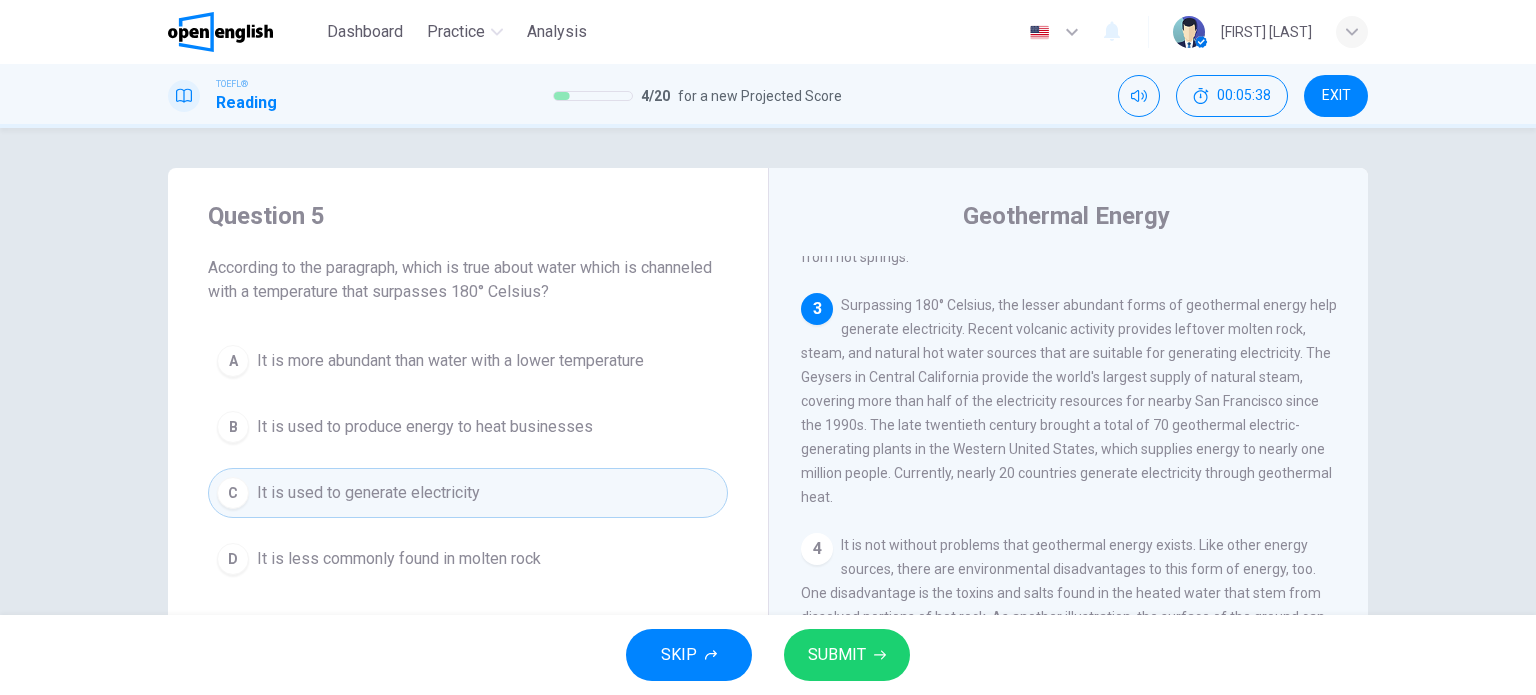 click on "SUBMIT" at bounding box center (837, 655) 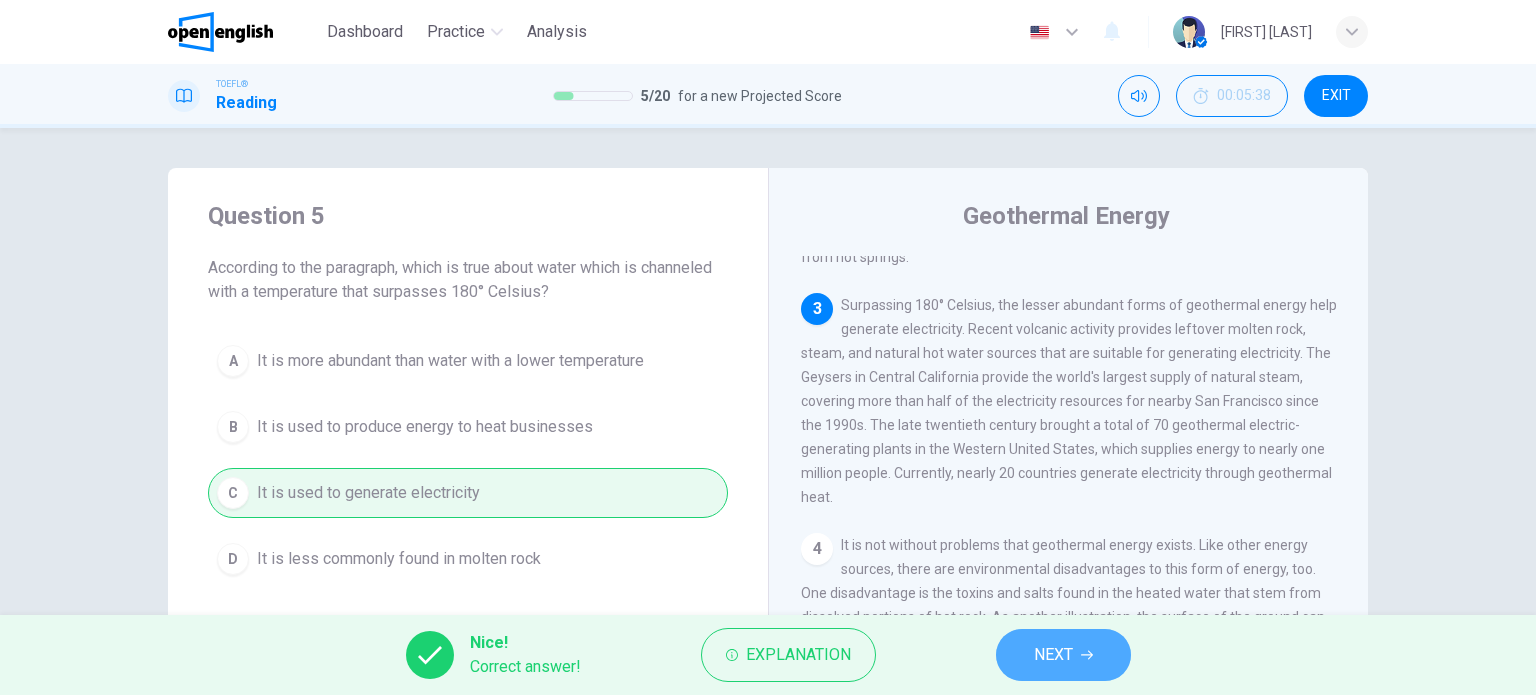 click on "NEXT" at bounding box center (1063, 655) 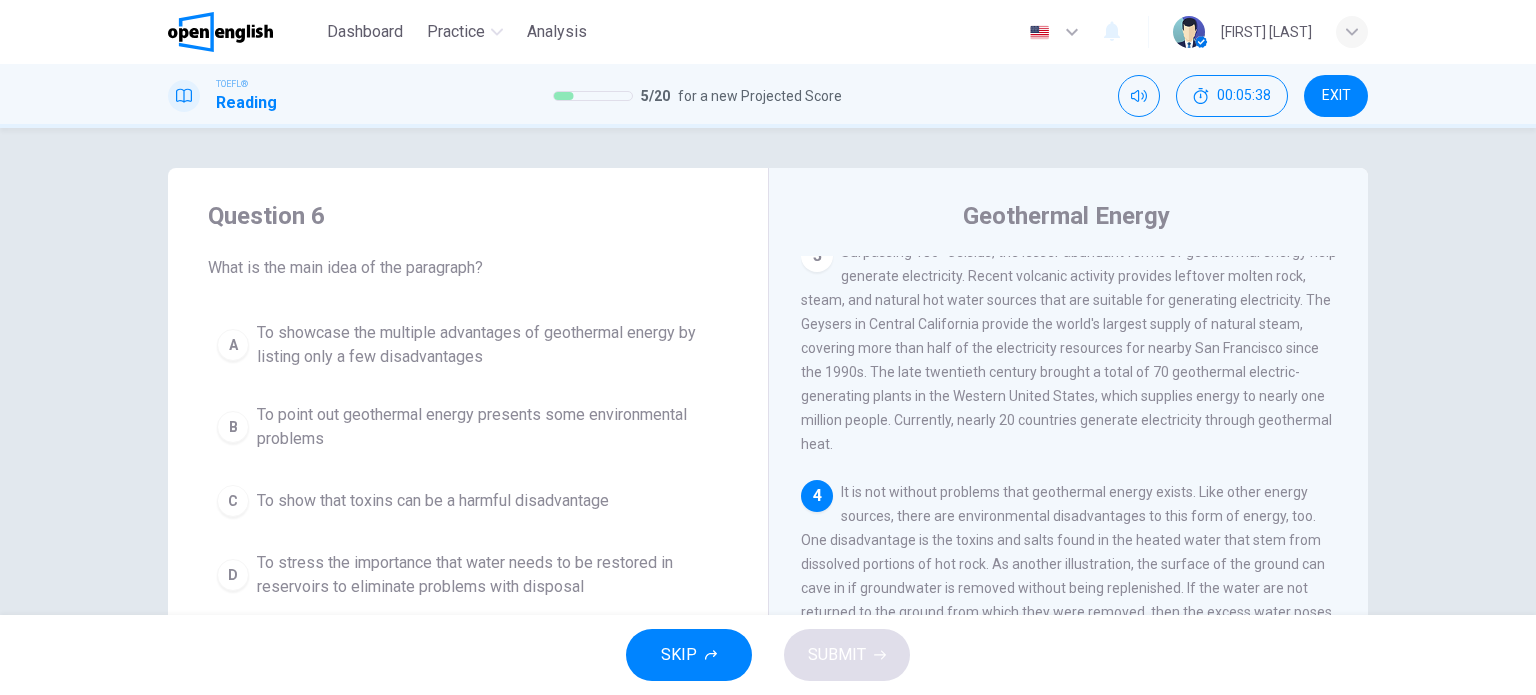 scroll, scrollTop: 564, scrollLeft: 0, axis: vertical 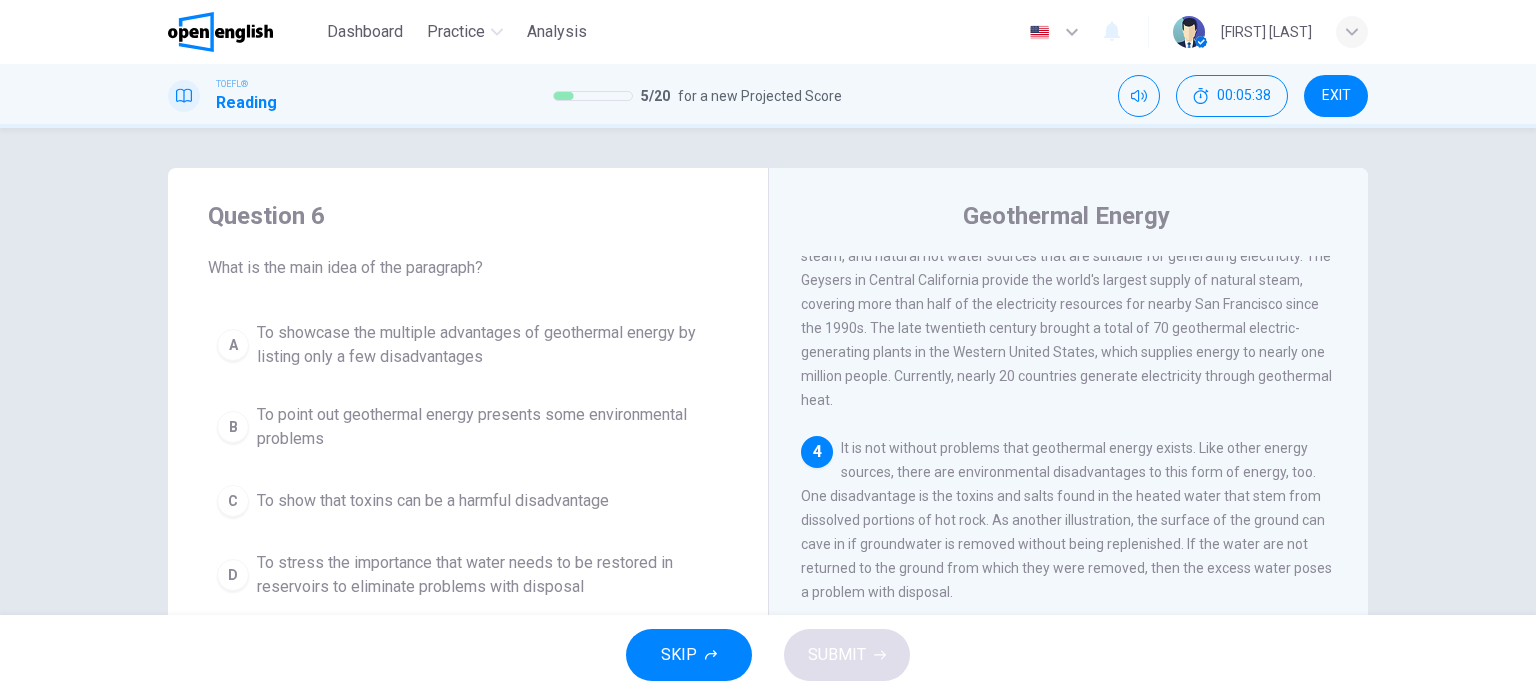 click on "SKIP SUBMIT" at bounding box center [768, 655] 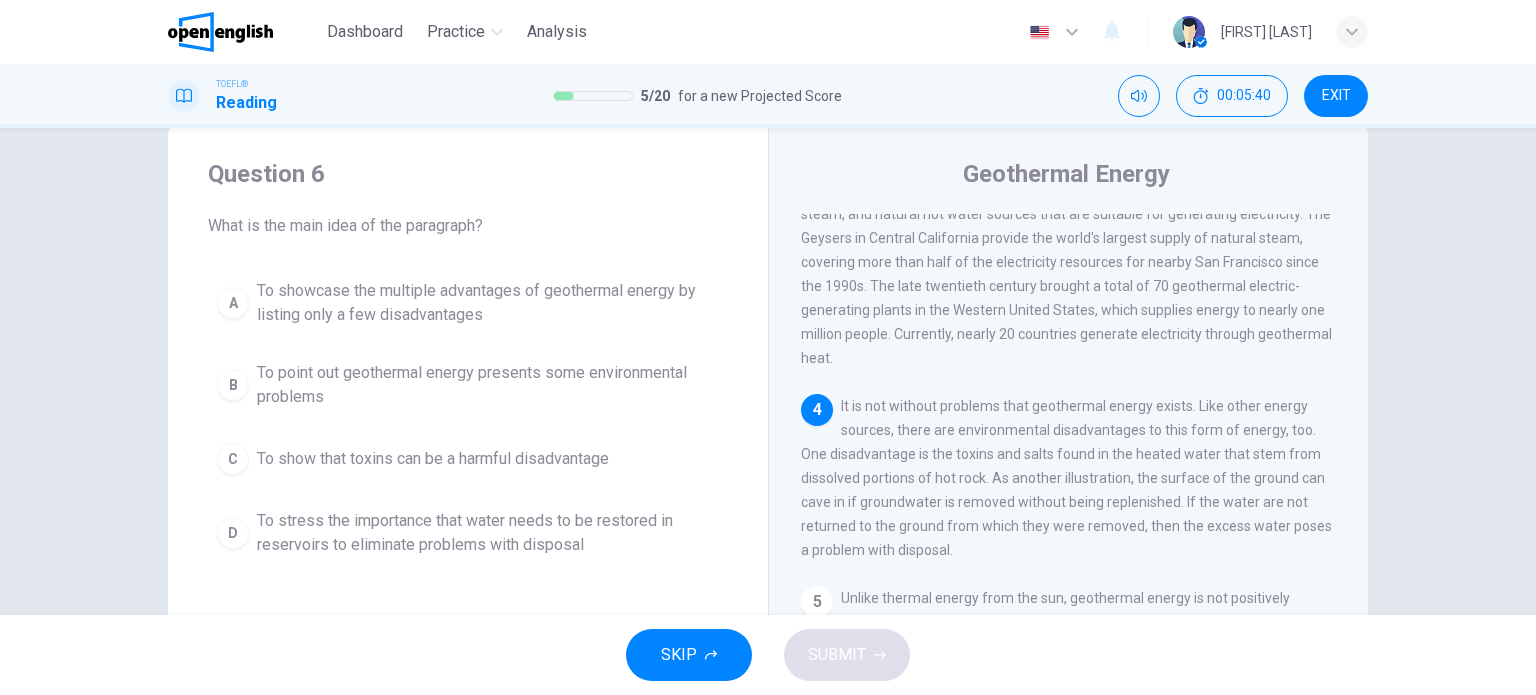 scroll, scrollTop: 100, scrollLeft: 0, axis: vertical 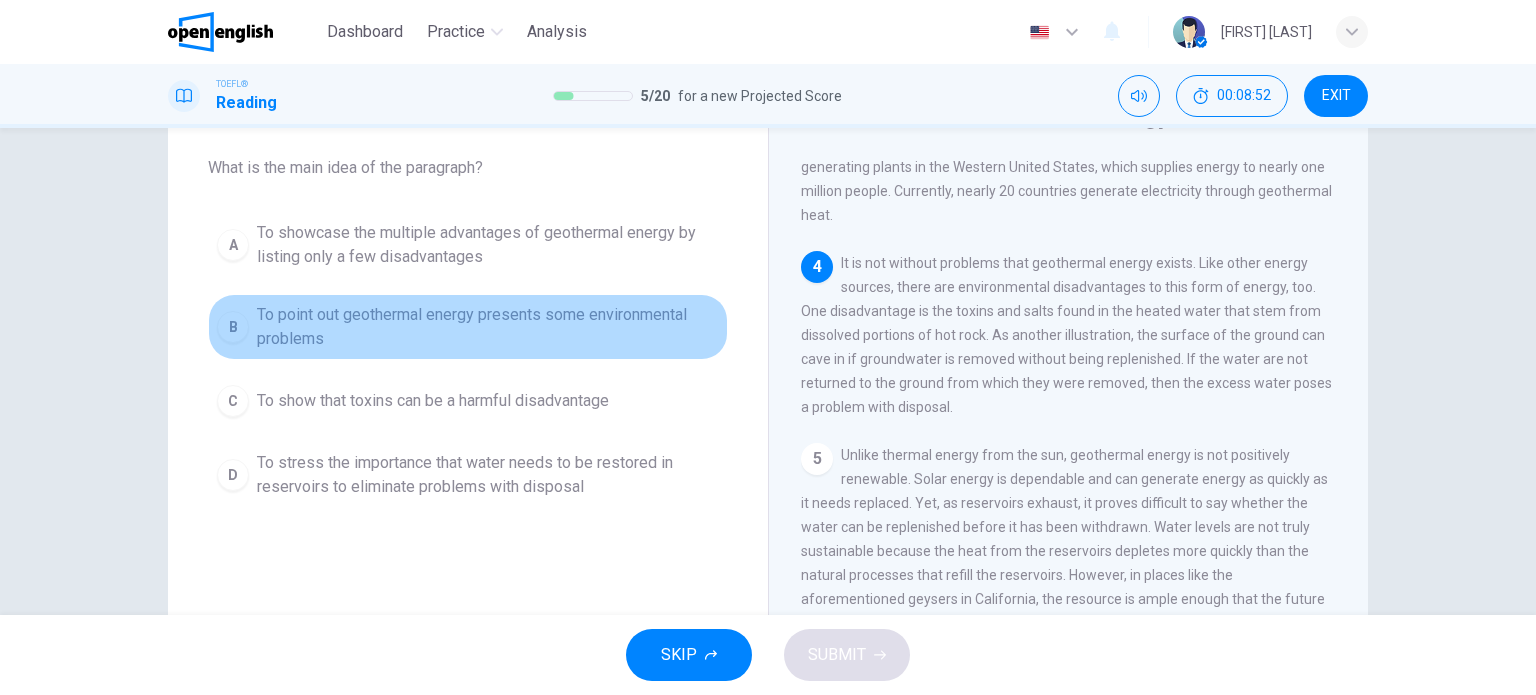 click on "To point out geothermal energy presents some environmental problems" at bounding box center (488, 327) 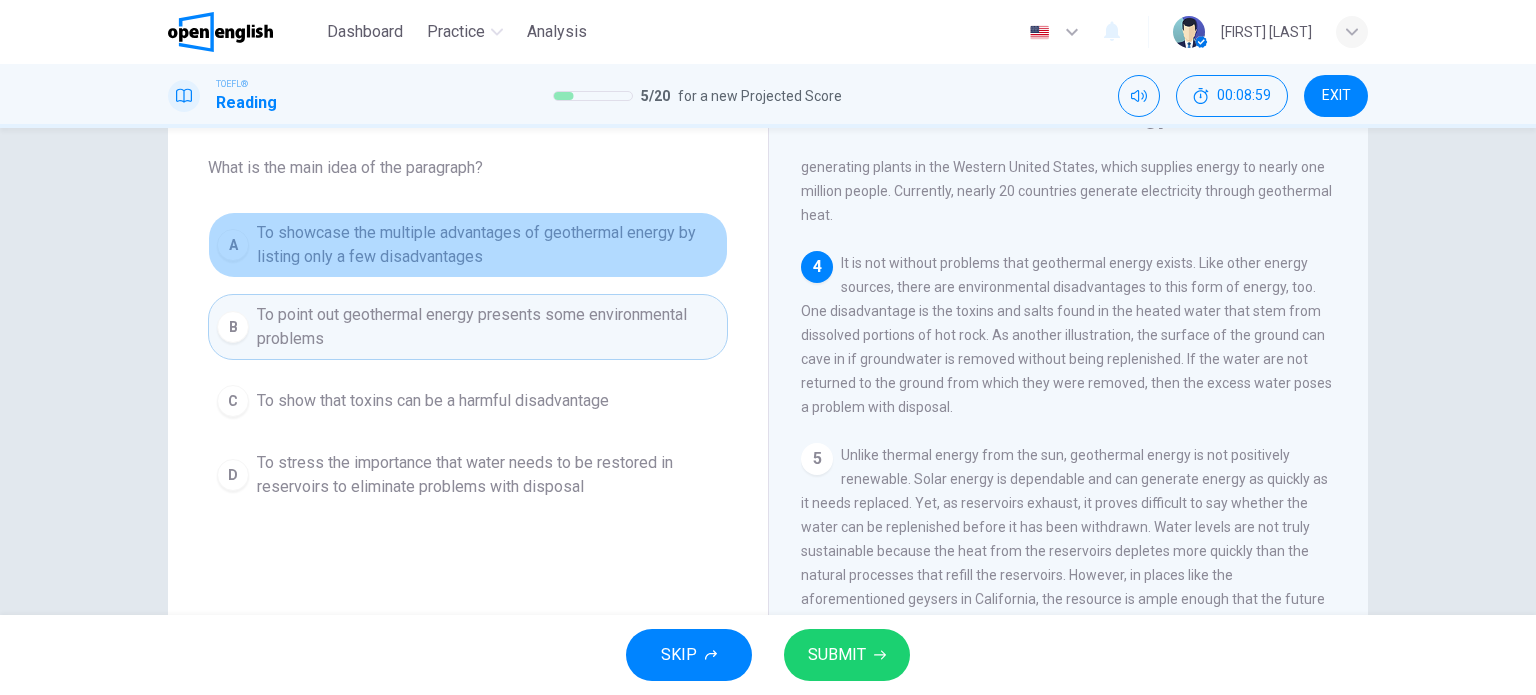 click on "To showcase the multiple advantages of geothermal energy by listing only a few disadvantages" at bounding box center (488, 245) 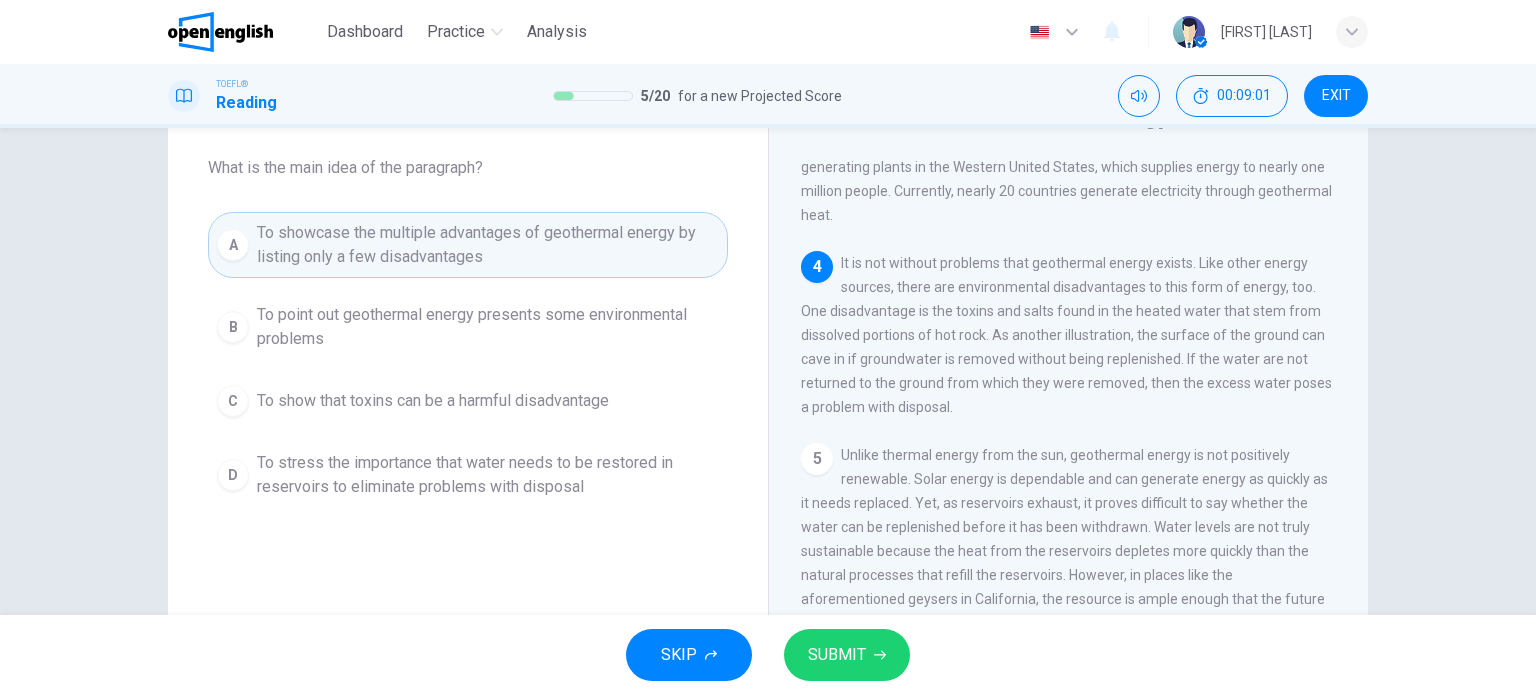 click on "SUBMIT" at bounding box center [837, 655] 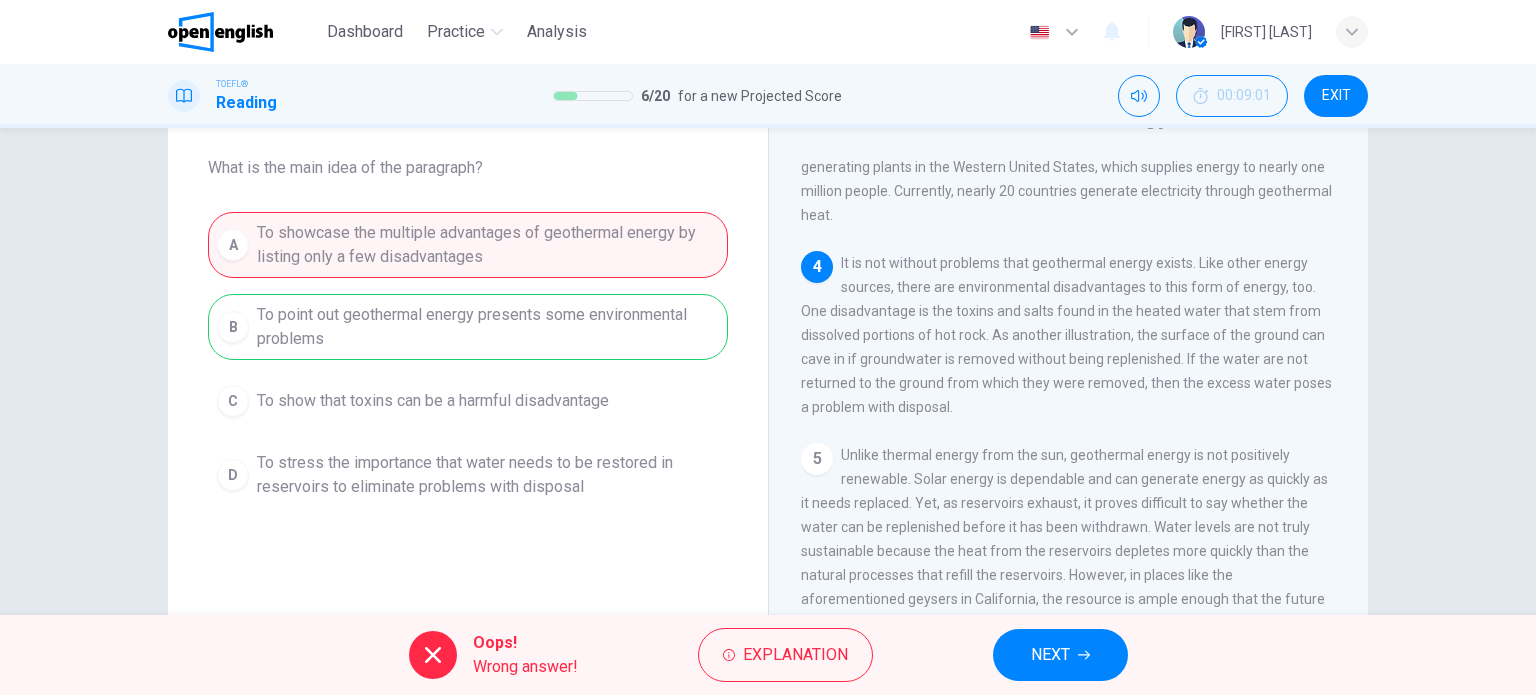 click on "NEXT" at bounding box center (1060, 655) 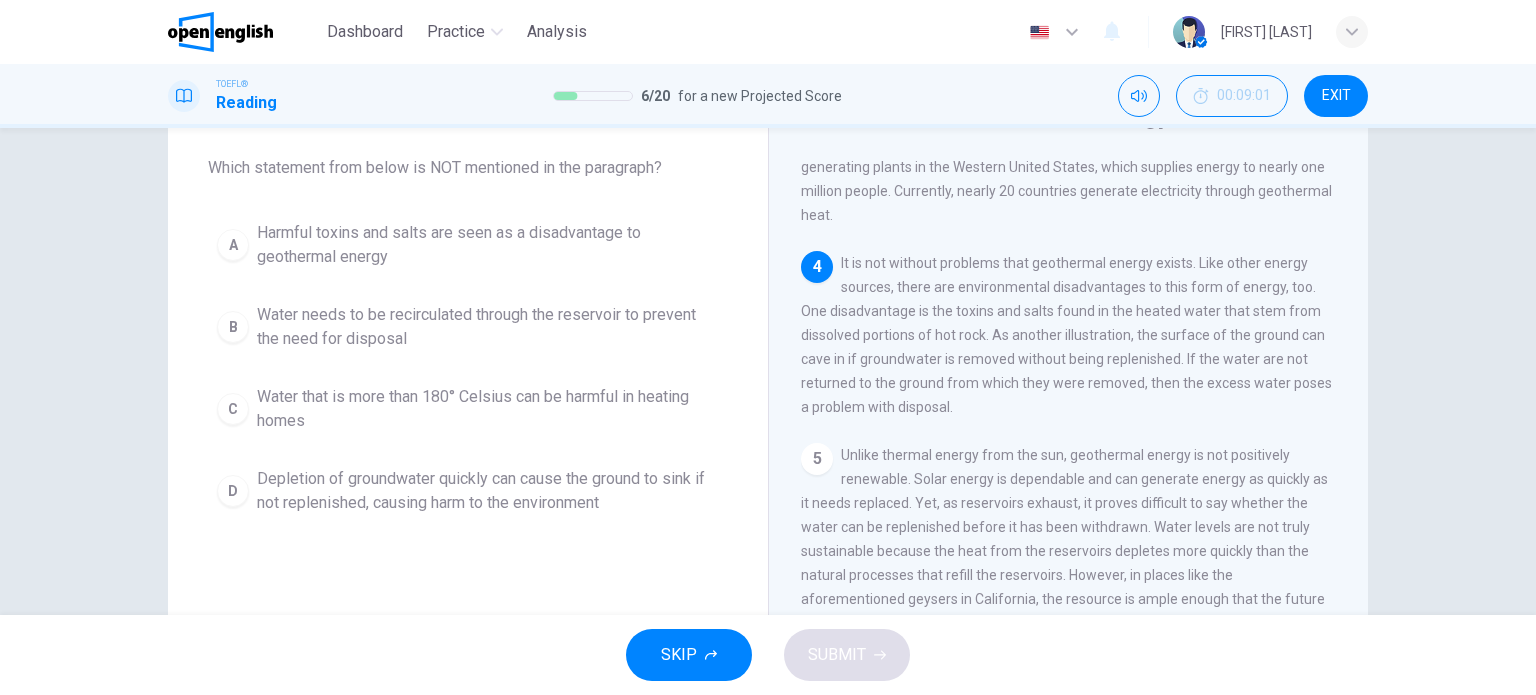 scroll, scrollTop: 685, scrollLeft: 0, axis: vertical 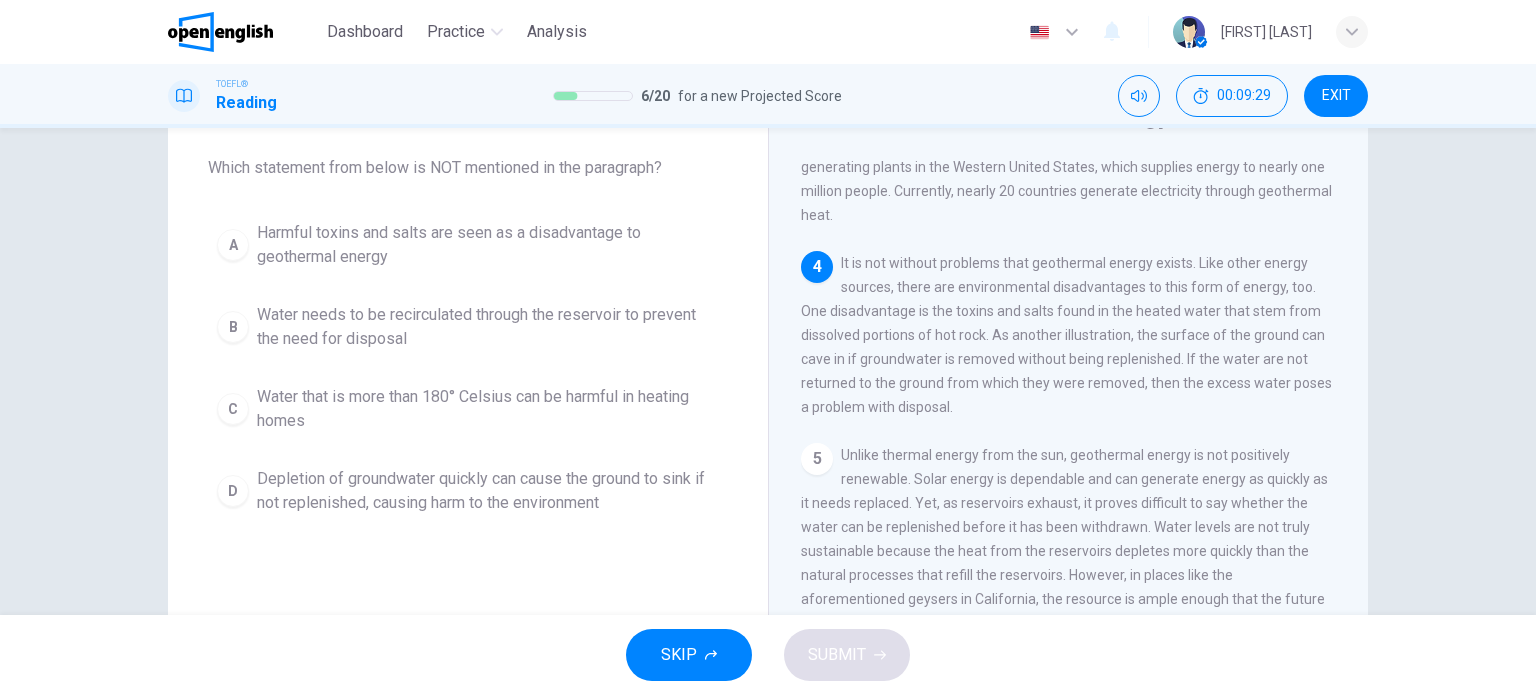 click on "Water that is more than 180° Celsius can be harmful in heating homes" at bounding box center (488, 409) 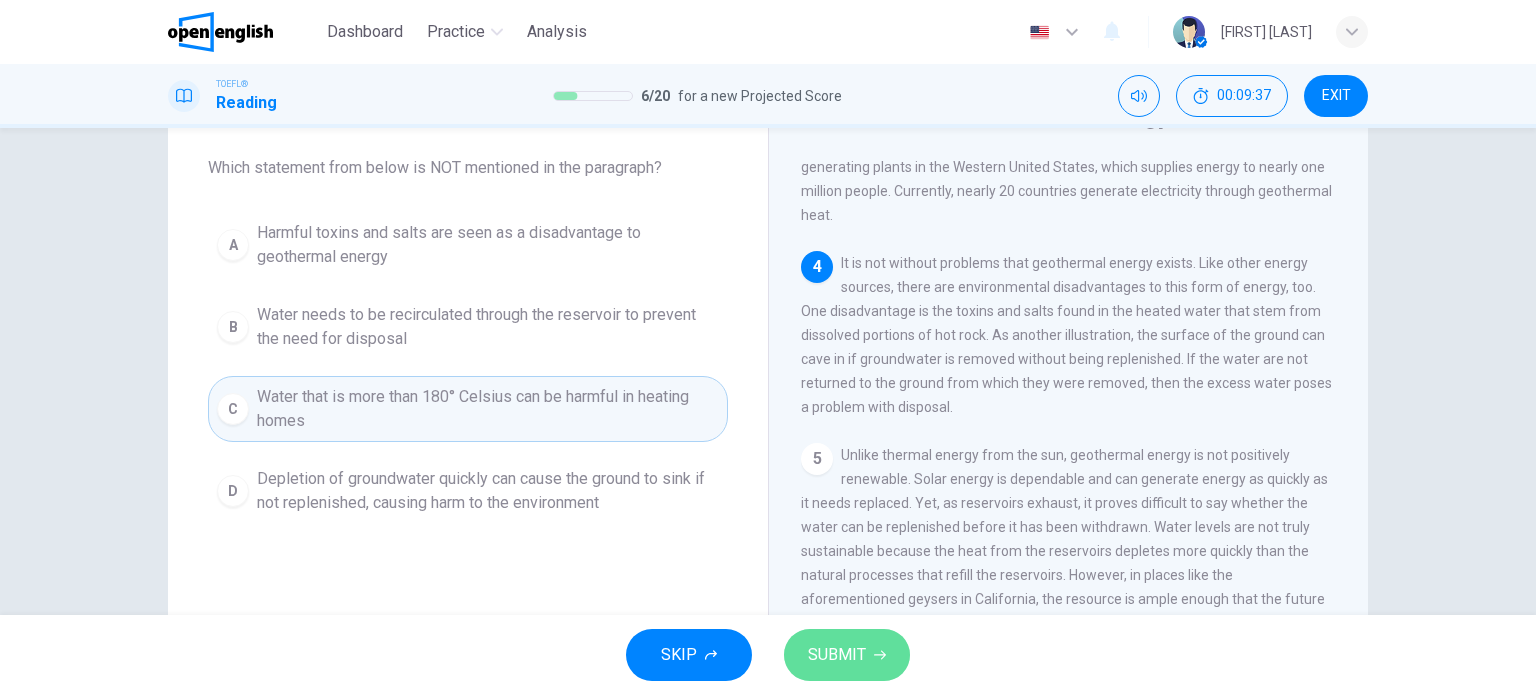 click on "SUBMIT" at bounding box center [837, 655] 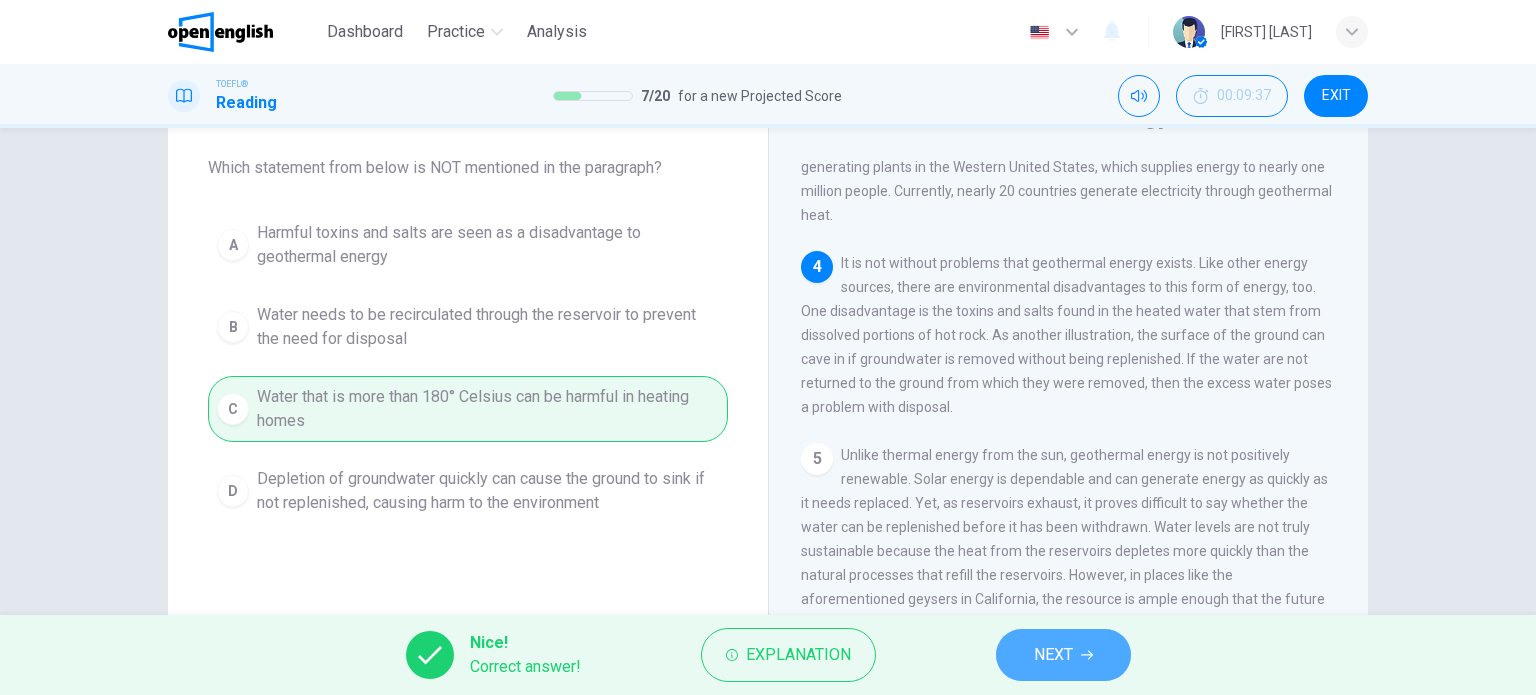 click on "NEXT" at bounding box center [1063, 655] 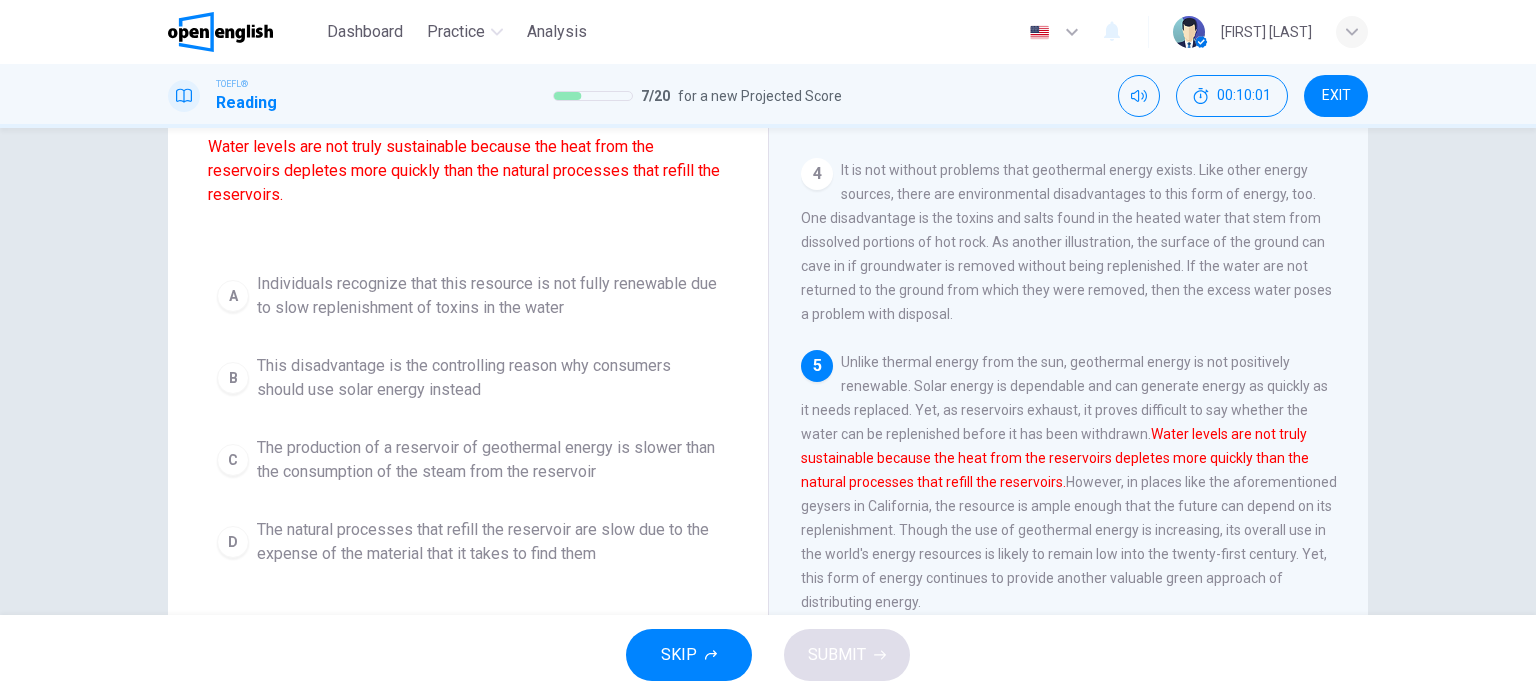 scroll, scrollTop: 200, scrollLeft: 0, axis: vertical 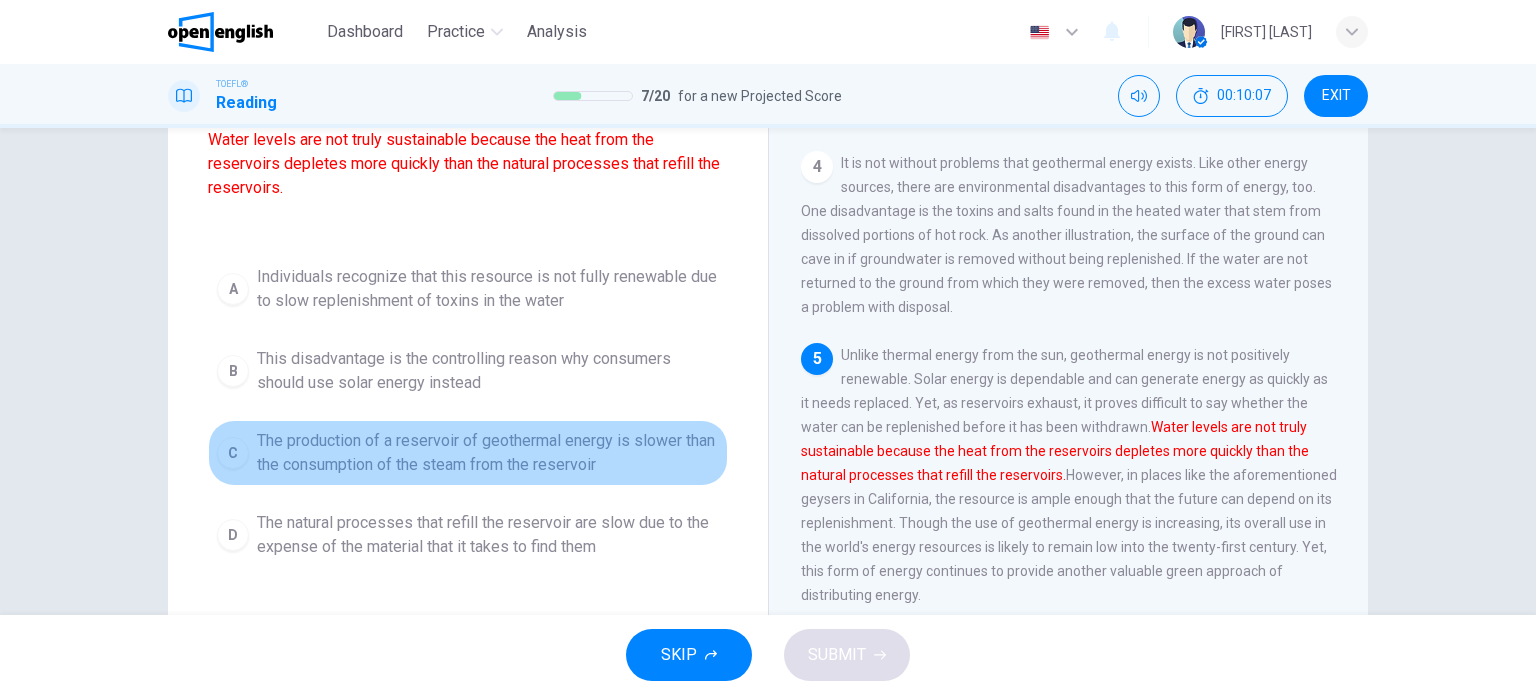 click on "The production of a reservoir of geothermal energy is slower than the consumption of the steam from the reservoir" at bounding box center [488, 453] 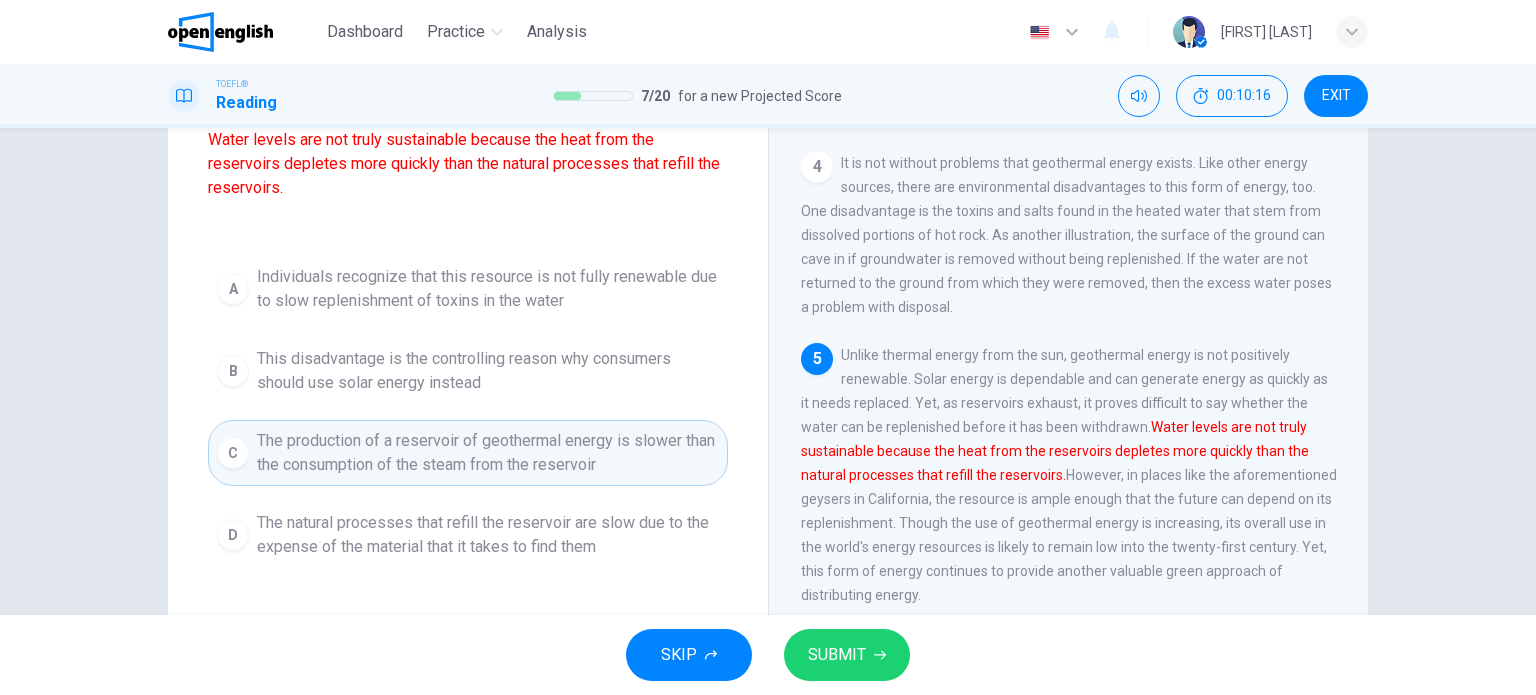 click on "The natural processes that refill the reservoir are slow due to the expense of the material that it takes to find them" at bounding box center [488, 535] 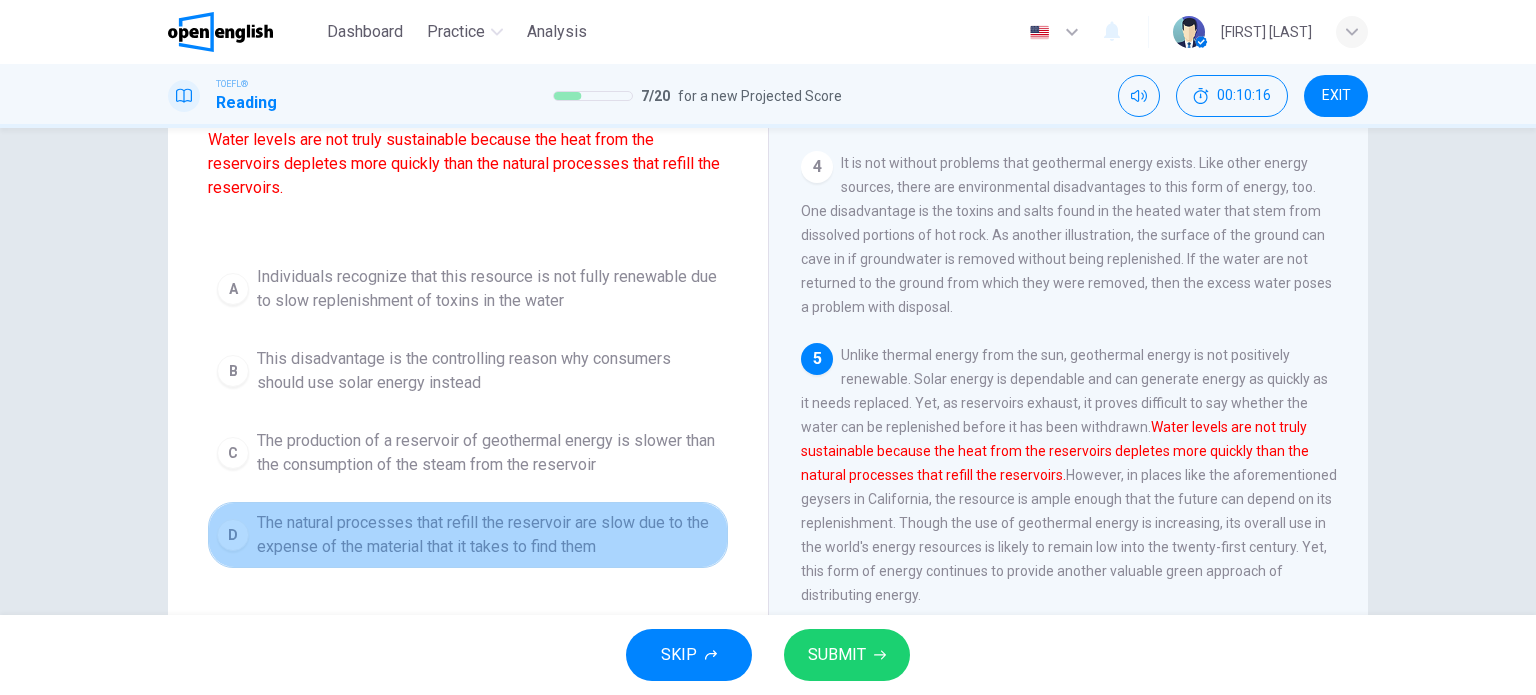 click on "The natural processes that refill the reservoir are slow due to the expense of the material that it takes to find them" at bounding box center (488, 535) 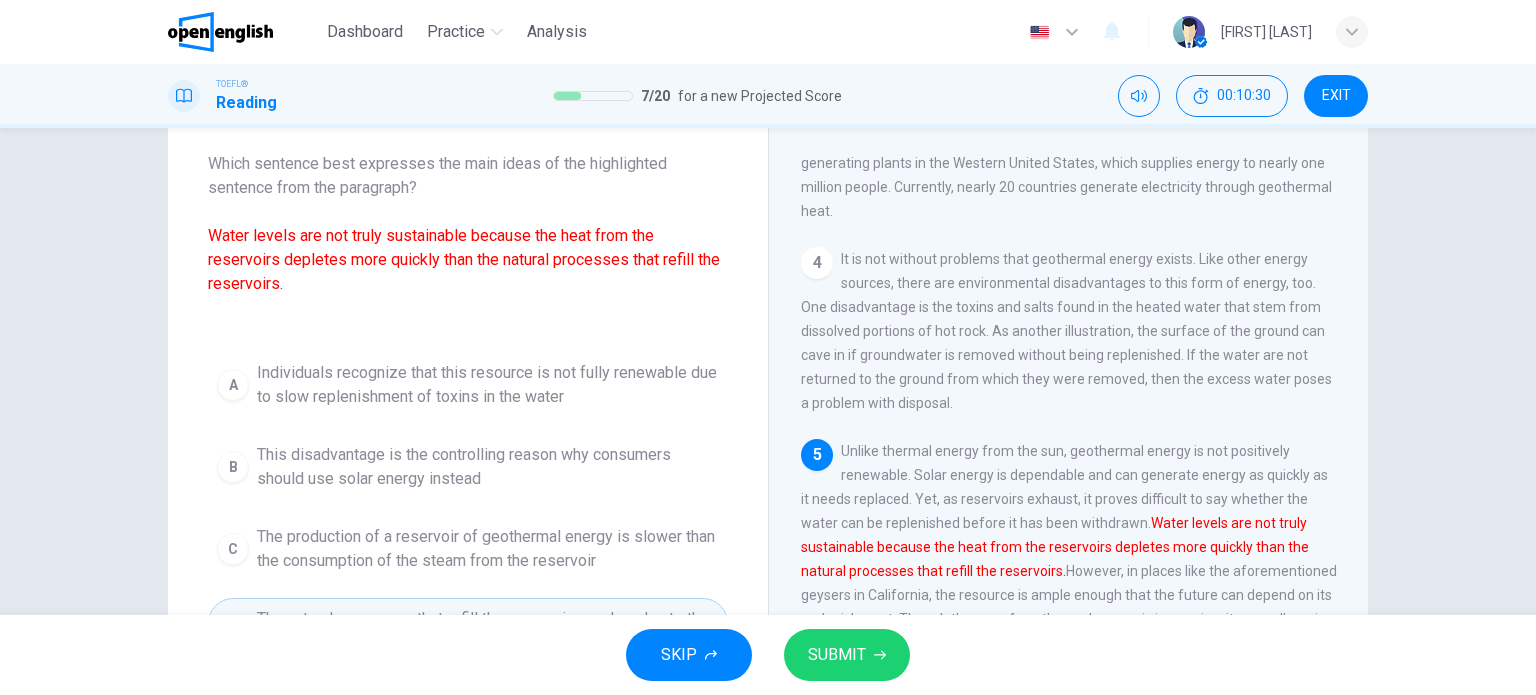 scroll, scrollTop: 100, scrollLeft: 0, axis: vertical 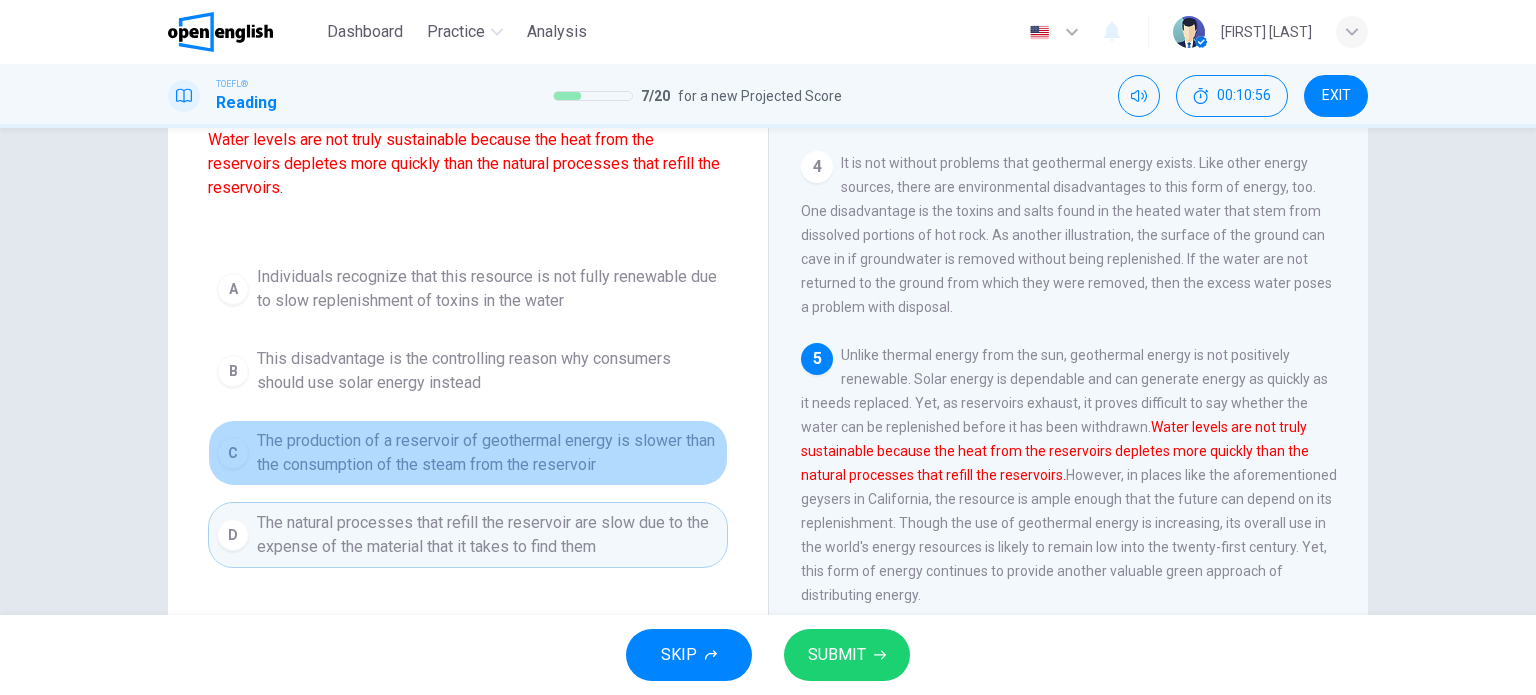 click on "The production of a reservoir of geothermal energy is slower than the consumption of the steam from the reservoir" at bounding box center [488, 453] 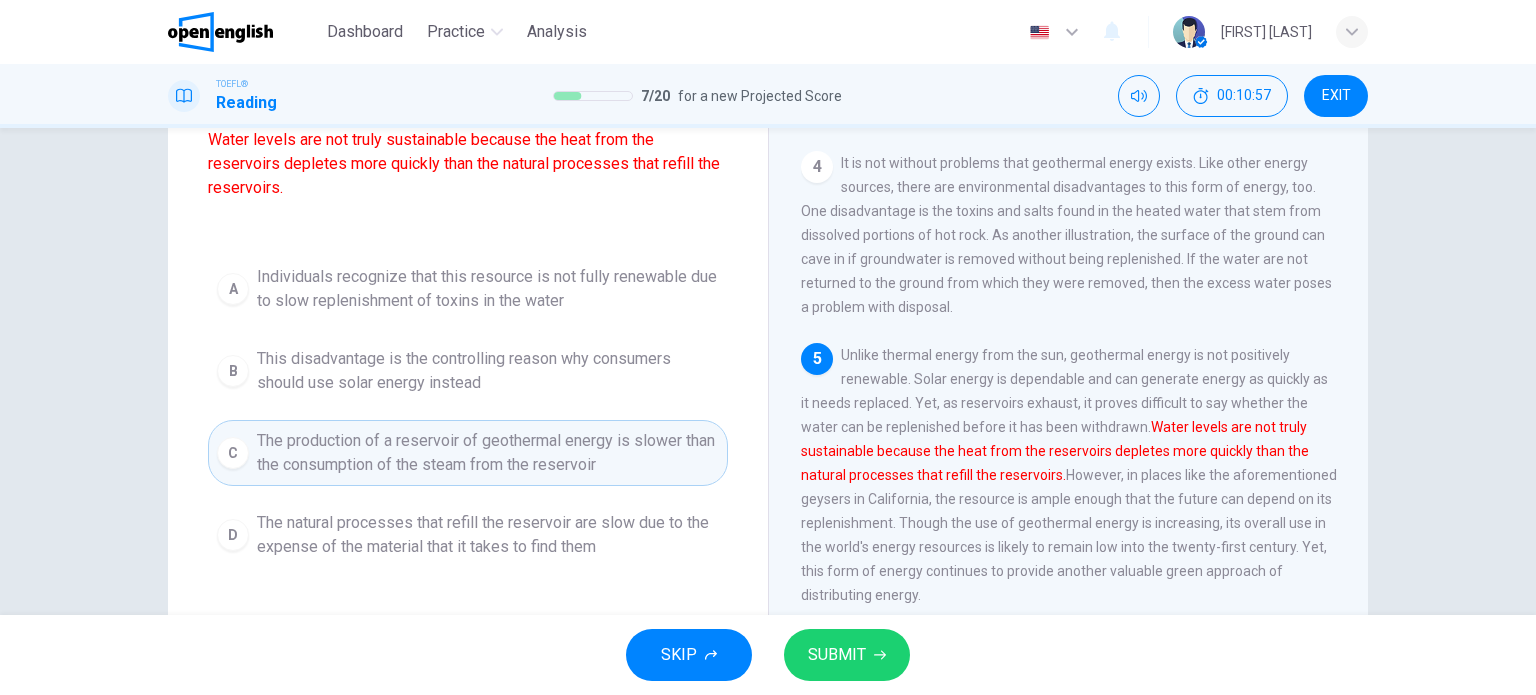 click on "SUBMIT" at bounding box center (847, 655) 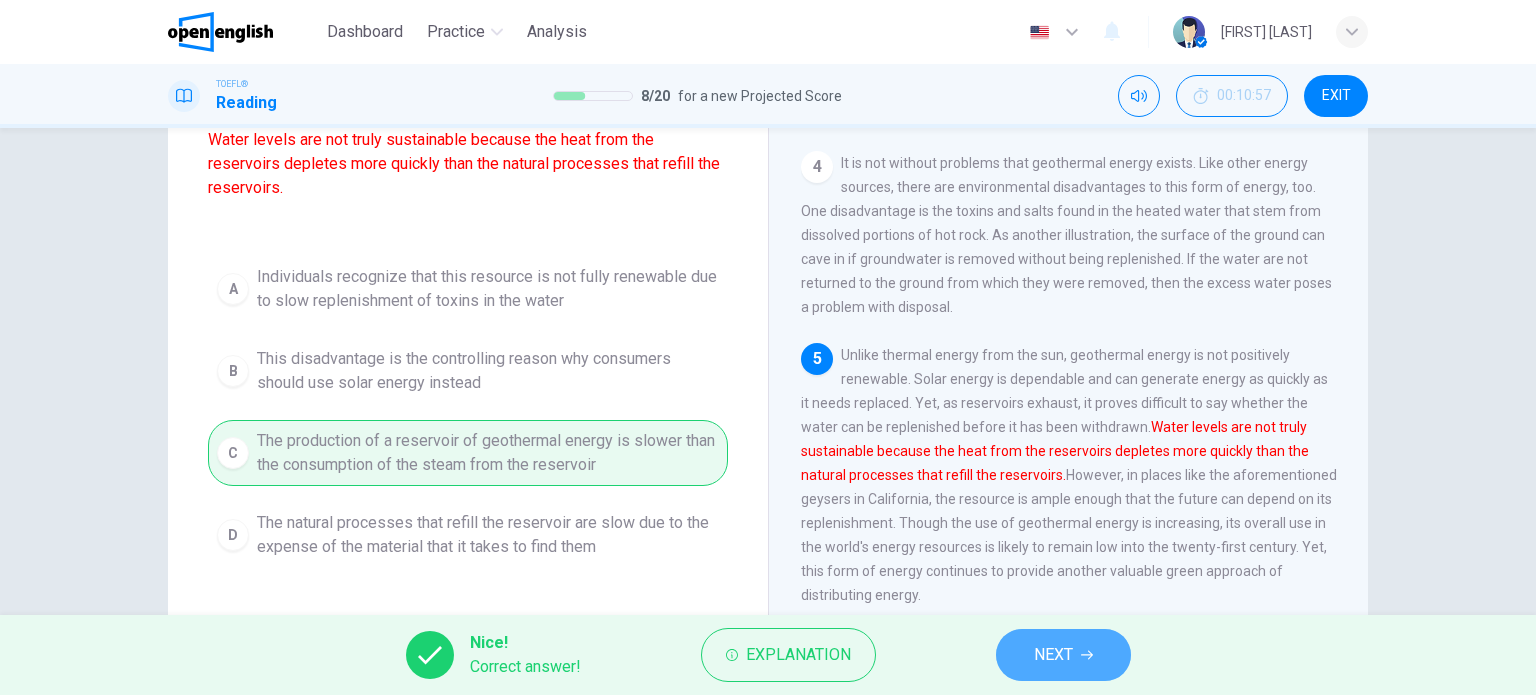 click on "NEXT" at bounding box center [1063, 655] 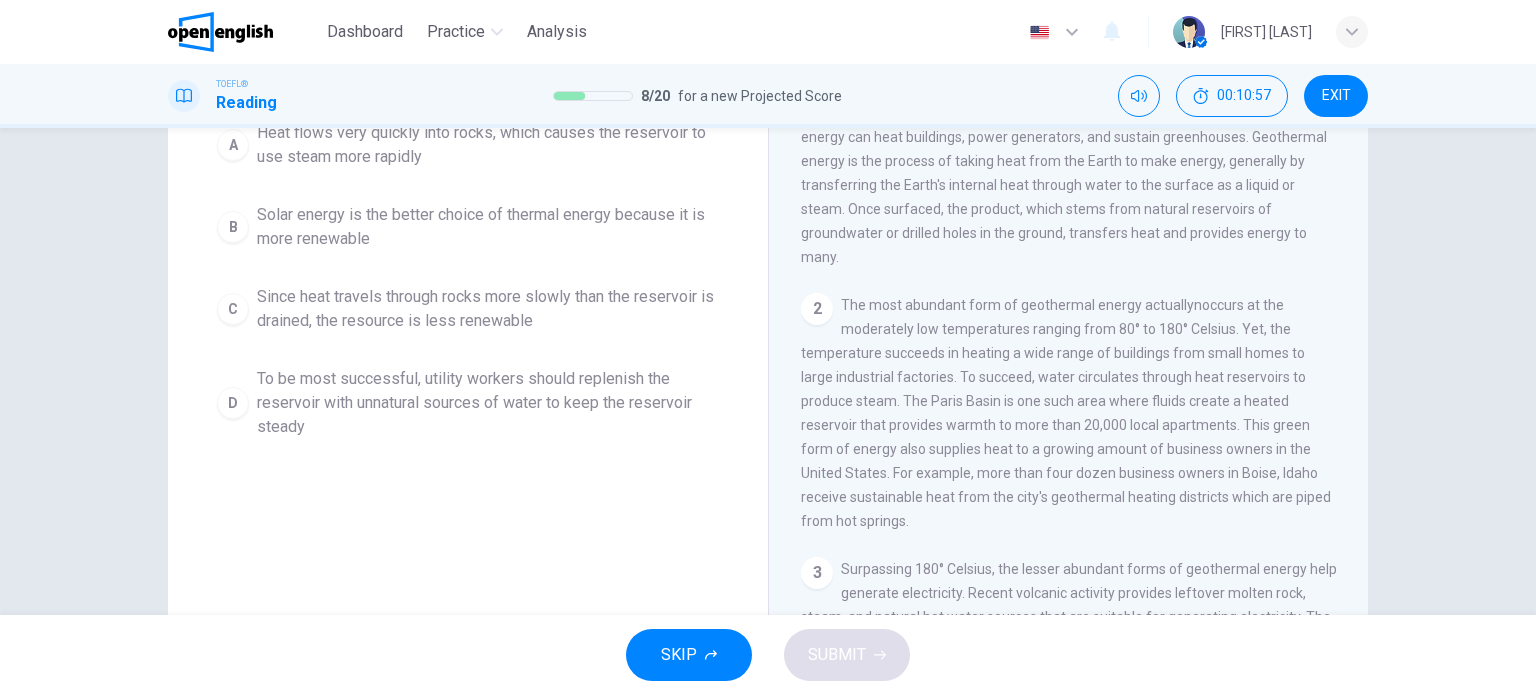 scroll, scrollTop: 0, scrollLeft: 0, axis: both 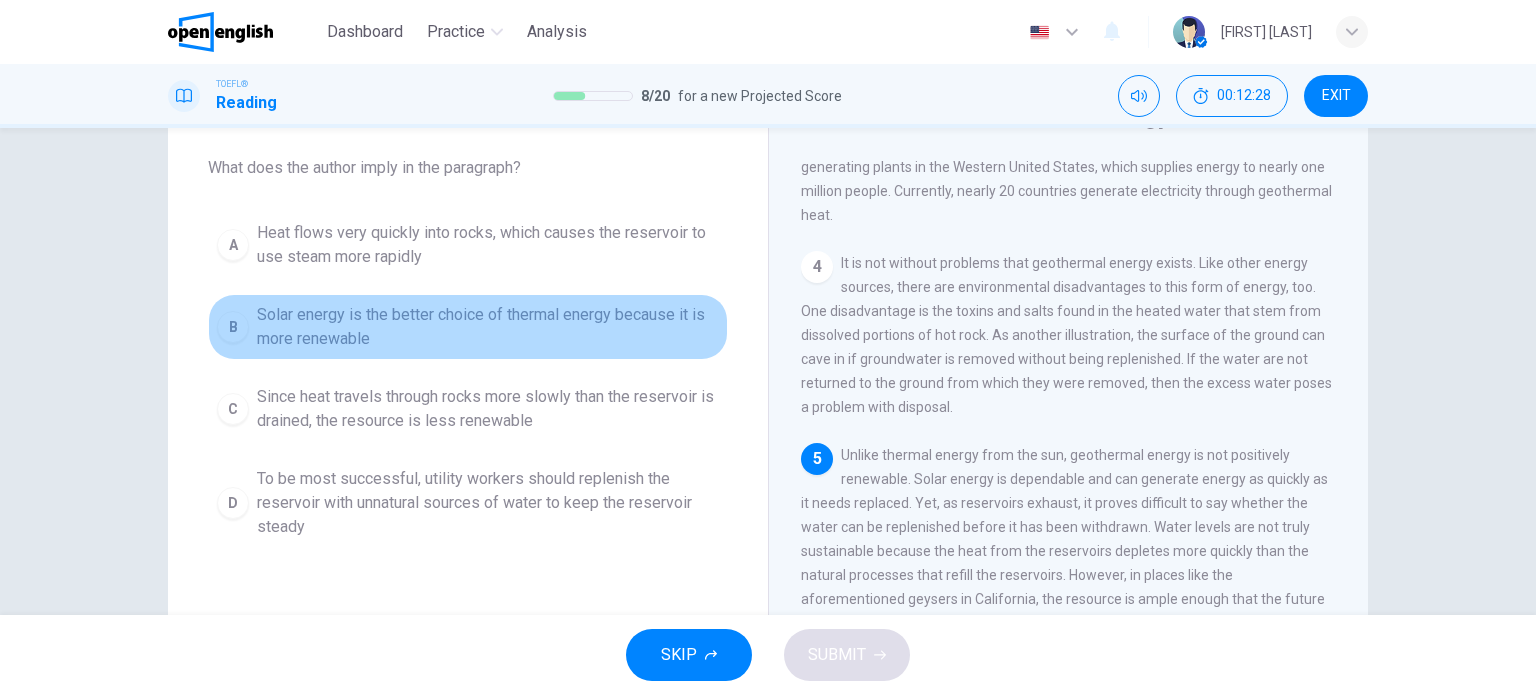 click on "B Solar energy is the better choice of thermal energy because it is more renewable" at bounding box center (468, 327) 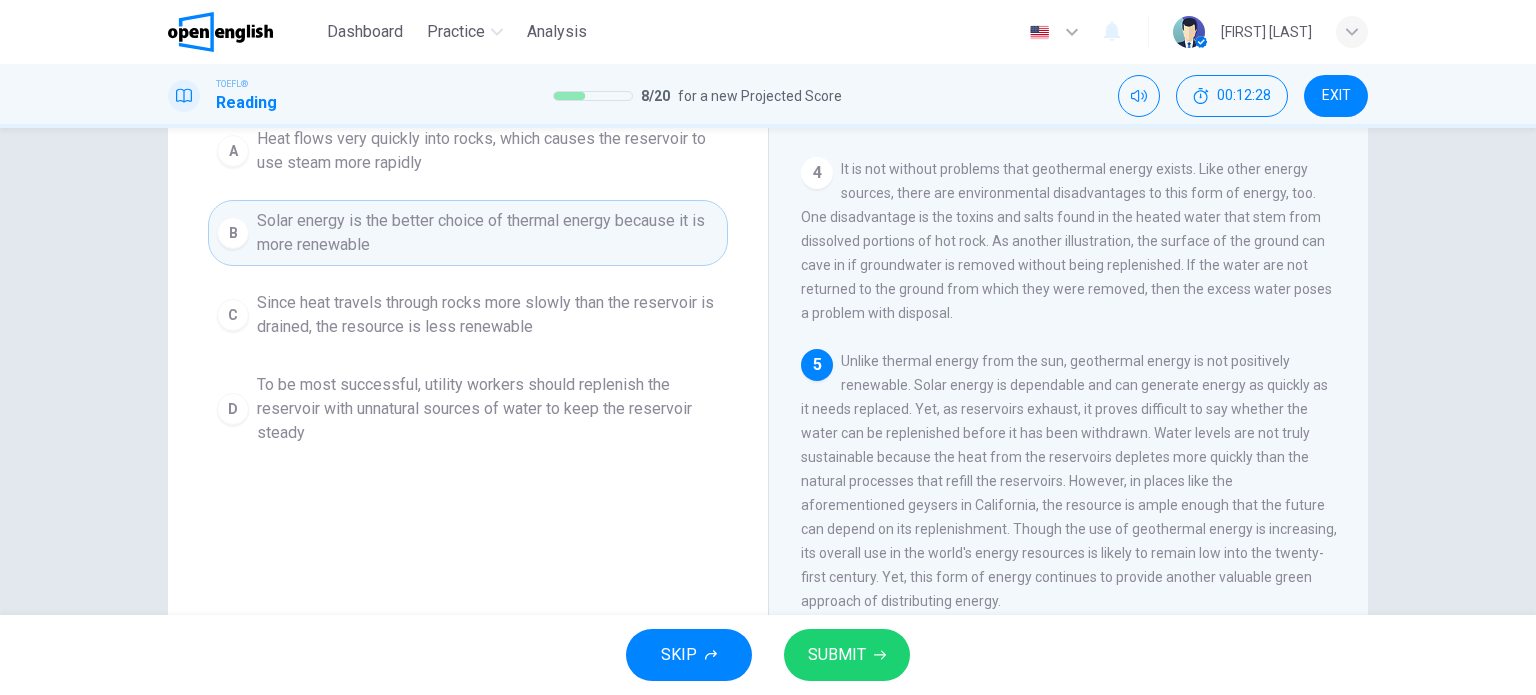 scroll, scrollTop: 200, scrollLeft: 0, axis: vertical 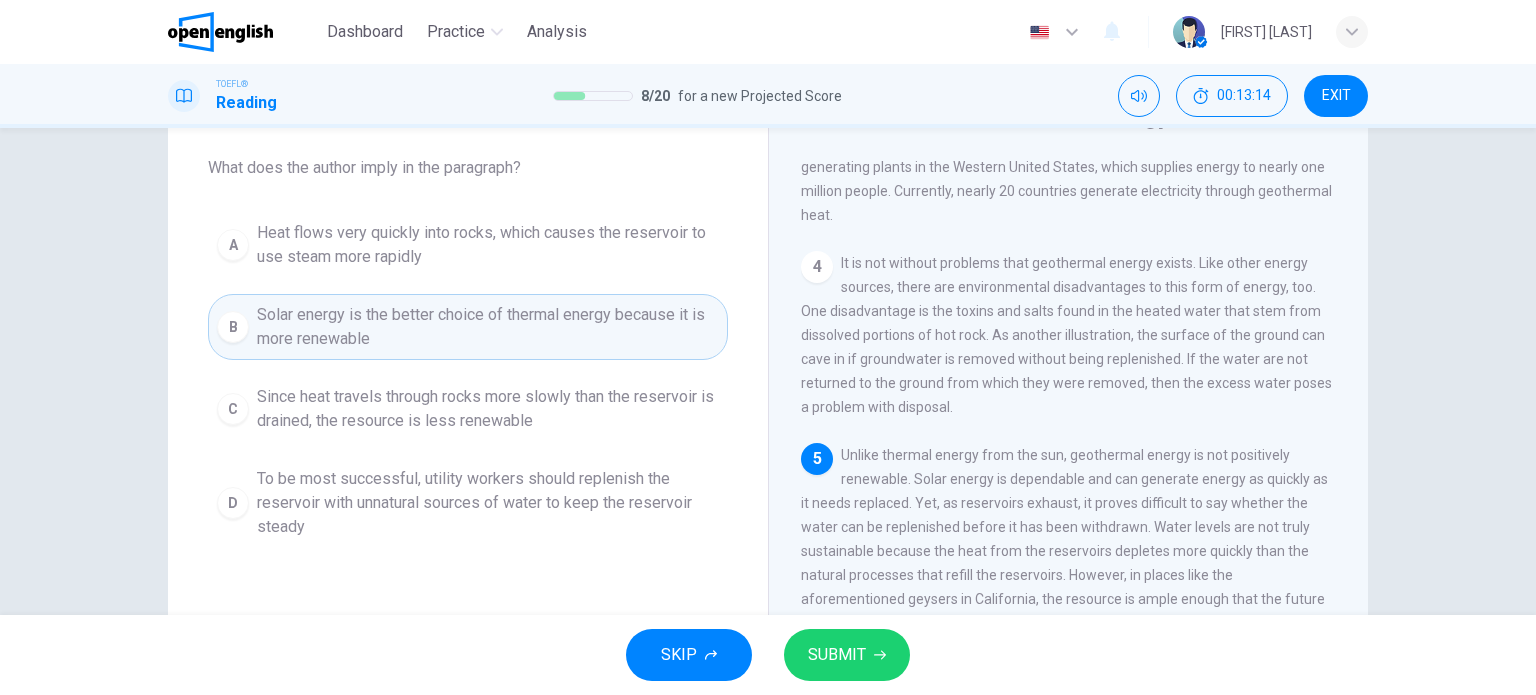 click on "SUBMIT" at bounding box center (847, 655) 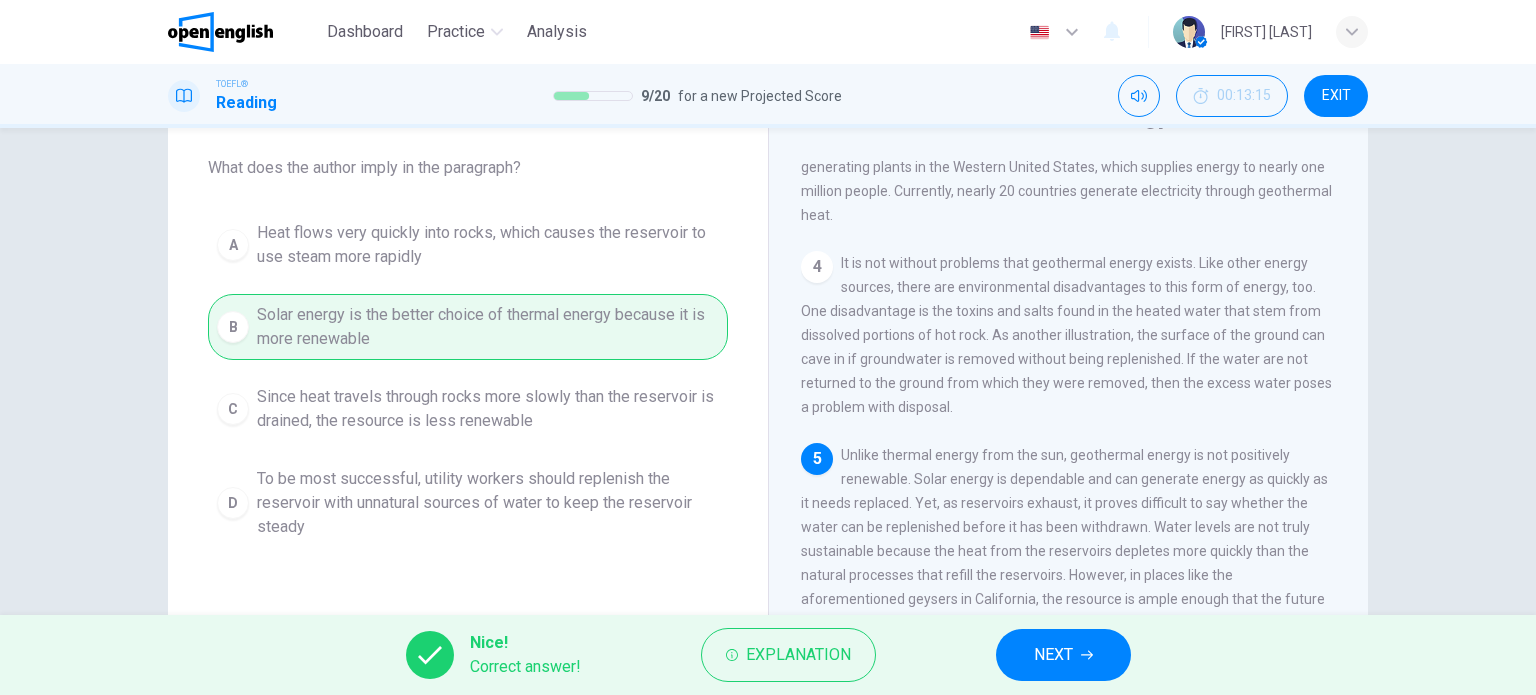 click on "NEXT" at bounding box center (1063, 655) 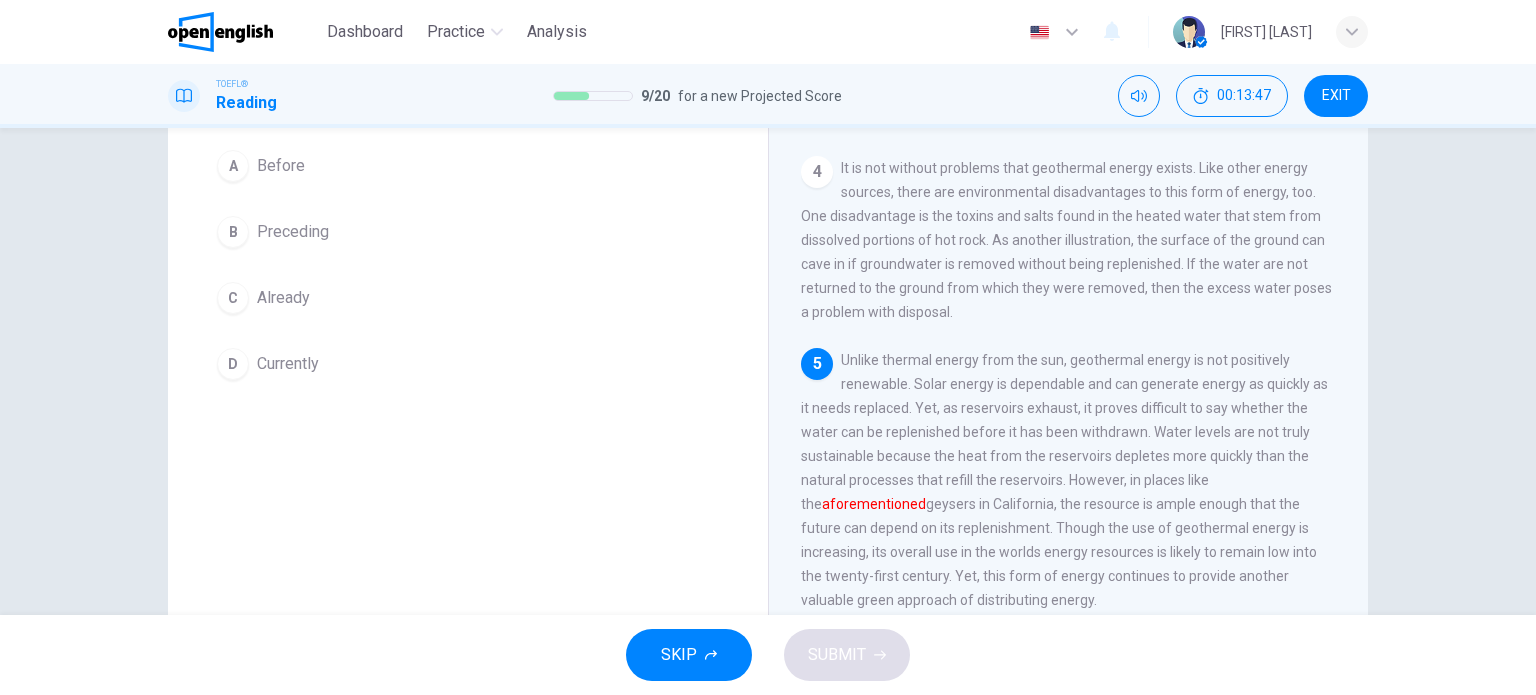 scroll, scrollTop: 200, scrollLeft: 0, axis: vertical 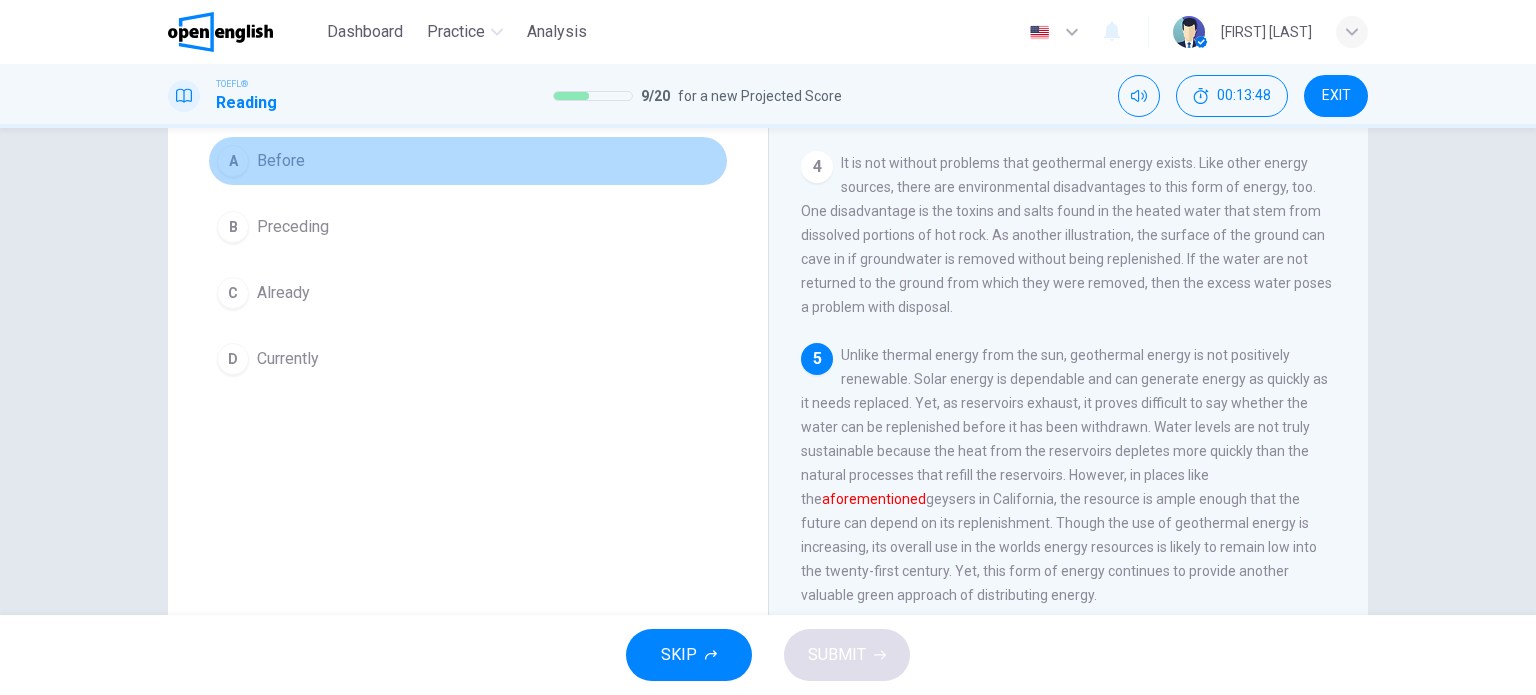 click on "A Before" at bounding box center (468, 161) 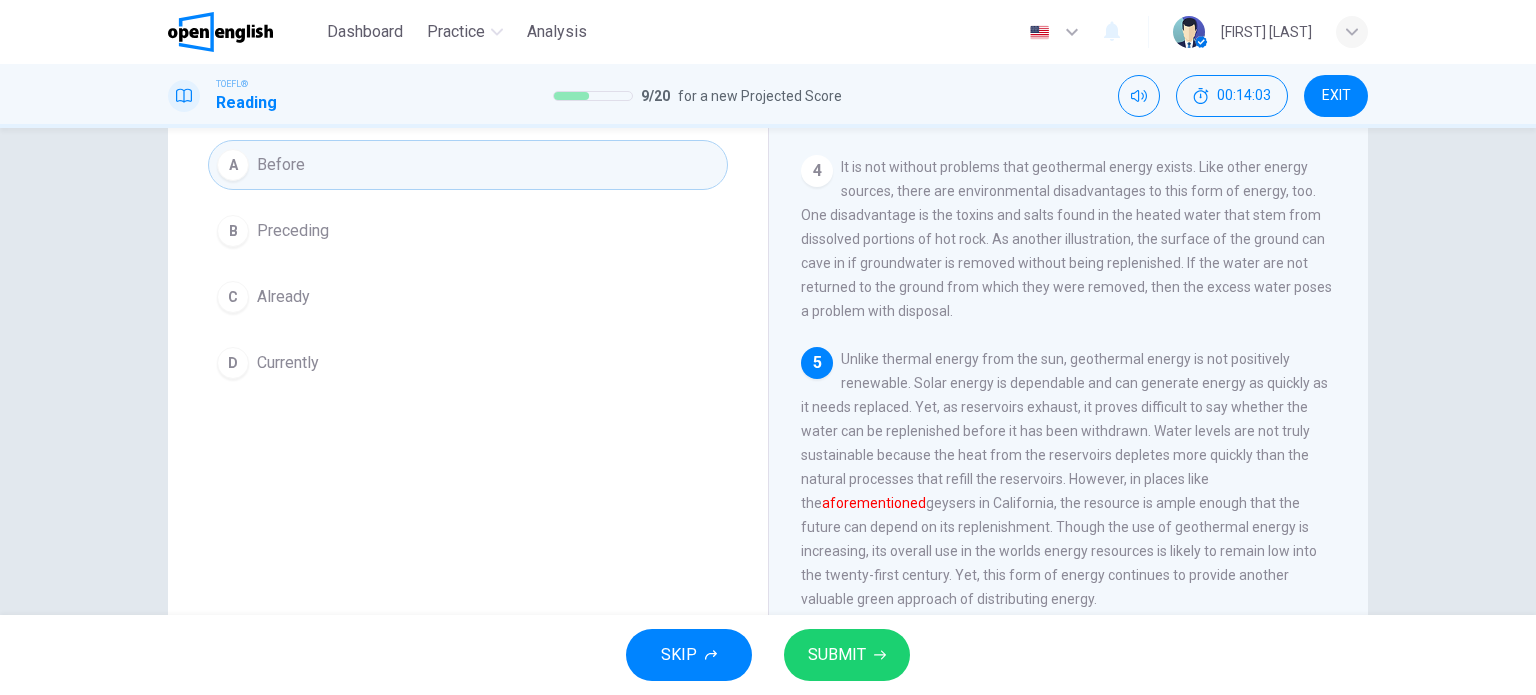 scroll, scrollTop: 200, scrollLeft: 0, axis: vertical 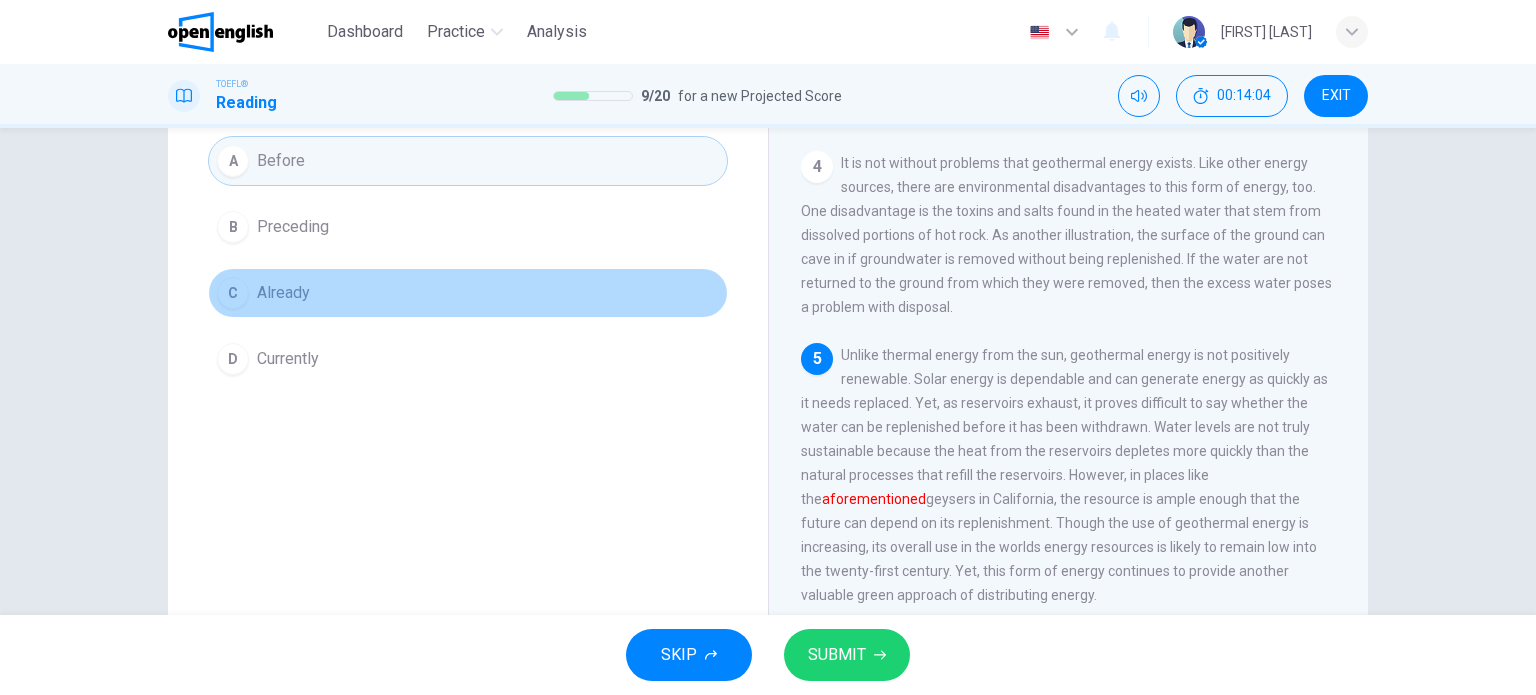click on "C Already" at bounding box center (468, 293) 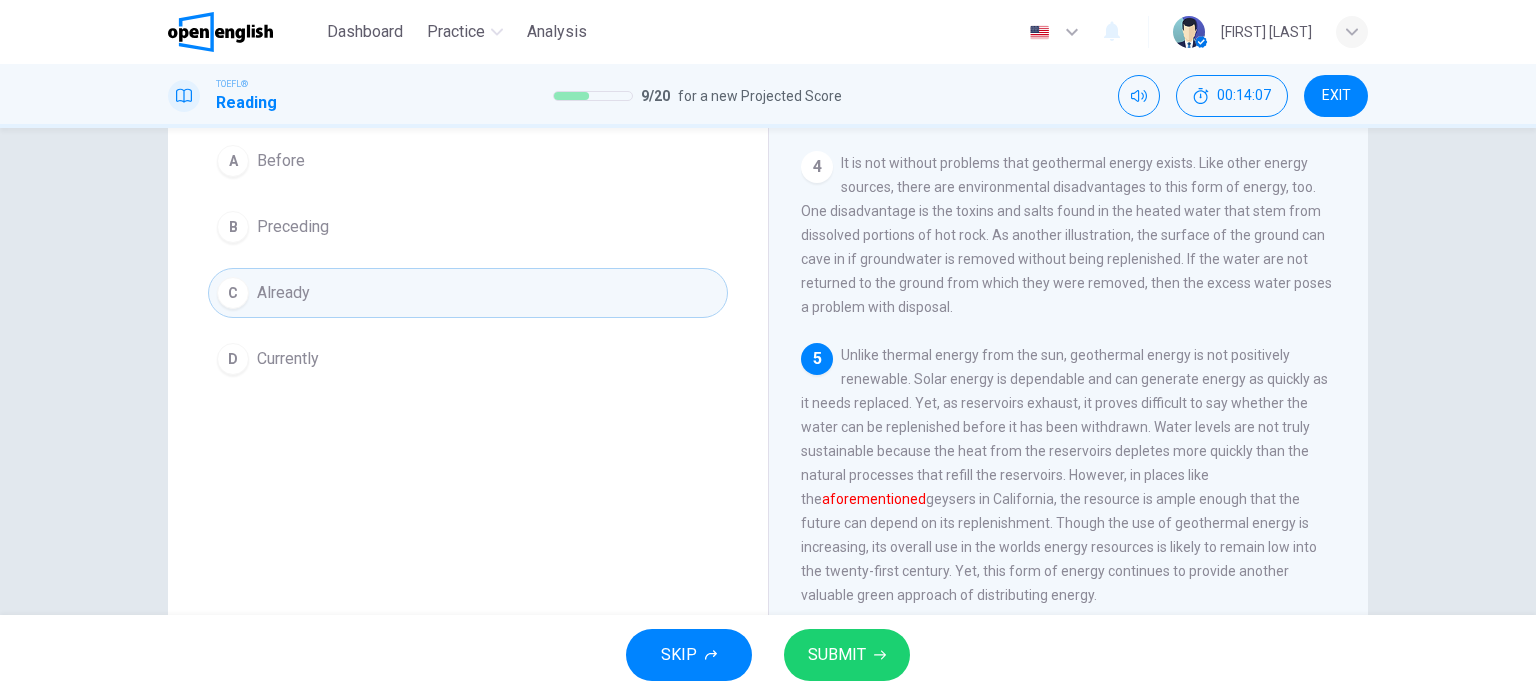 click on "SUBMIT" at bounding box center (847, 655) 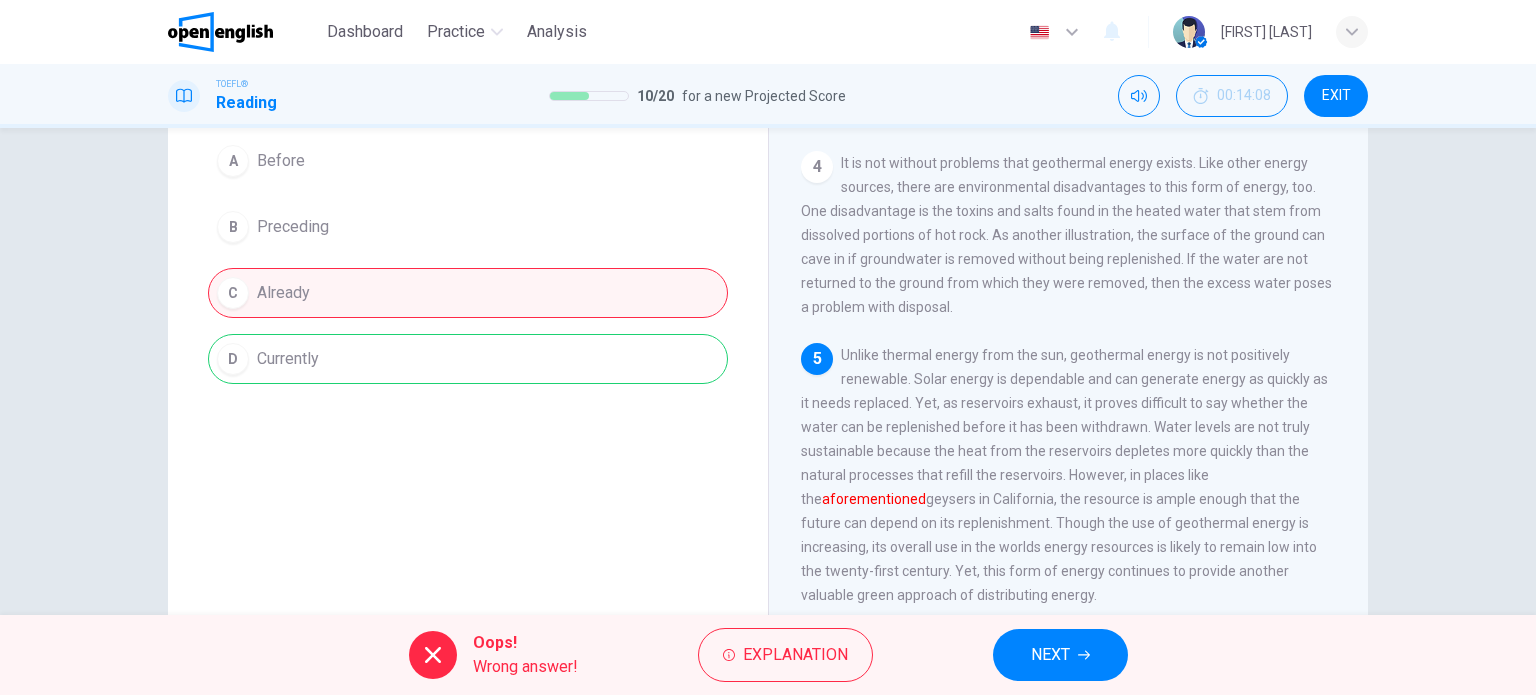 click on "NEXT" at bounding box center (1060, 655) 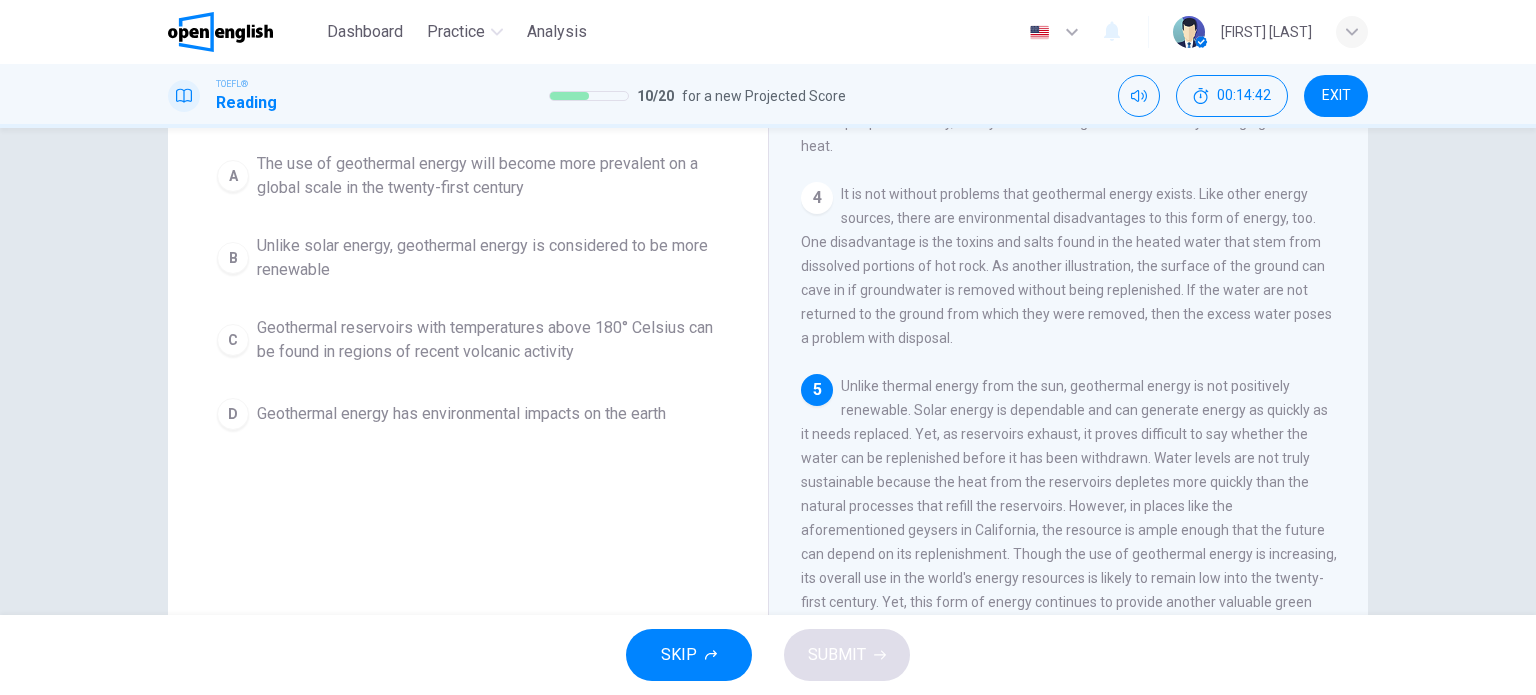 scroll, scrollTop: 176, scrollLeft: 0, axis: vertical 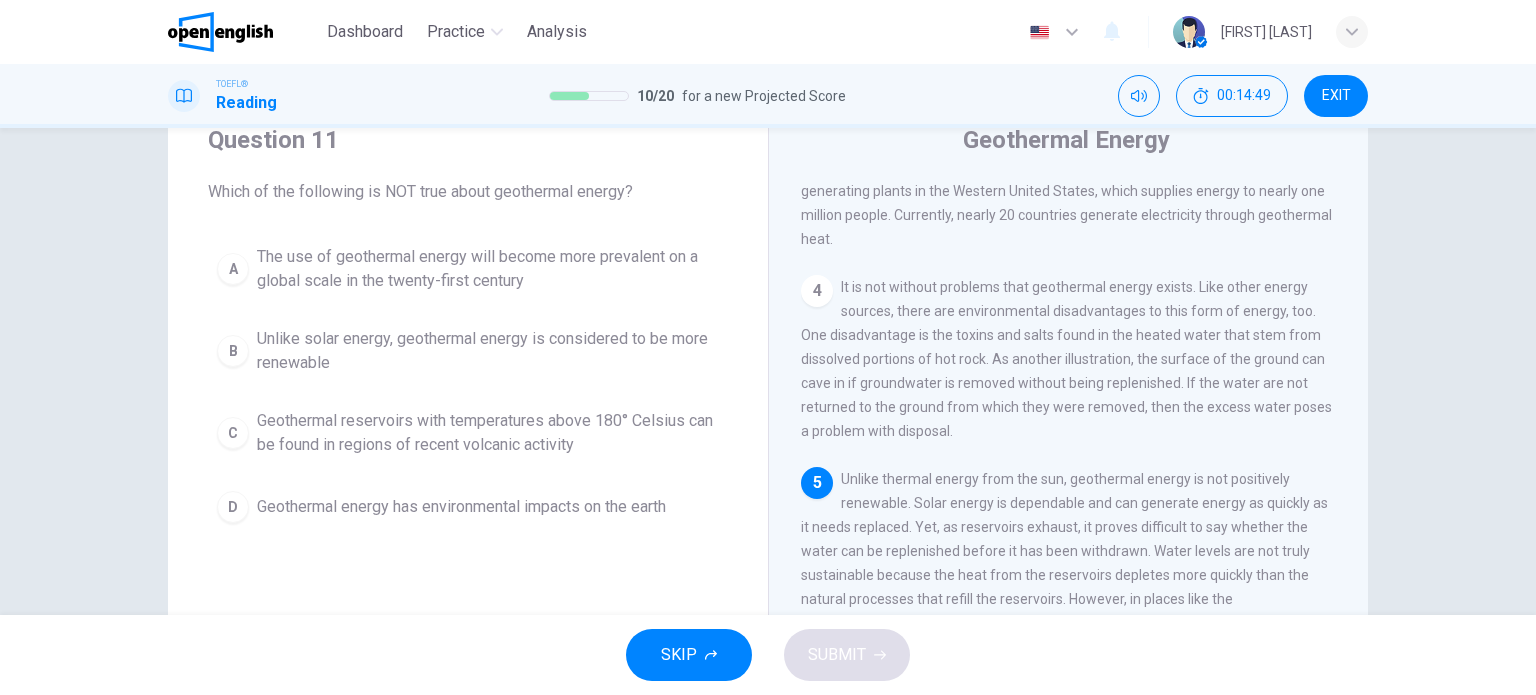 click on "Unlike solar energy, geothermal energy is considered to be more renewable" at bounding box center (488, 351) 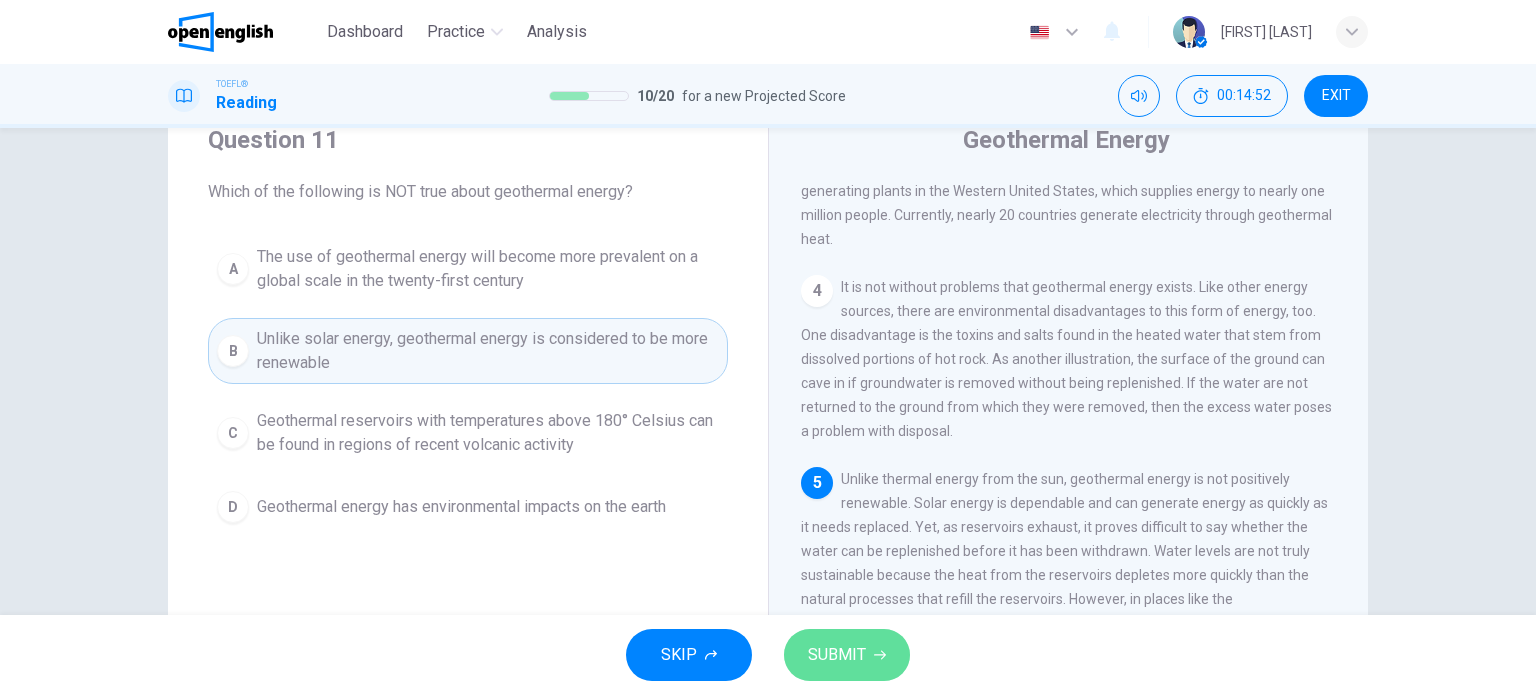 click on "SUBMIT" at bounding box center (837, 655) 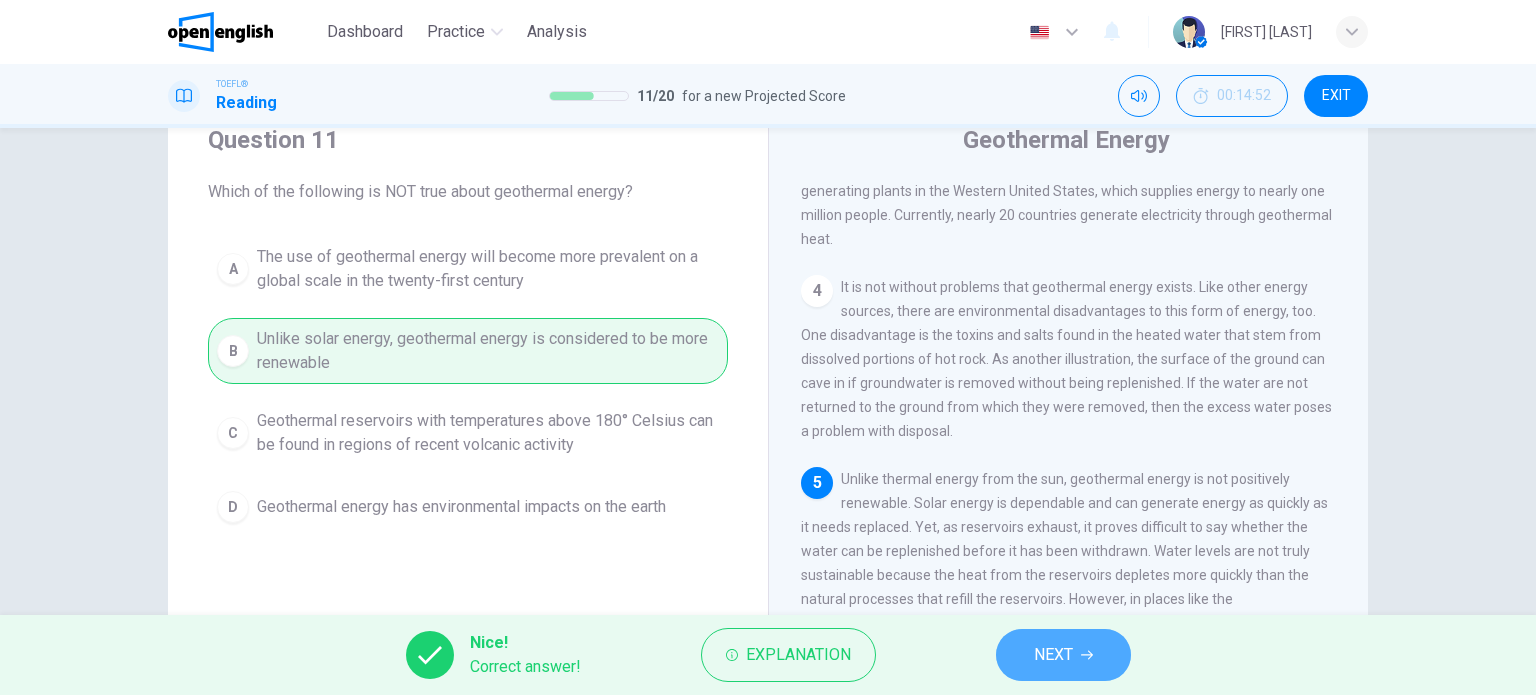 click on "NEXT" at bounding box center [1053, 655] 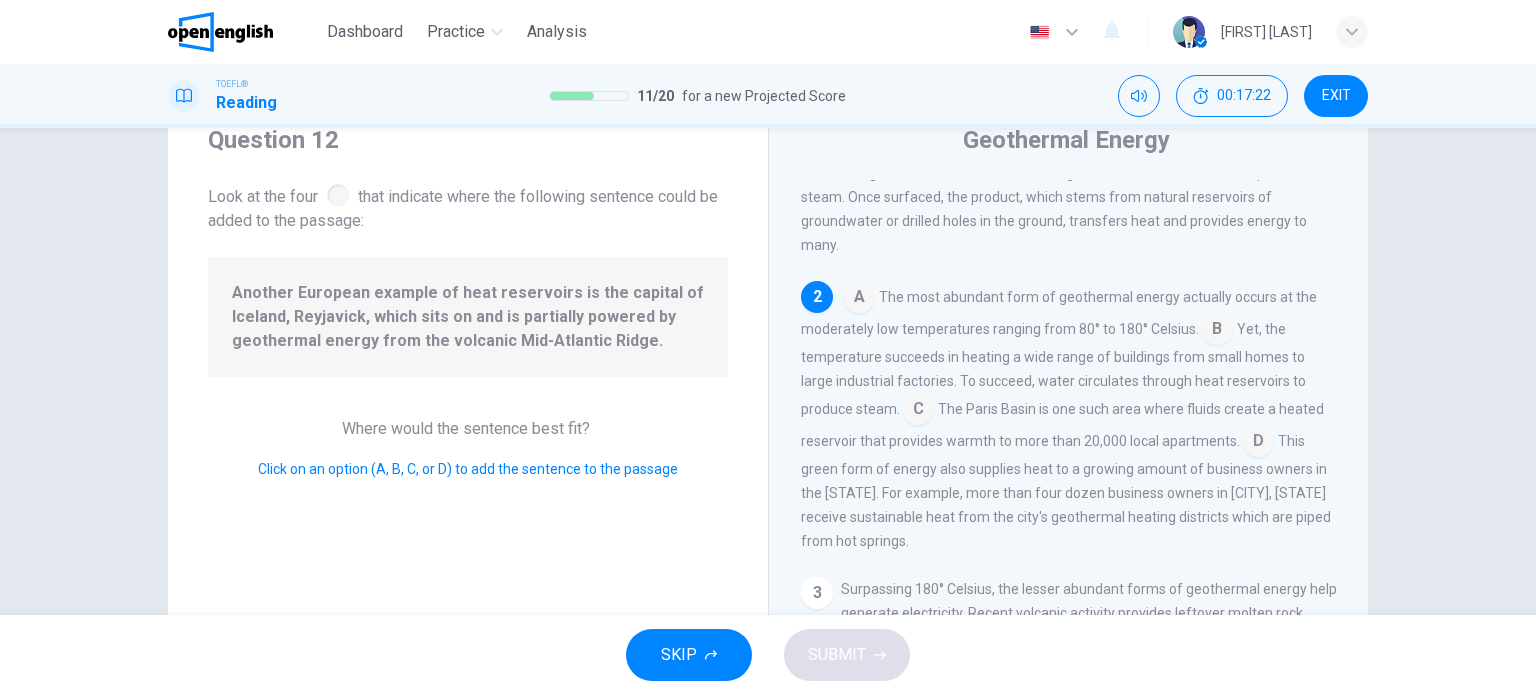 scroll, scrollTop: 144, scrollLeft: 0, axis: vertical 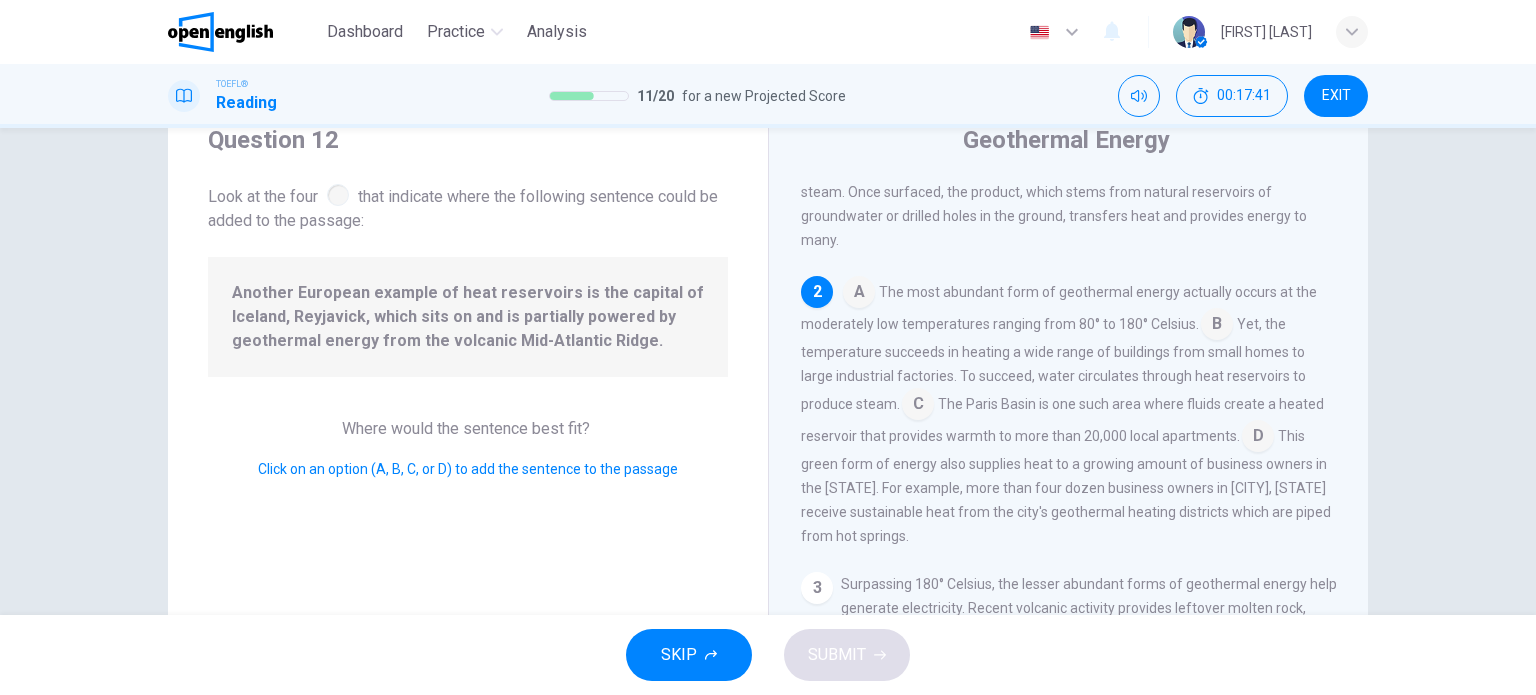 click at bounding box center (1258, 438) 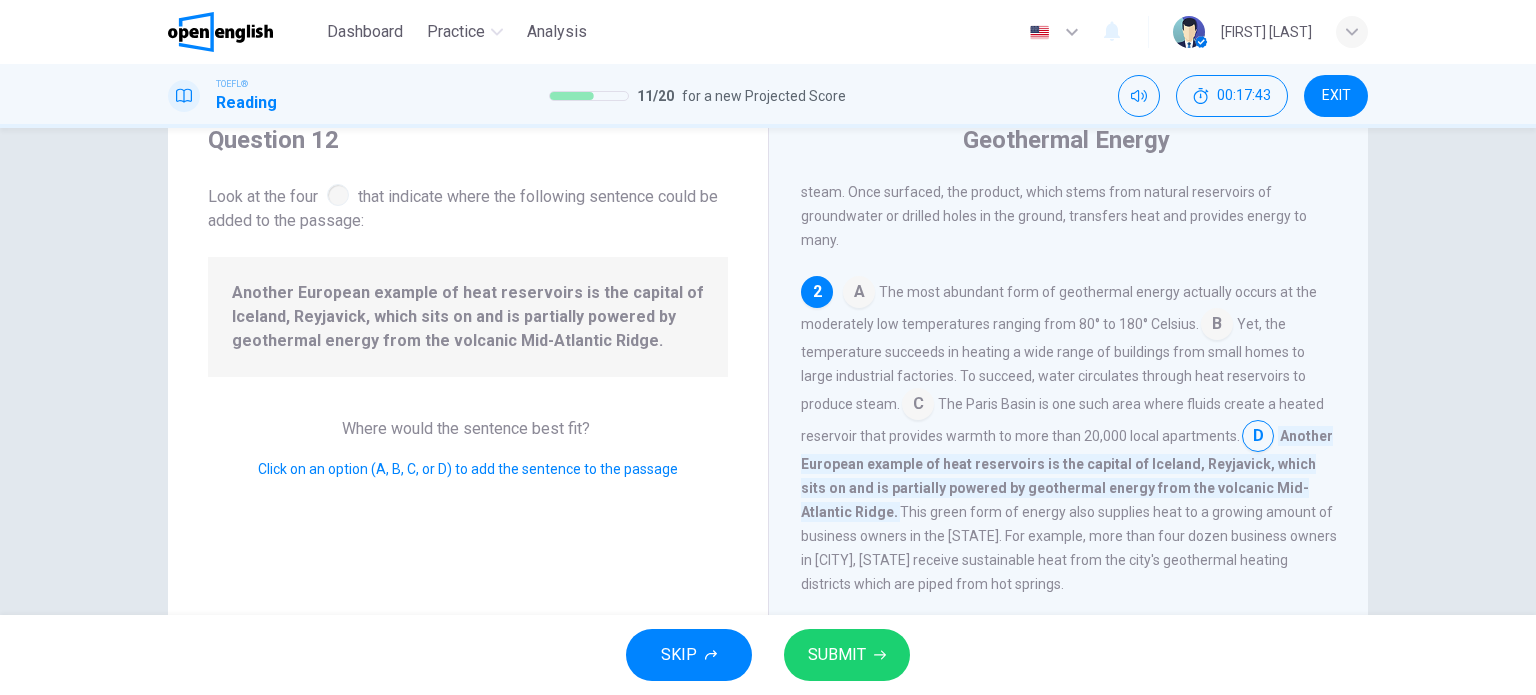 click on "SUBMIT" at bounding box center [837, 655] 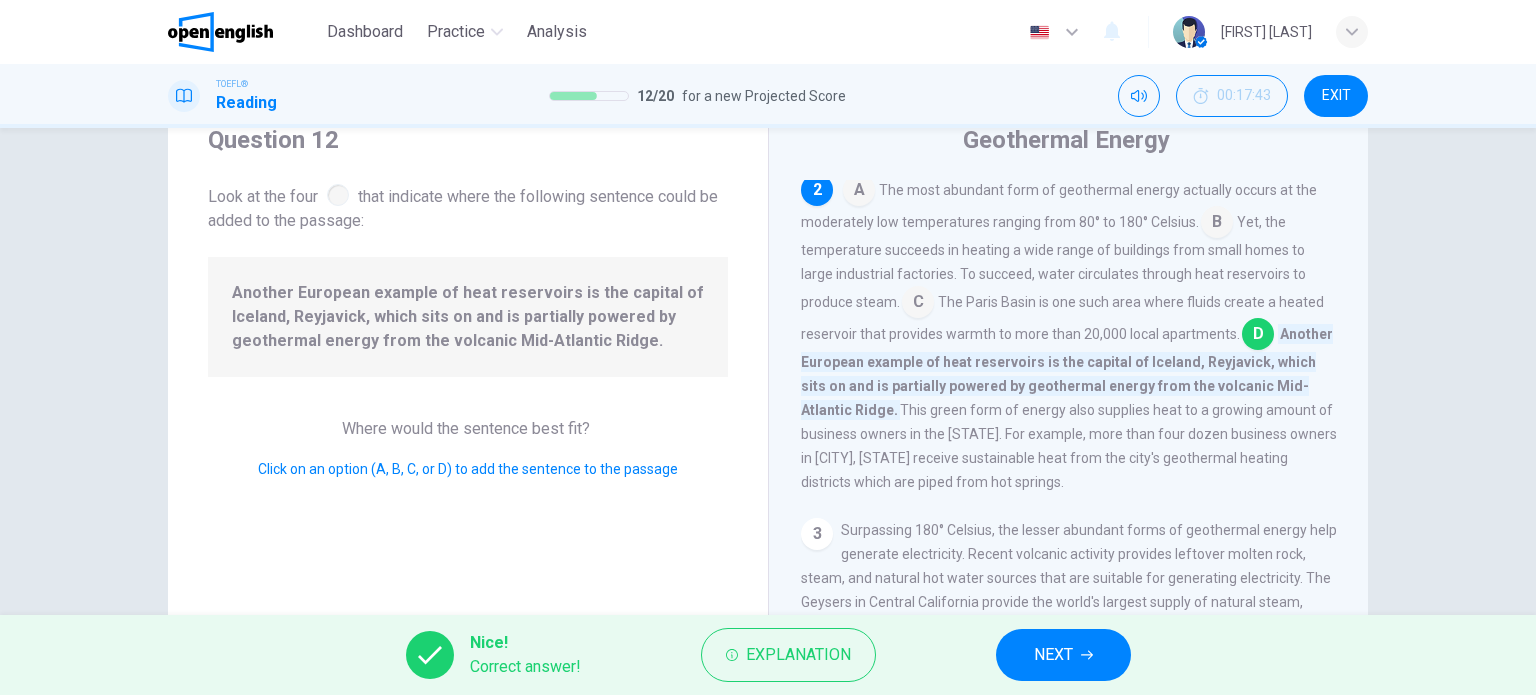 scroll, scrollTop: 244, scrollLeft: 0, axis: vertical 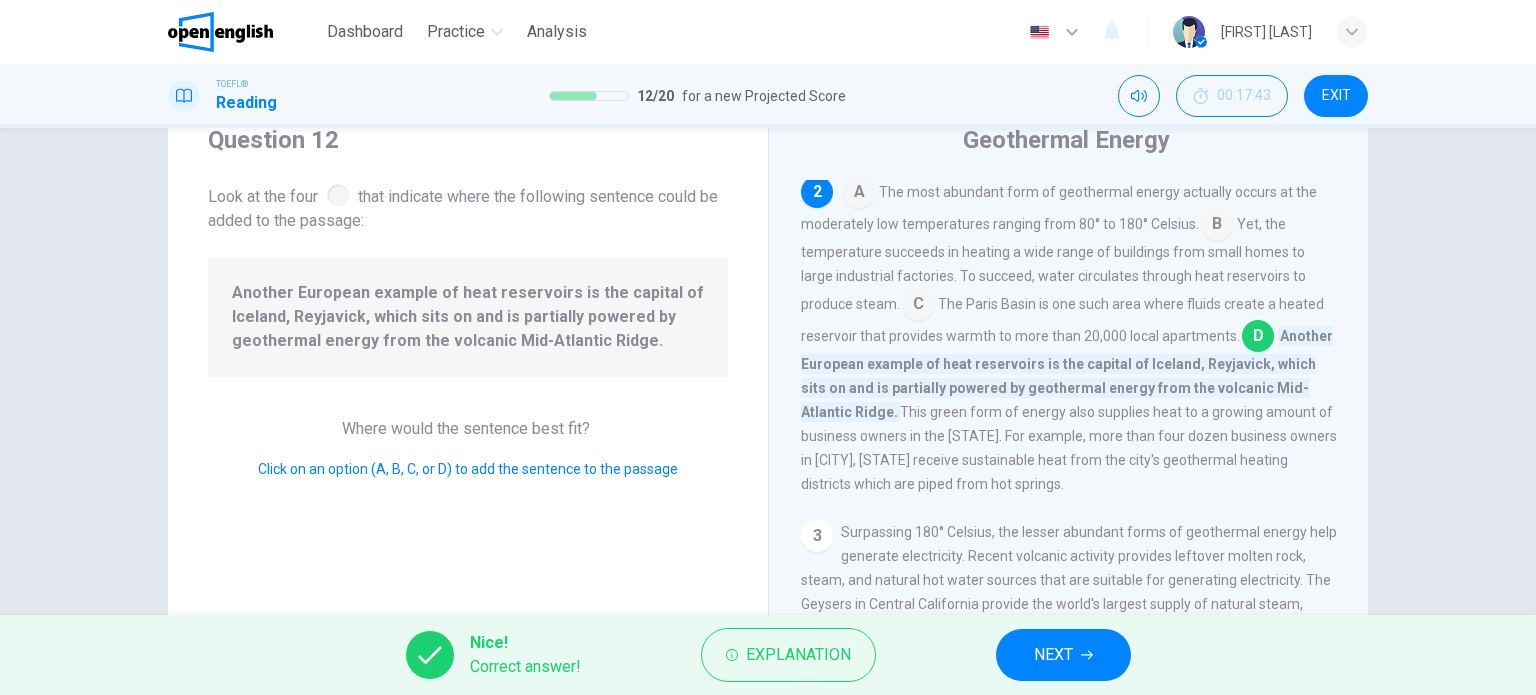 click on "NEXT" at bounding box center [1063, 655] 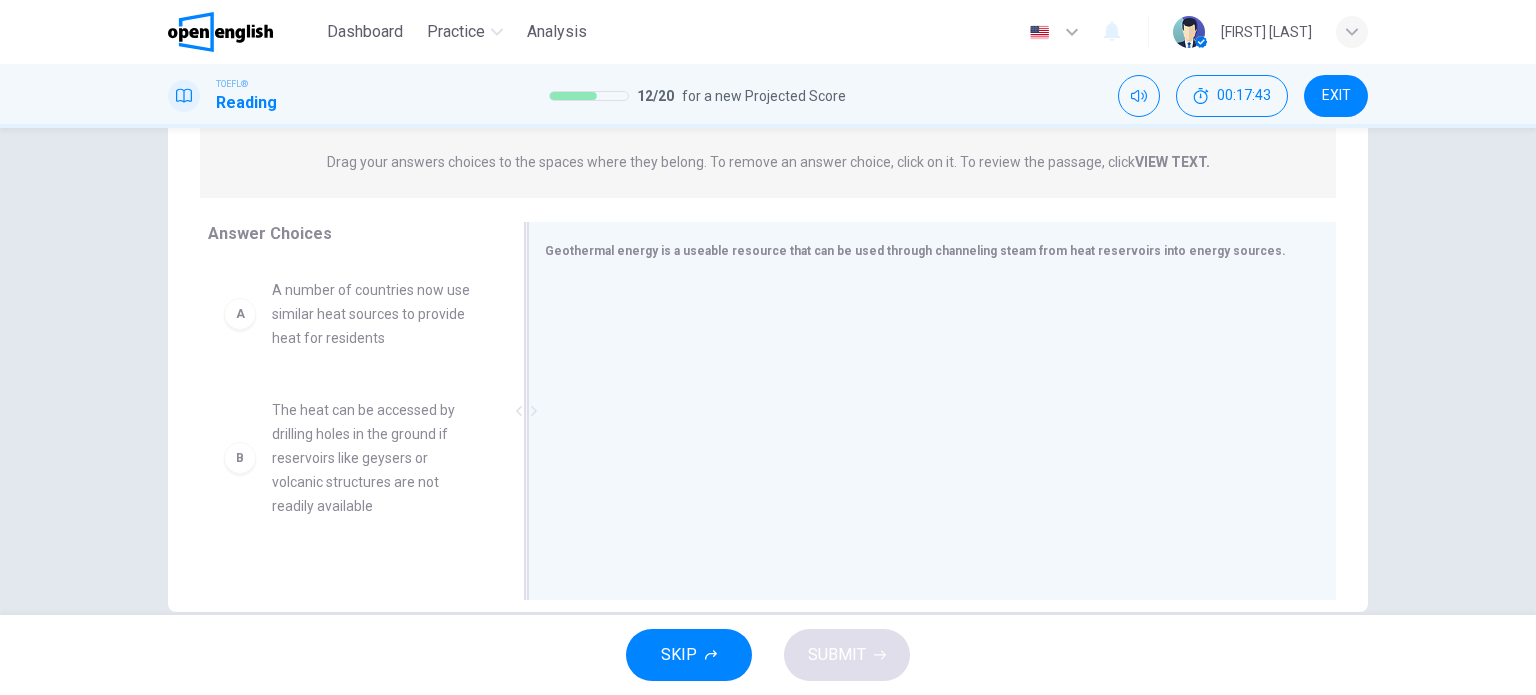 scroll, scrollTop: 276, scrollLeft: 0, axis: vertical 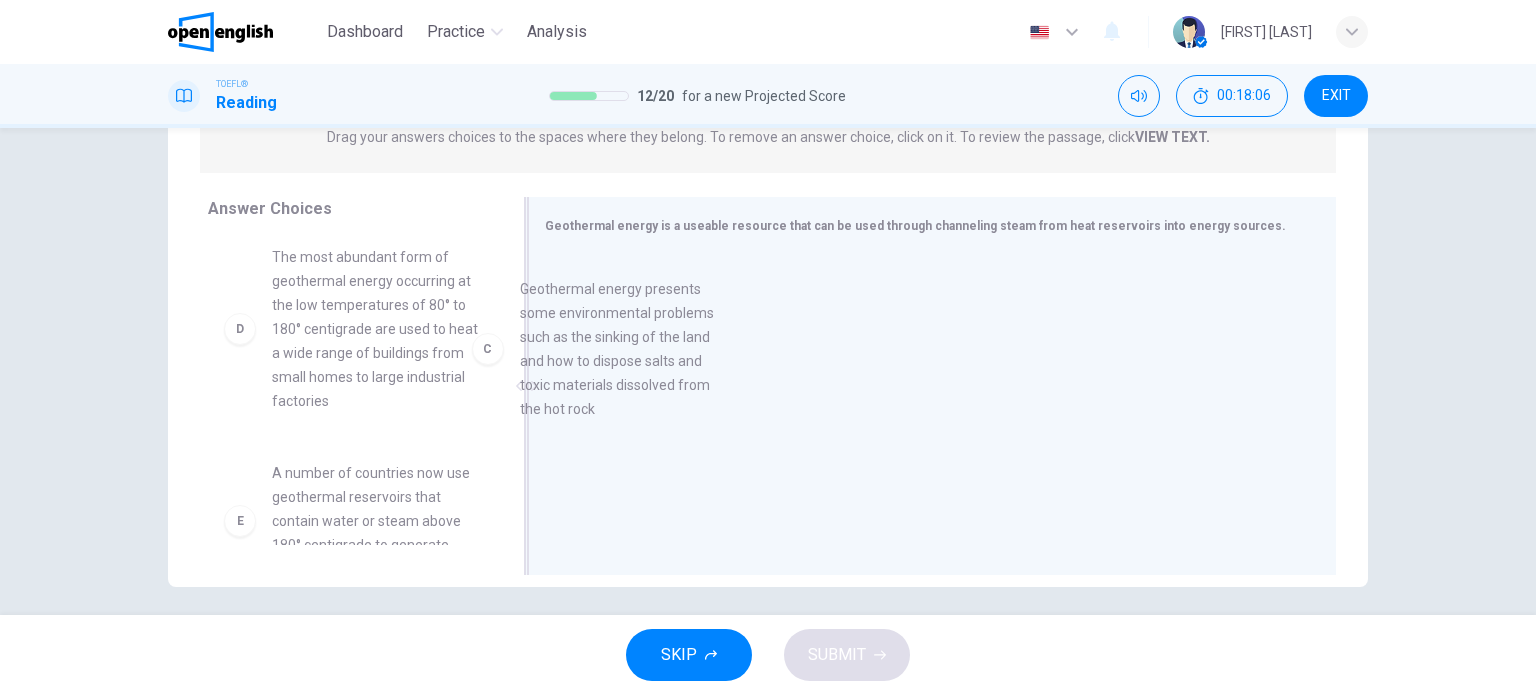 drag, startPoint x: 356, startPoint y: 355, endPoint x: 664, endPoint y: 392, distance: 310.21445 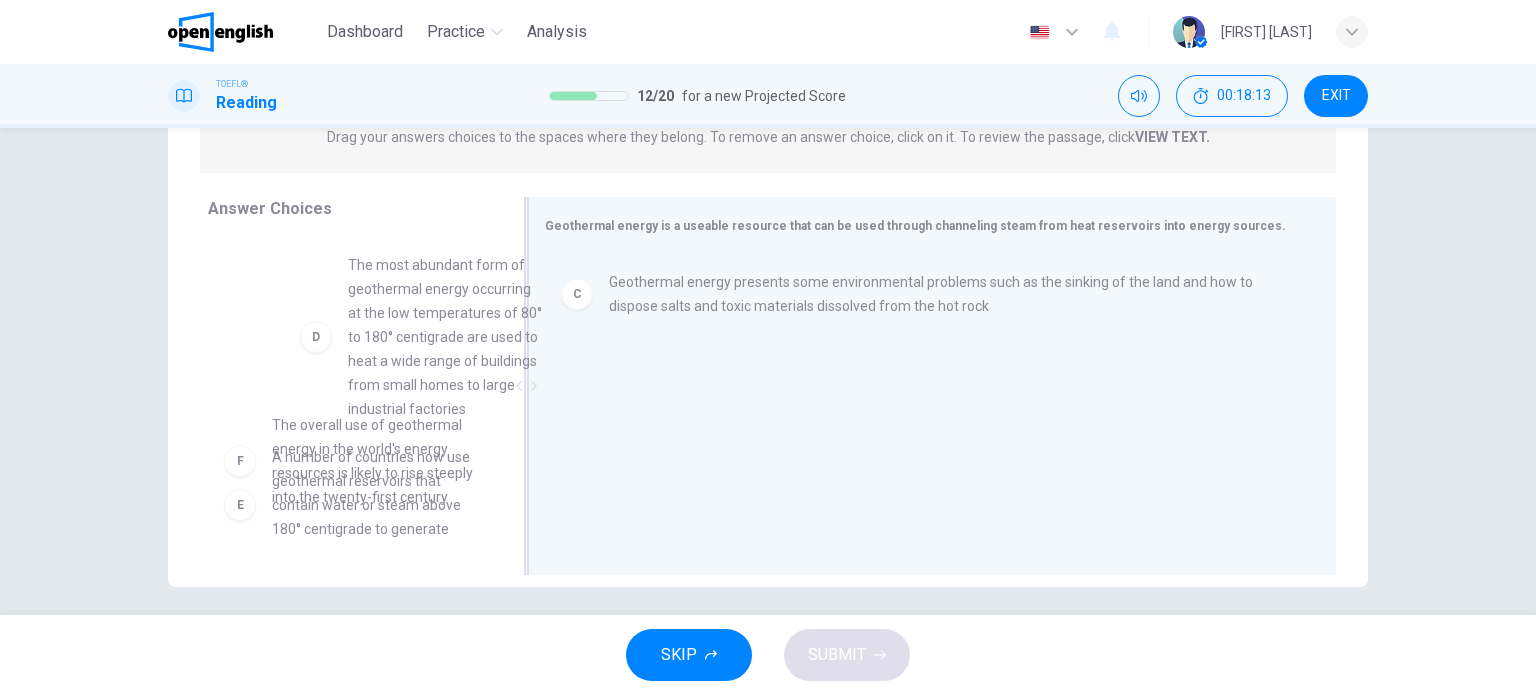 drag, startPoint x: 381, startPoint y: 403, endPoint x: 641, endPoint y: 447, distance: 263.6968 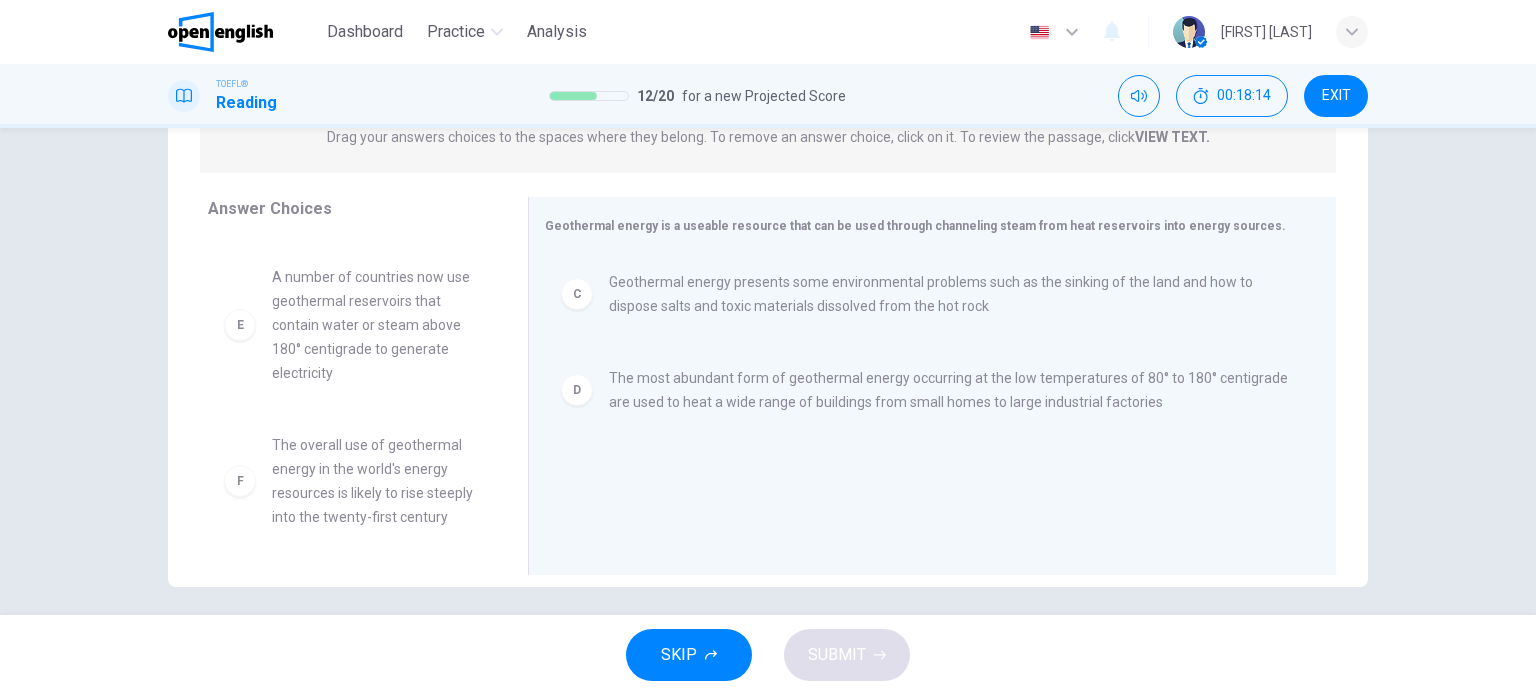scroll, scrollTop: 300, scrollLeft: 0, axis: vertical 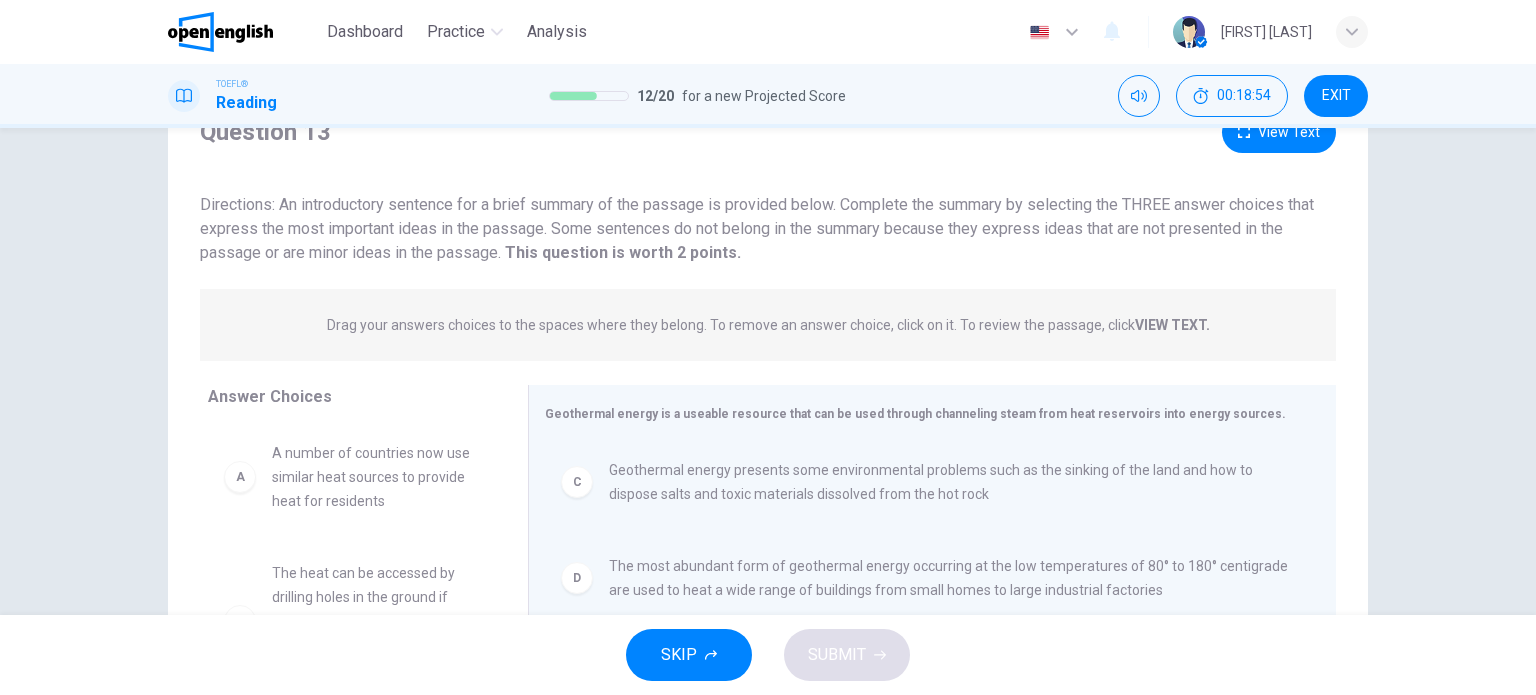 click on "VIEW TEXT." at bounding box center (1172, 325) 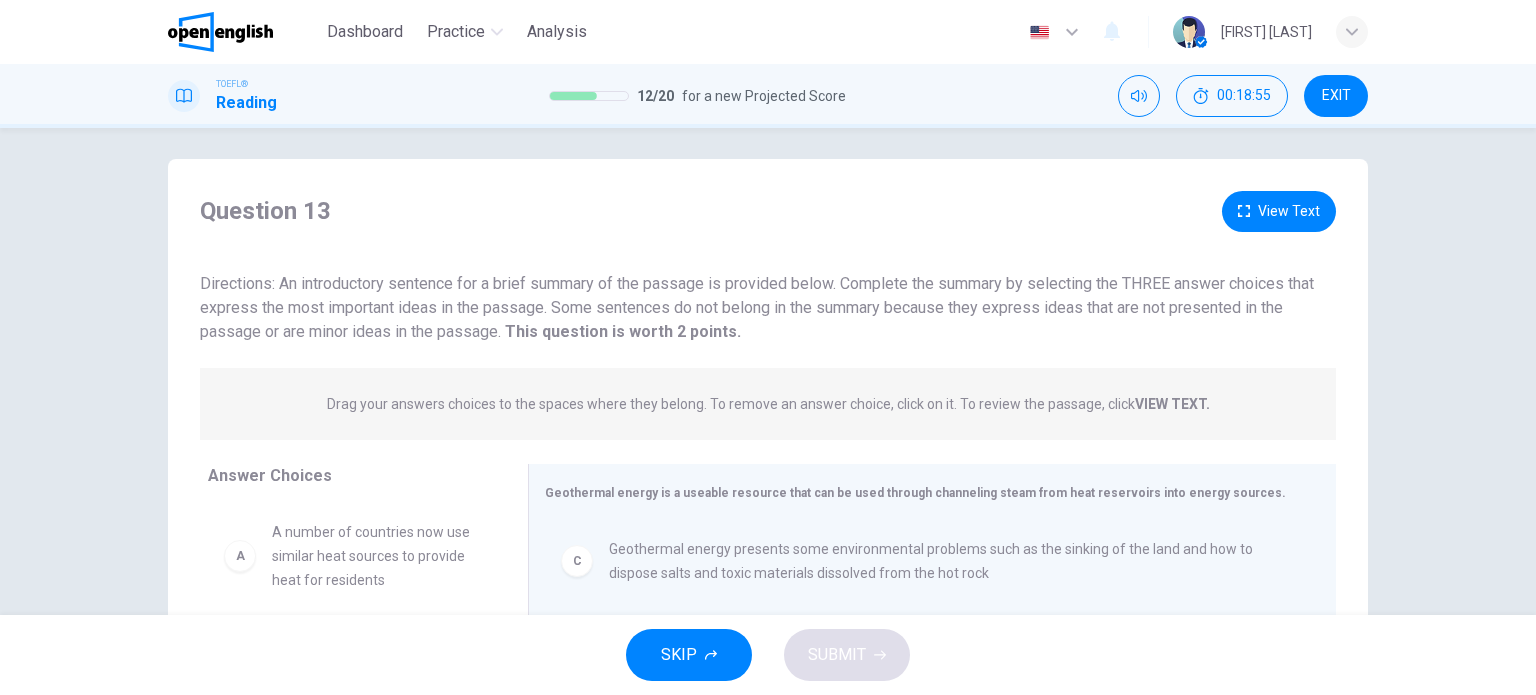 scroll, scrollTop: 0, scrollLeft: 0, axis: both 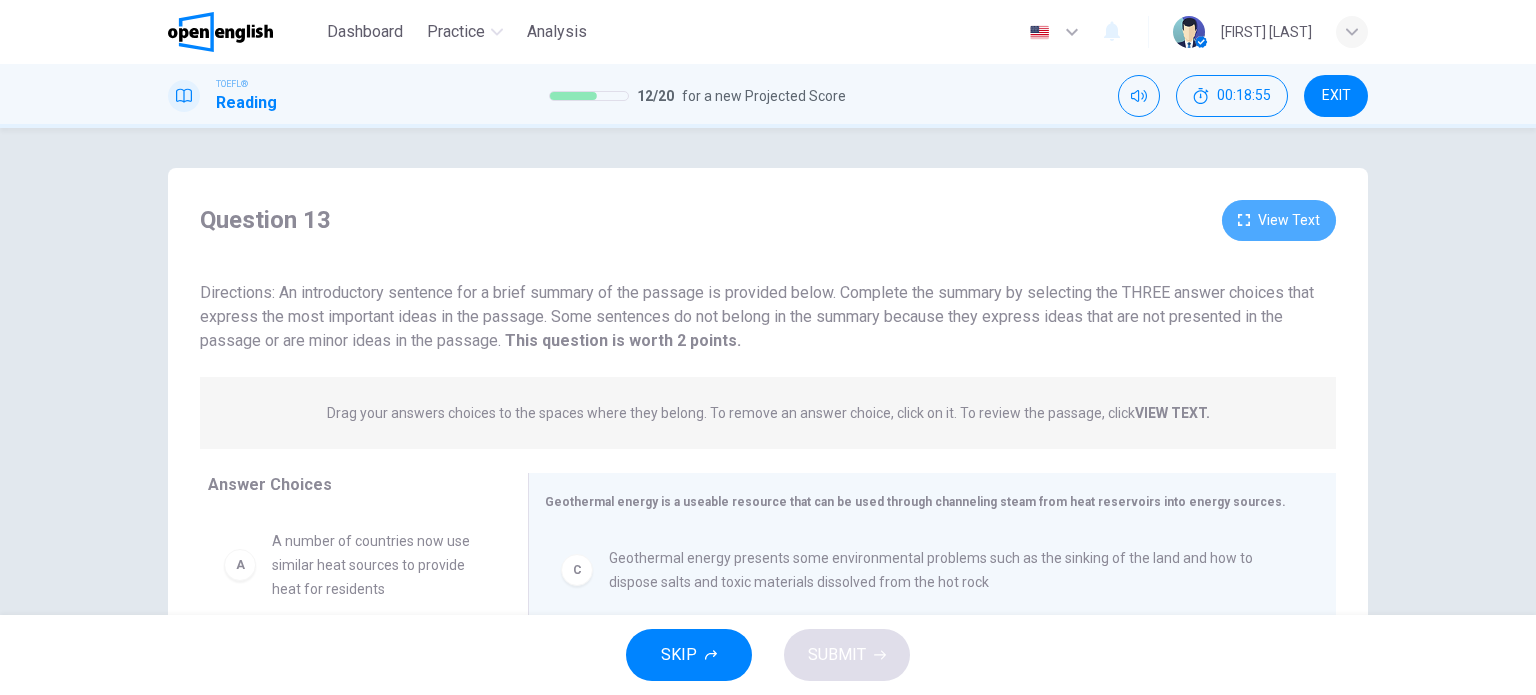 click on "View Text" at bounding box center (1279, 220) 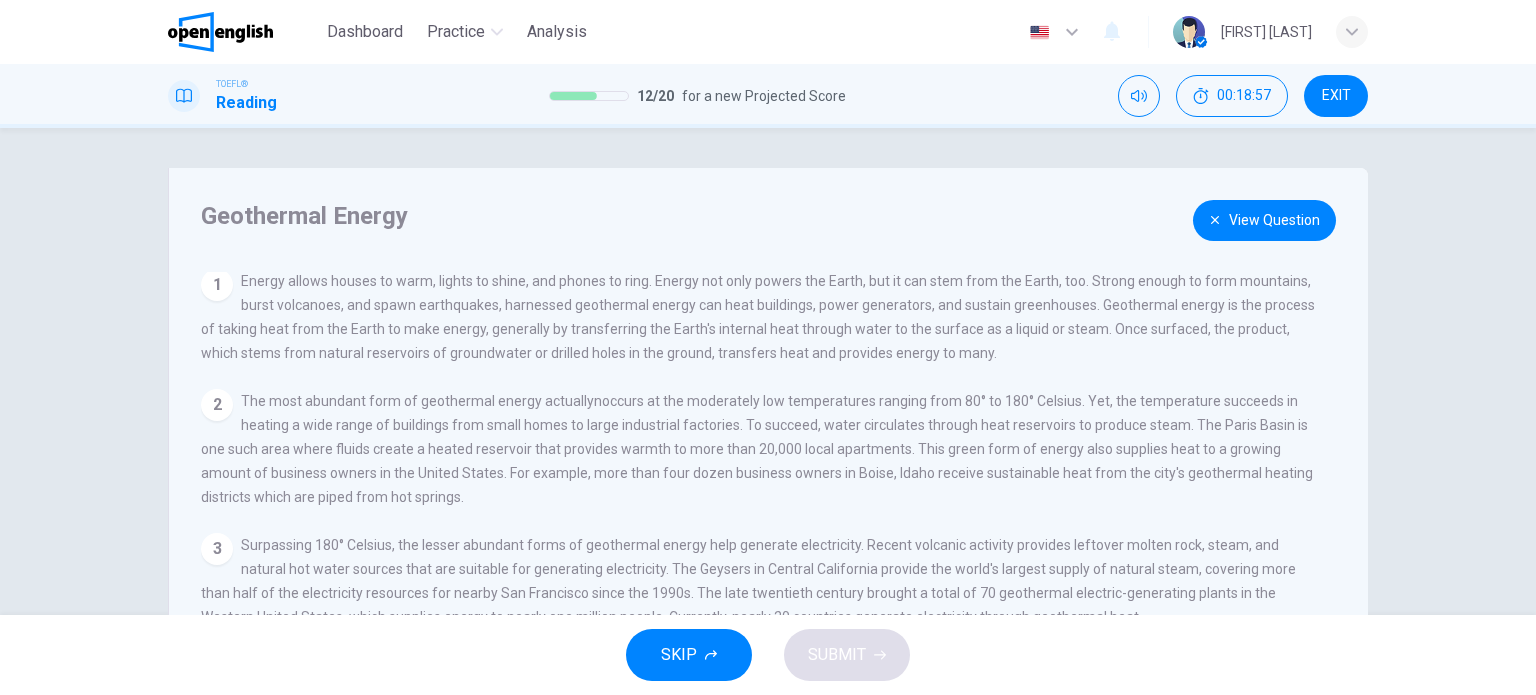 scroll, scrollTop: 0, scrollLeft: 0, axis: both 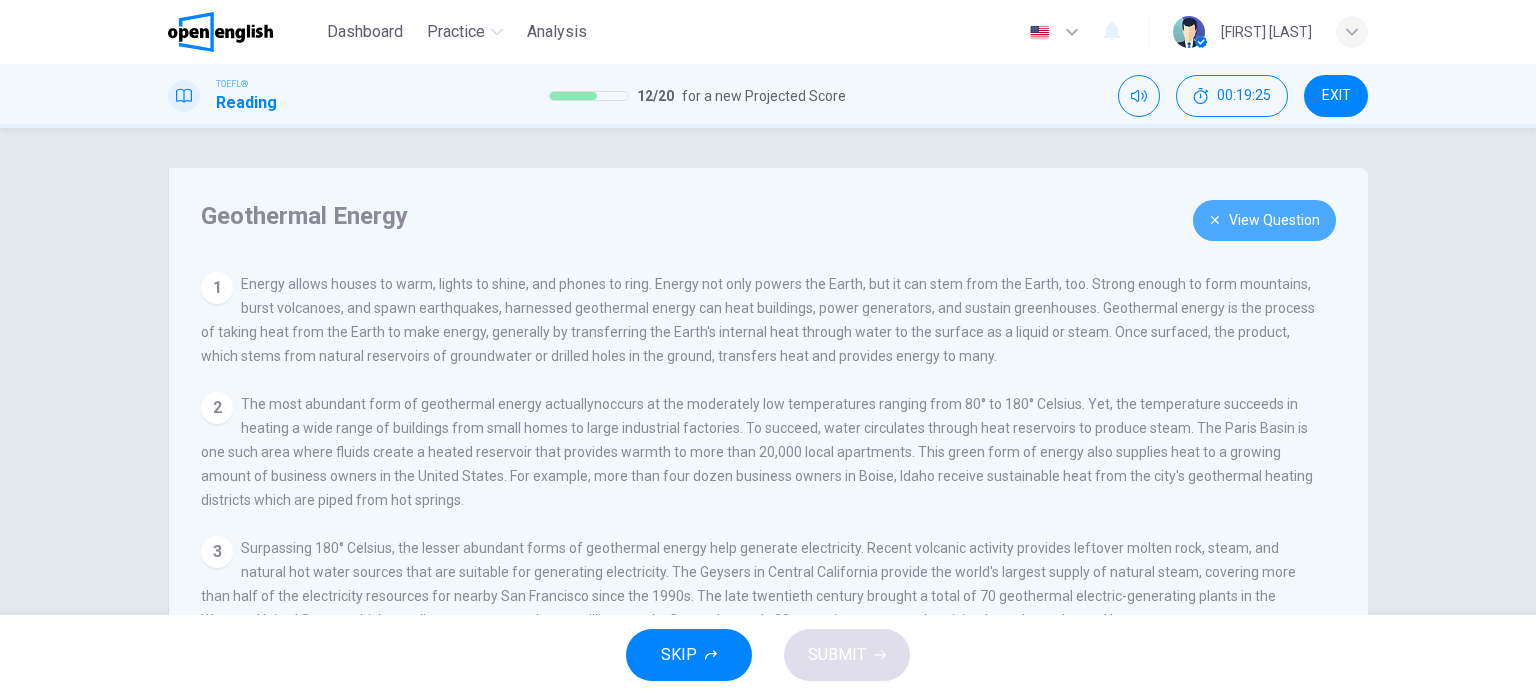 click on "View Question" at bounding box center (1264, 220) 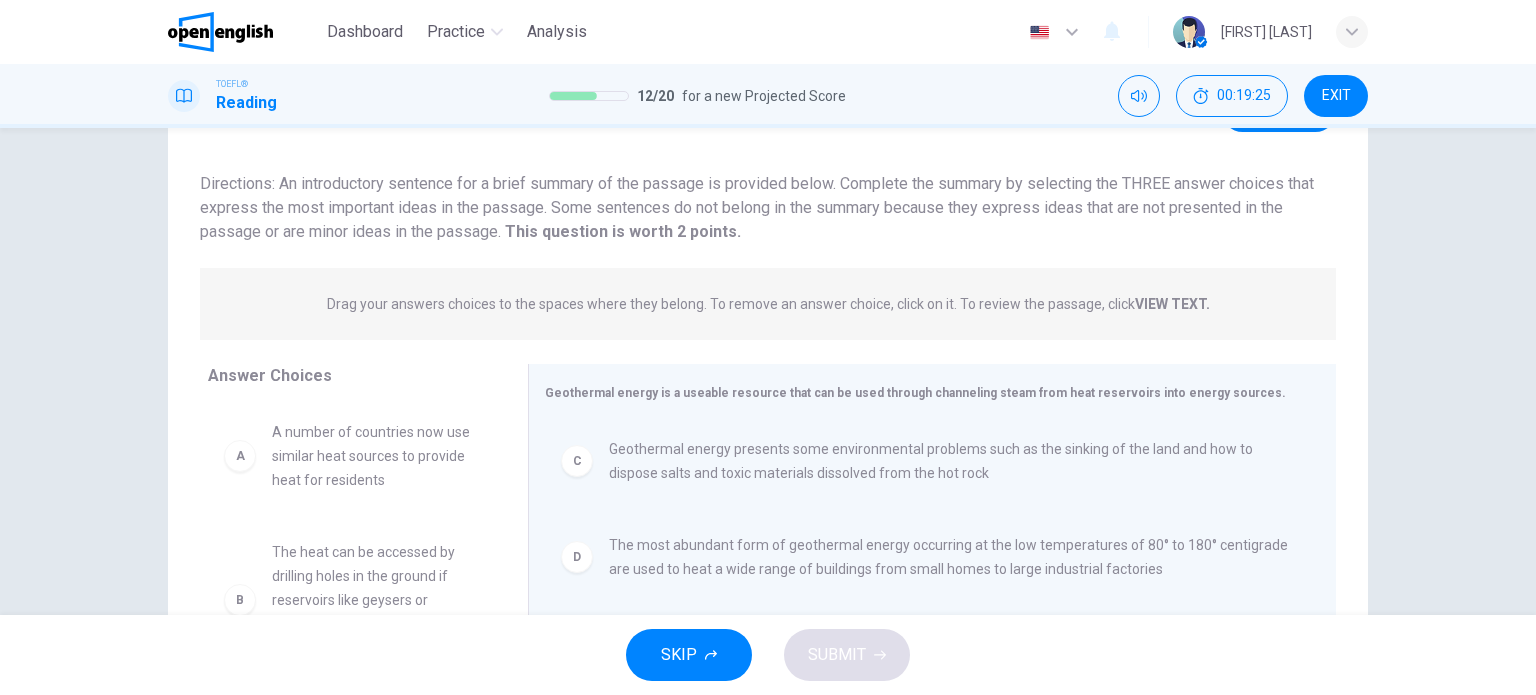 scroll, scrollTop: 288, scrollLeft: 0, axis: vertical 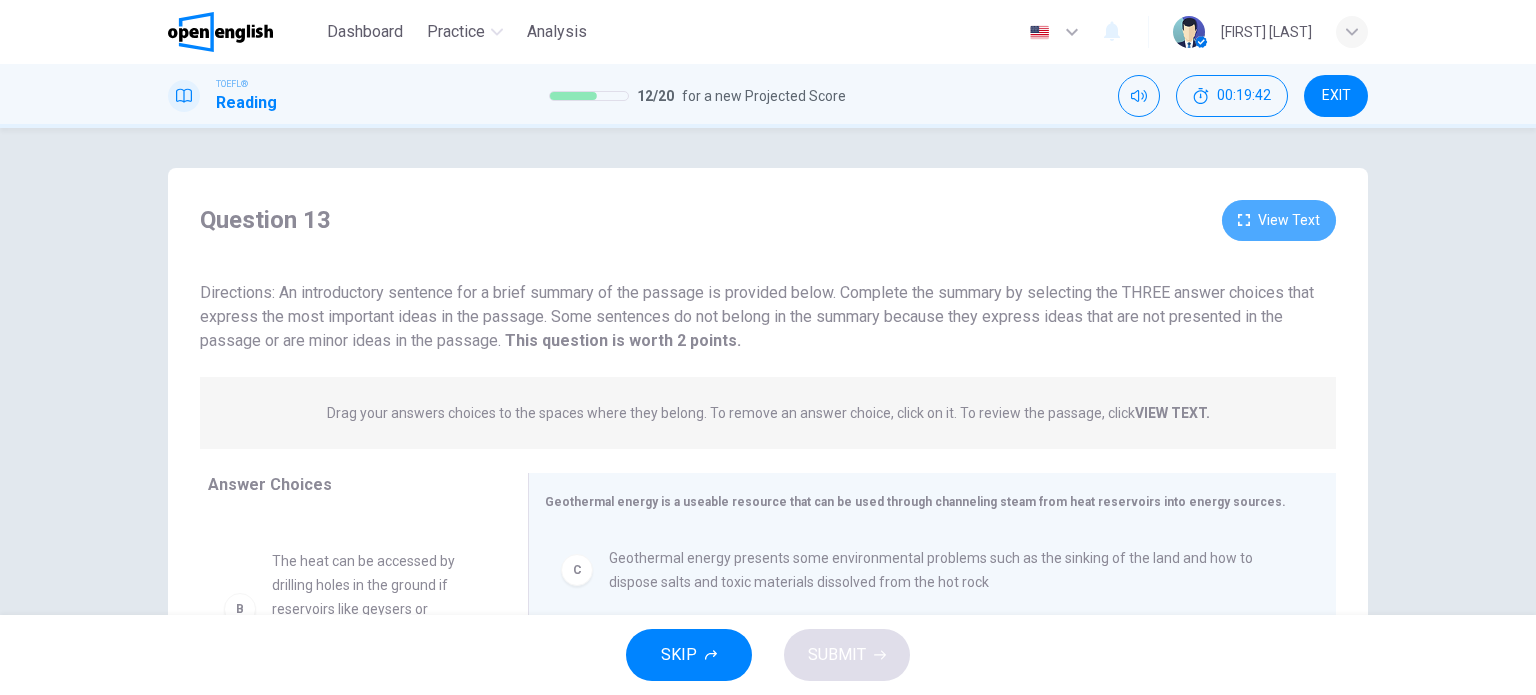 click on "View Text" at bounding box center [1279, 220] 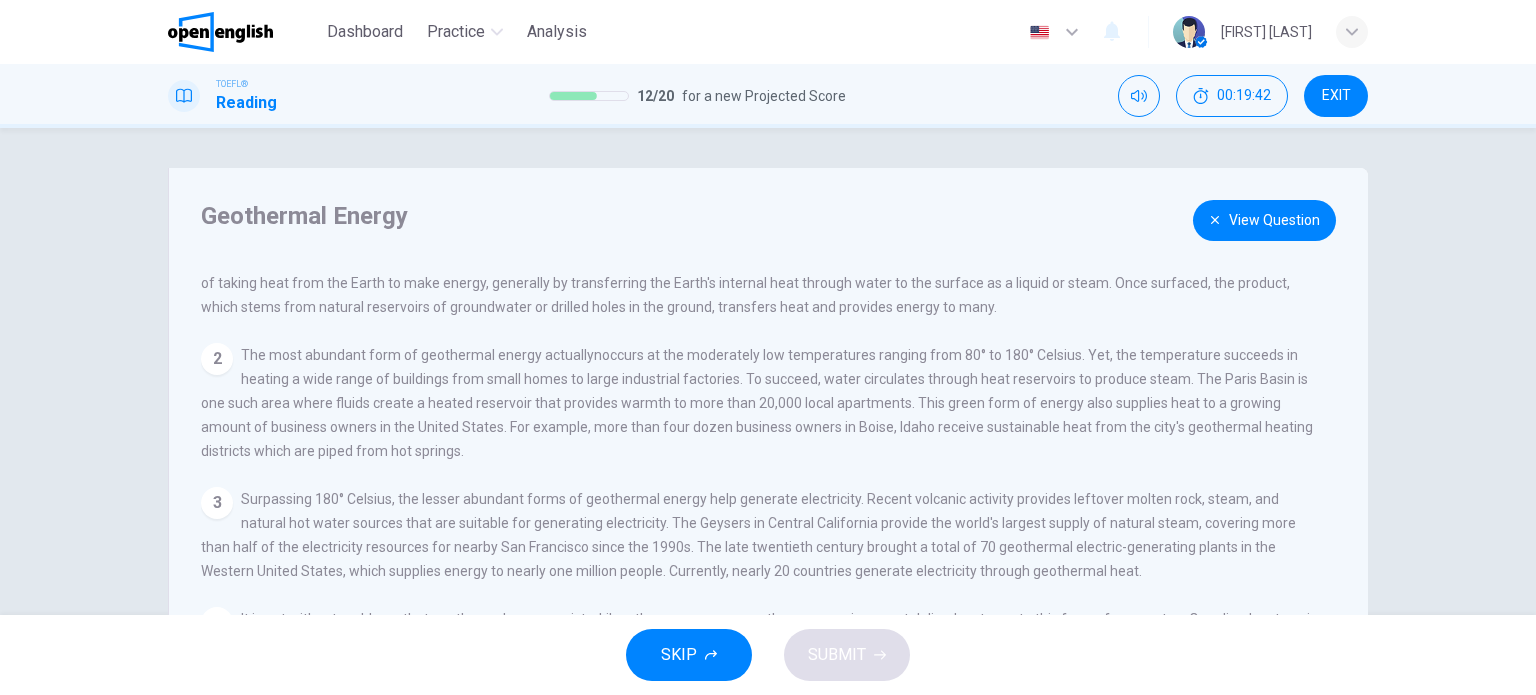 scroll, scrollTop: 65, scrollLeft: 0, axis: vertical 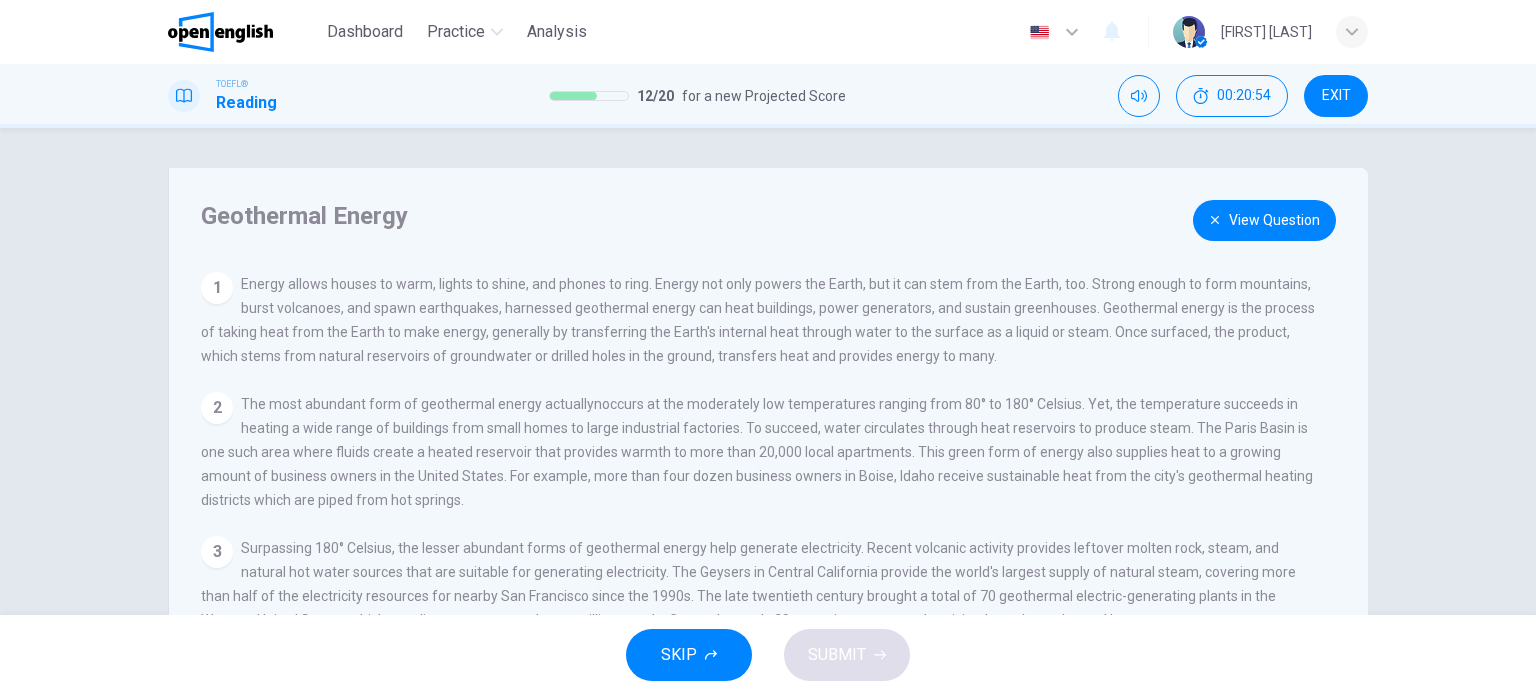 drag, startPoint x: 1191, startPoint y: 205, endPoint x: 1187, endPoint y: 223, distance: 18.439089 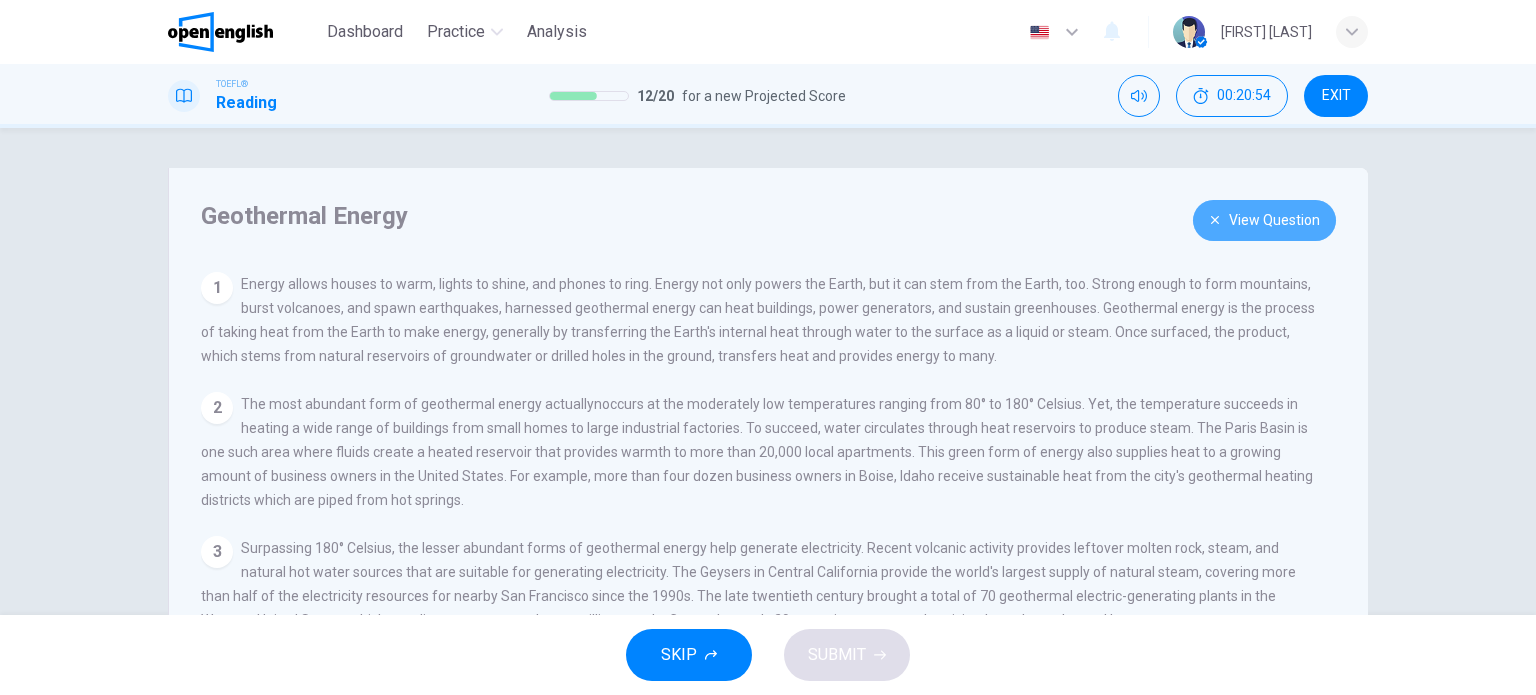 click on "View Question" at bounding box center [1264, 220] 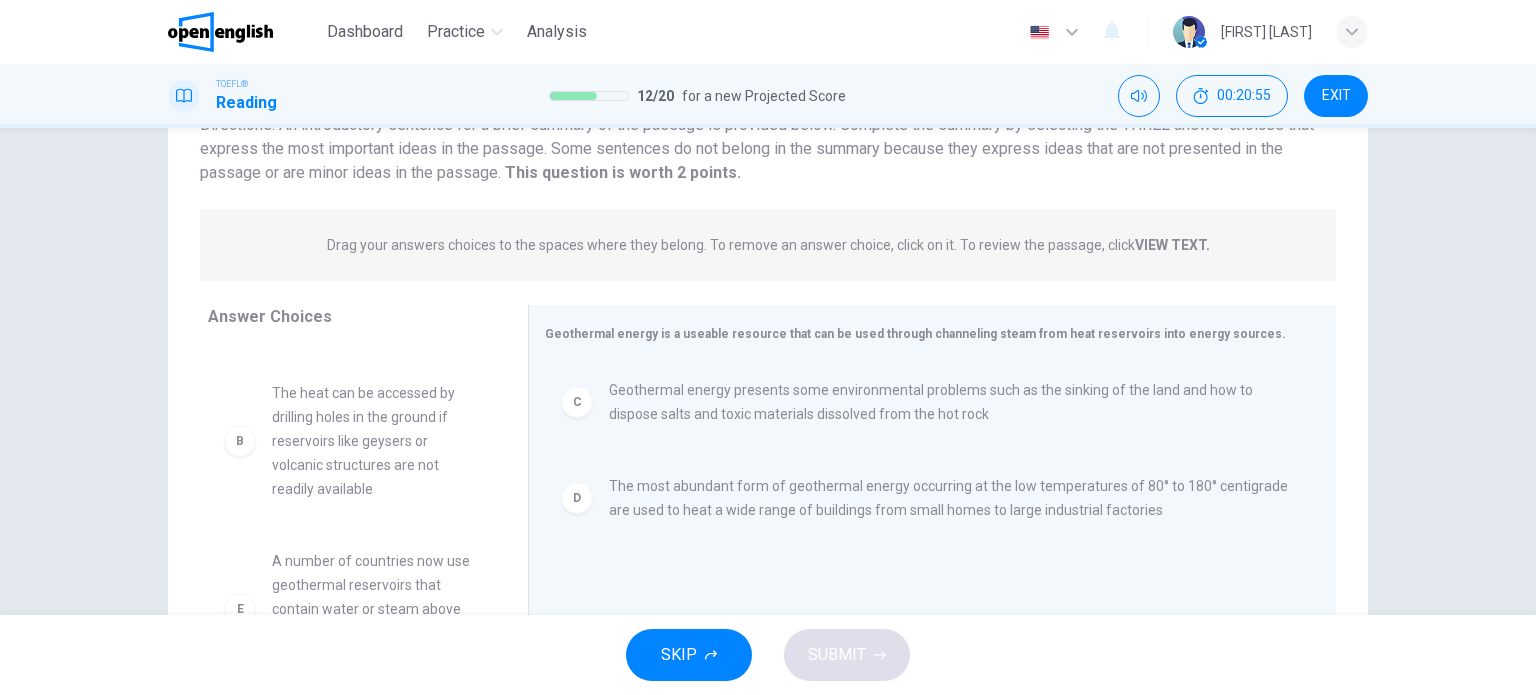 scroll, scrollTop: 288, scrollLeft: 0, axis: vertical 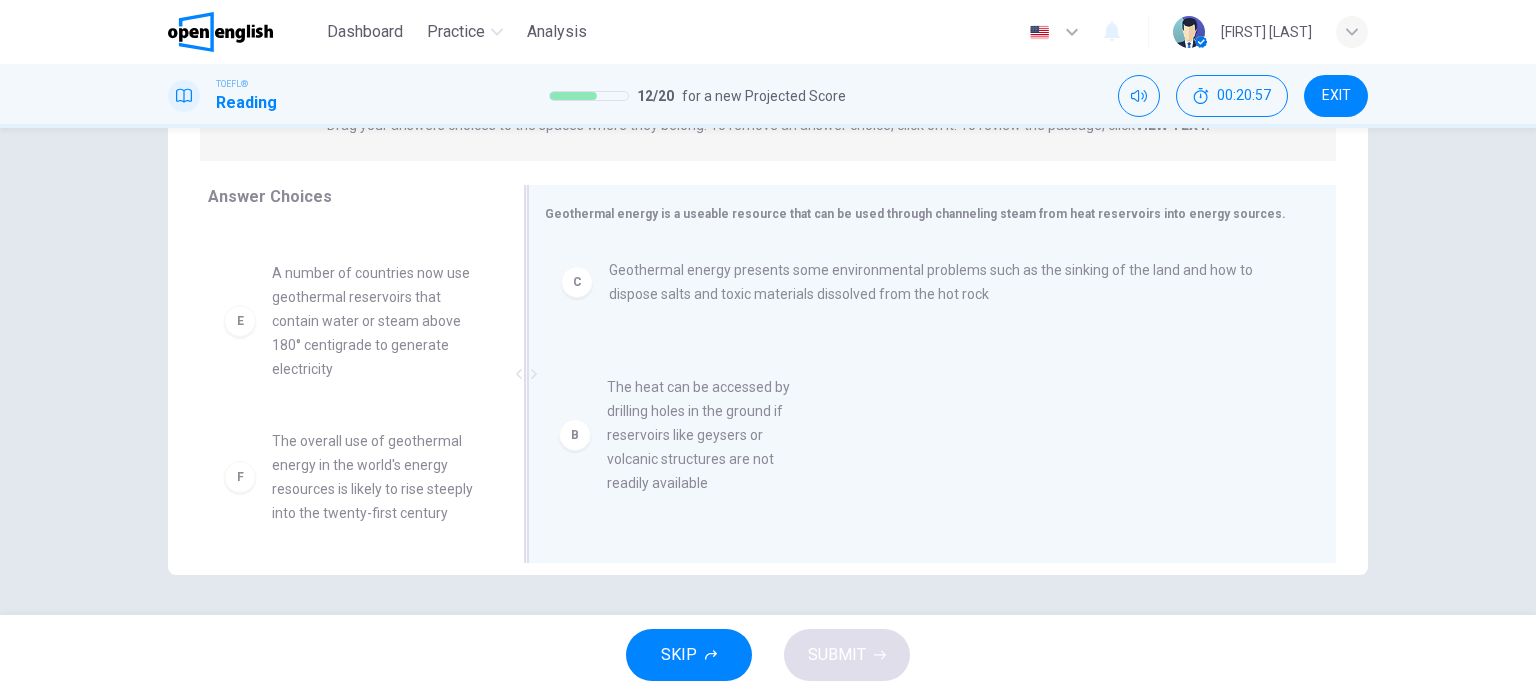 drag, startPoint x: 344, startPoint y: 338, endPoint x: 700, endPoint y: 457, distance: 375.3625 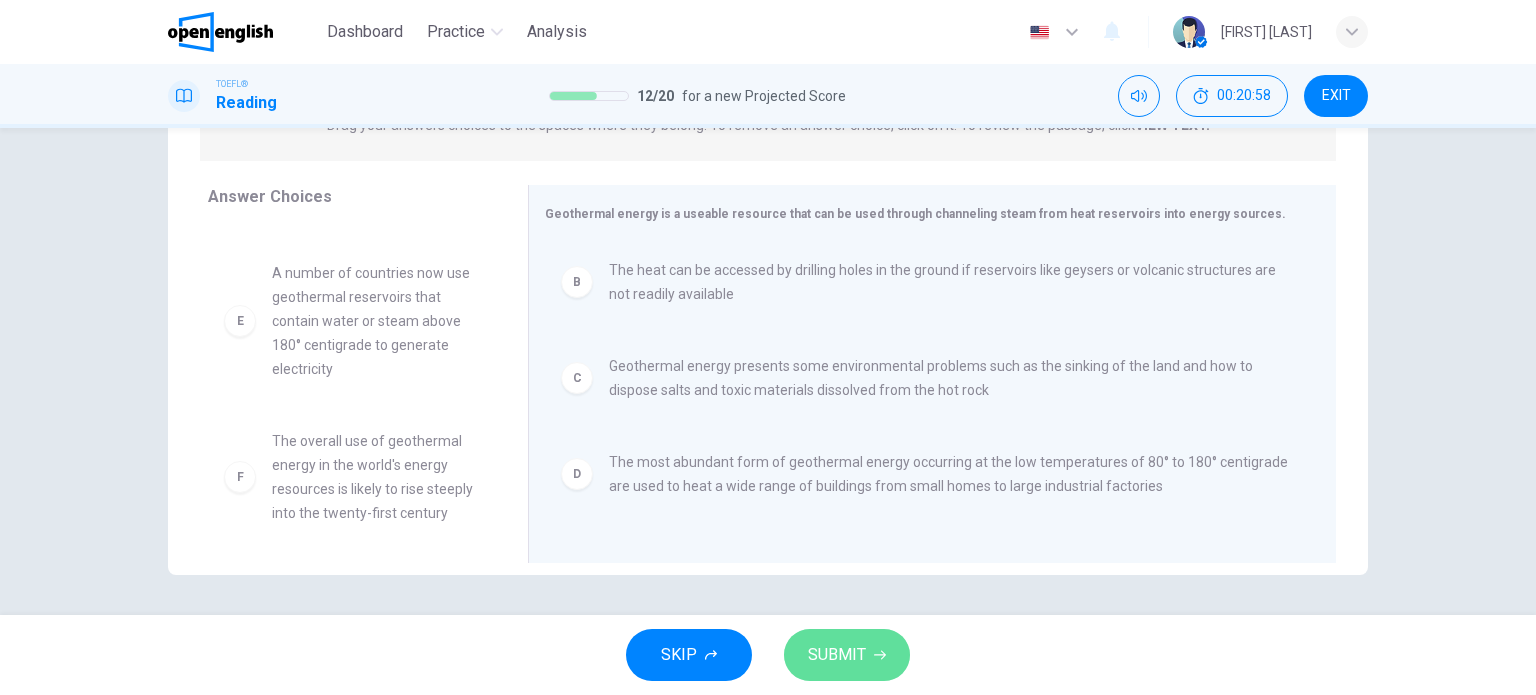 click on "SUBMIT" at bounding box center [837, 655] 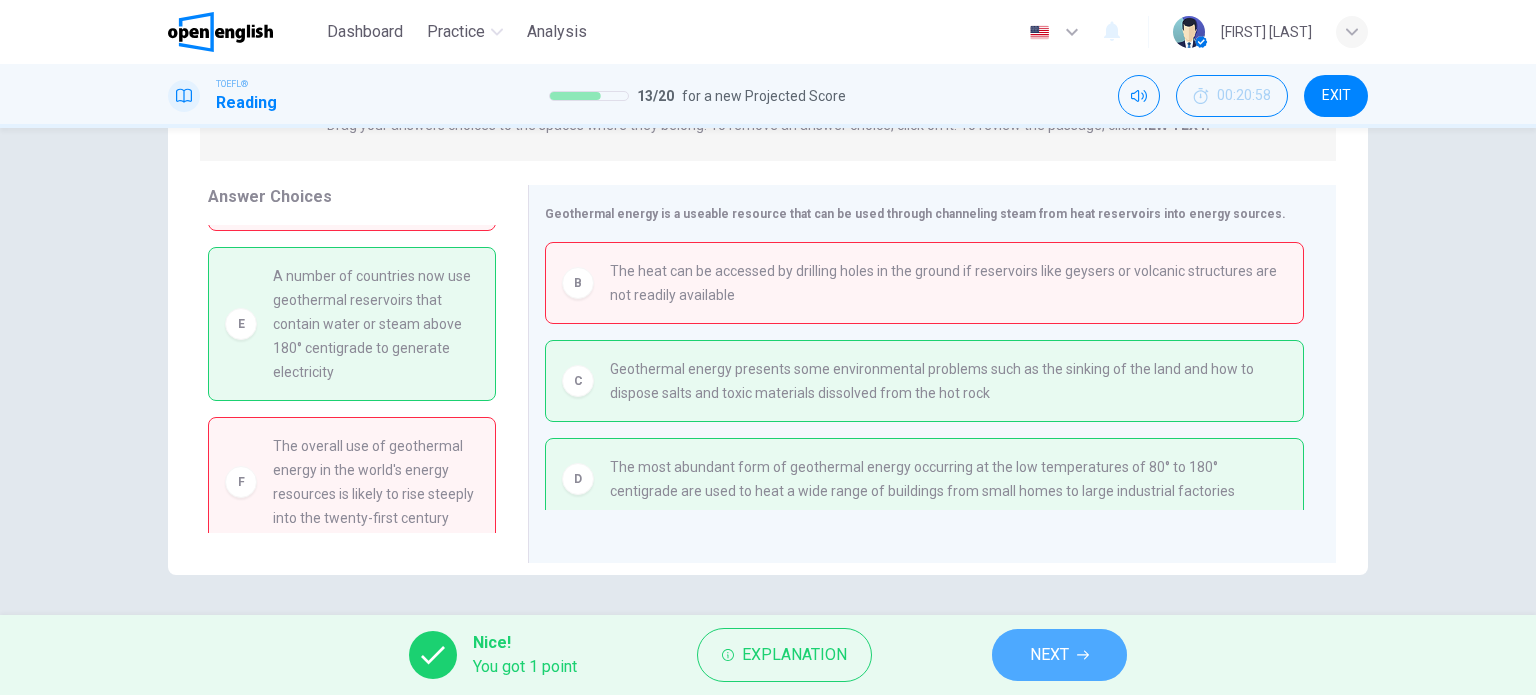 click on "NEXT" at bounding box center [1049, 655] 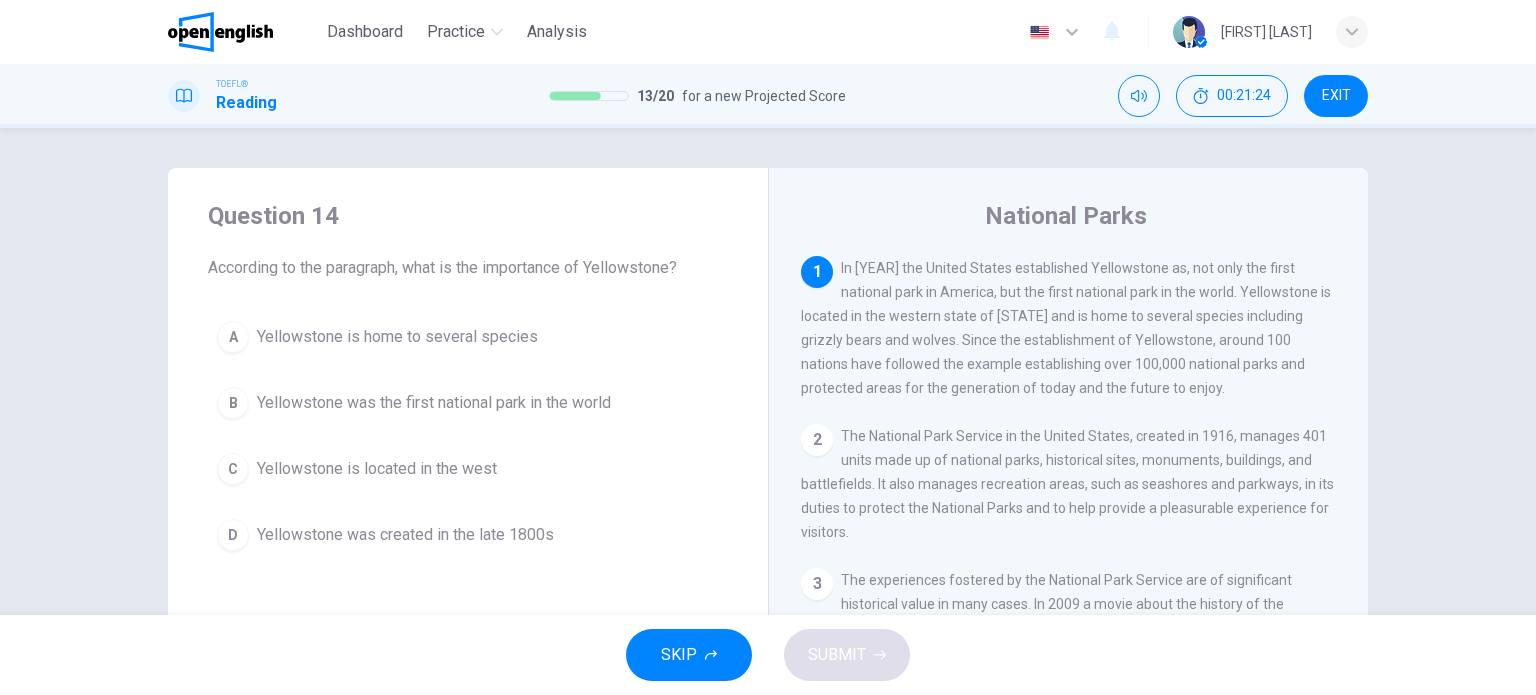 click on "Yellowstone was the first national park in the world" at bounding box center (434, 403) 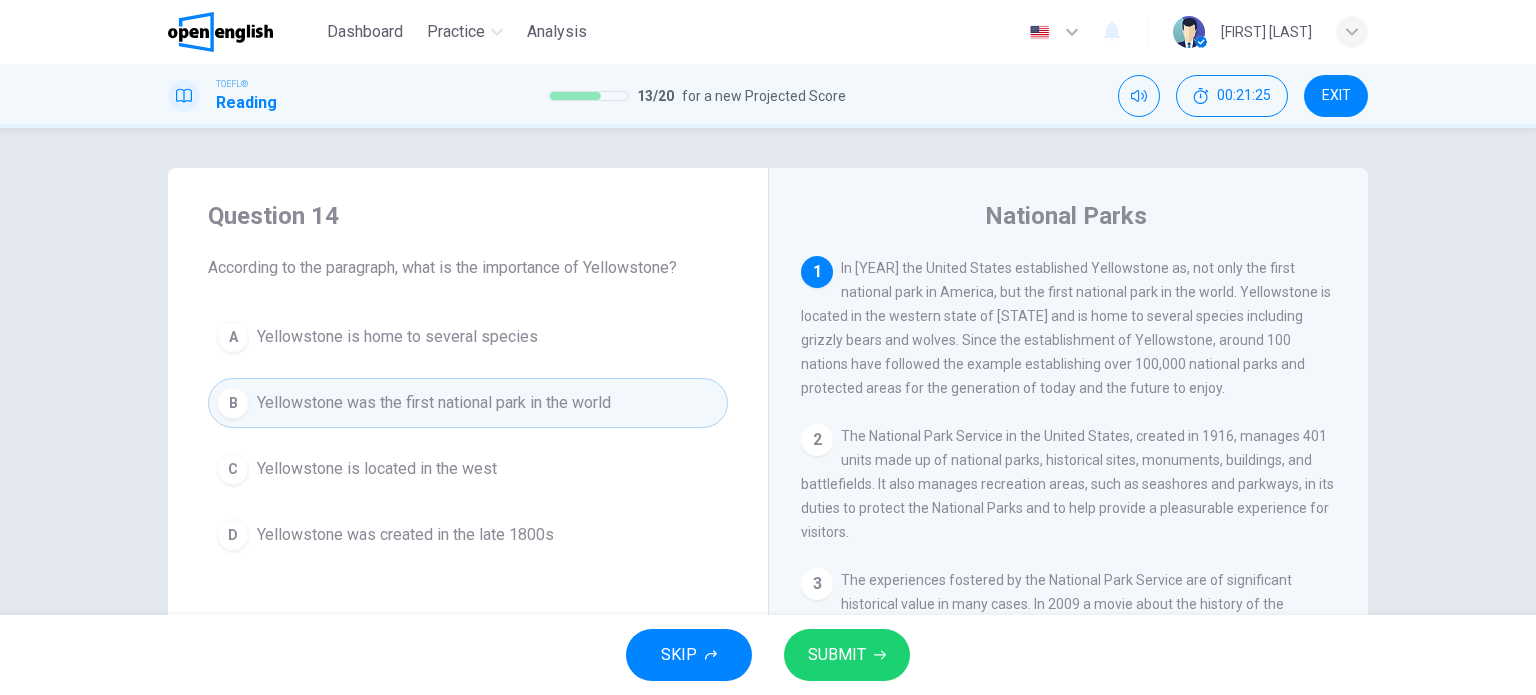 click on "SUBMIT" at bounding box center (847, 655) 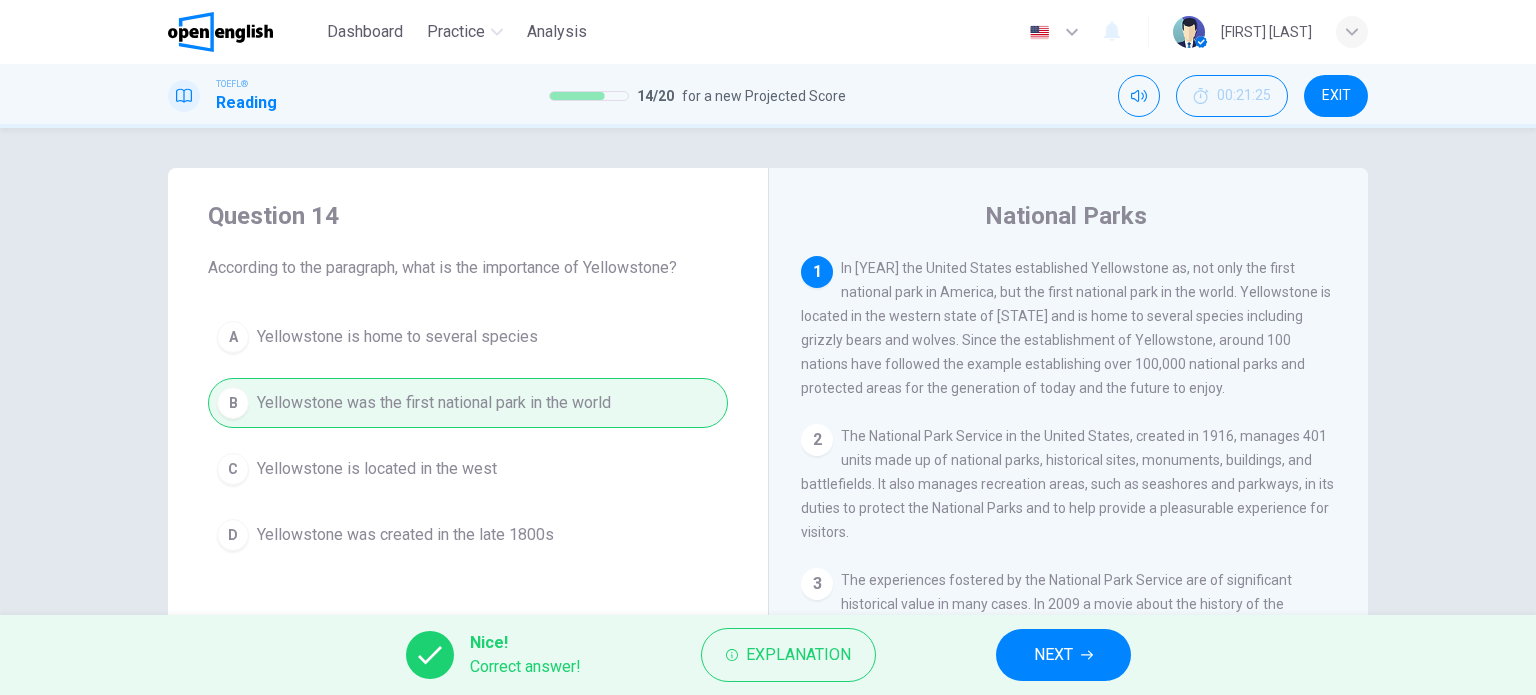 click on "Nice! Correct answer! Explanation NEXT" at bounding box center [768, 655] 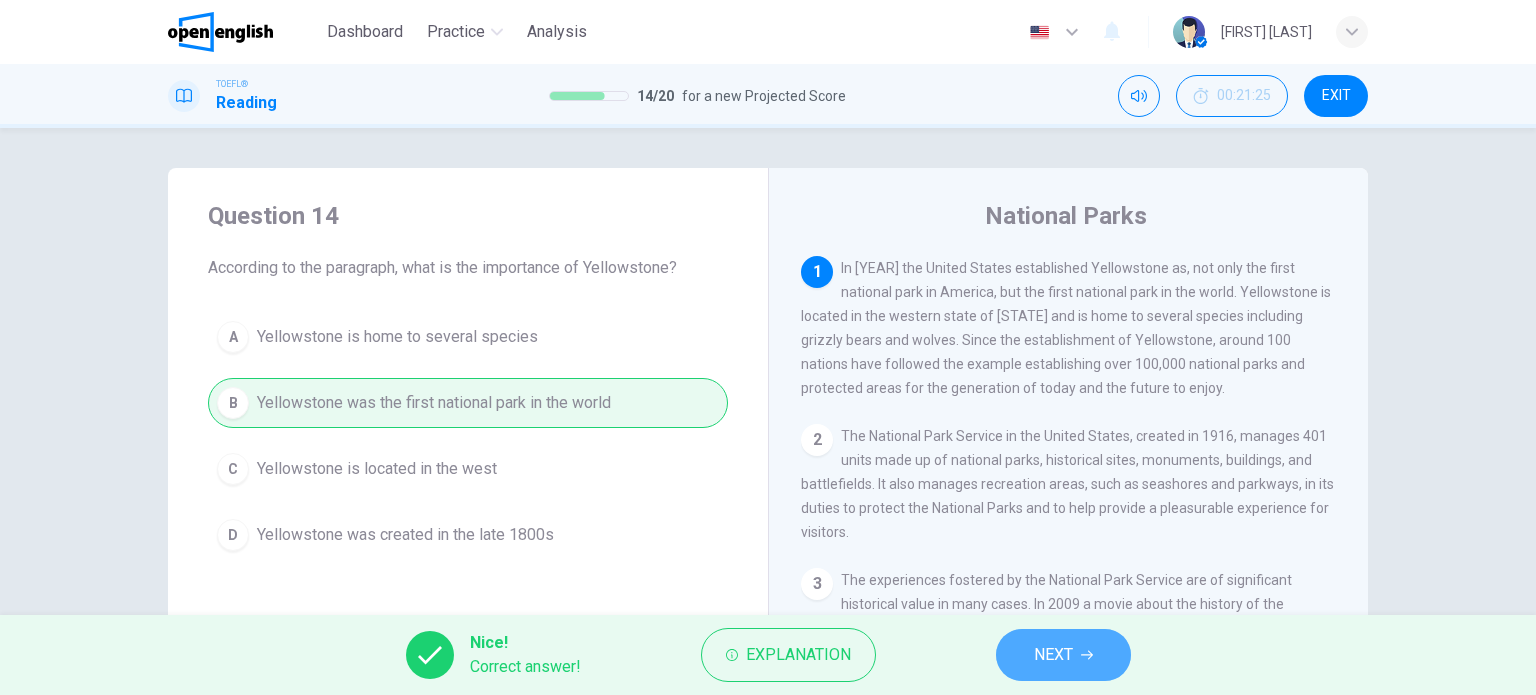 click on "NEXT" at bounding box center (1063, 655) 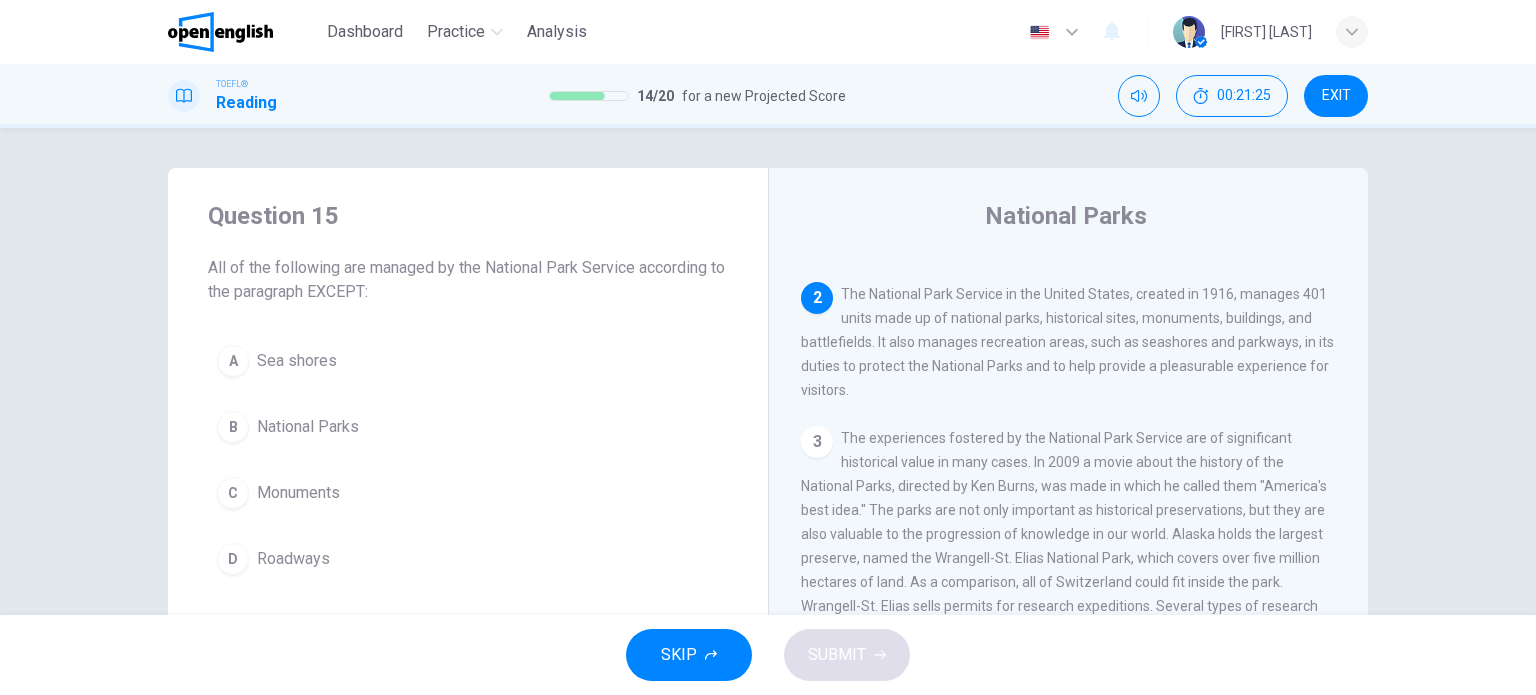 scroll, scrollTop: 172, scrollLeft: 0, axis: vertical 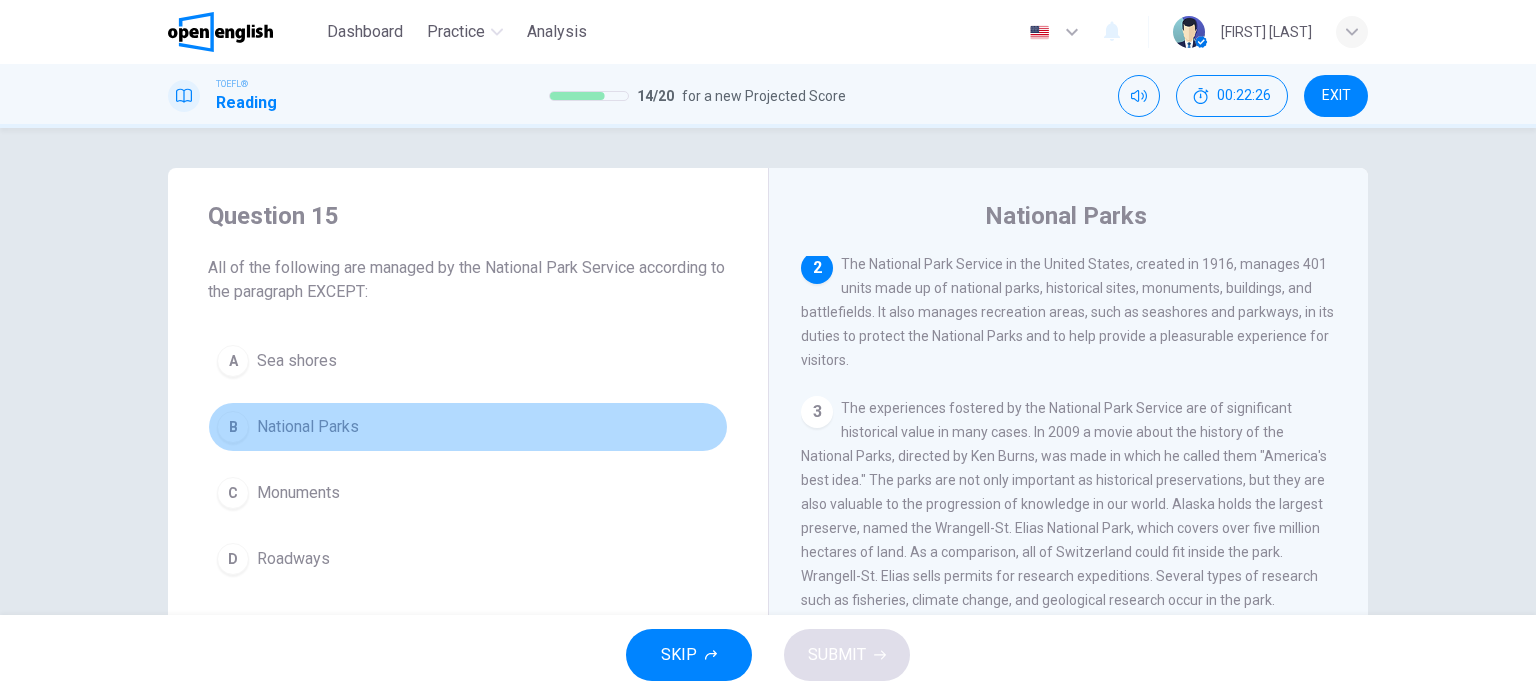 click on "B National Parks" at bounding box center (468, 427) 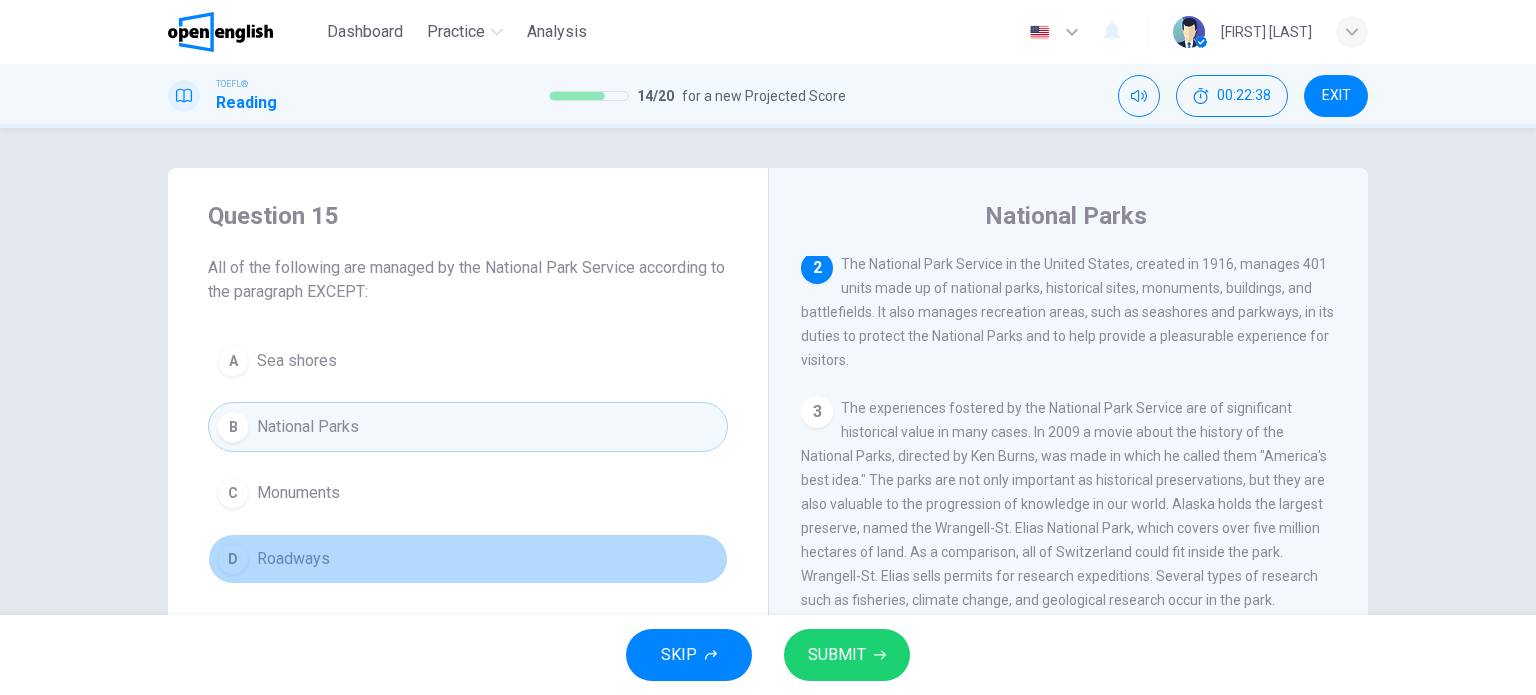 click on "D Roadways" at bounding box center [468, 559] 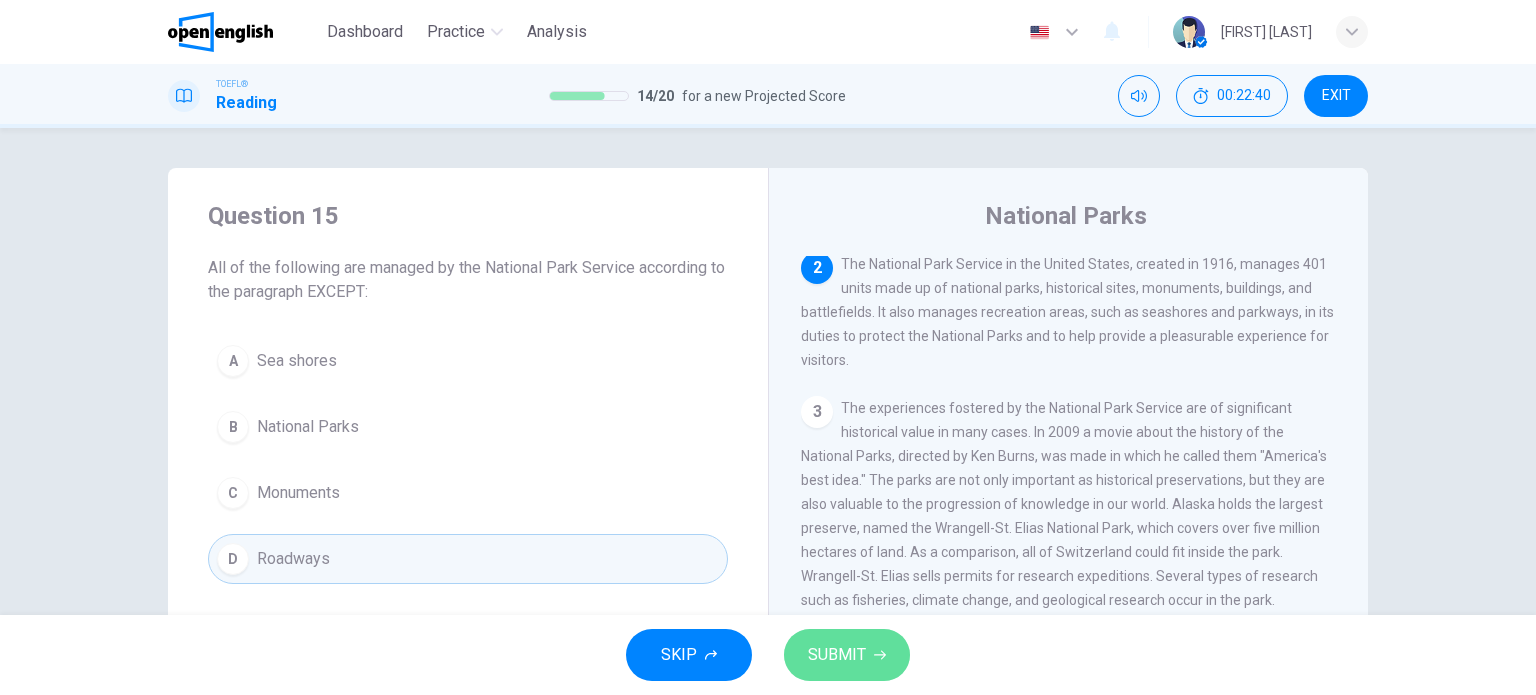 click on "SUBMIT" at bounding box center (847, 655) 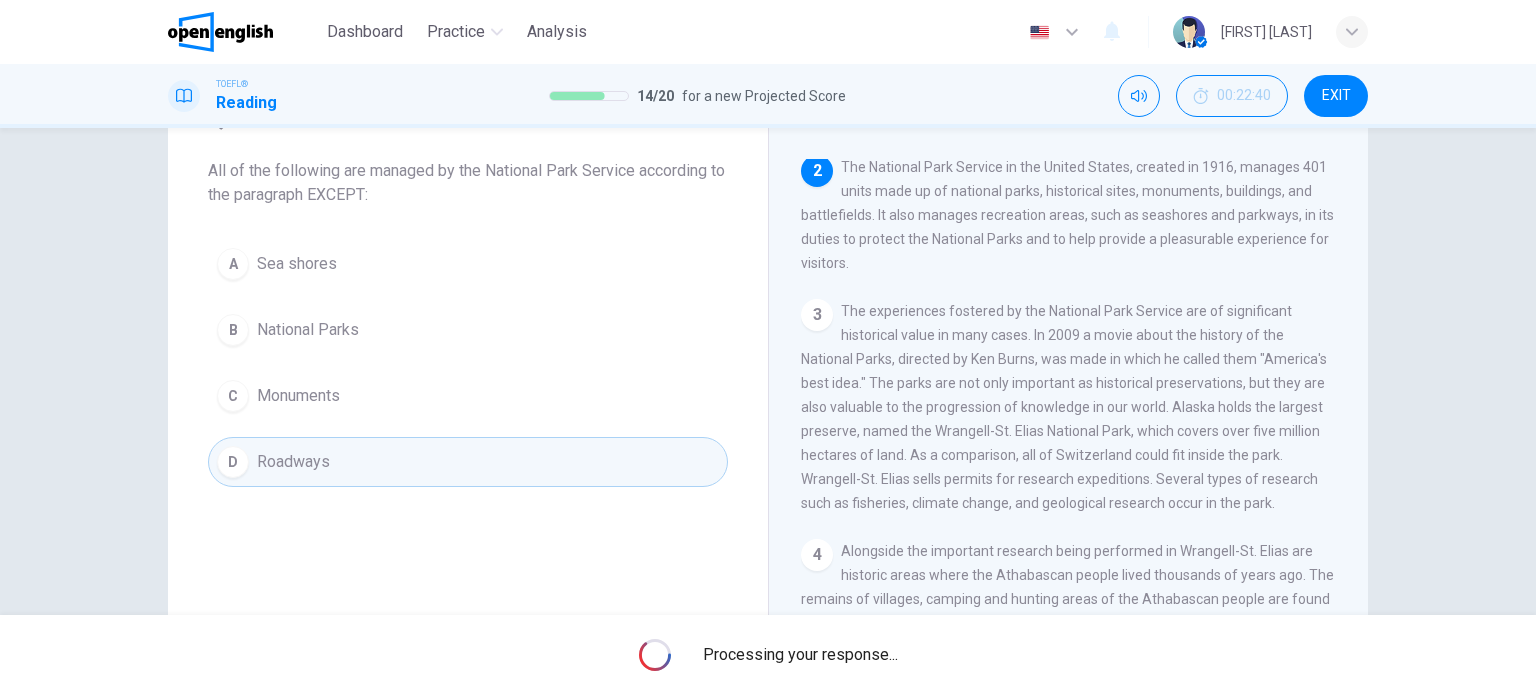 scroll, scrollTop: 100, scrollLeft: 0, axis: vertical 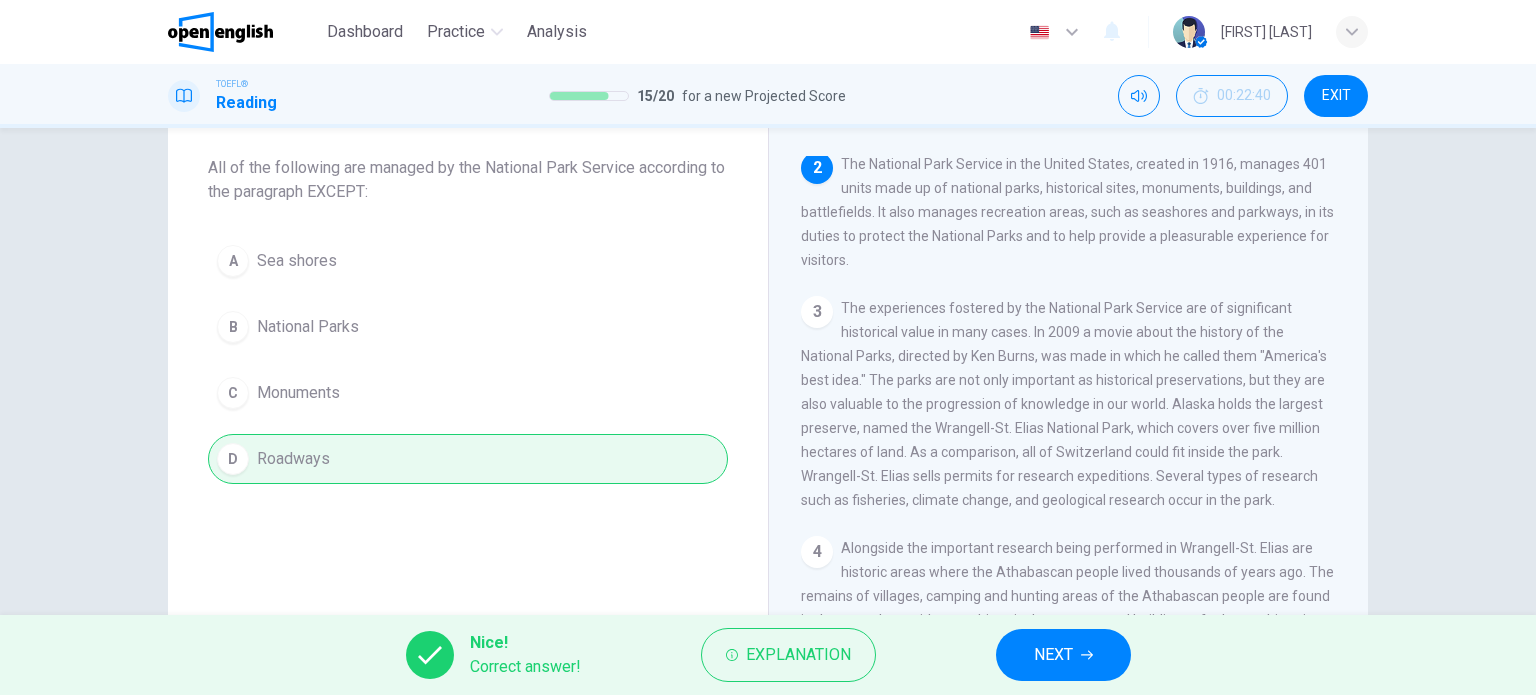 click on "NEXT" at bounding box center (1053, 655) 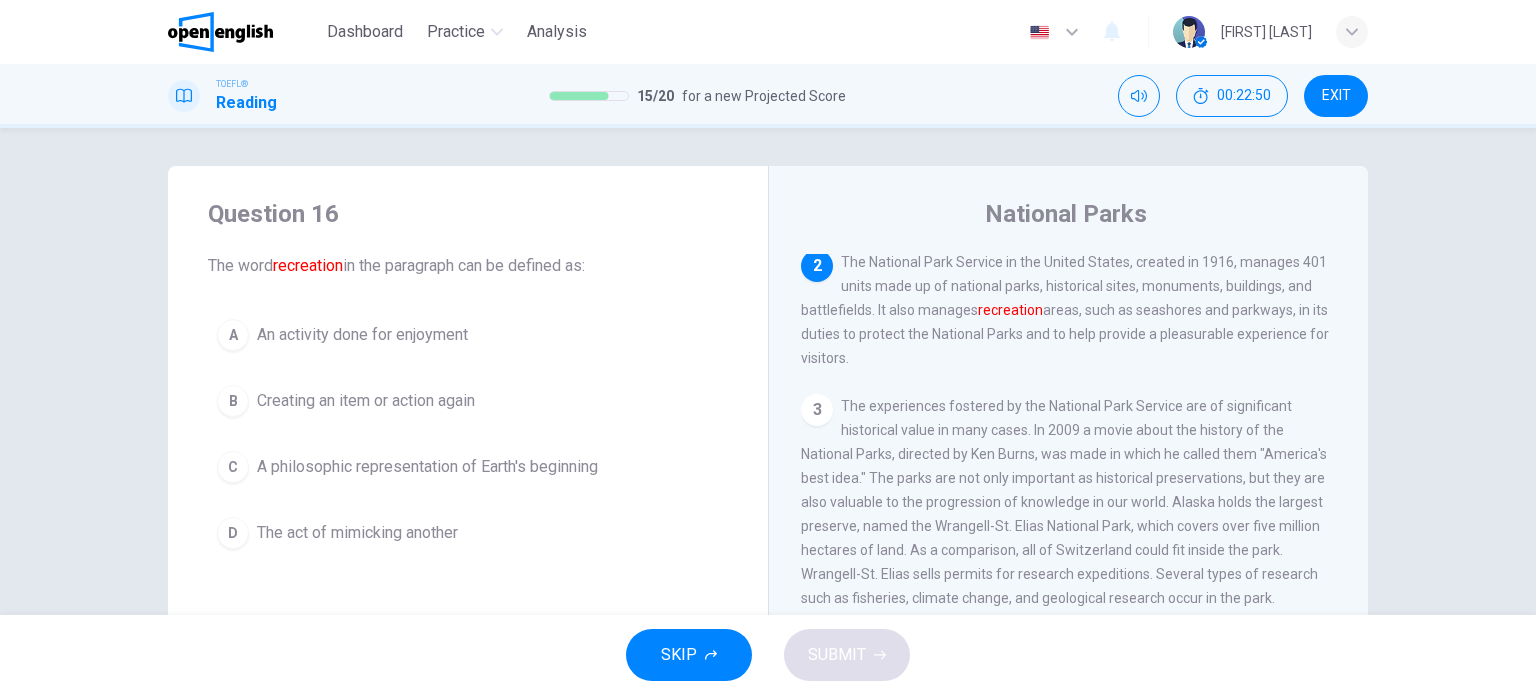 scroll, scrollTop: 0, scrollLeft: 0, axis: both 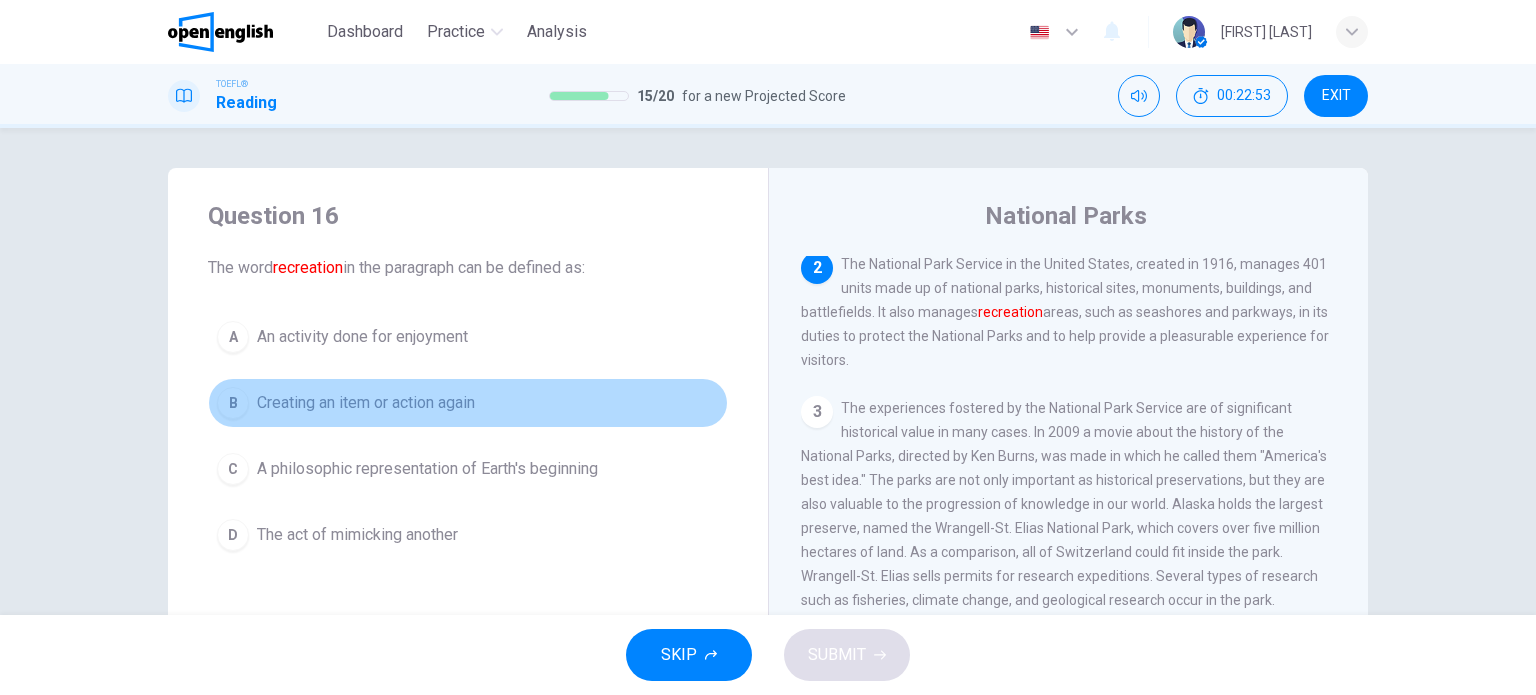 click on "B Creating an item or action again" at bounding box center [468, 403] 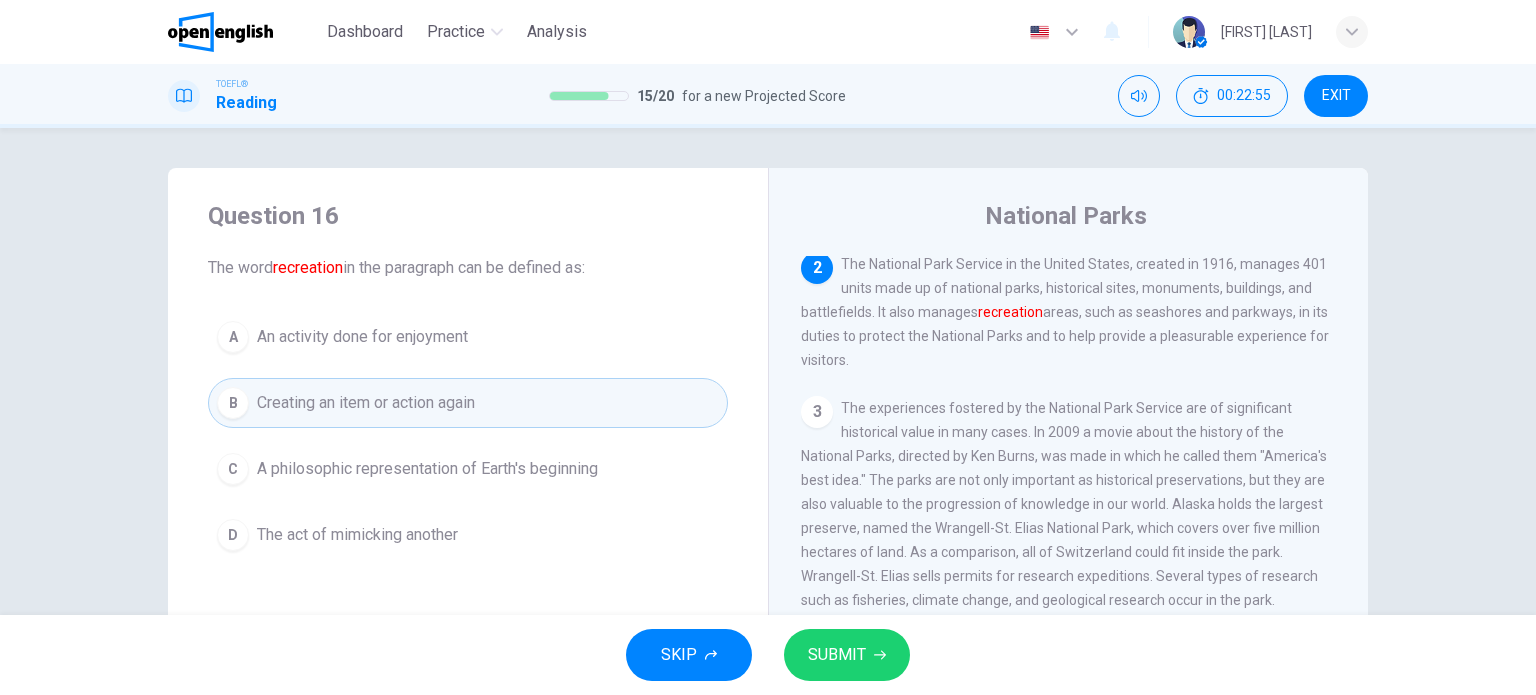 click on "SUBMIT" at bounding box center [837, 655] 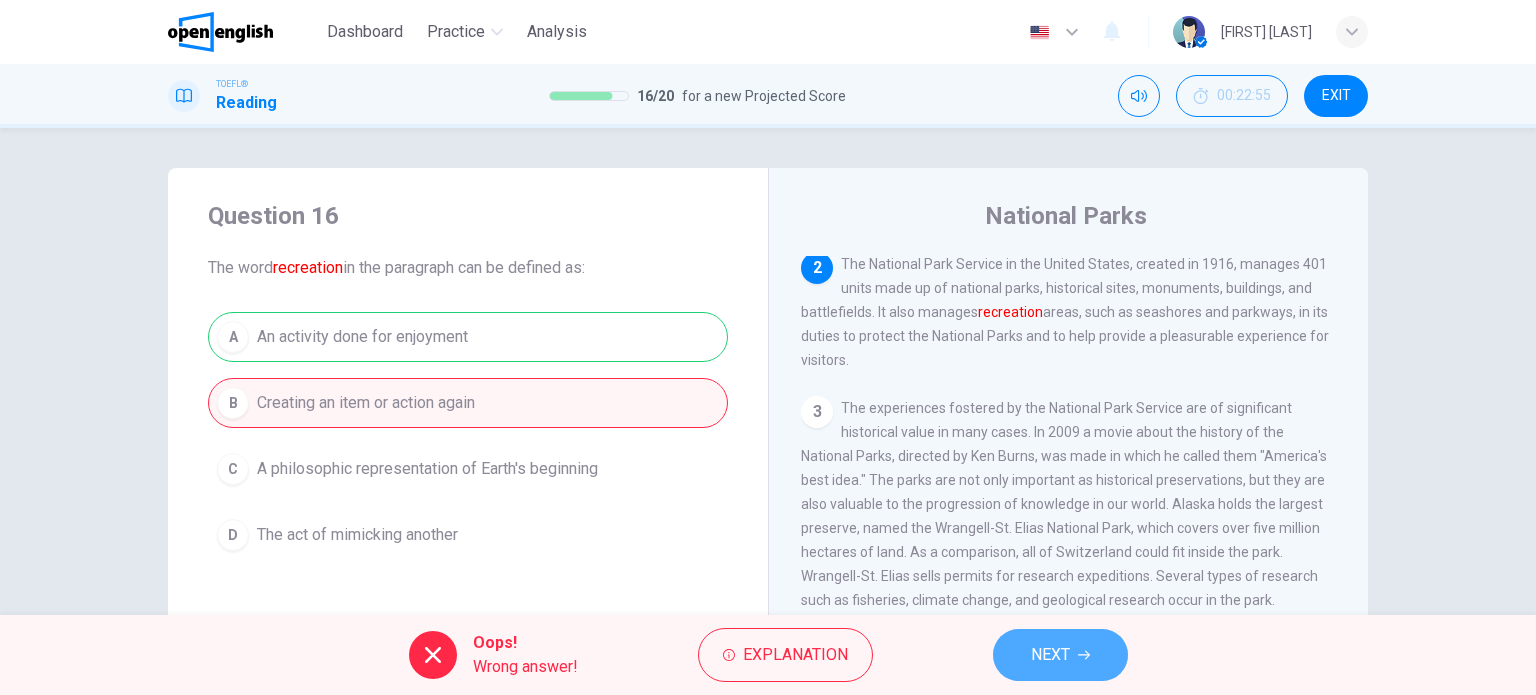 click on "NEXT" at bounding box center [1050, 655] 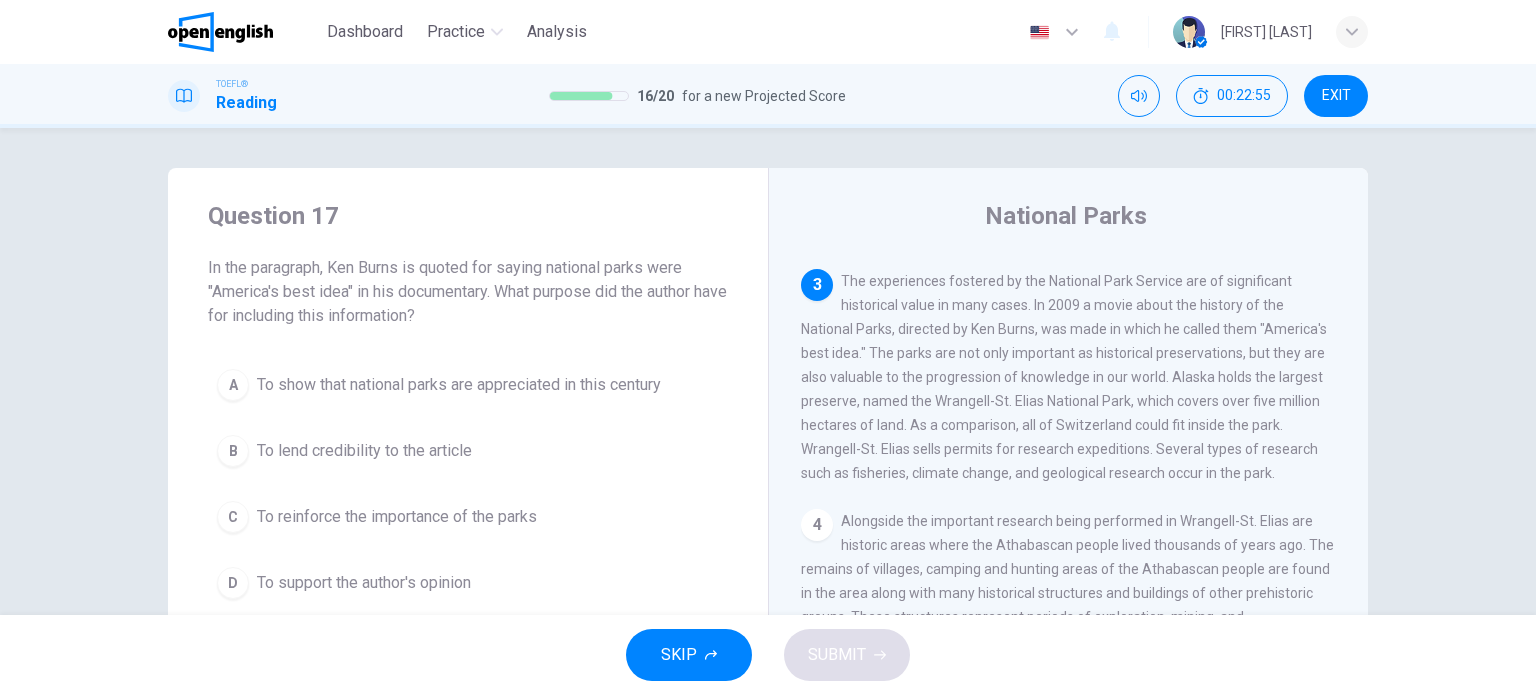 scroll, scrollTop: 320, scrollLeft: 0, axis: vertical 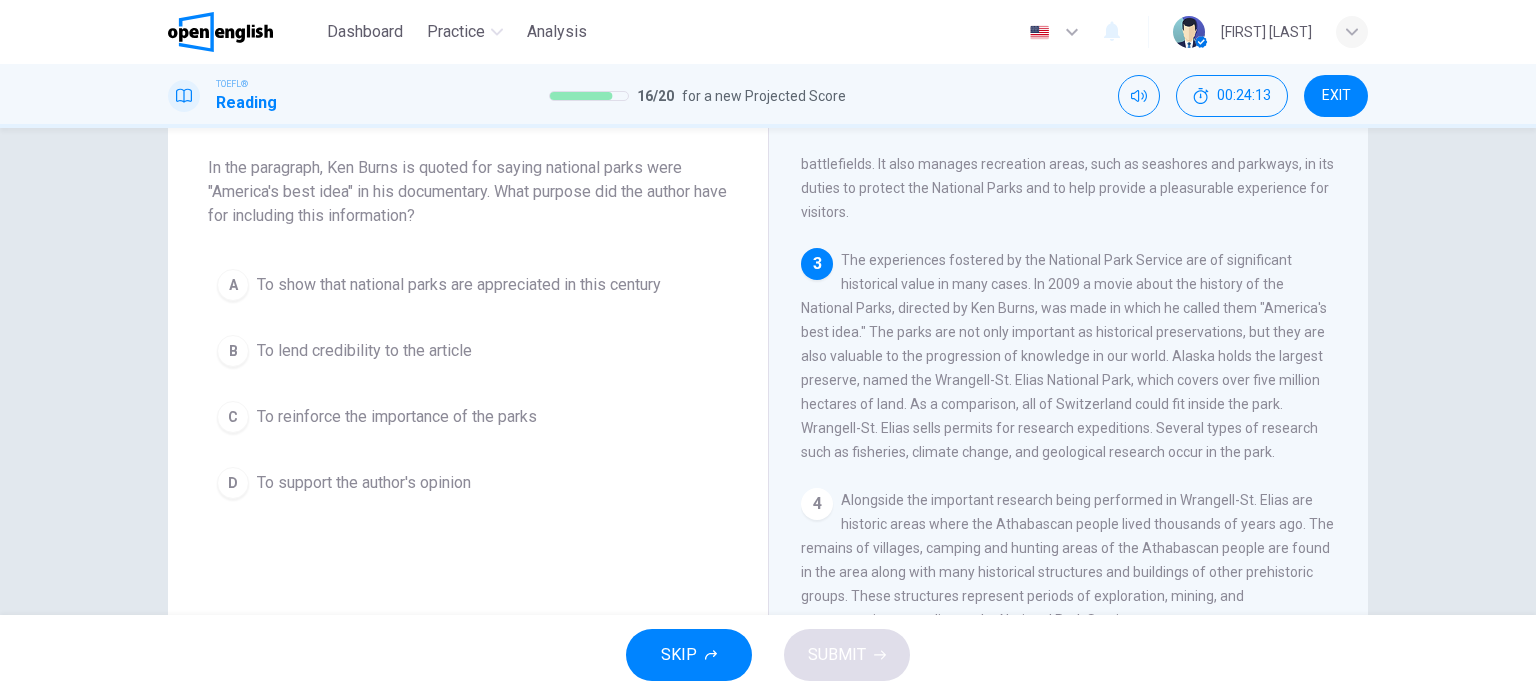 click on "C To reinforce the importance of the parks" at bounding box center [468, 417] 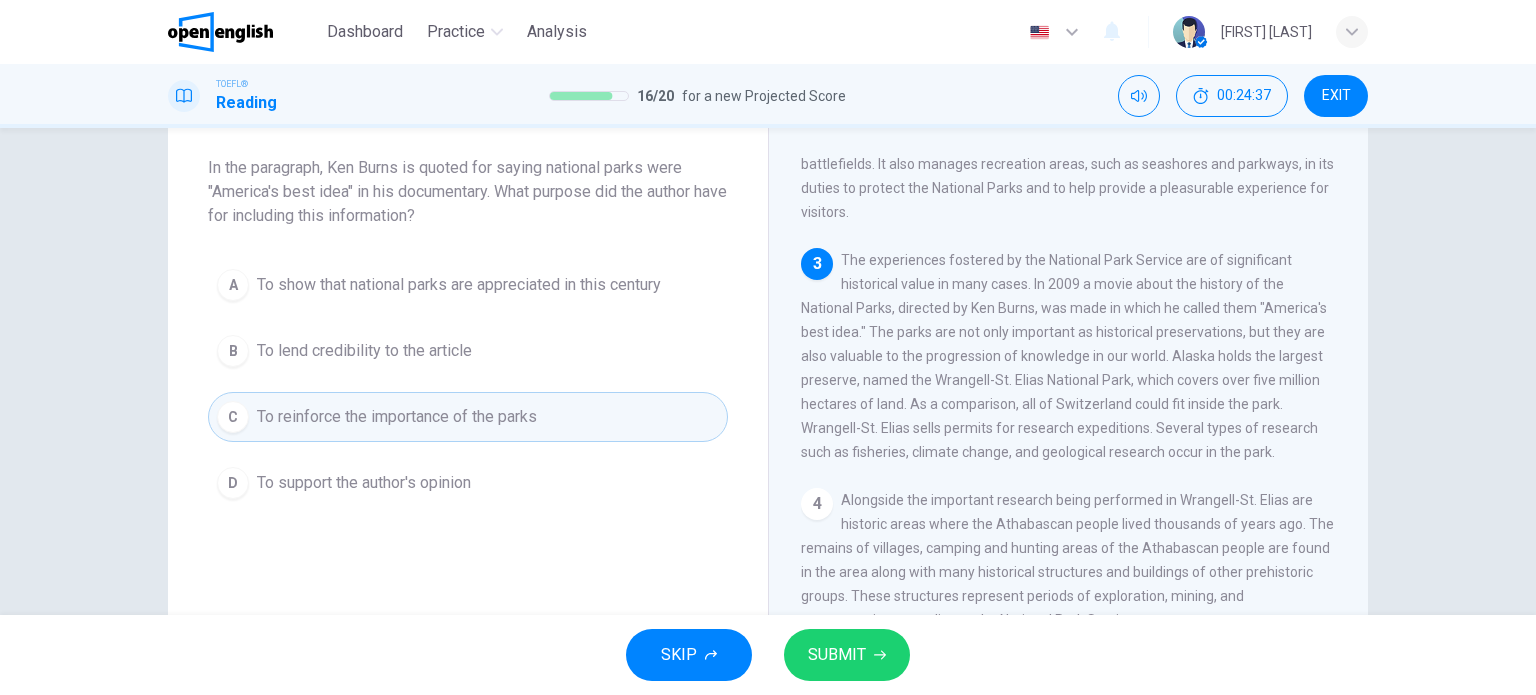 click on "SUBMIT" at bounding box center (847, 655) 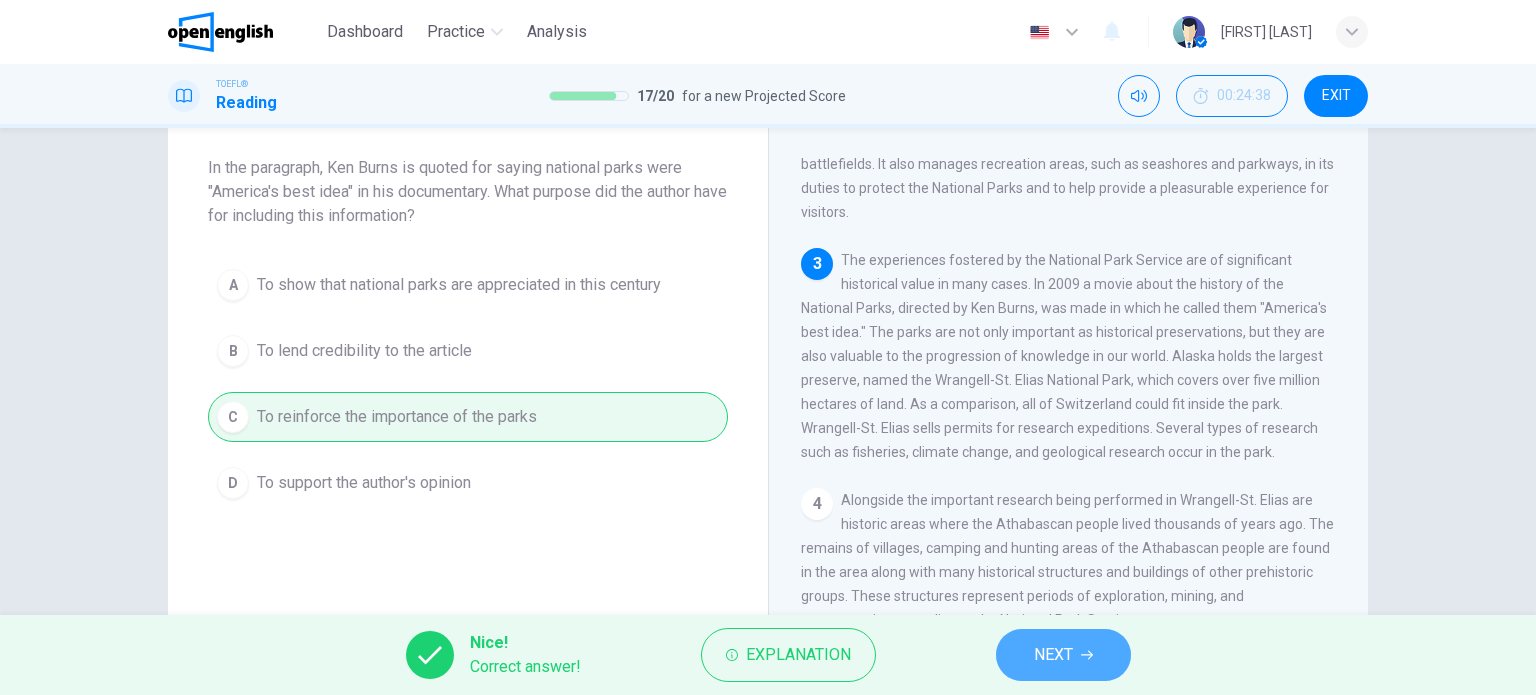 click on "NEXT" at bounding box center [1053, 655] 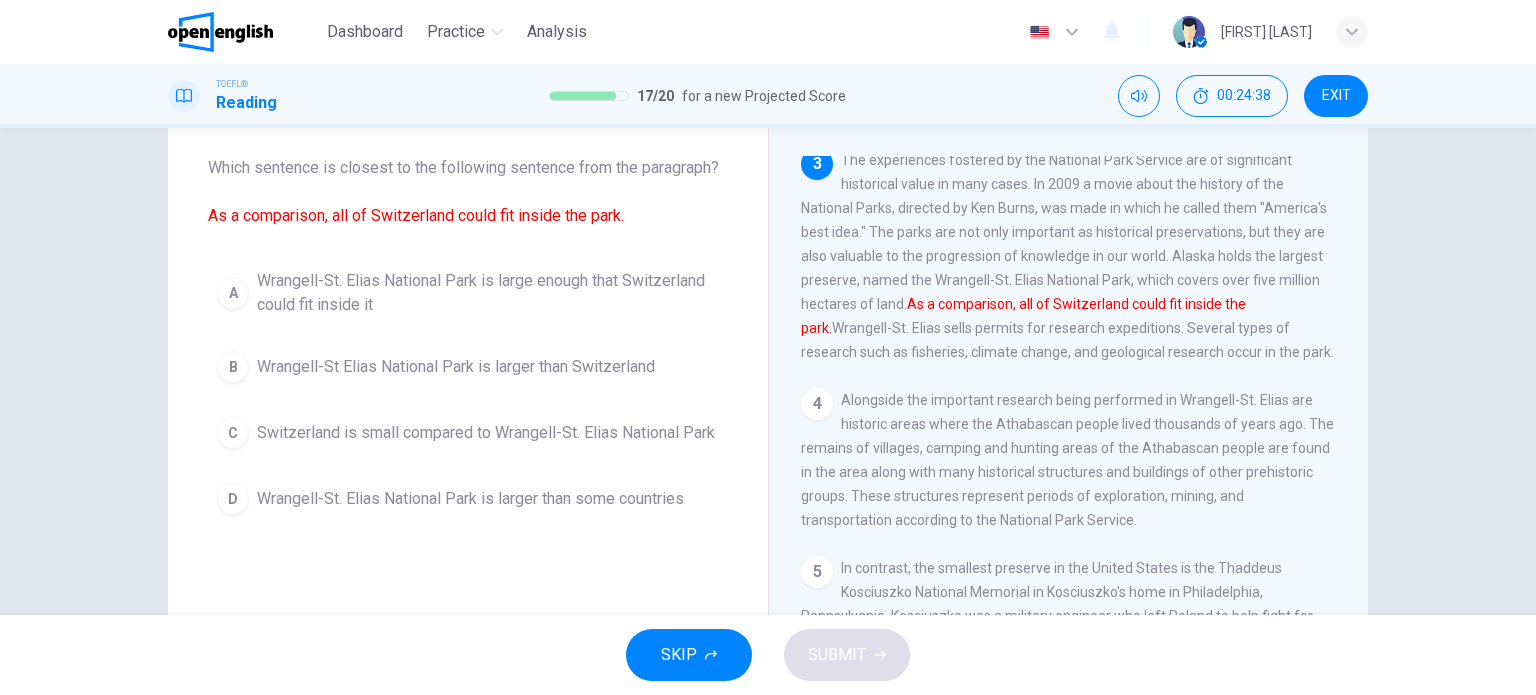 scroll, scrollTop: 320, scrollLeft: 0, axis: vertical 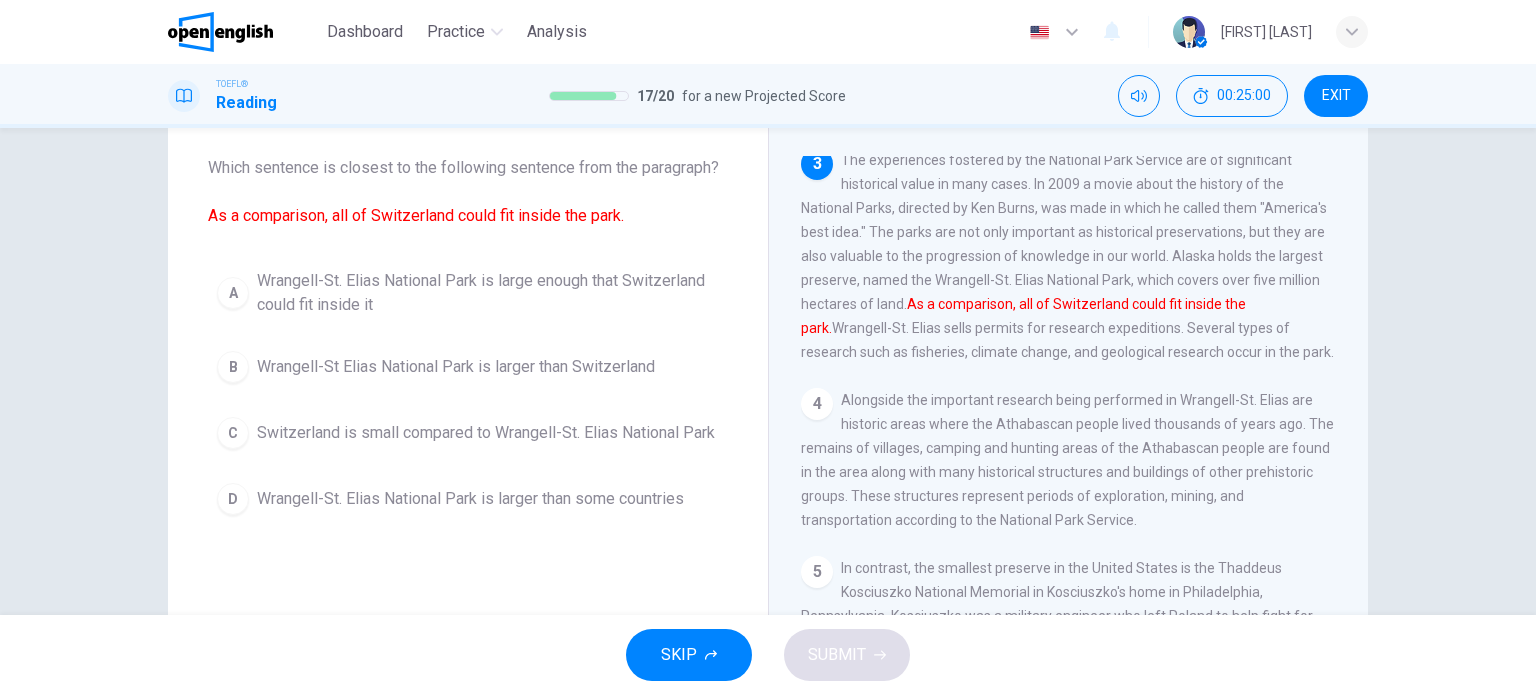 click on "Wrangell-St. Elias National Park is large enough that Switzerland could fit inside it" at bounding box center [488, 293] 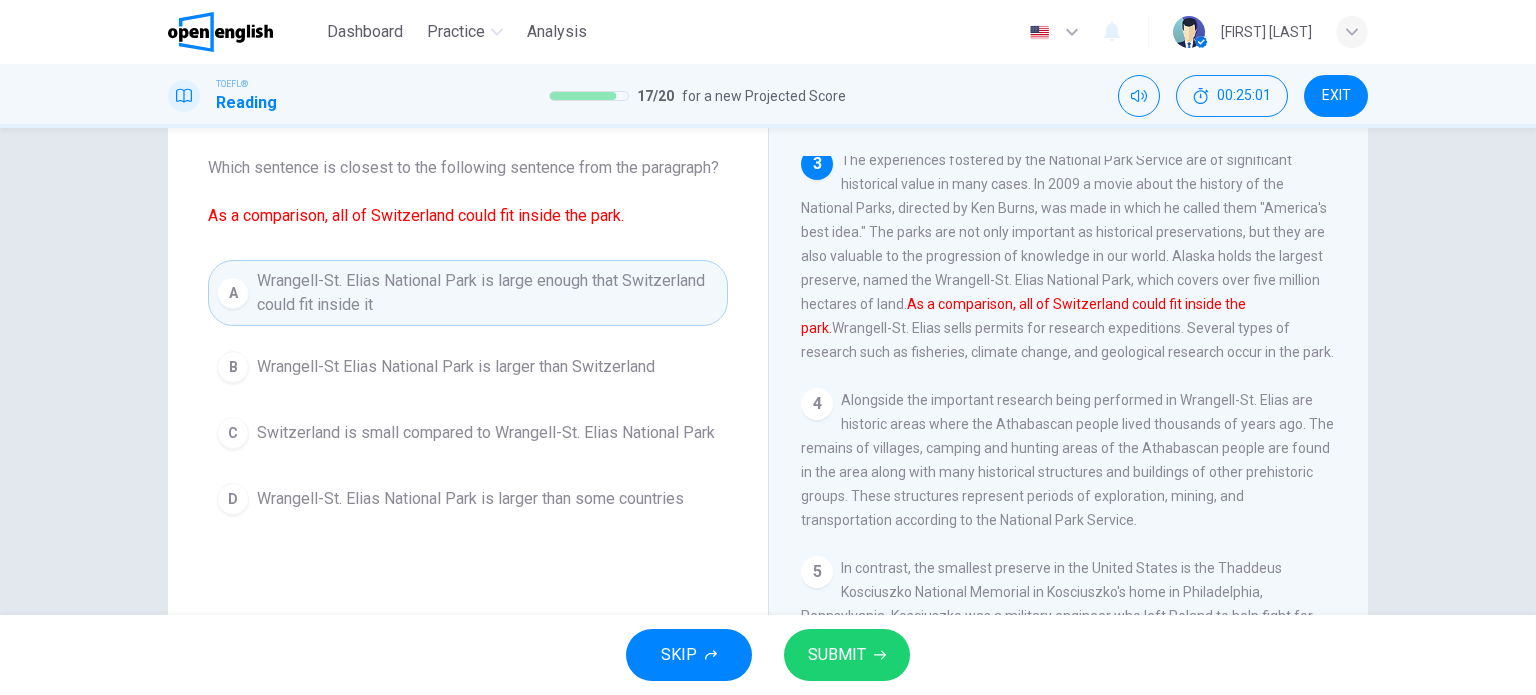 click on "SUBMIT" at bounding box center (847, 655) 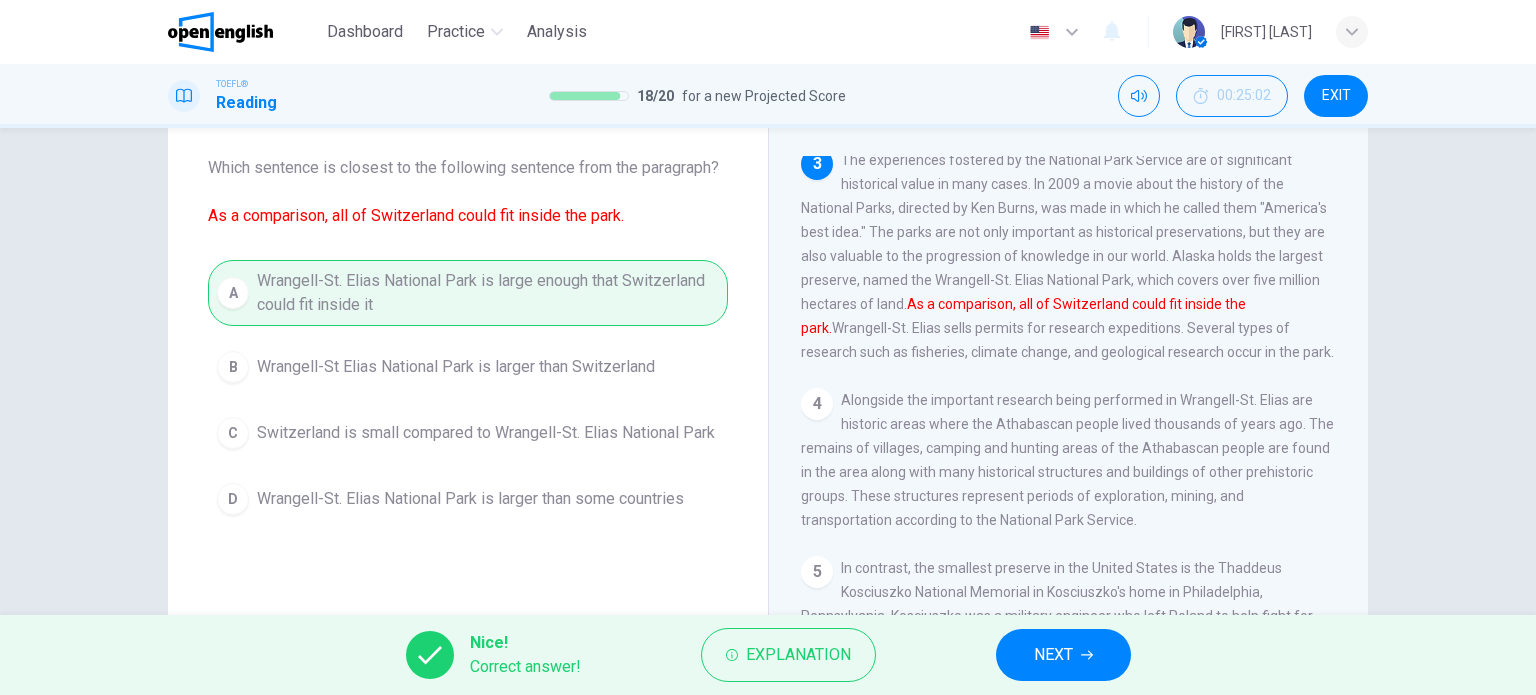 click on "NEXT" at bounding box center [1053, 655] 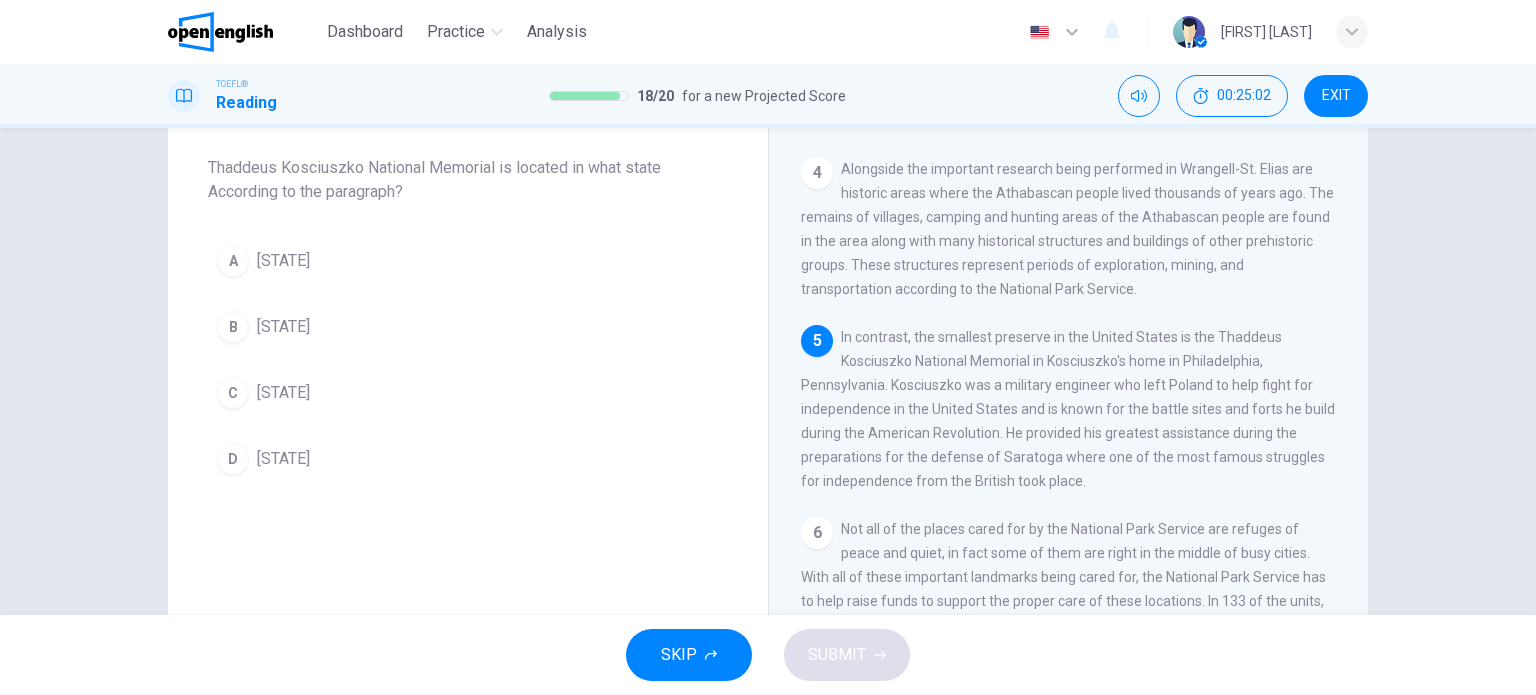 scroll, scrollTop: 564, scrollLeft: 0, axis: vertical 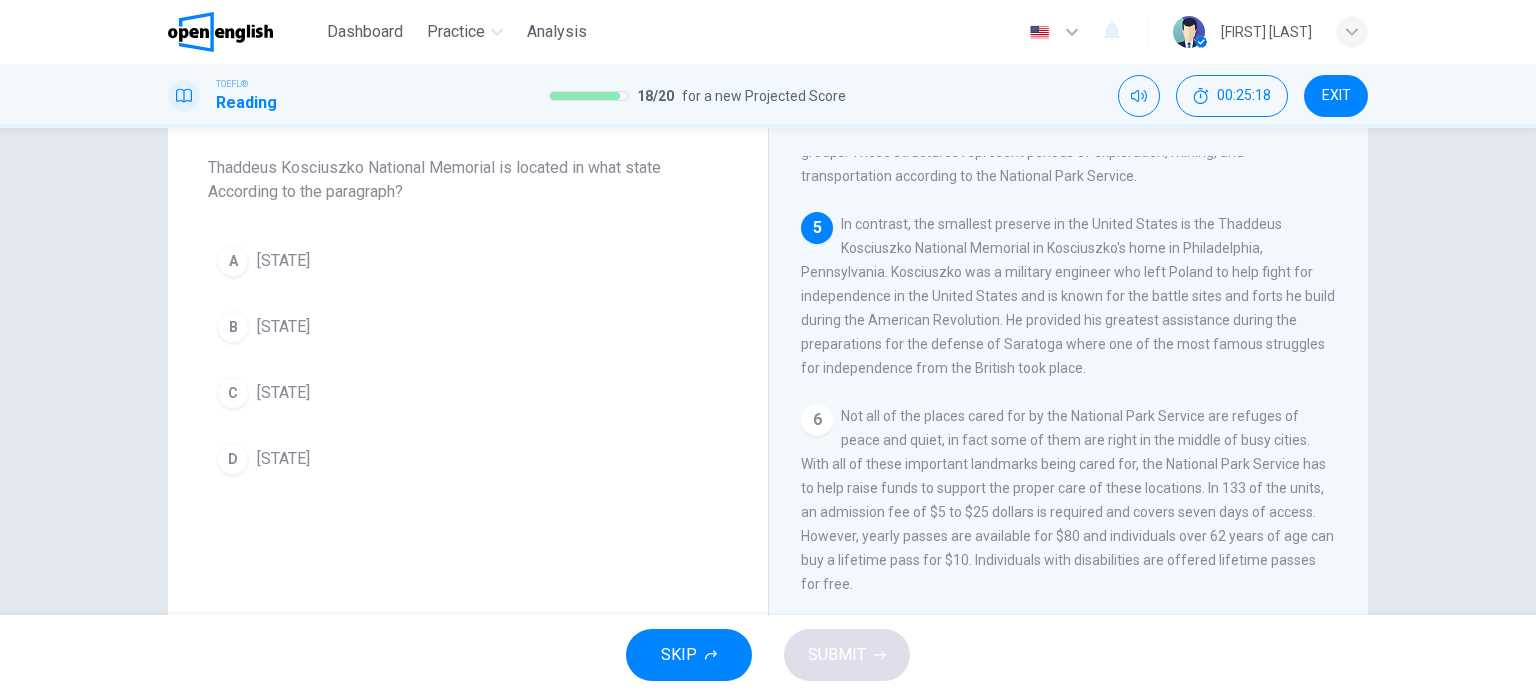 click on "A [STATE]" at bounding box center [468, 261] 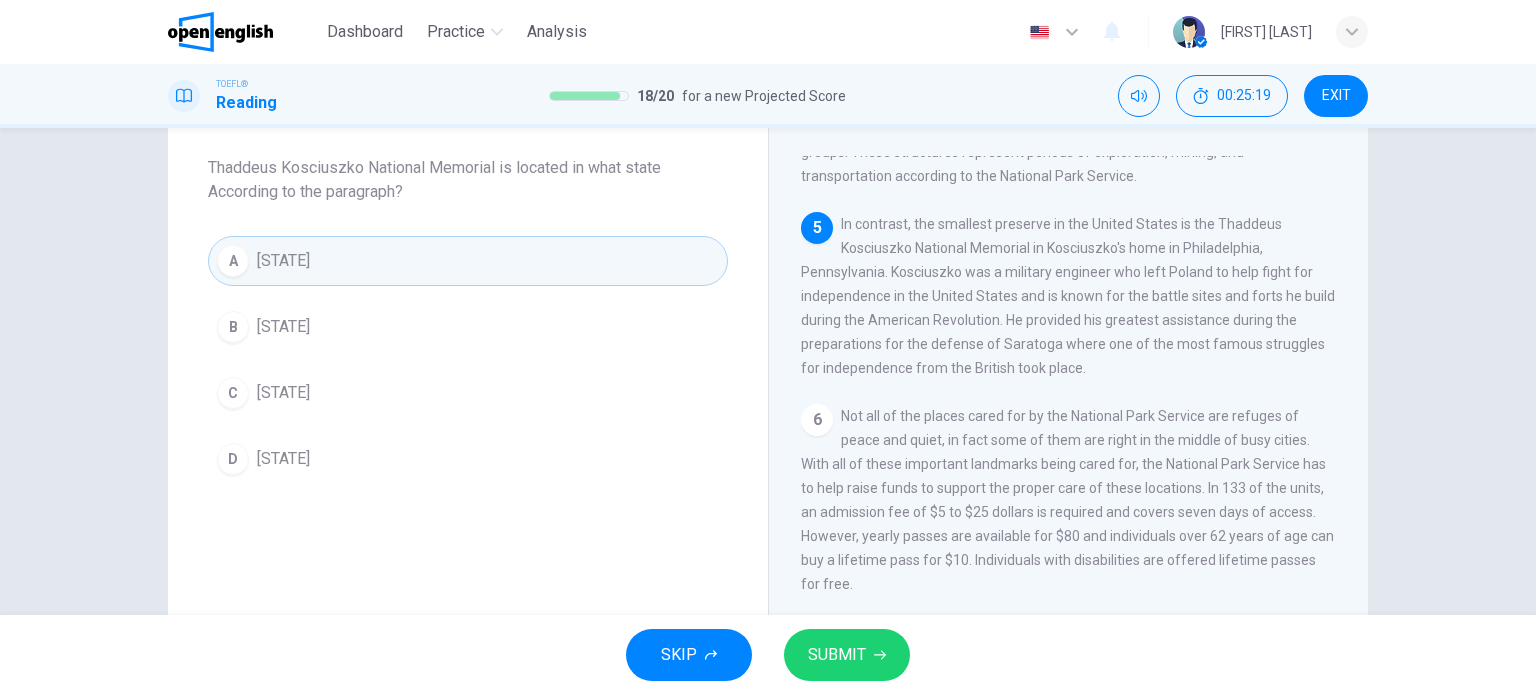 click on "SUBMIT" at bounding box center (837, 655) 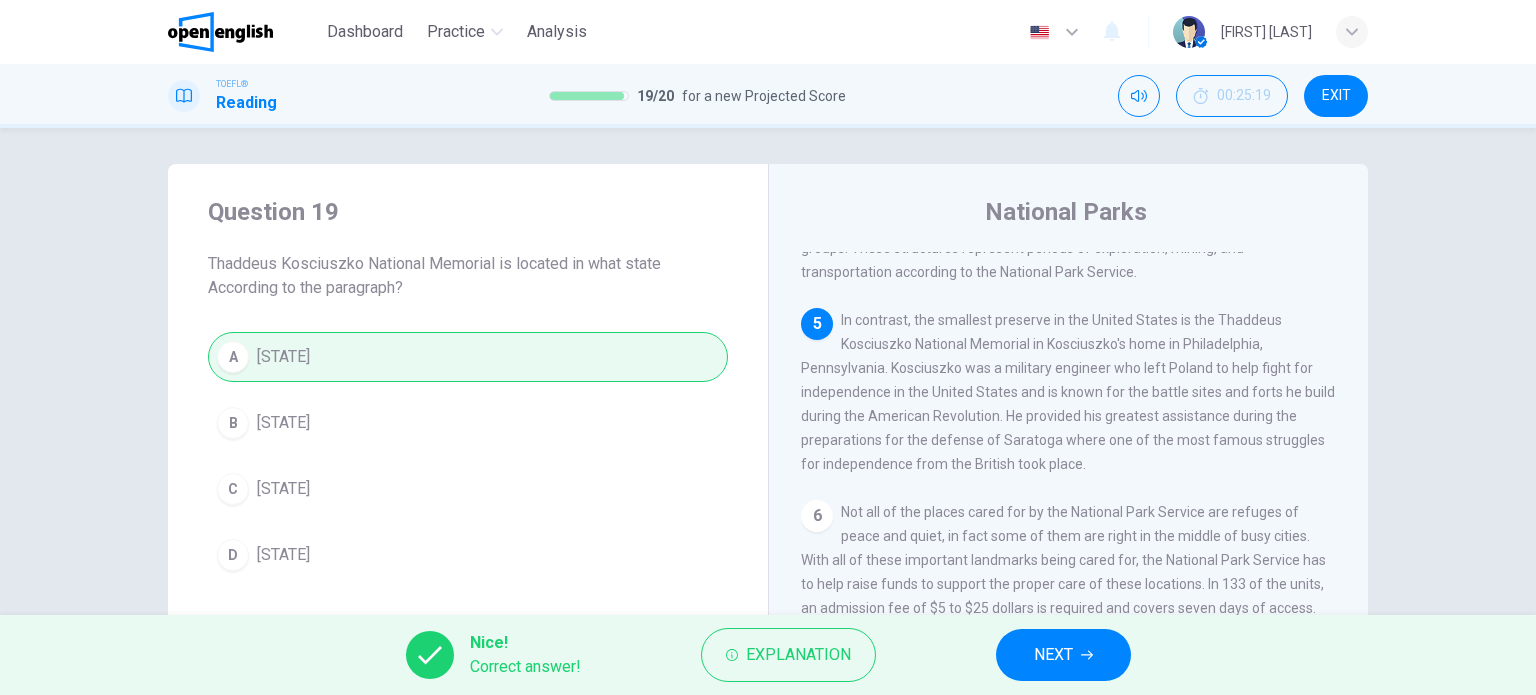 scroll, scrollTop: 0, scrollLeft: 0, axis: both 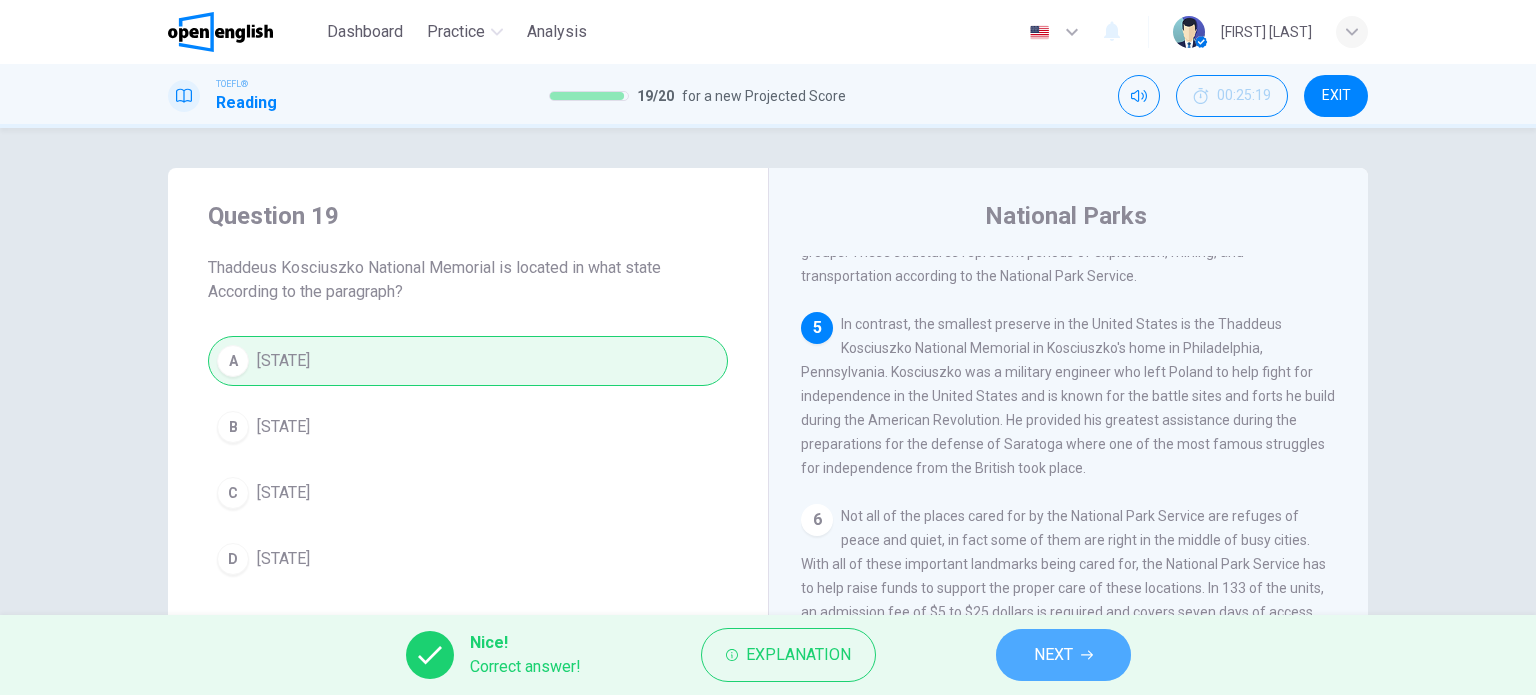 click on "NEXT" at bounding box center [1053, 655] 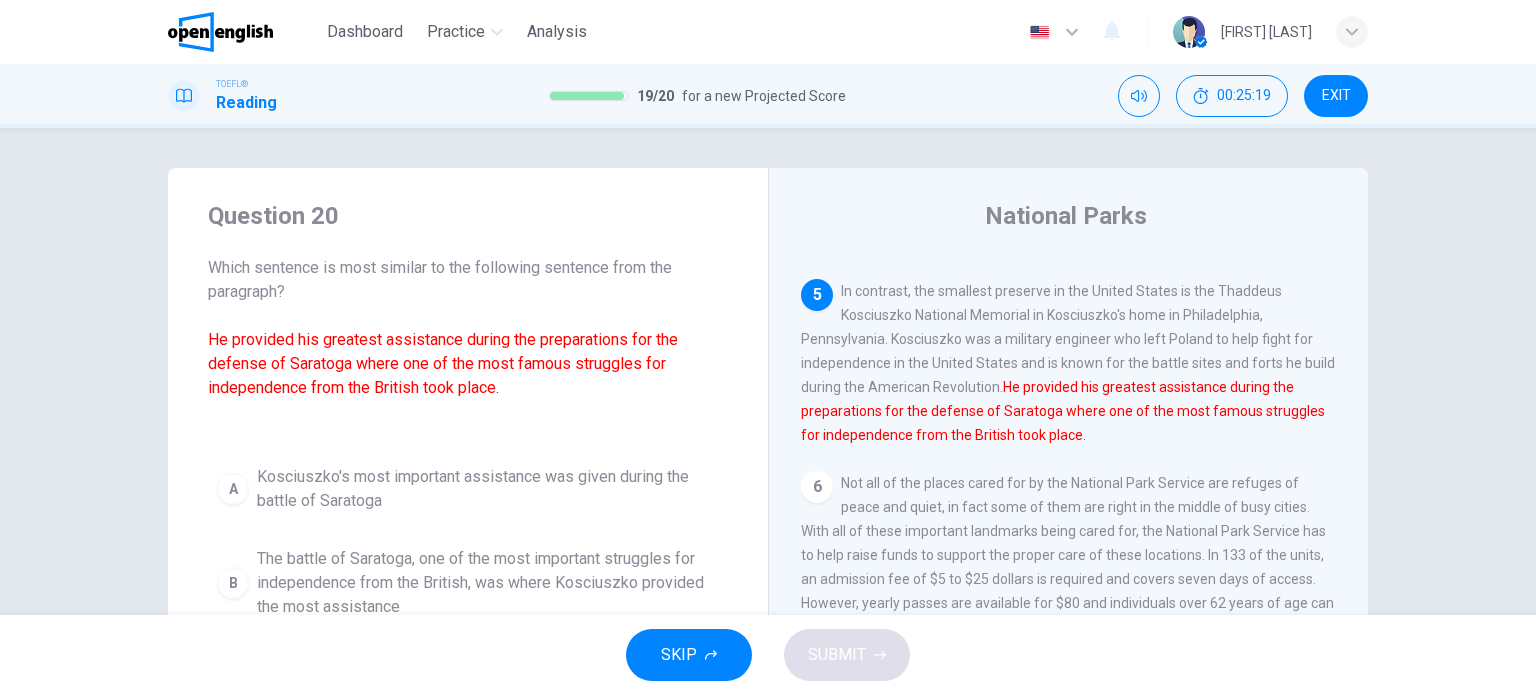 scroll, scrollTop: 758, scrollLeft: 0, axis: vertical 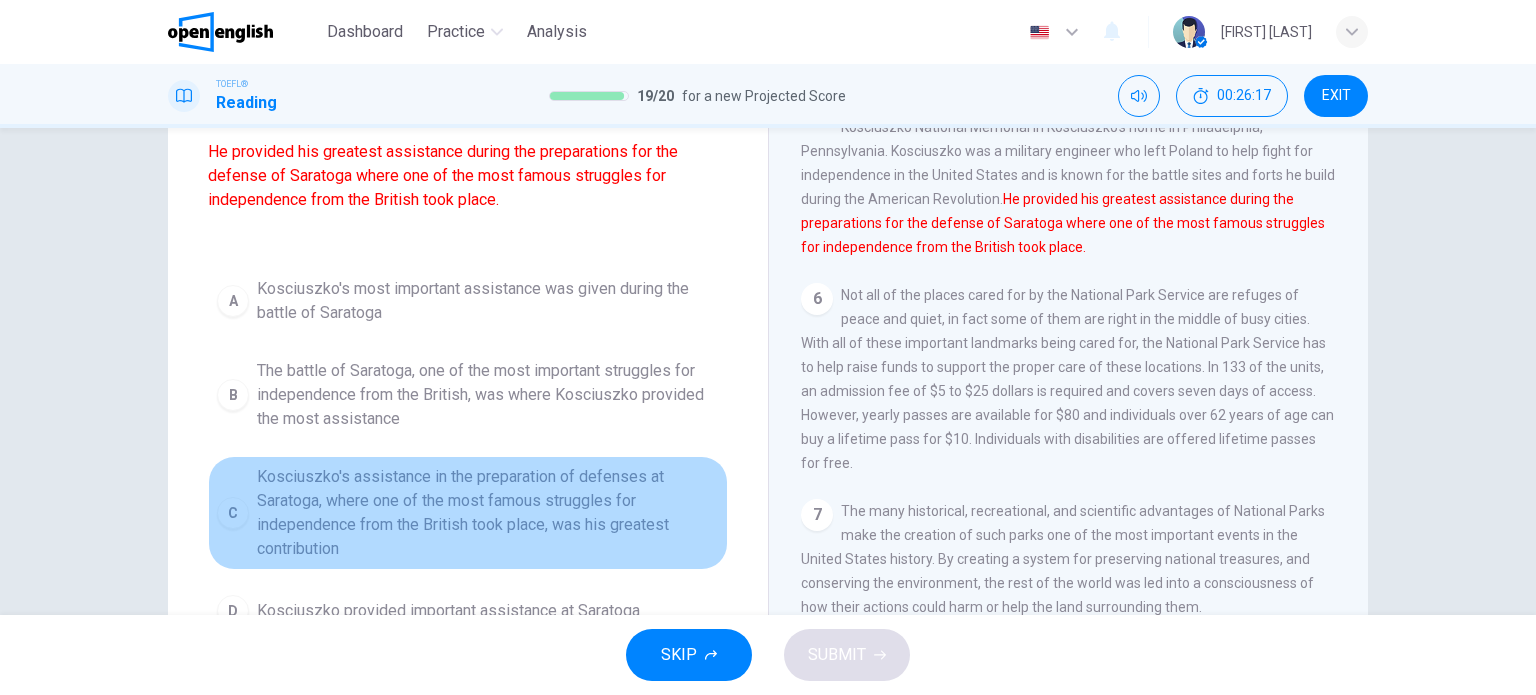 click on "Kosciuszko's assistance in the preparation of defenses at Saratoga, where one of the most famous struggles for independence from the British took place, was his greatest contribution" at bounding box center [488, 513] 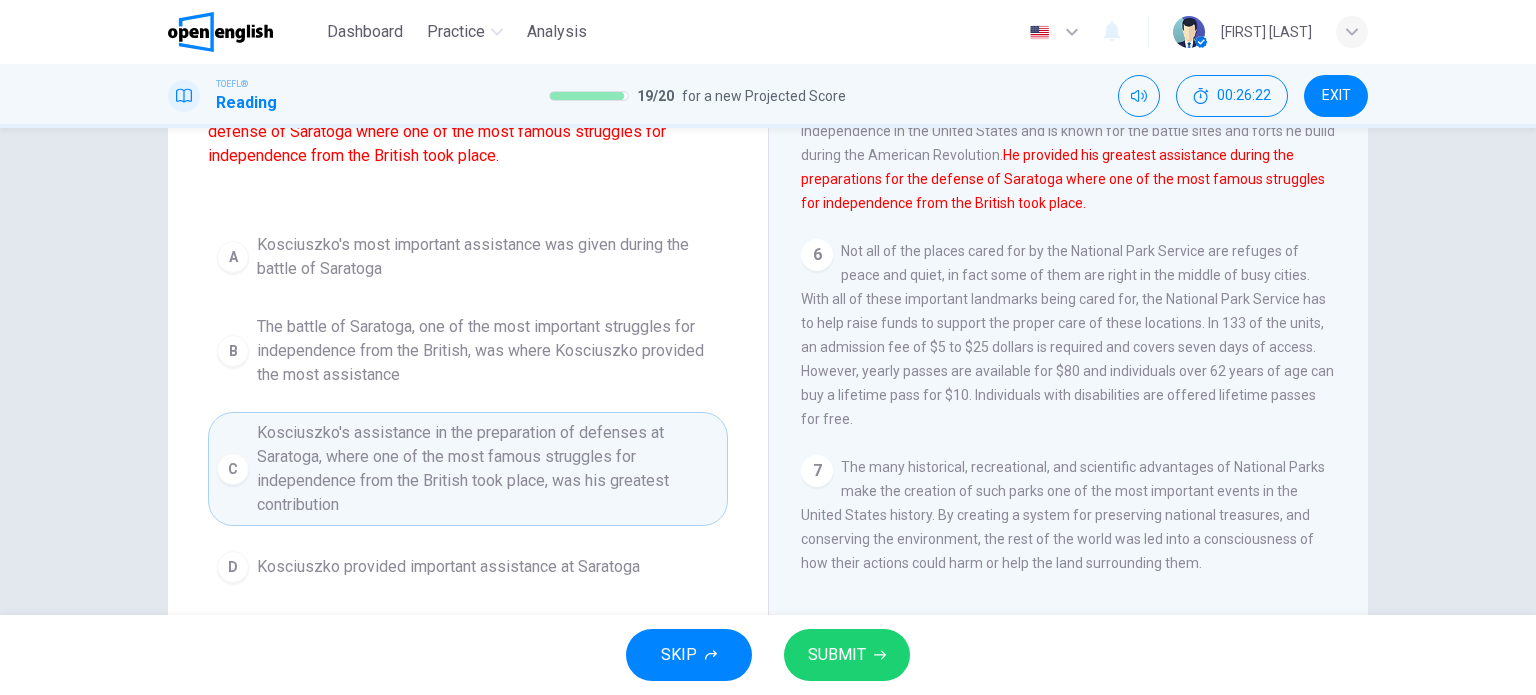 scroll, scrollTop: 288, scrollLeft: 0, axis: vertical 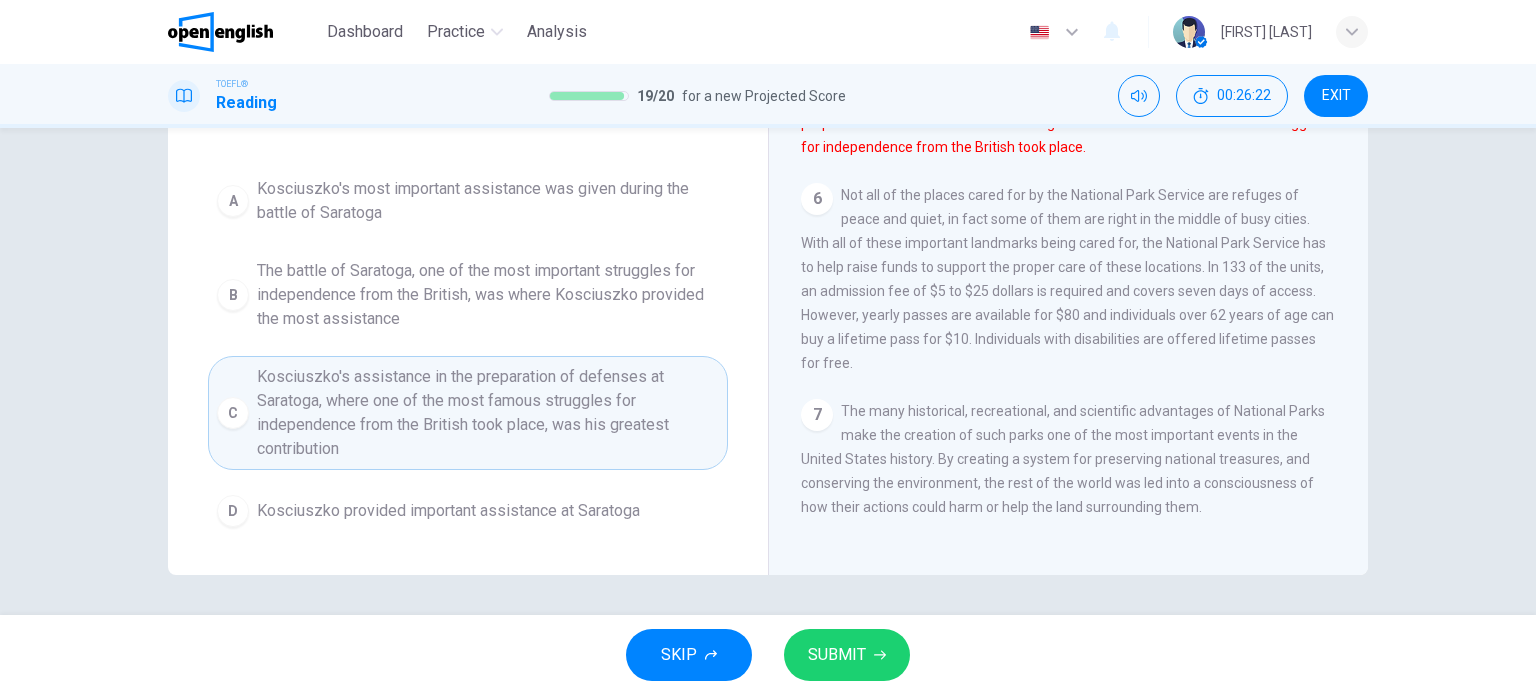 click on "SUBMIT" at bounding box center [847, 655] 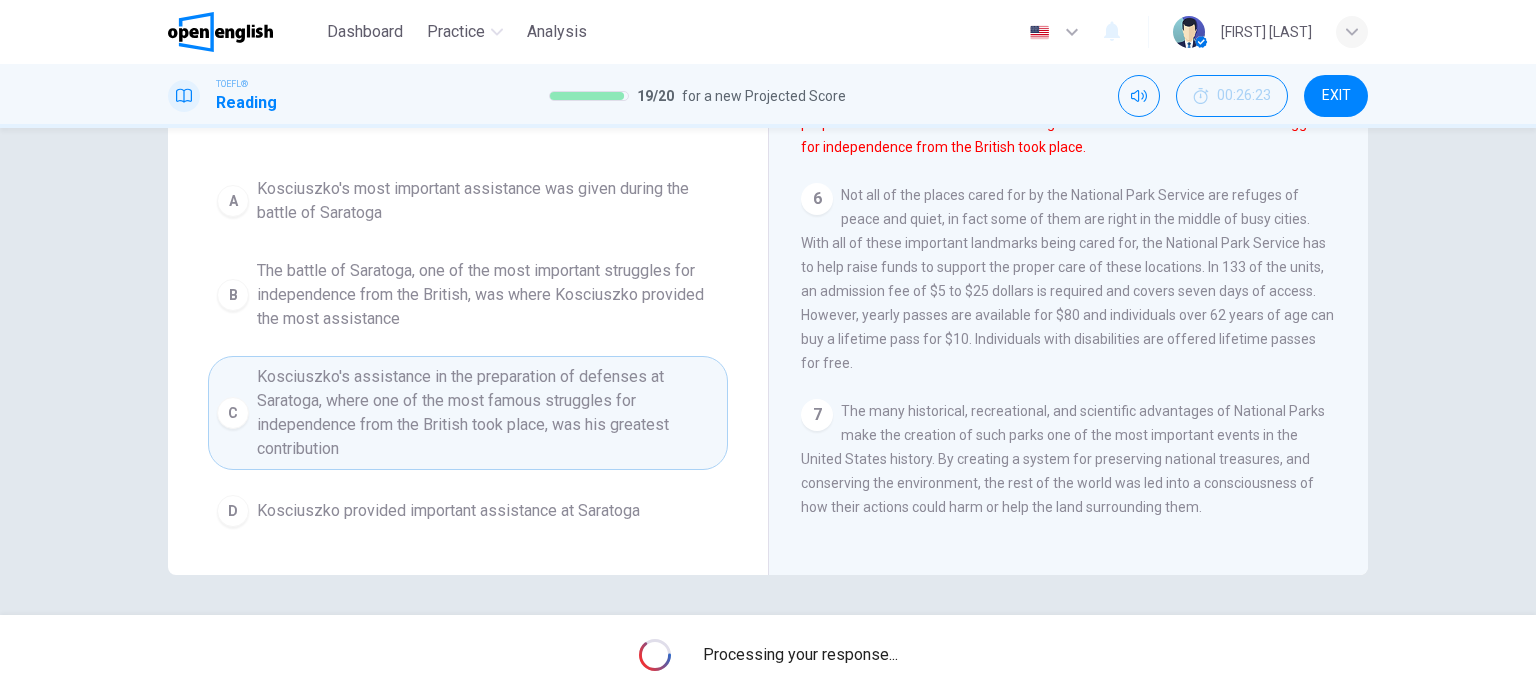 scroll, scrollTop: 0, scrollLeft: 0, axis: both 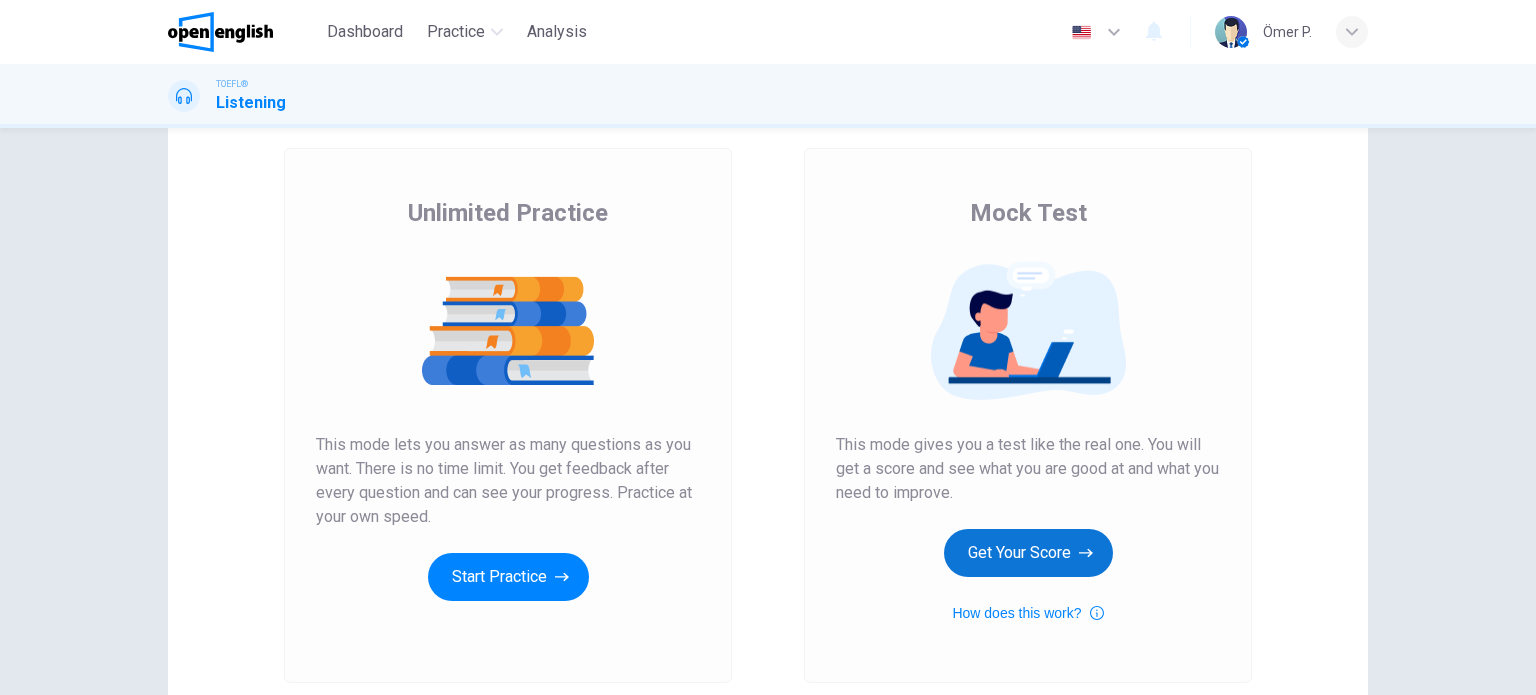 click on "Get Your Score" at bounding box center [1028, 553] 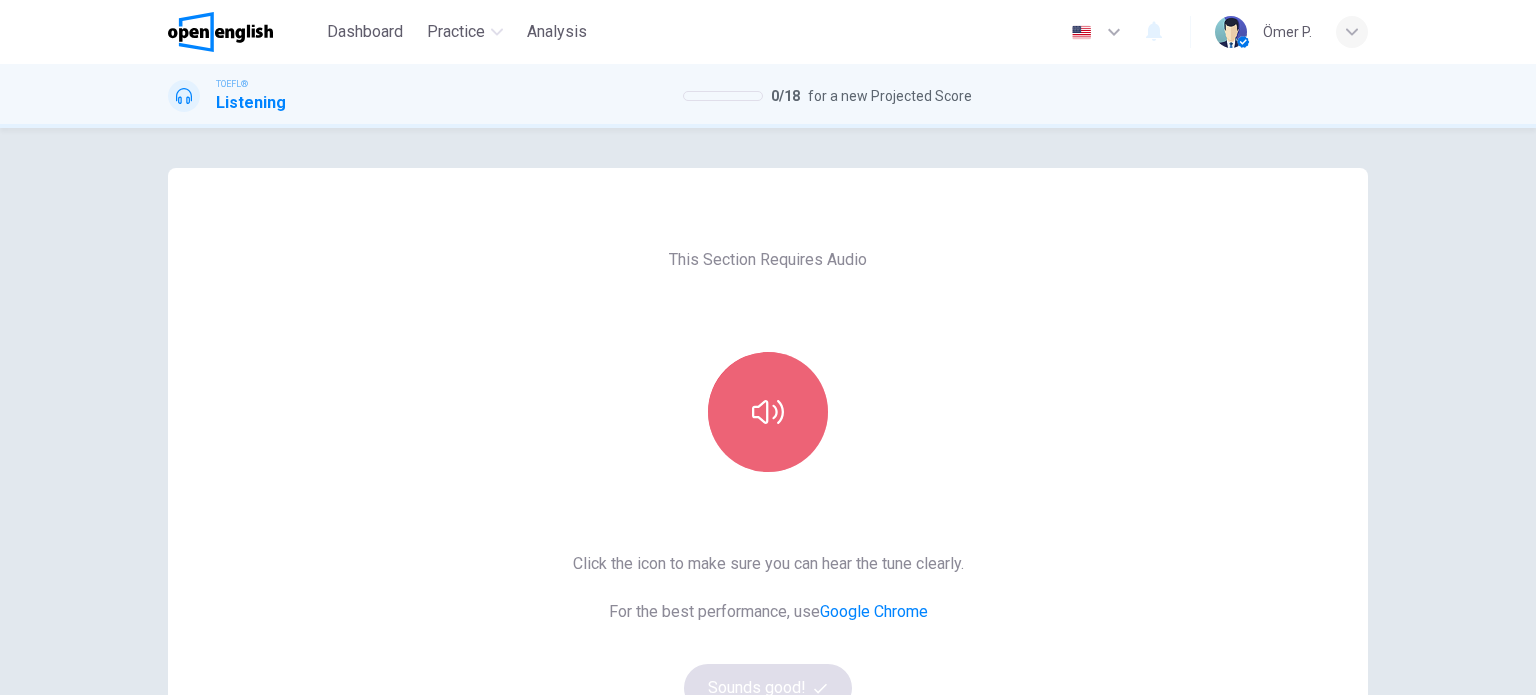 click at bounding box center [768, 412] 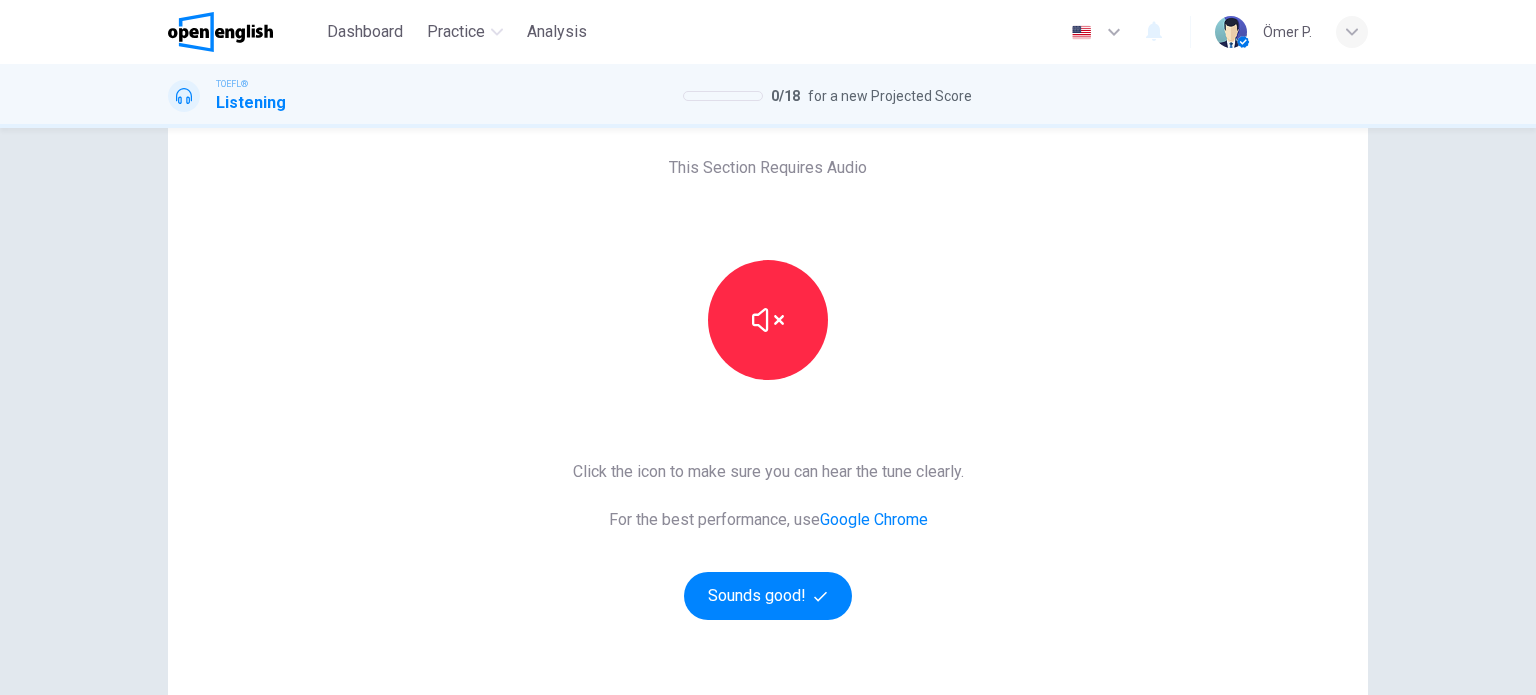 scroll, scrollTop: 100, scrollLeft: 0, axis: vertical 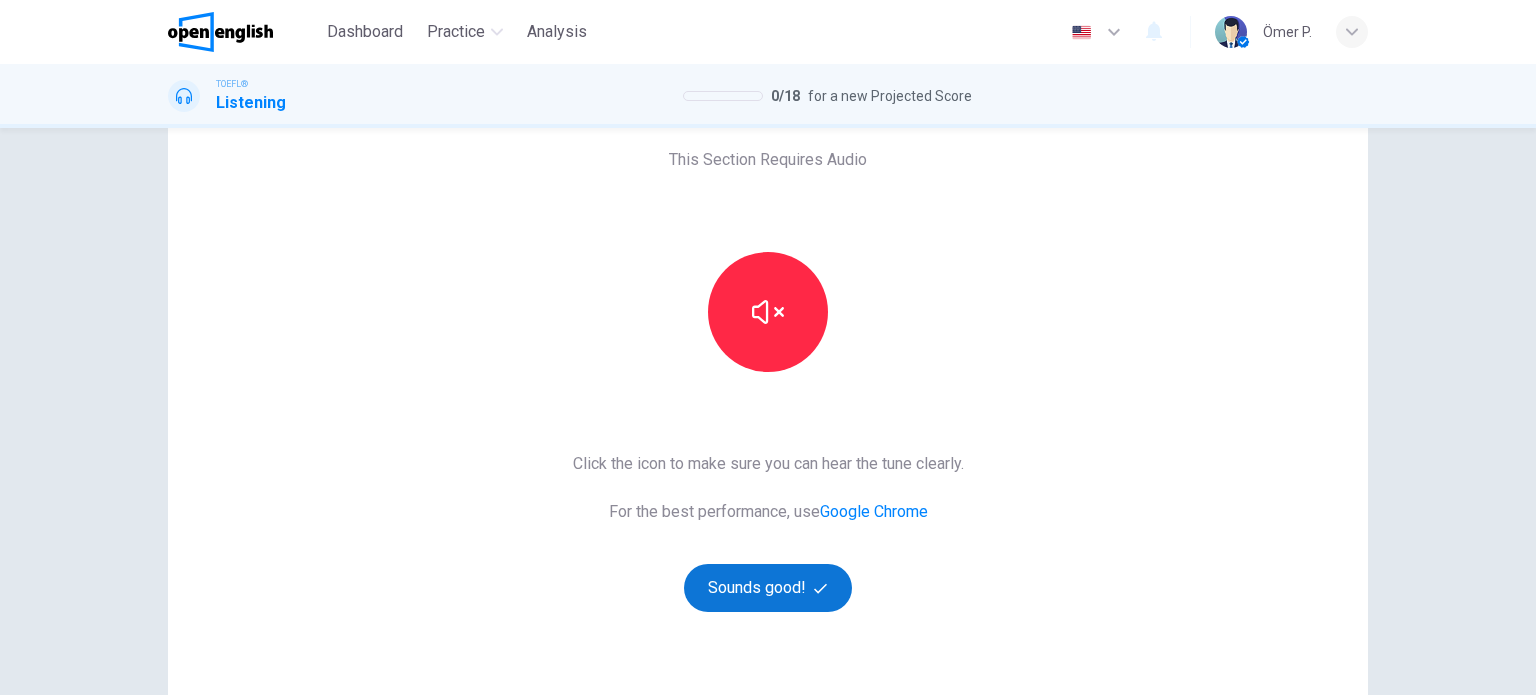 click on "Sounds good!" at bounding box center [768, 588] 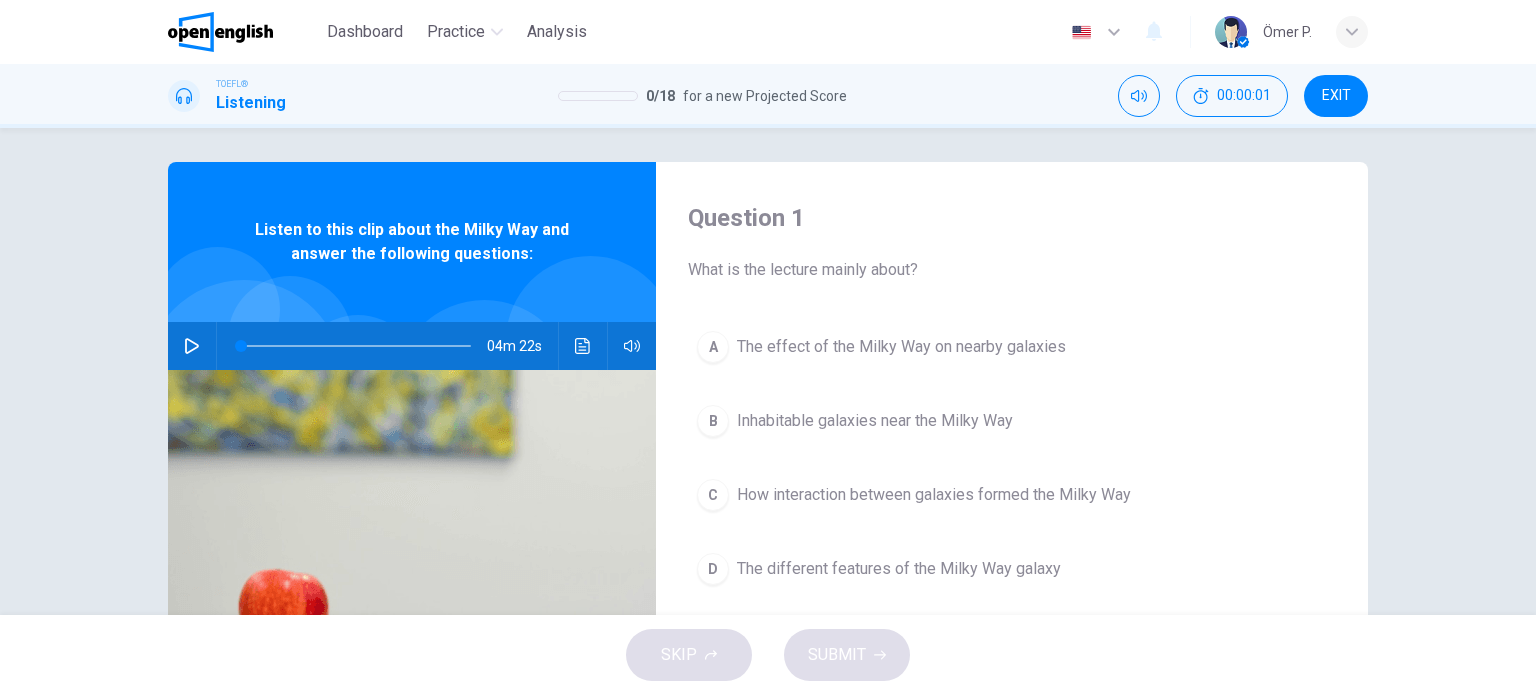 scroll, scrollTop: 0, scrollLeft: 0, axis: both 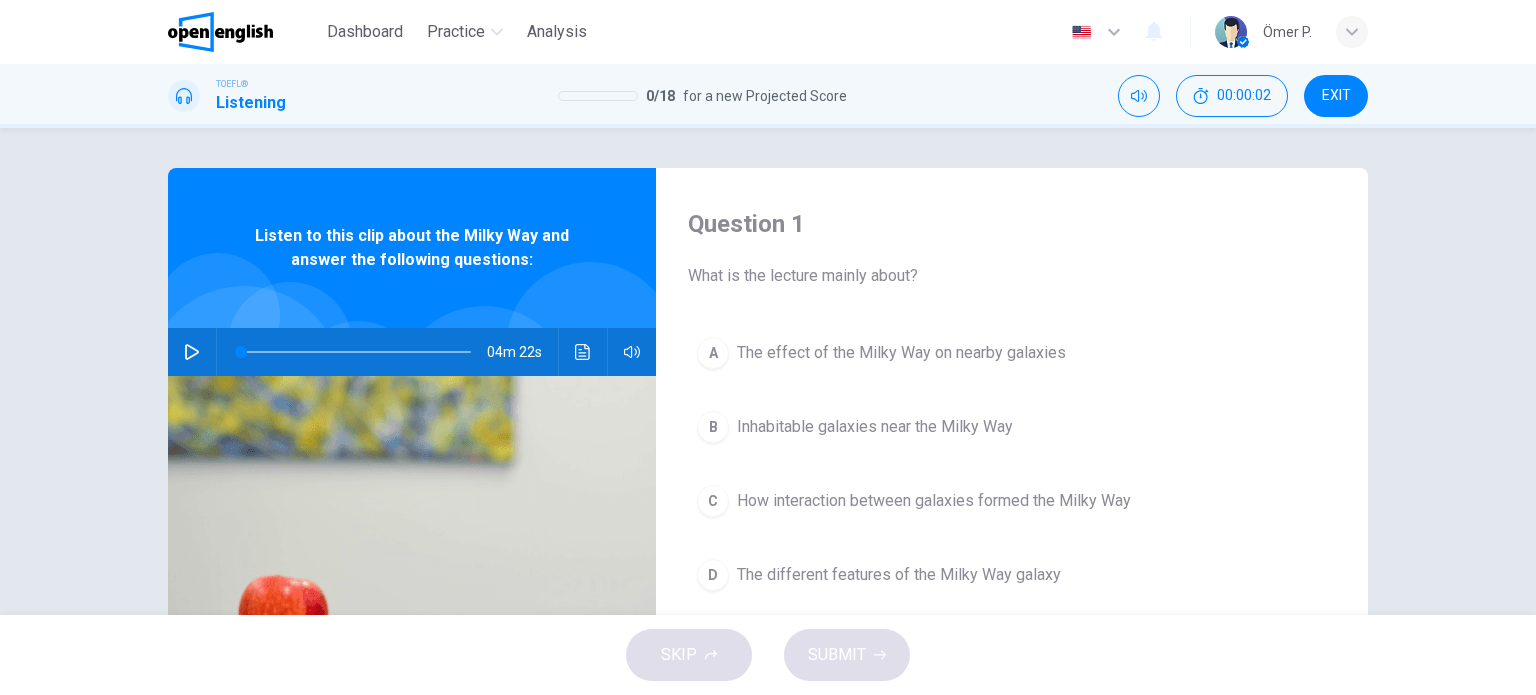 click at bounding box center (192, 352) 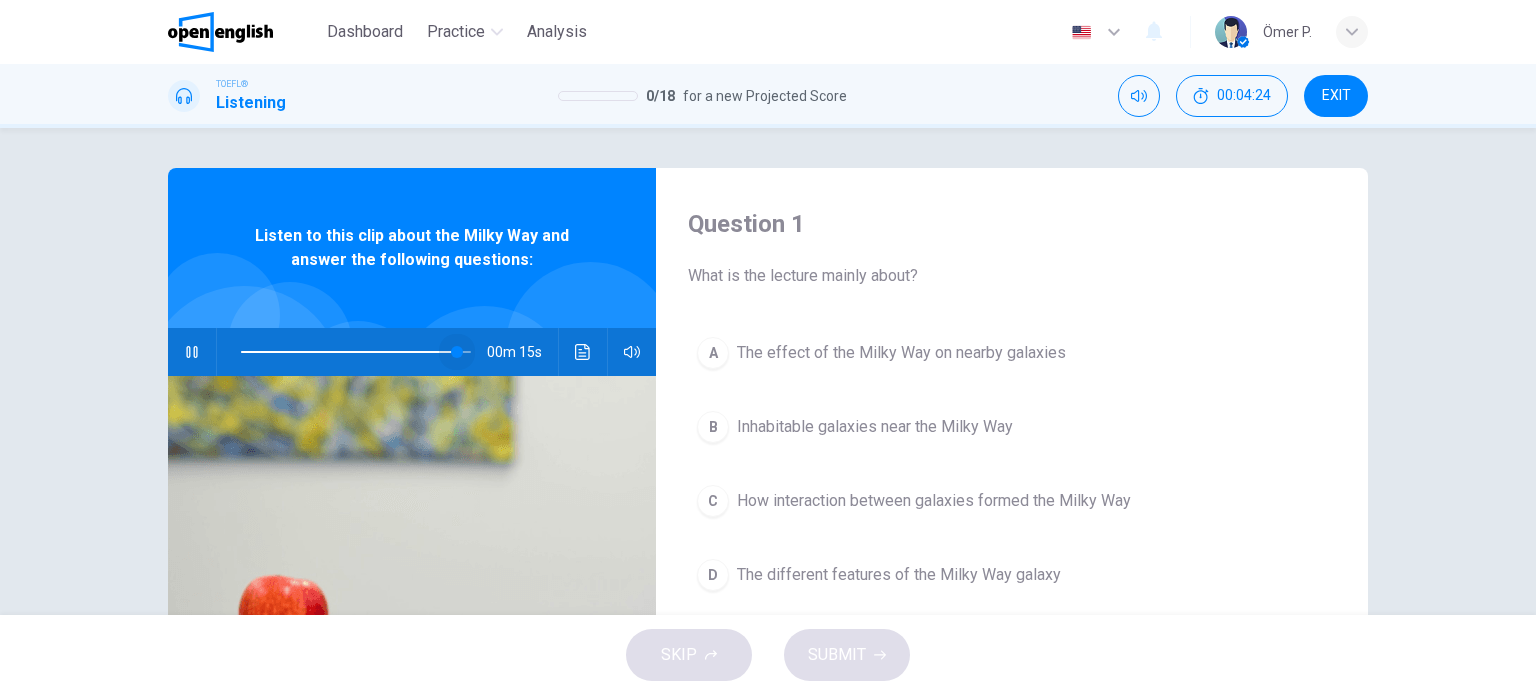 click at bounding box center (457, 352) 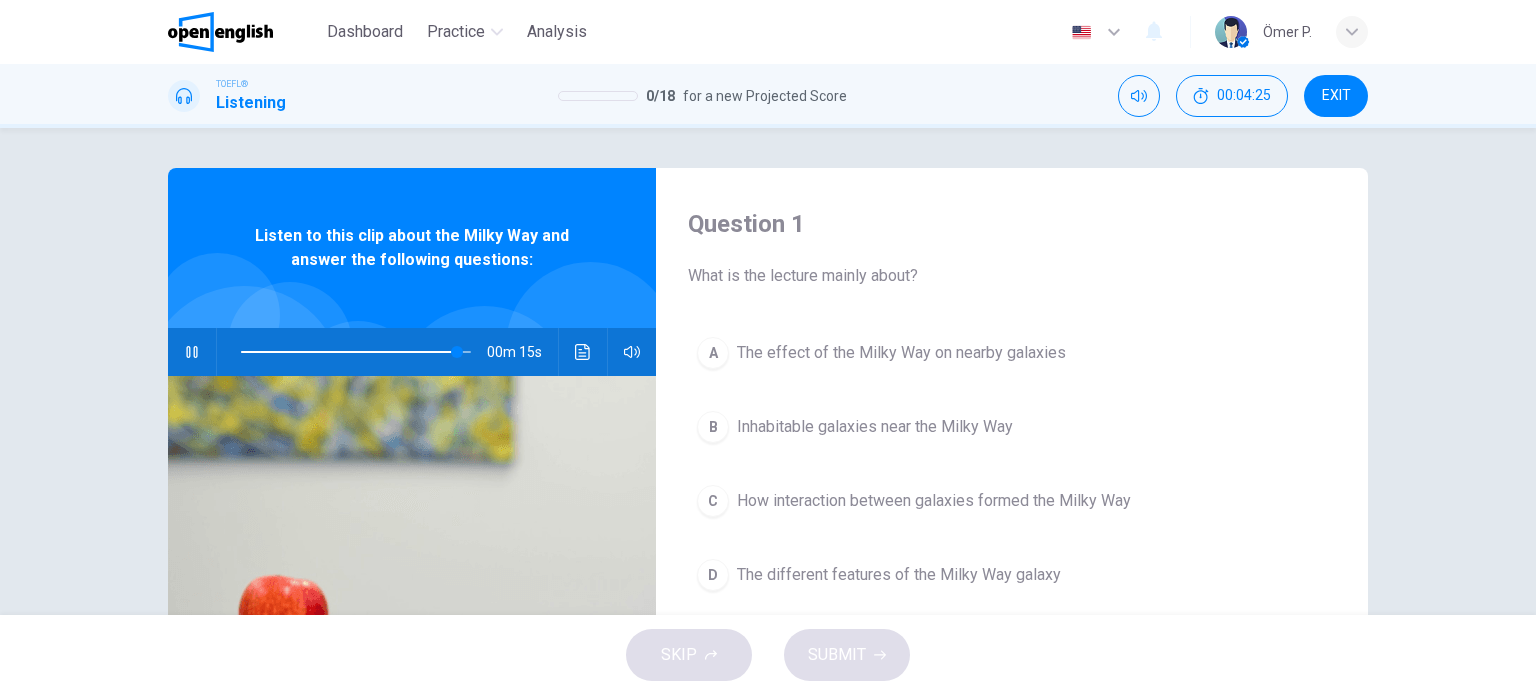 click 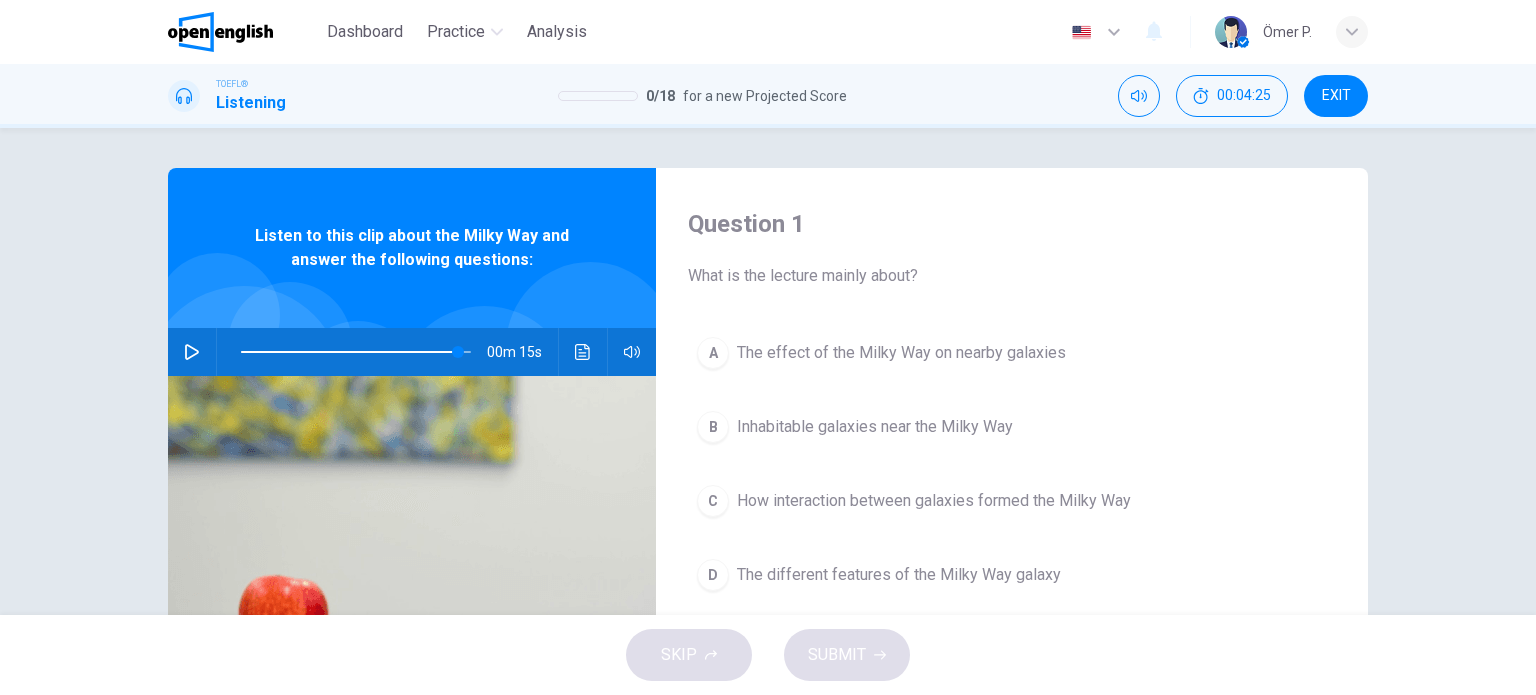 click 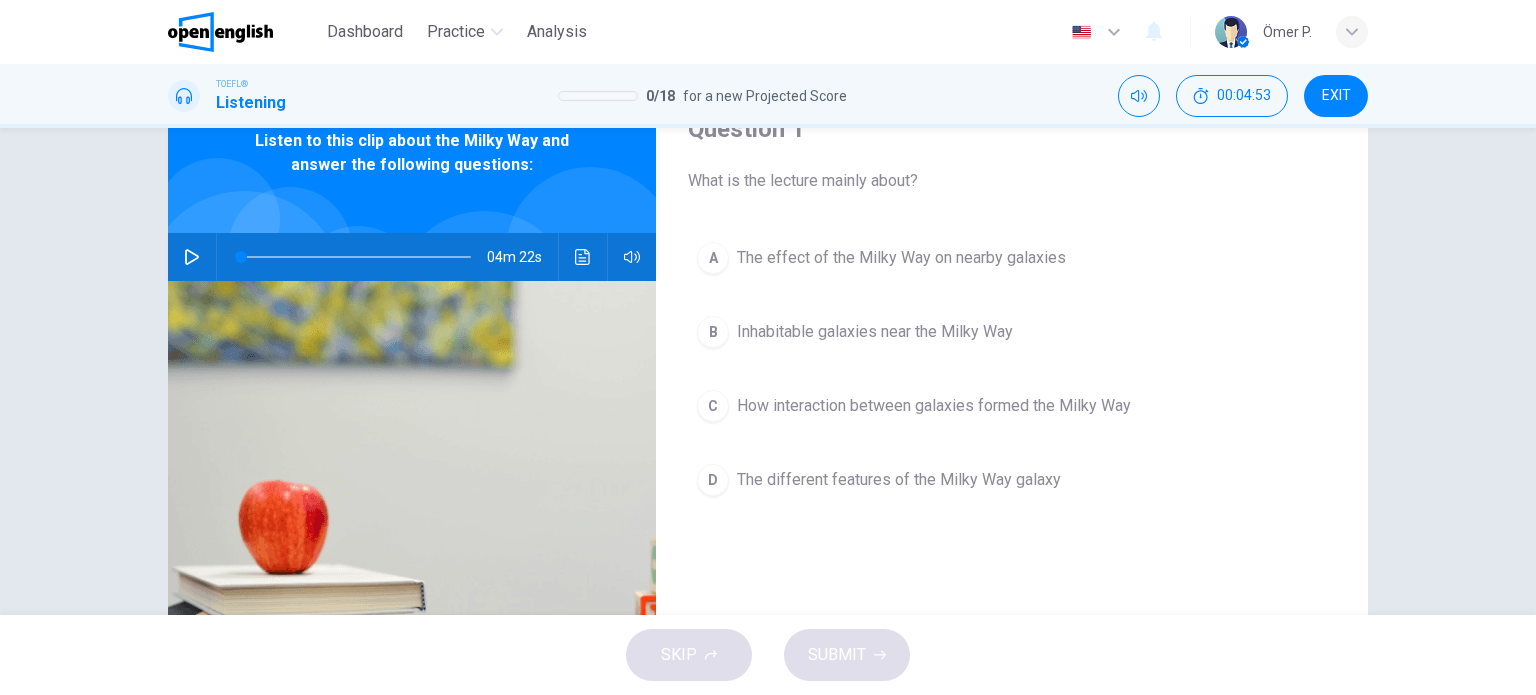 scroll, scrollTop: 100, scrollLeft: 0, axis: vertical 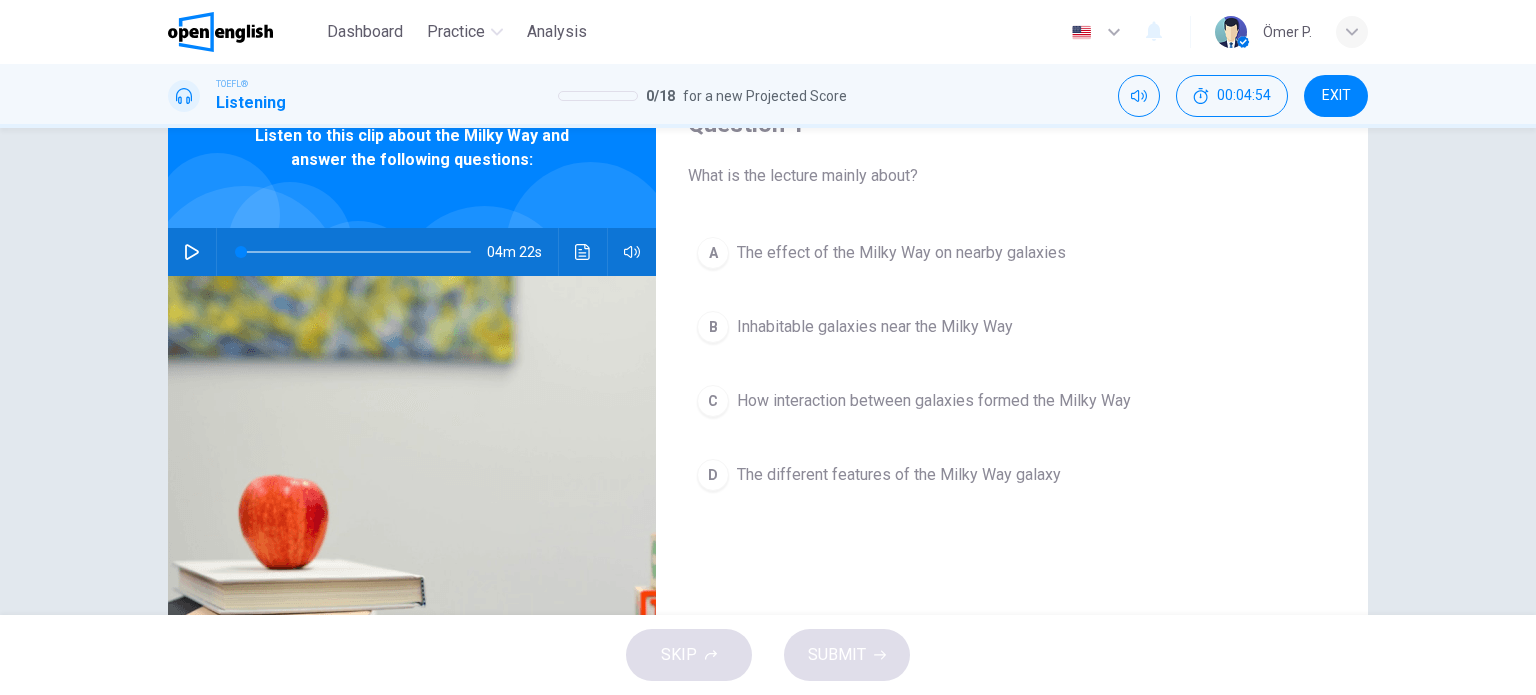 click on "A The effect of the Milky Way on nearby galaxies" at bounding box center [1012, 253] 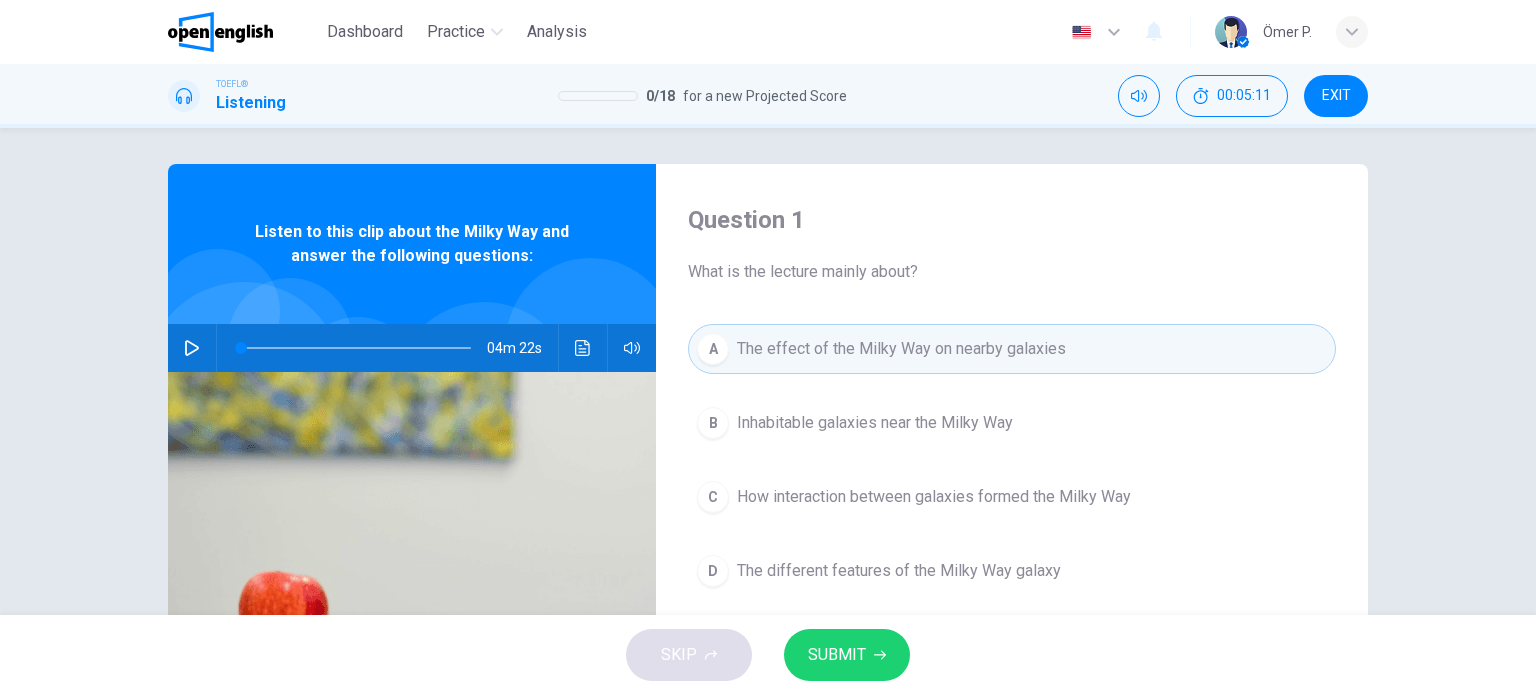 scroll, scrollTop: 0, scrollLeft: 0, axis: both 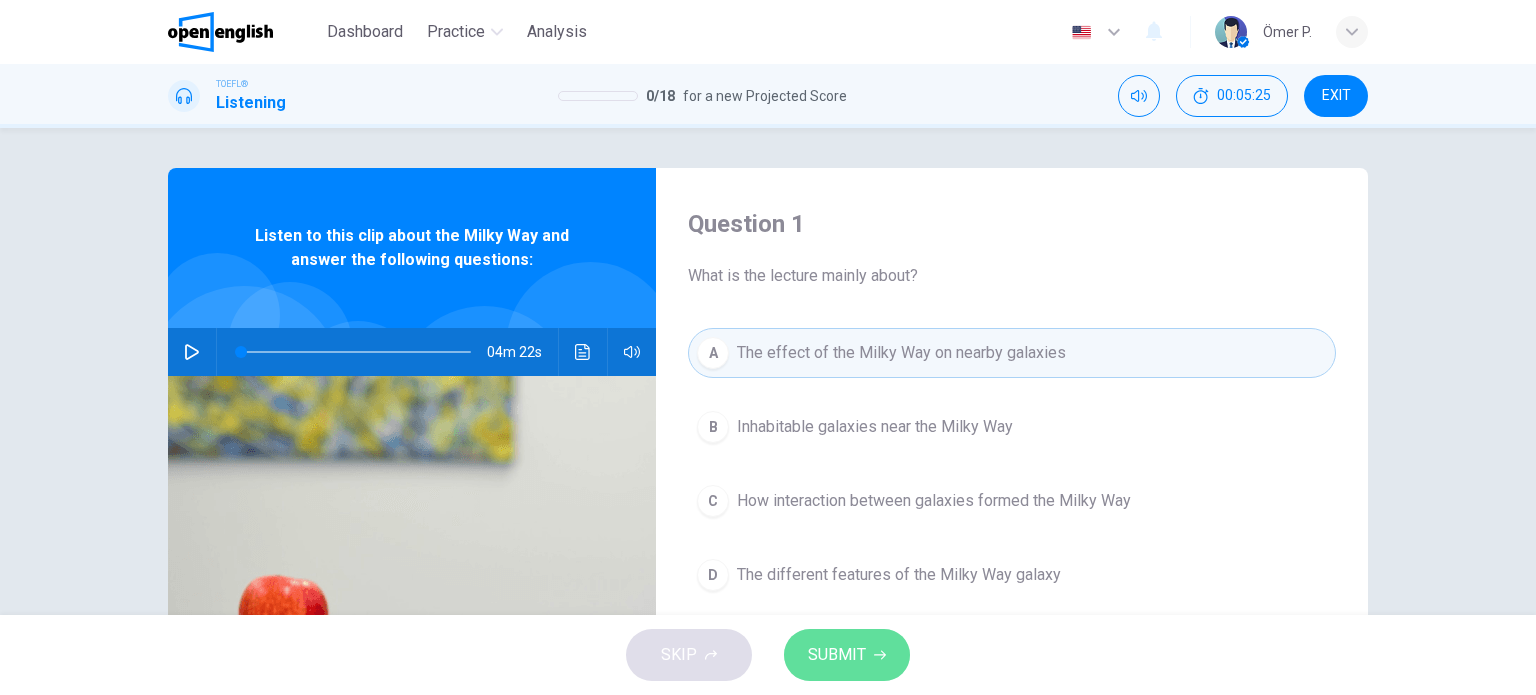 click on "SUBMIT" at bounding box center [847, 655] 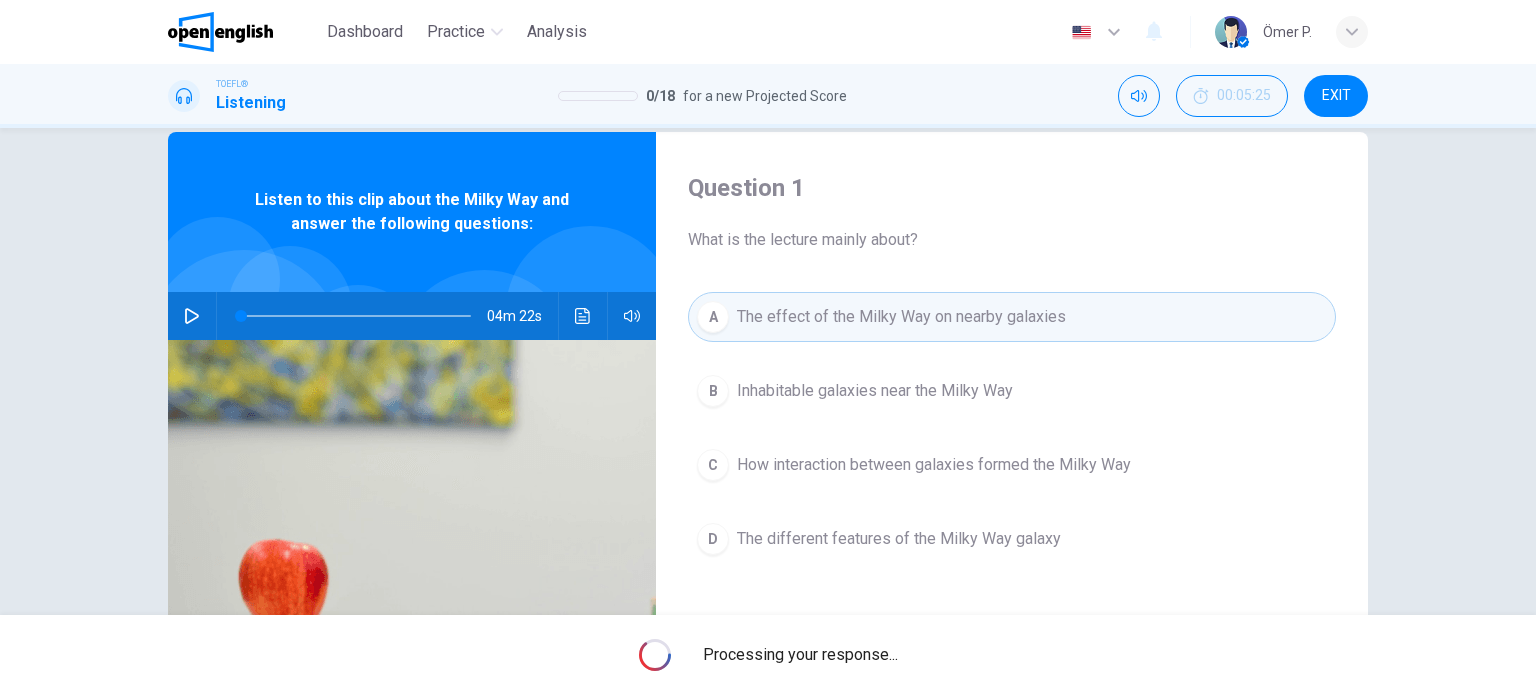 scroll, scrollTop: 100, scrollLeft: 0, axis: vertical 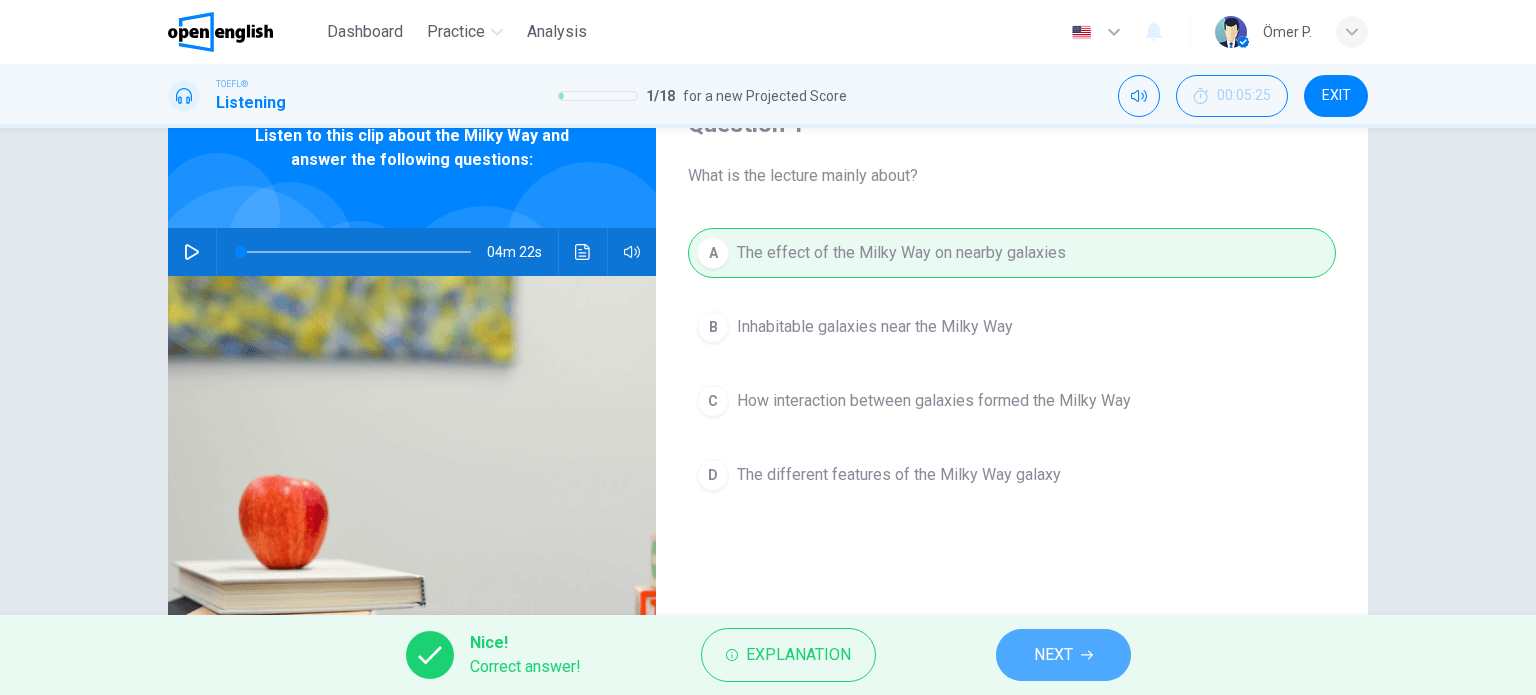 click on "NEXT" at bounding box center (1063, 655) 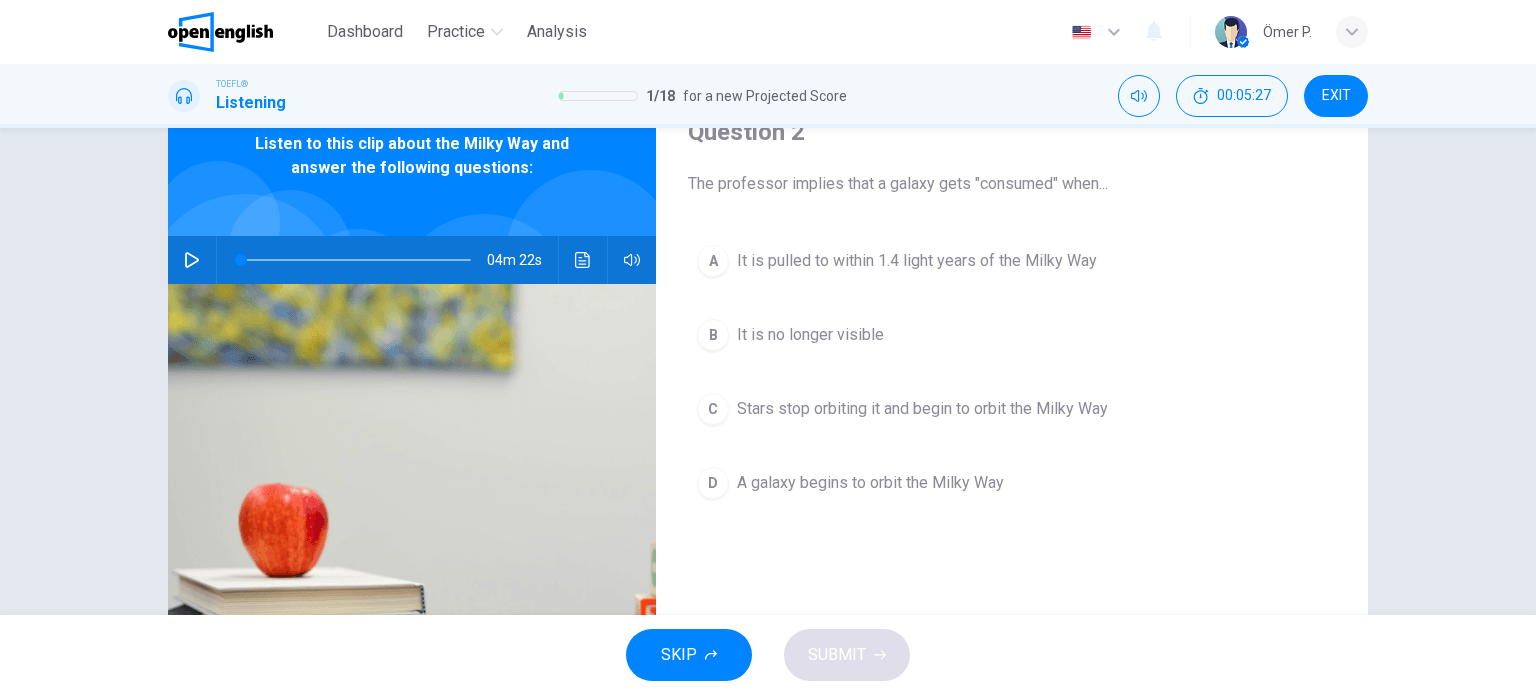 scroll, scrollTop: 100, scrollLeft: 0, axis: vertical 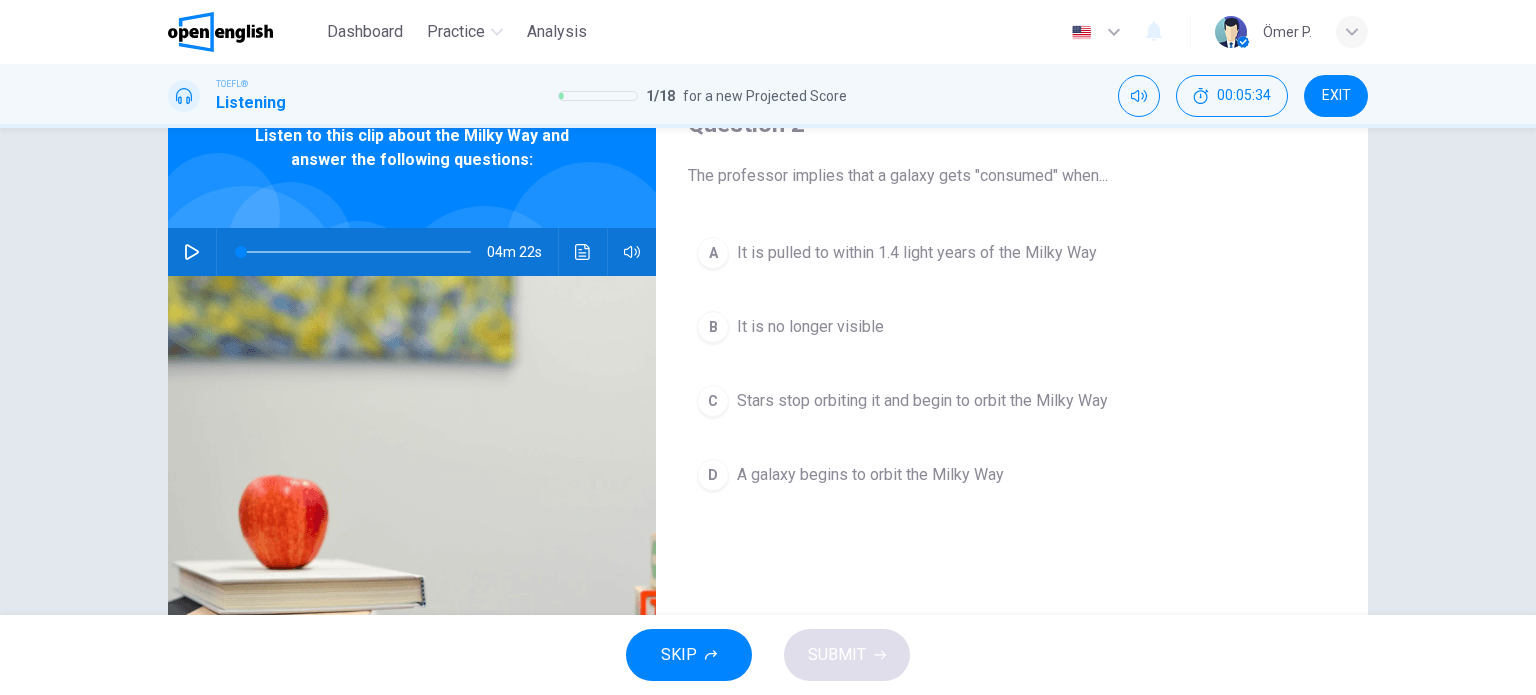 click on "A It is pulled to within 1.4 light years of the Milky Way" at bounding box center (1012, 253) 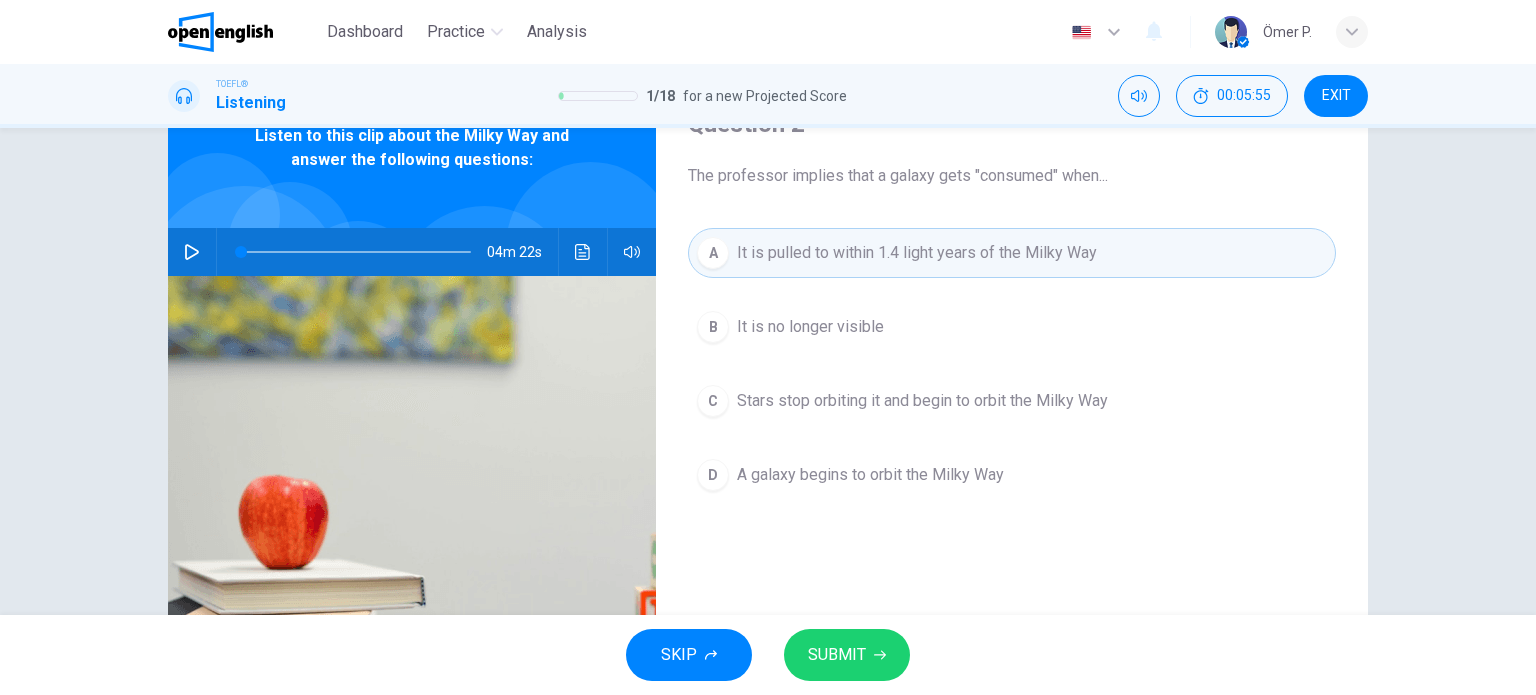 click at bounding box center [192, 252] 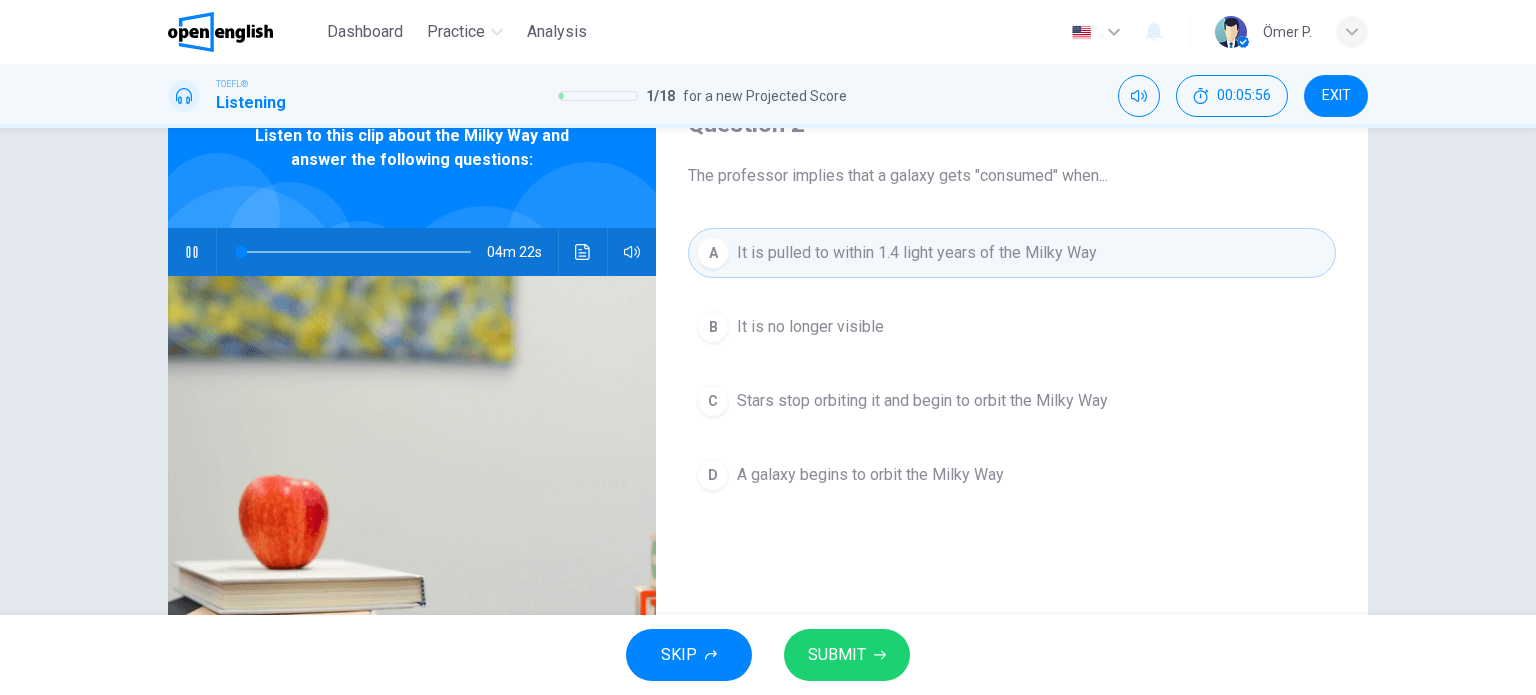 click at bounding box center (356, 252) 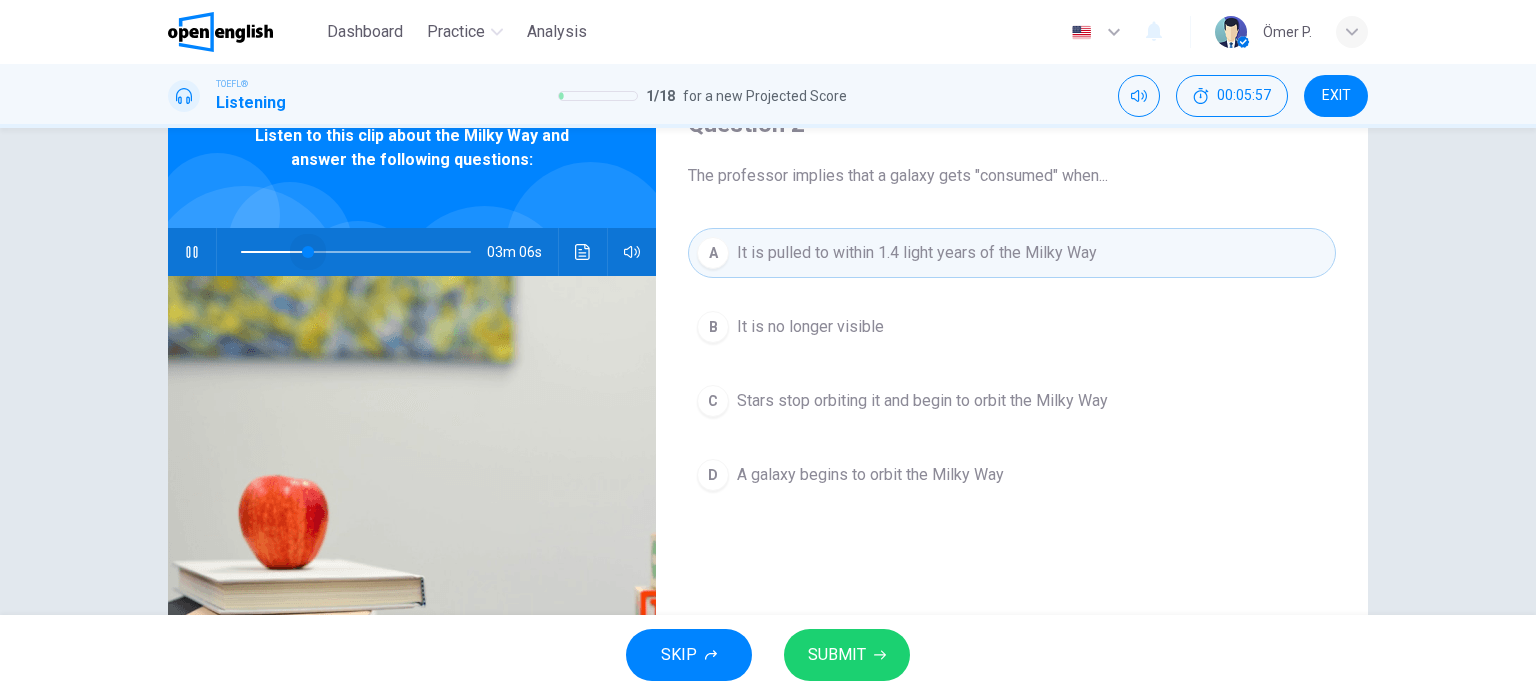 click at bounding box center [356, 252] 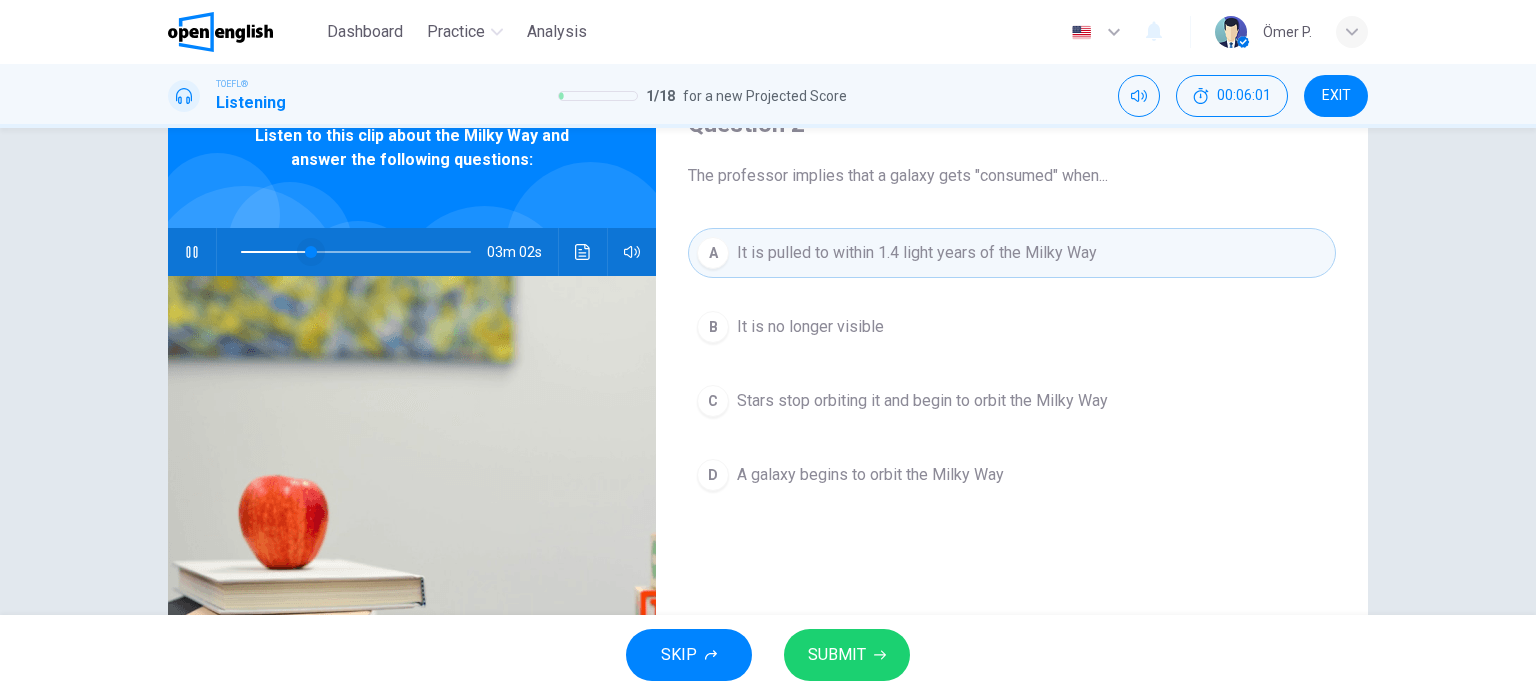 click at bounding box center [311, 252] 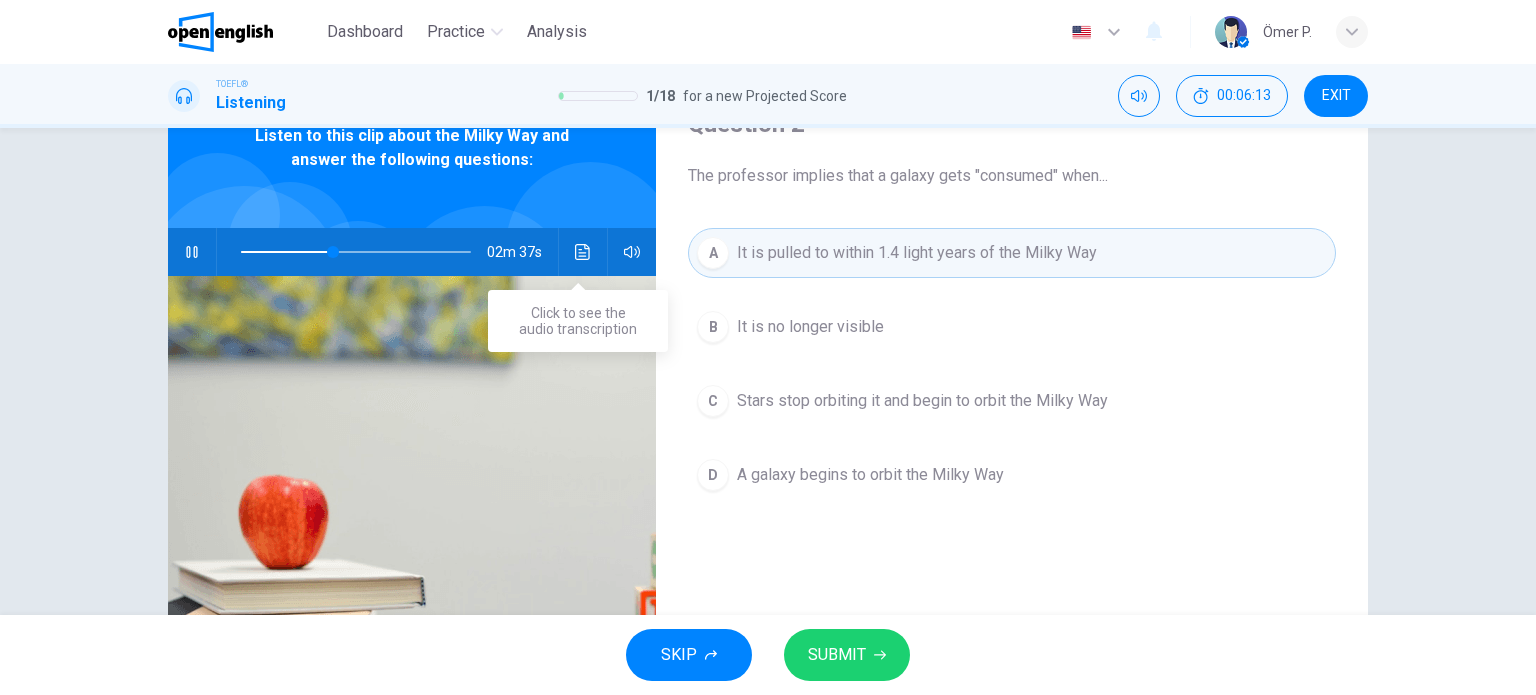 click on "02m 37s" at bounding box center (412, 252) 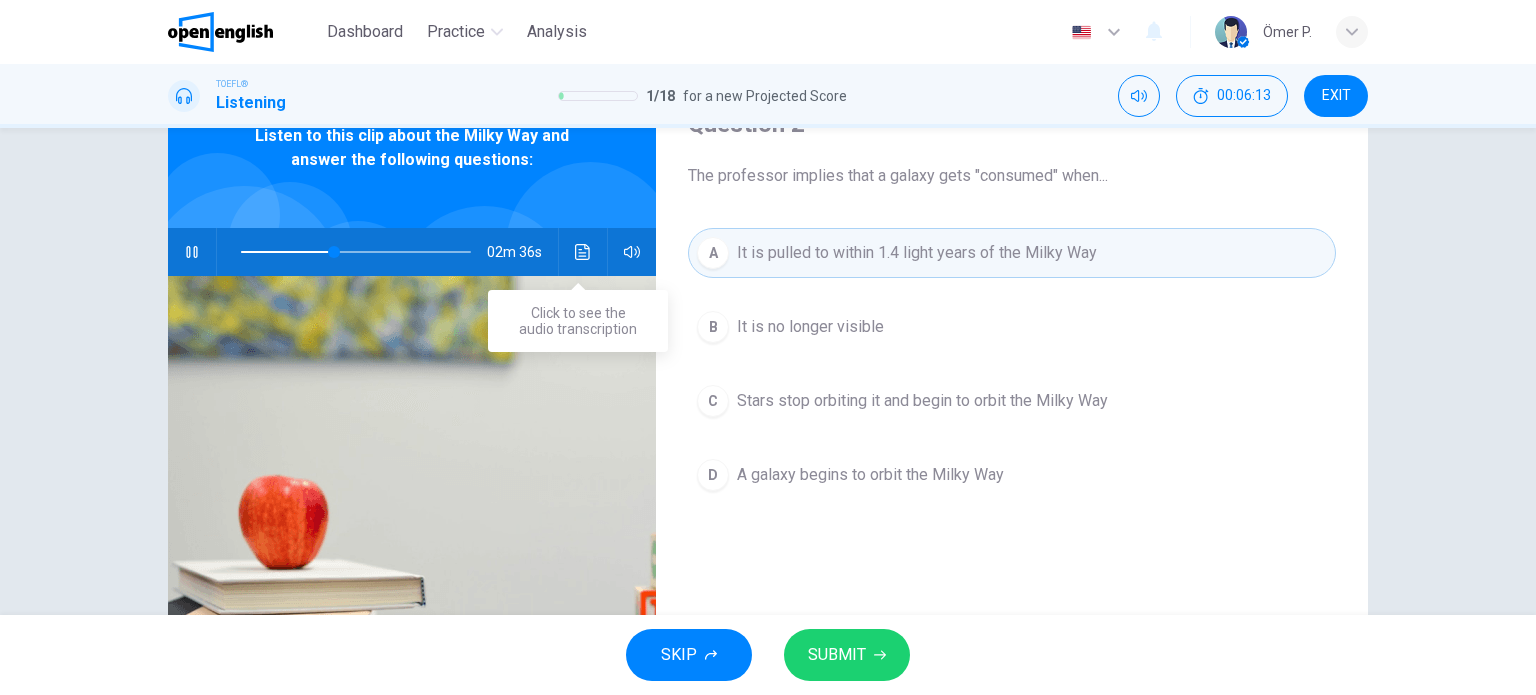 click 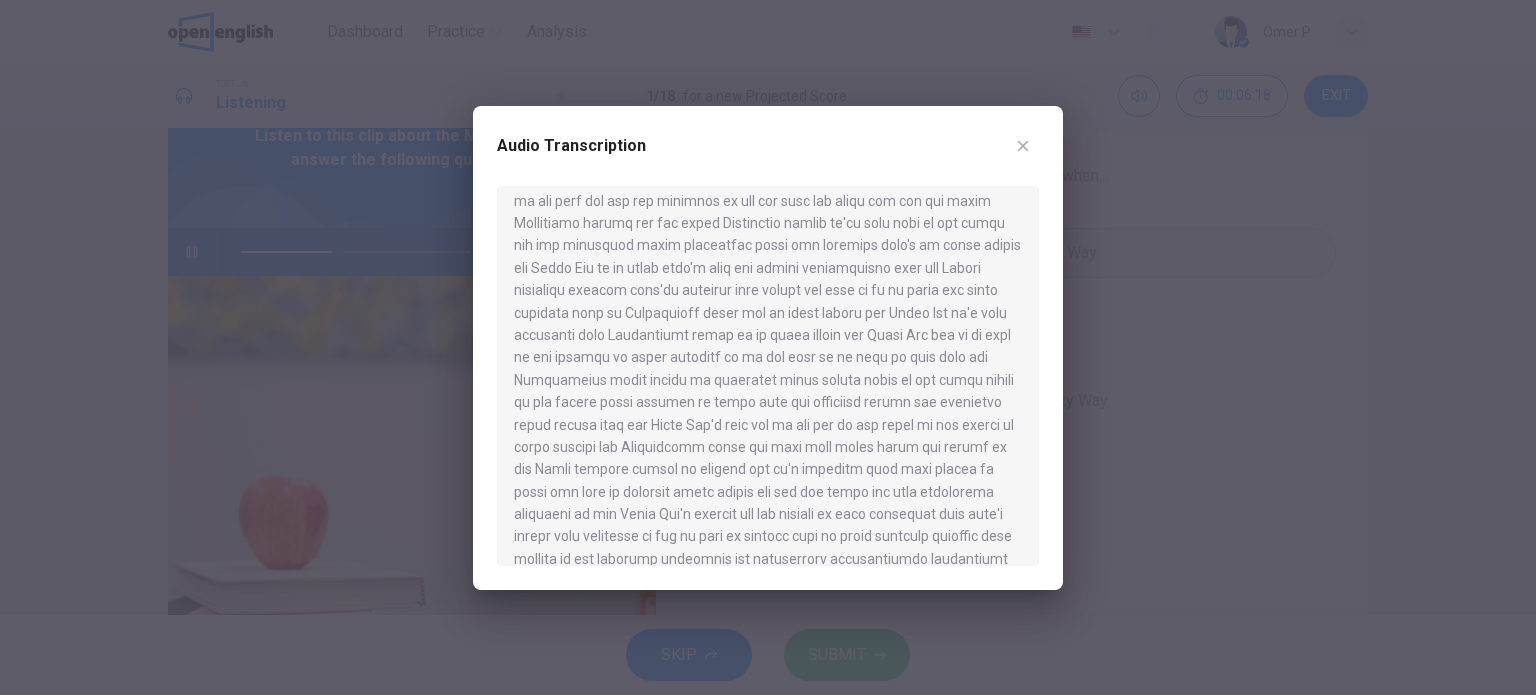 scroll, scrollTop: 200, scrollLeft: 0, axis: vertical 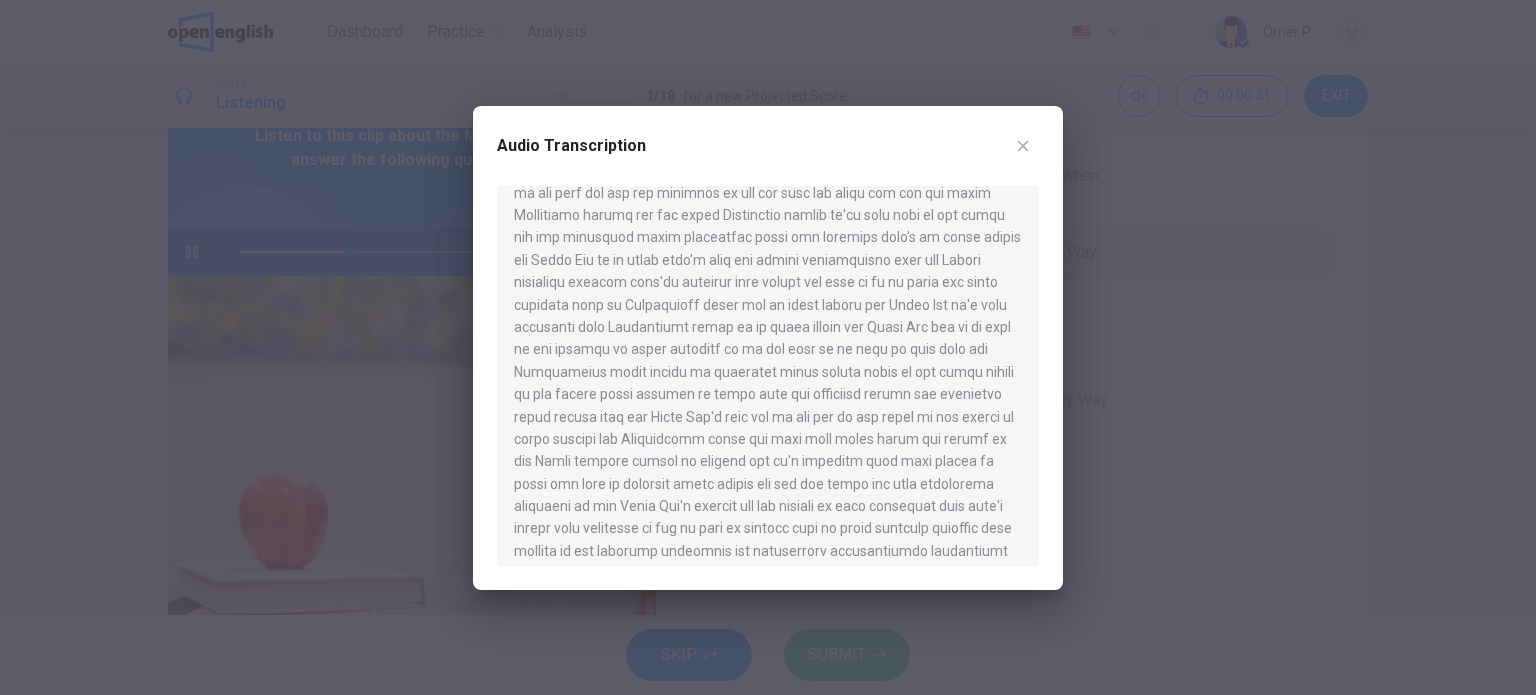 click 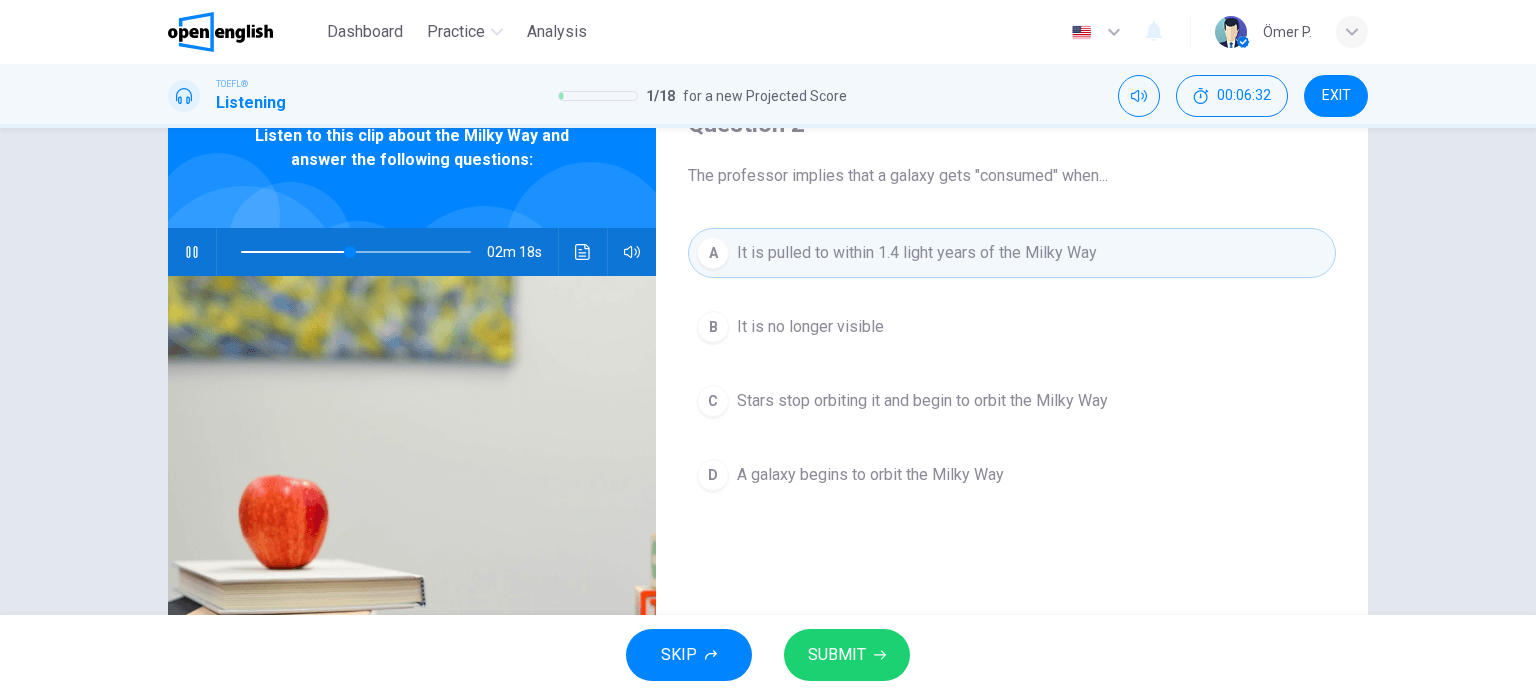 click 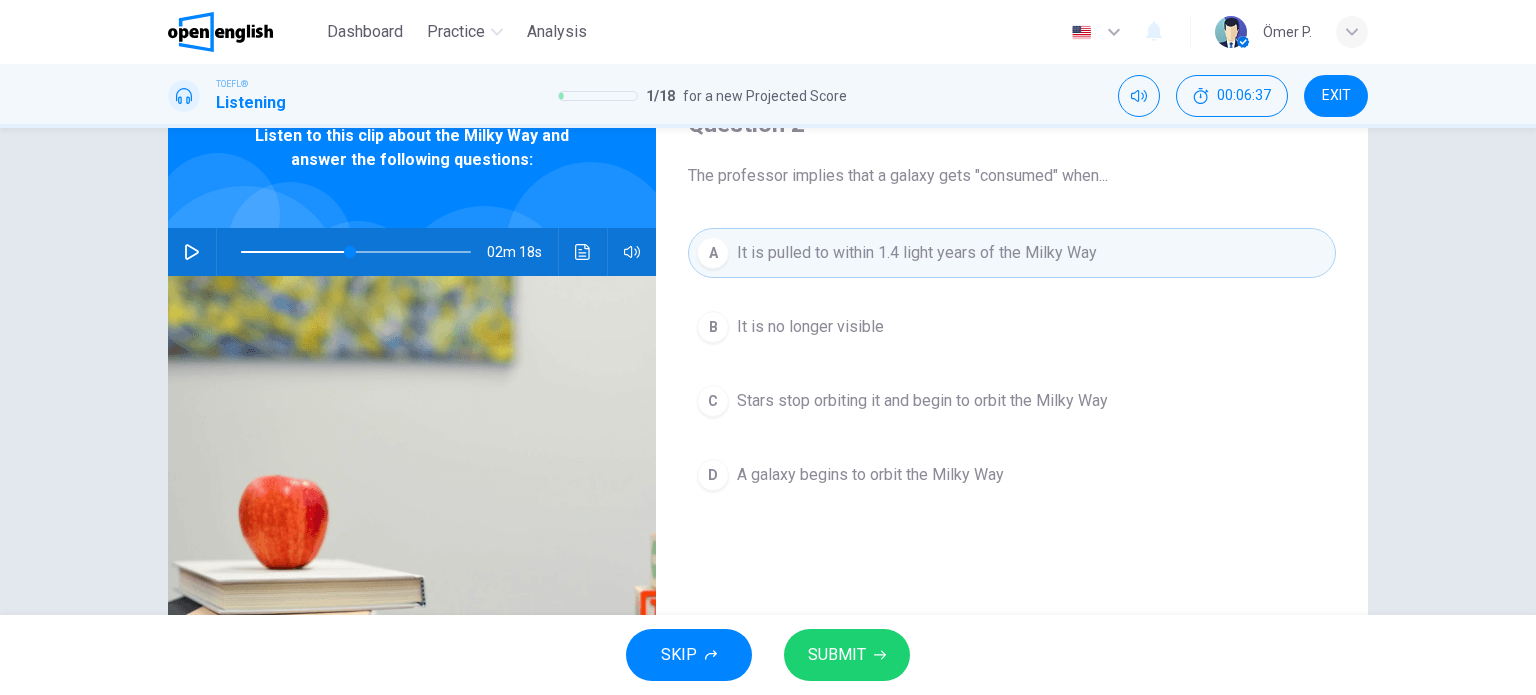 click on "A galaxy begins to orbit the Milky Way" at bounding box center [870, 475] 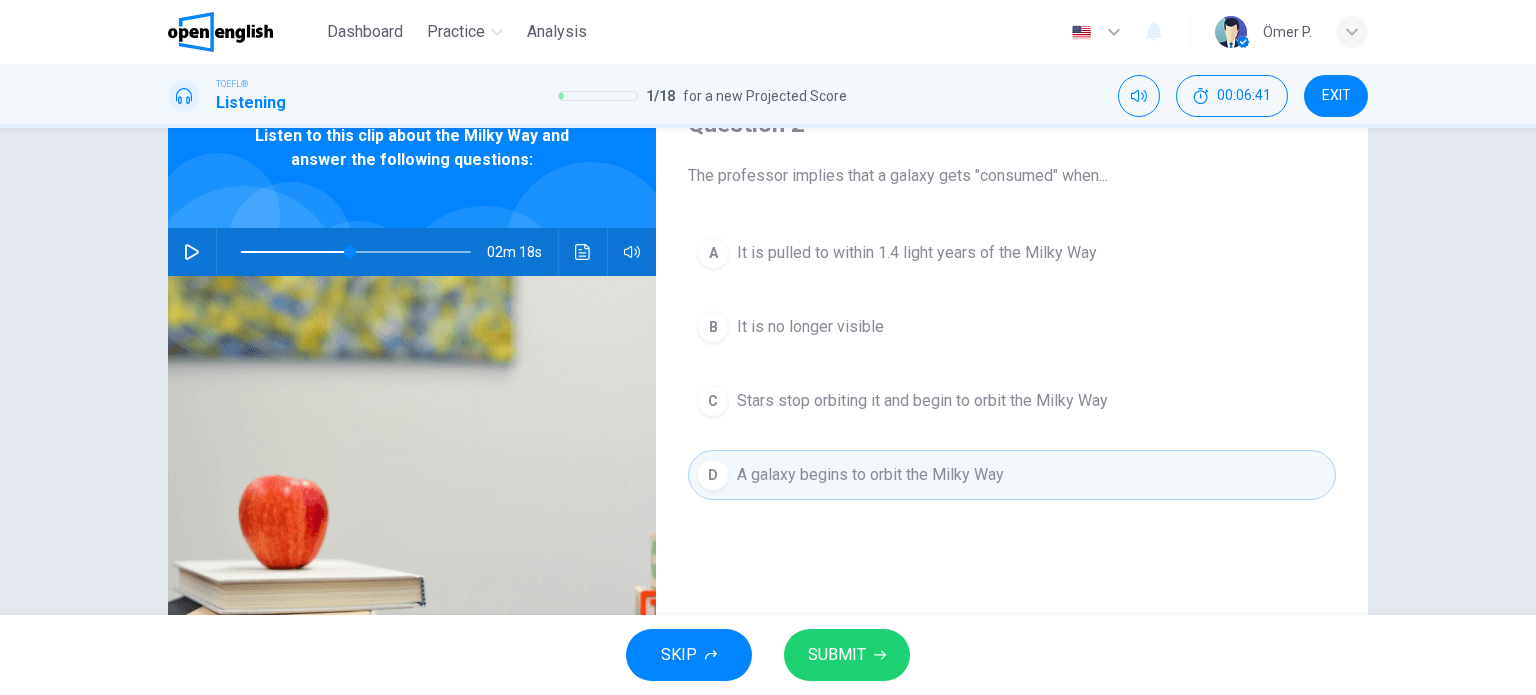 click at bounding box center [583, 252] 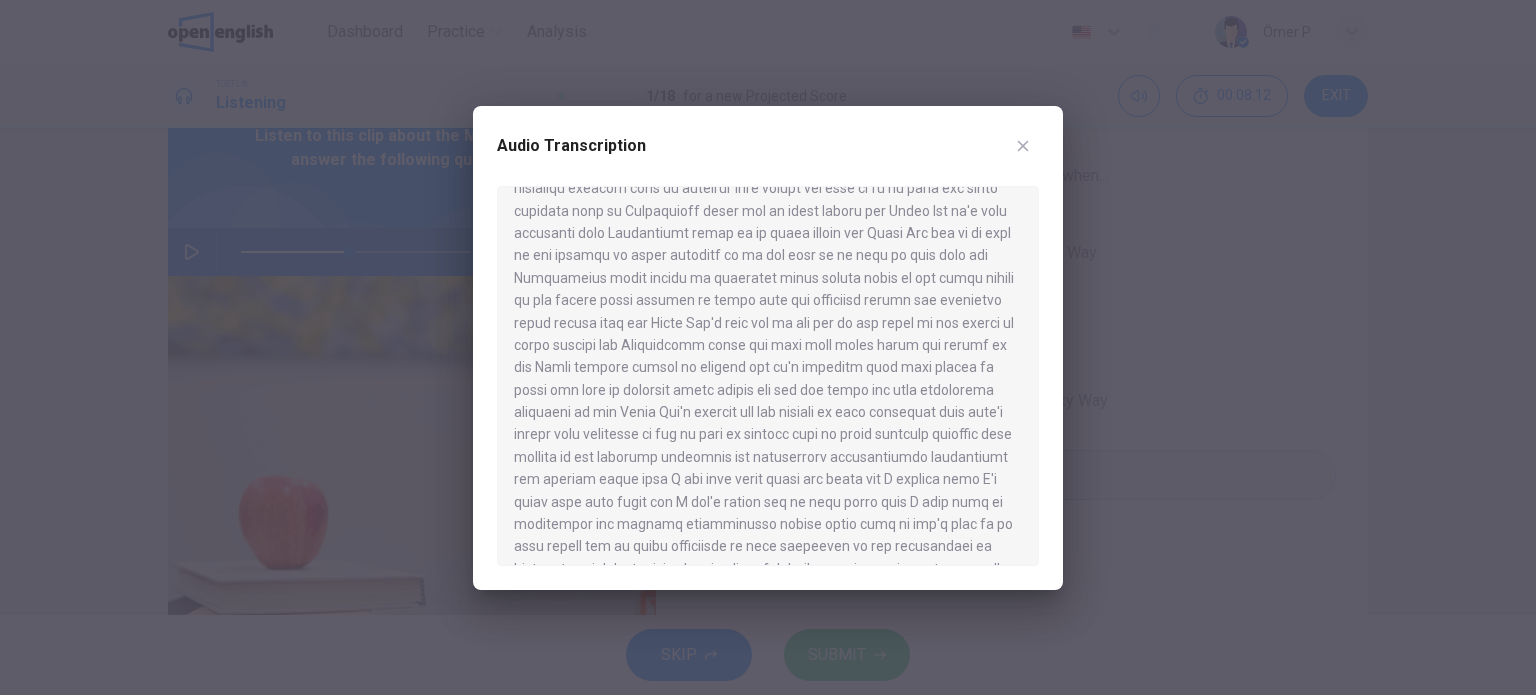 scroll, scrollTop: 300, scrollLeft: 0, axis: vertical 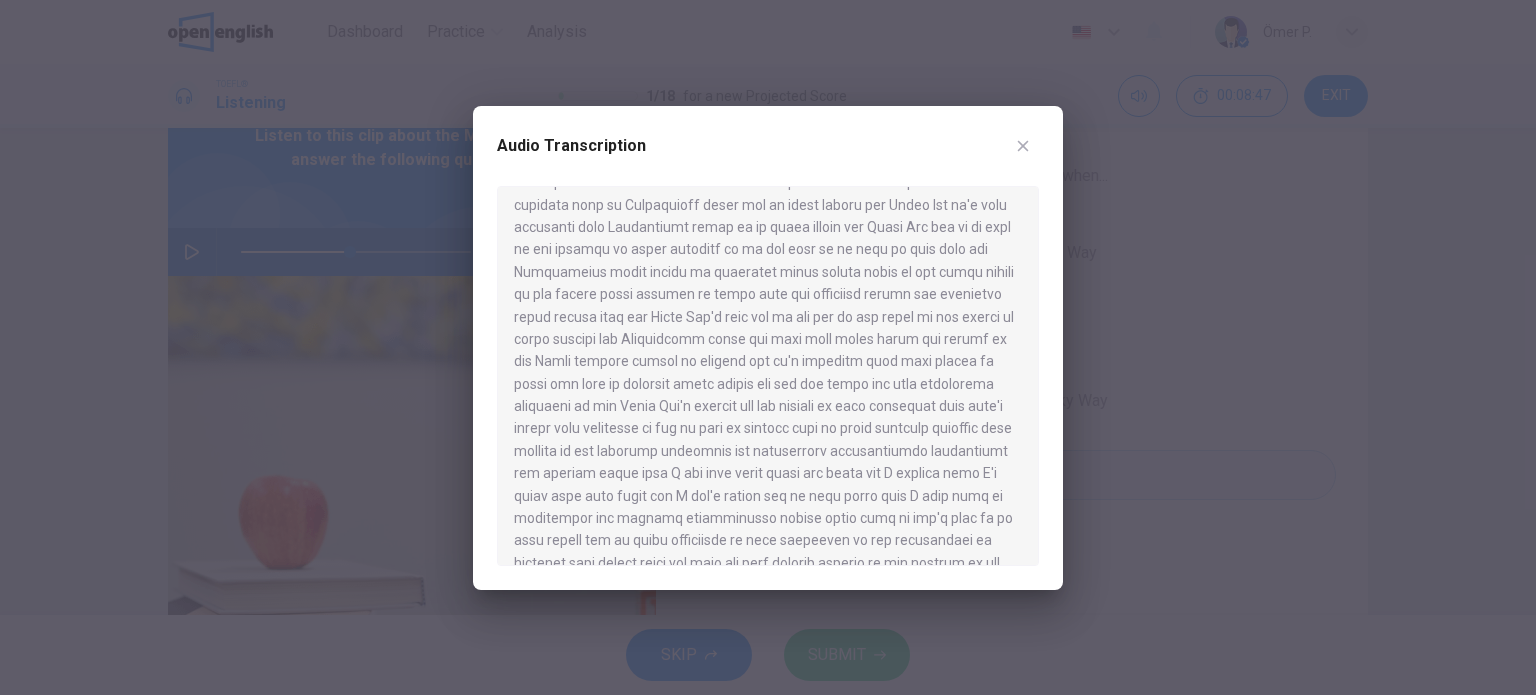 click on "Audio Transcription" at bounding box center [768, 348] 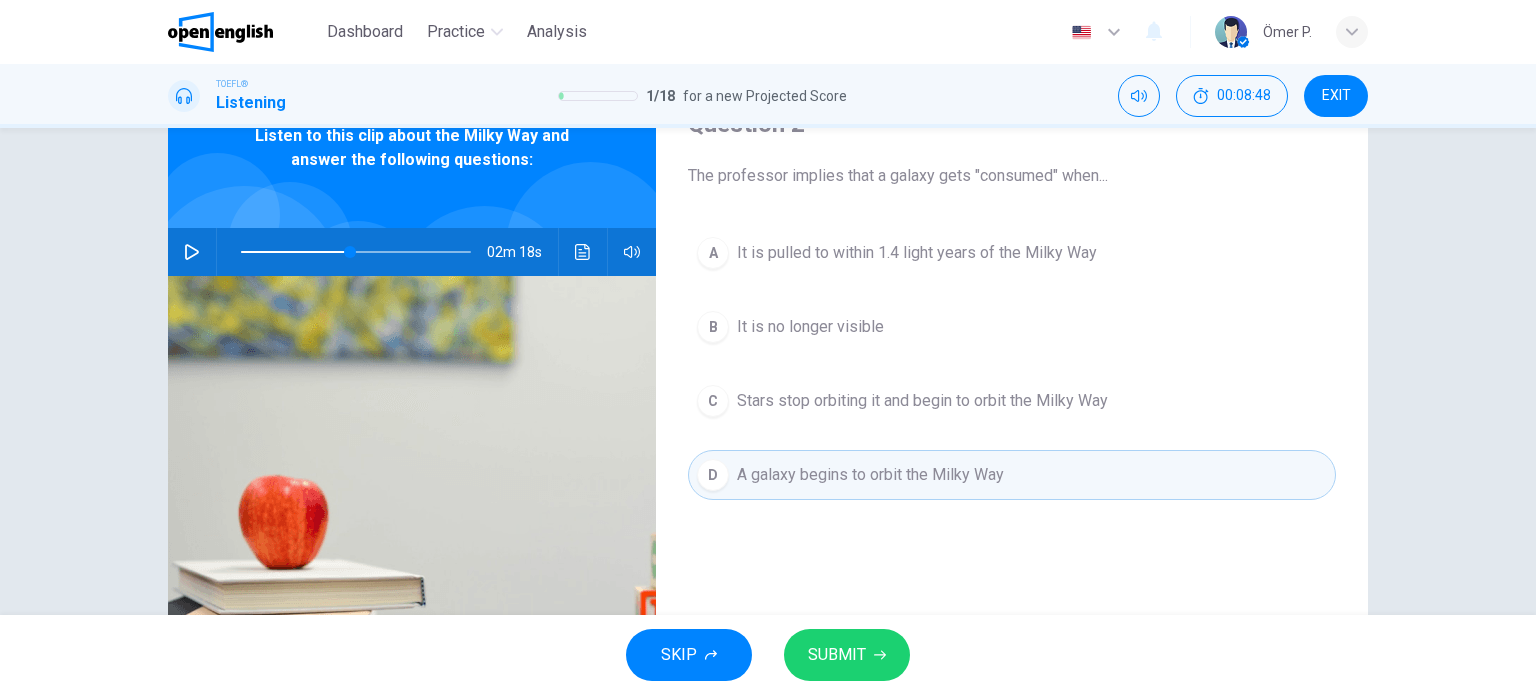 click on "SUBMIT" at bounding box center [837, 655] 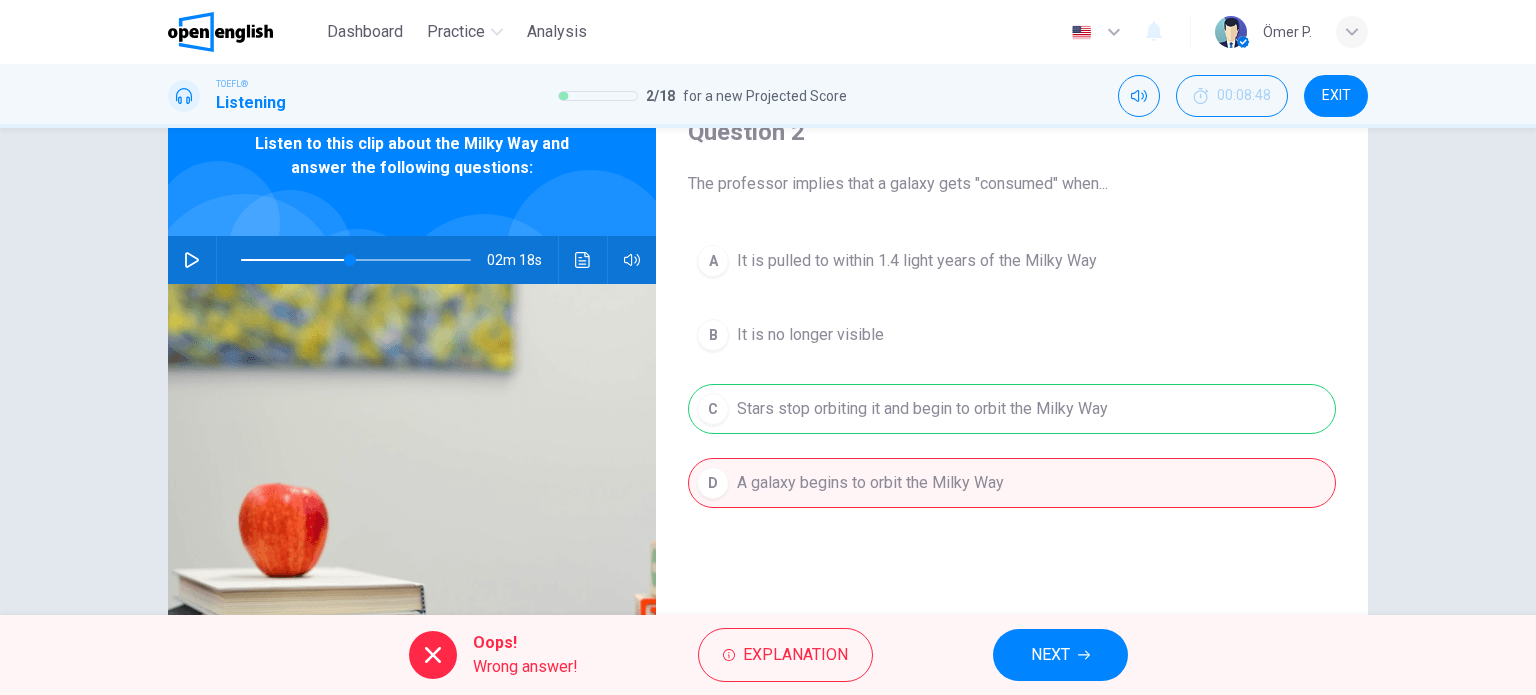 scroll, scrollTop: 100, scrollLeft: 0, axis: vertical 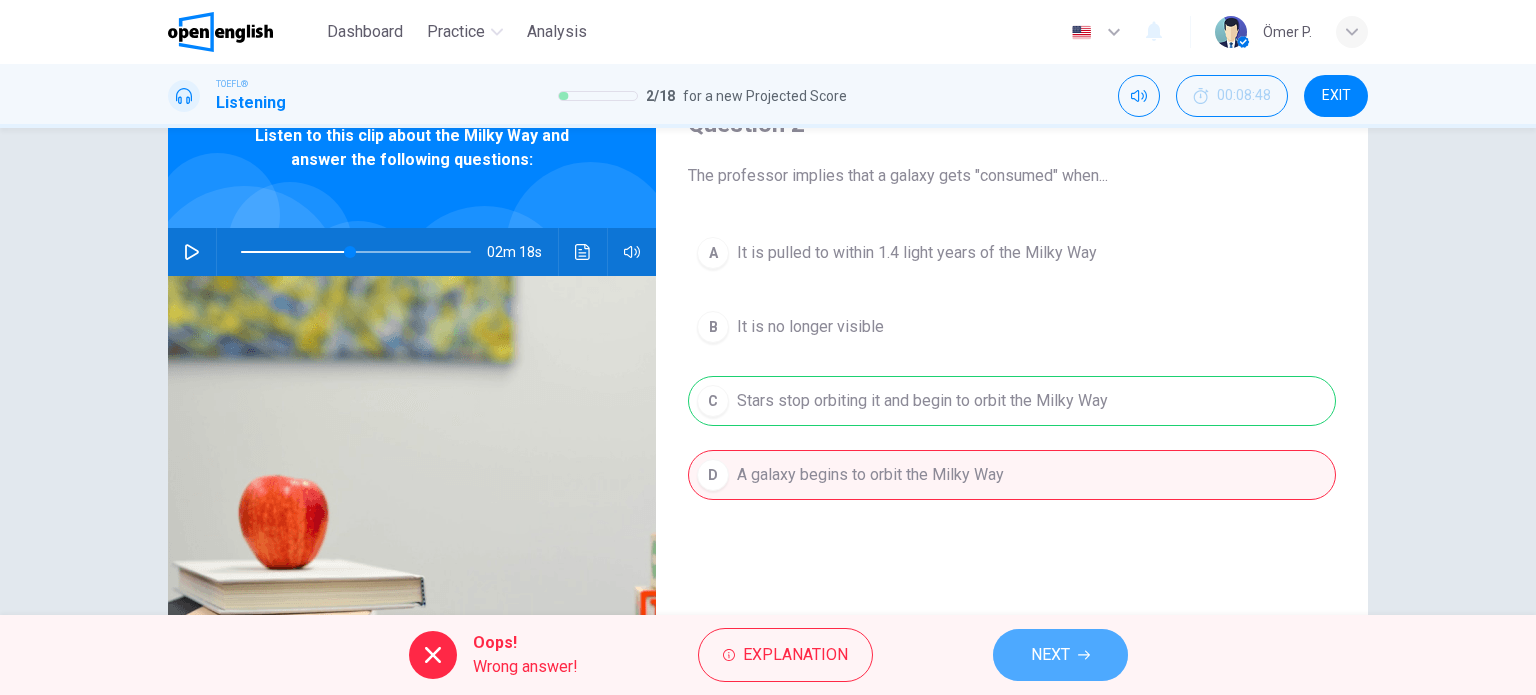 click on "NEXT" at bounding box center (1060, 655) 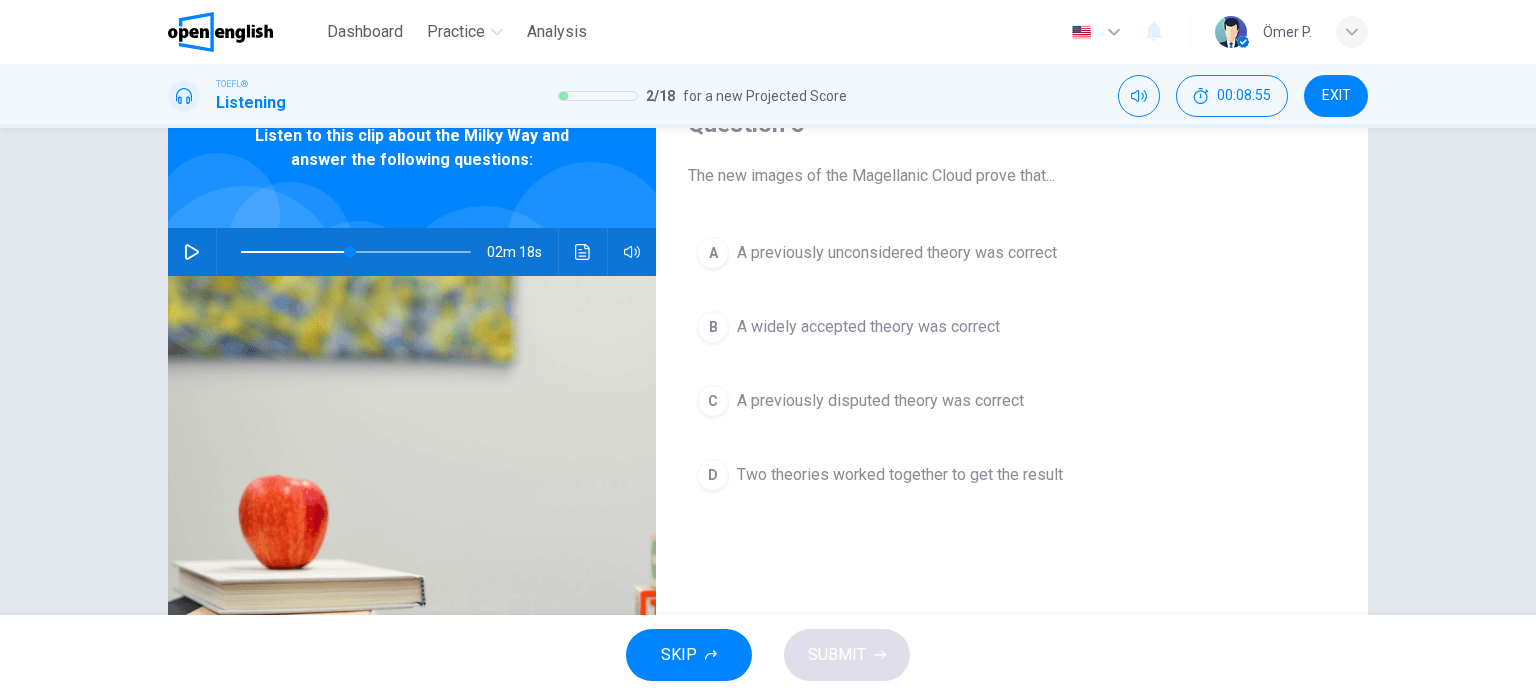 click on "A A previously unconsidered theory was correct" at bounding box center [1012, 253] 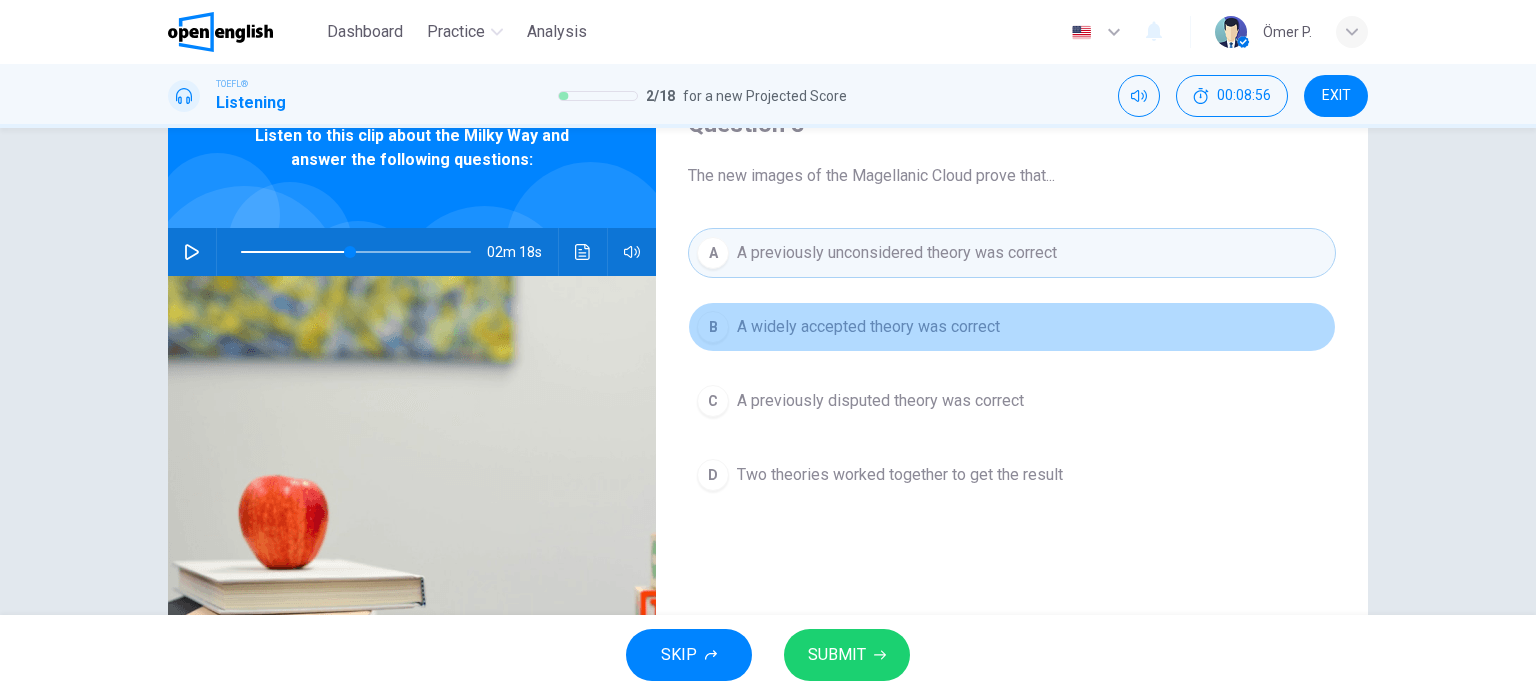 click on "A widely accepted theory was correct" at bounding box center [868, 327] 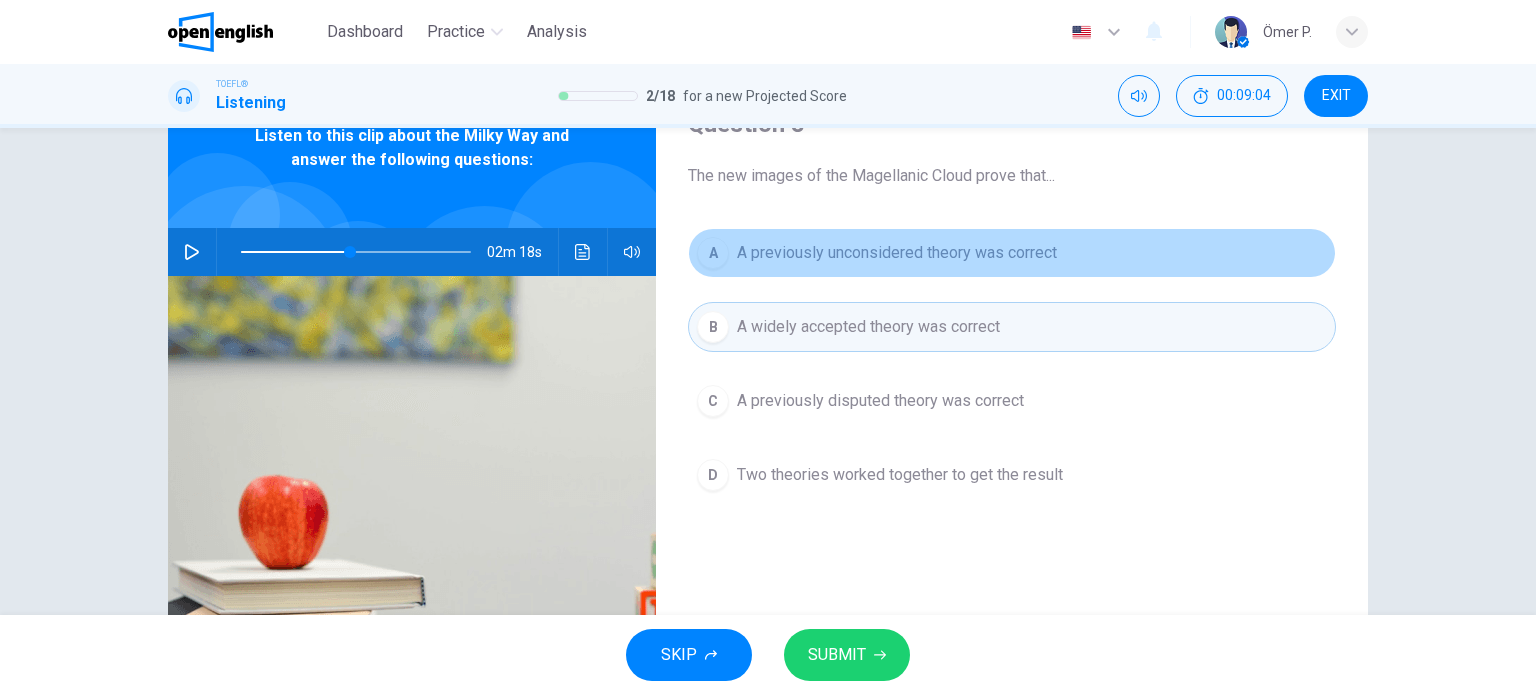 click on "A A previously unconsidered theory was correct" at bounding box center (1012, 253) 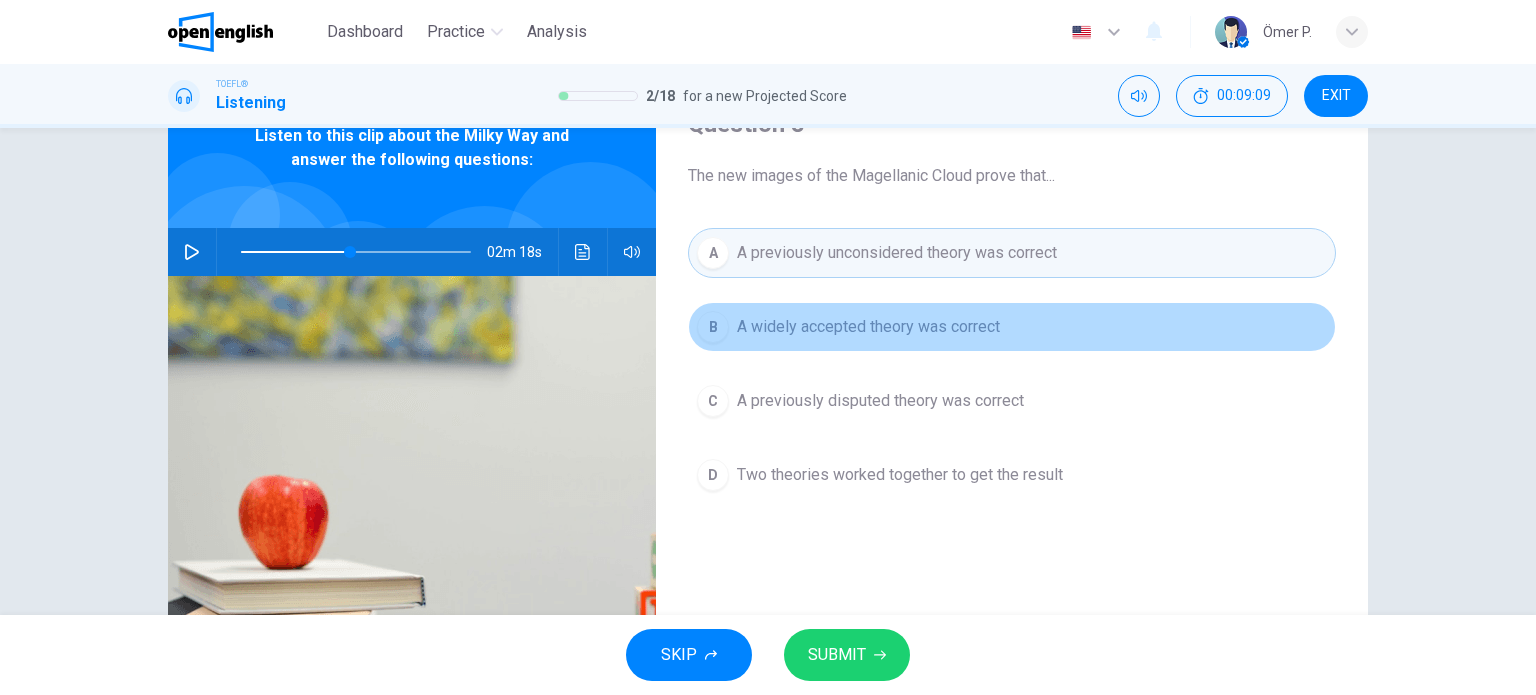 click on "A widely accepted theory was correct" at bounding box center (868, 327) 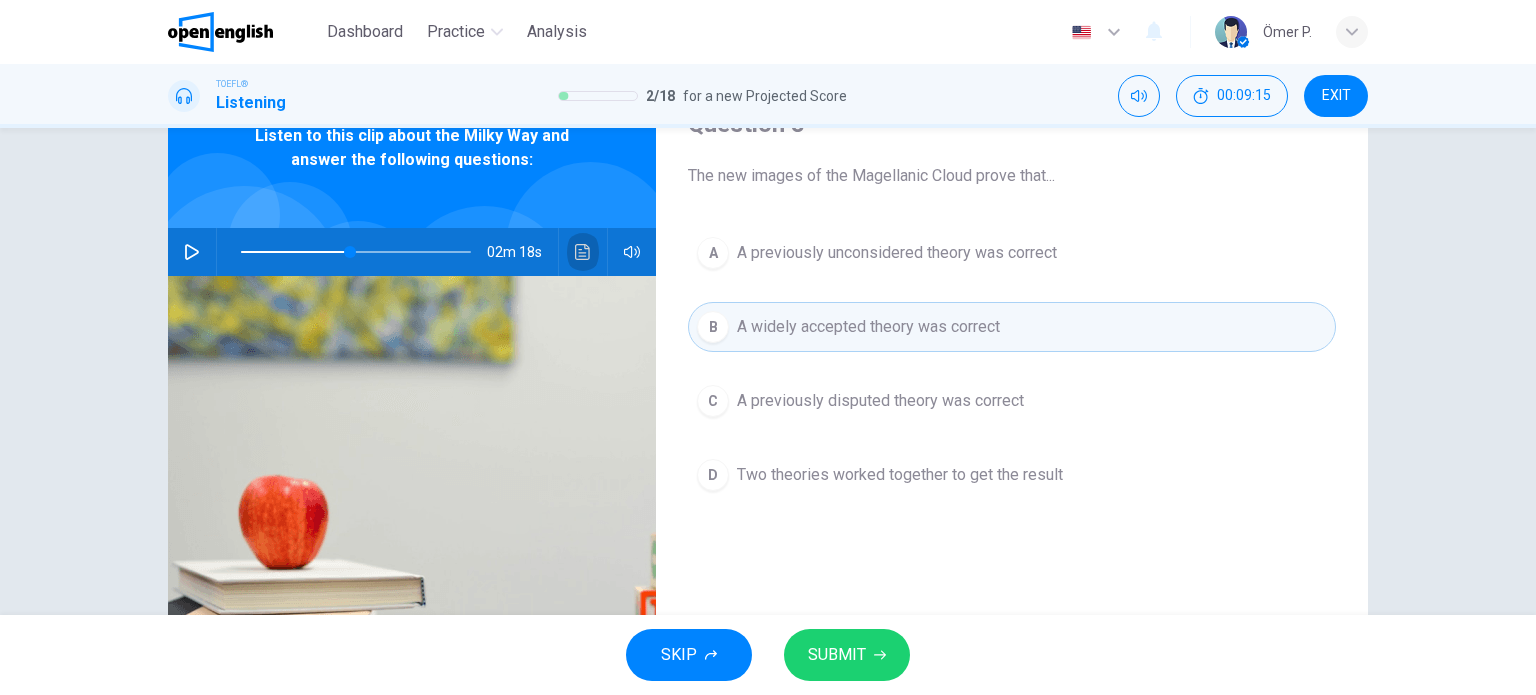 click at bounding box center (583, 252) 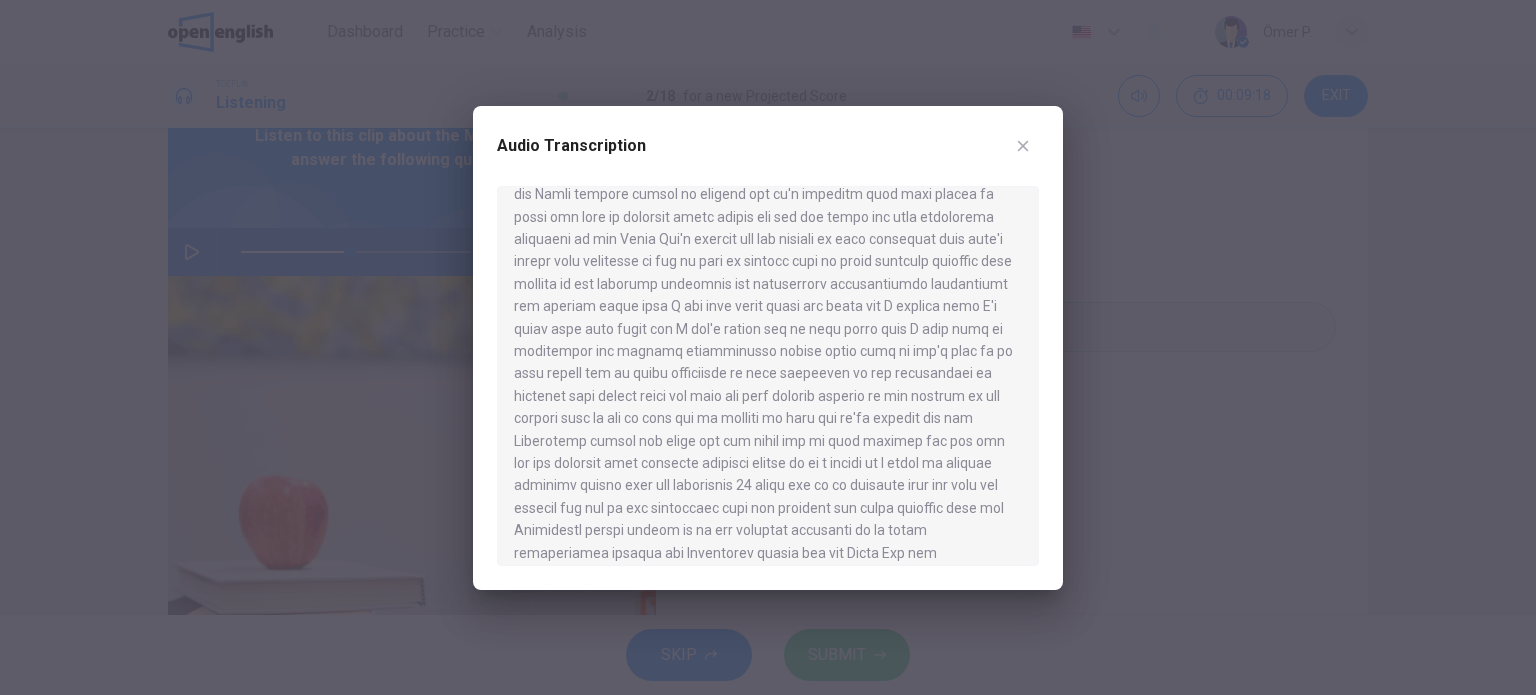 scroll, scrollTop: 600, scrollLeft: 0, axis: vertical 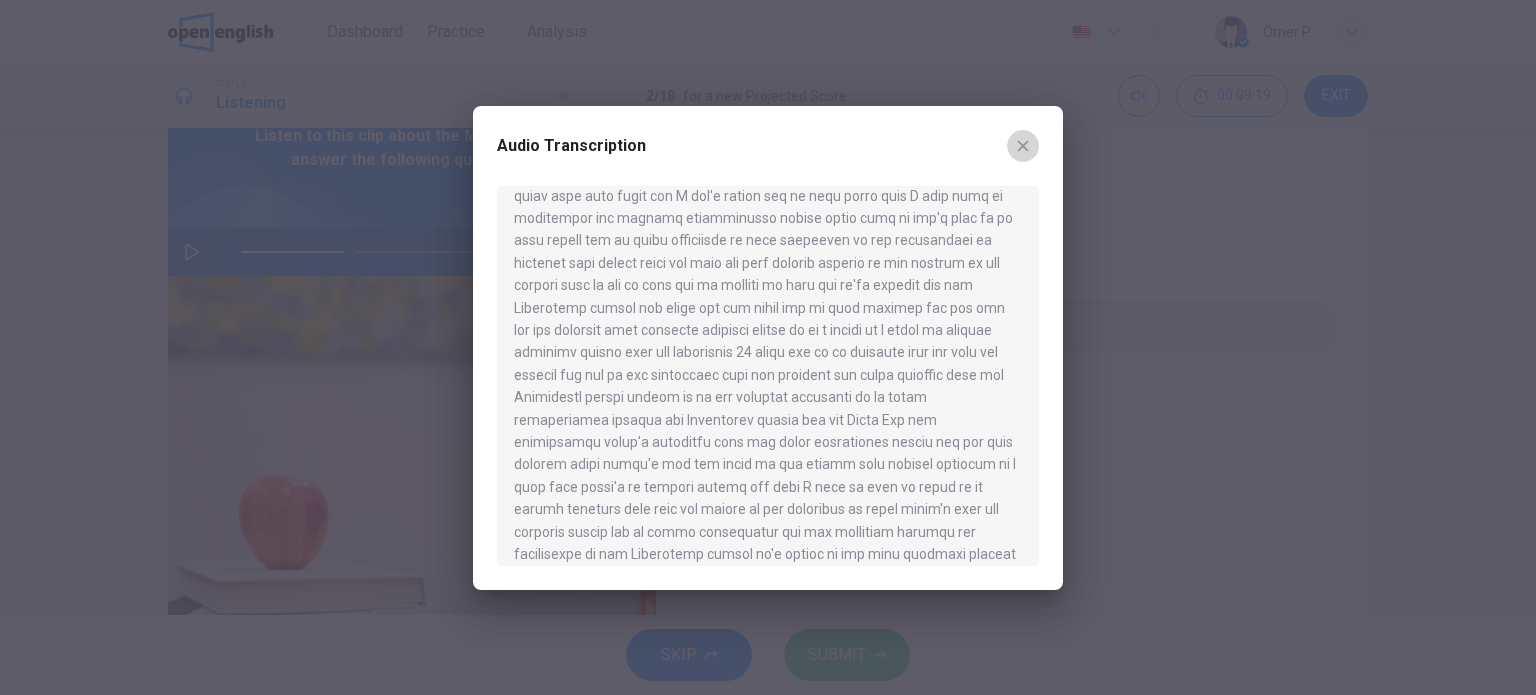 click 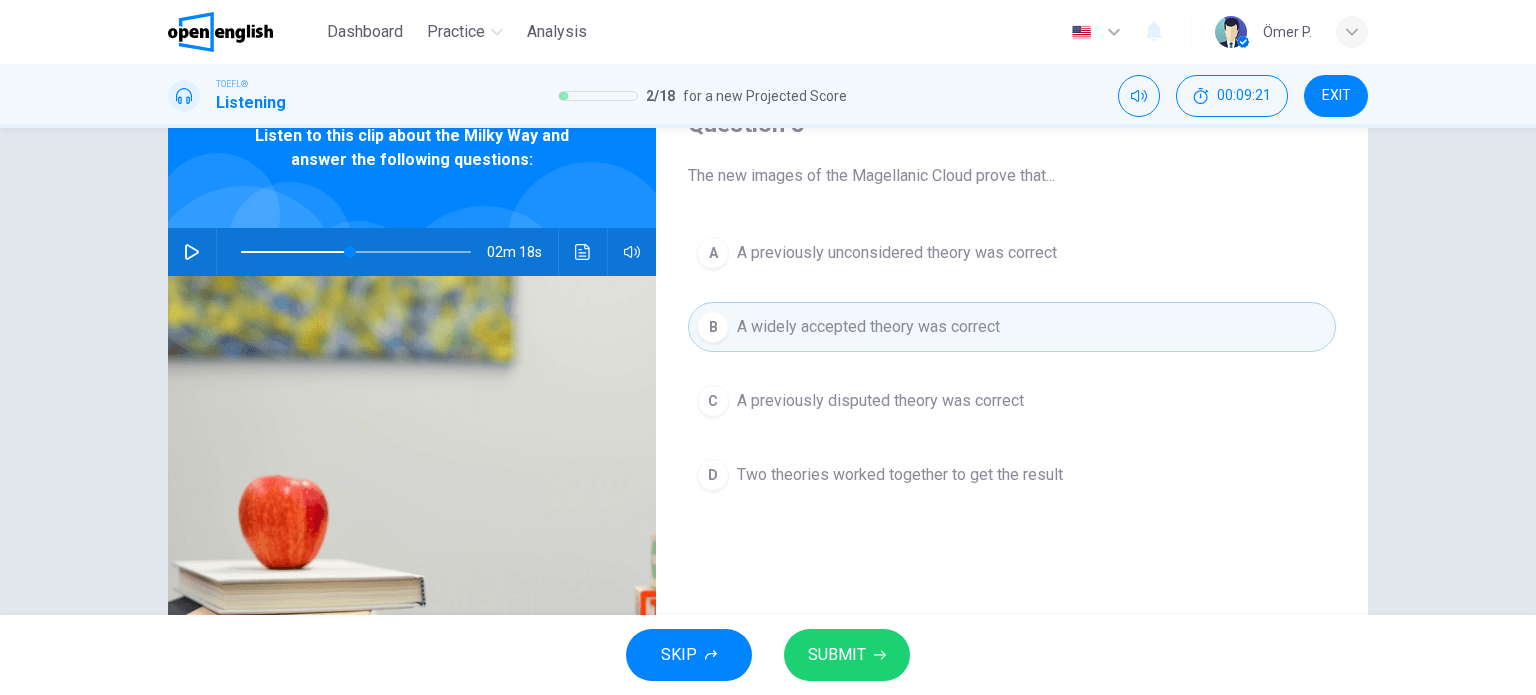 click 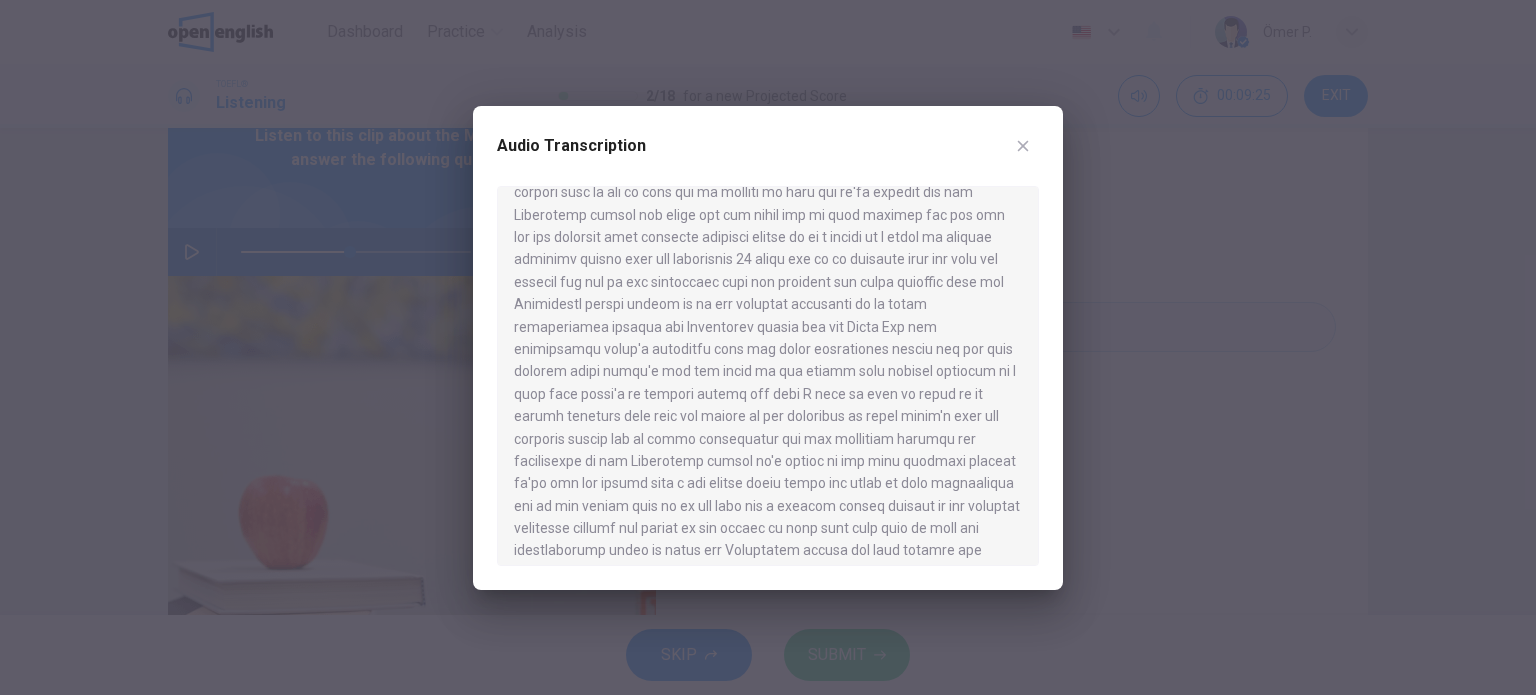 scroll, scrollTop: 700, scrollLeft: 0, axis: vertical 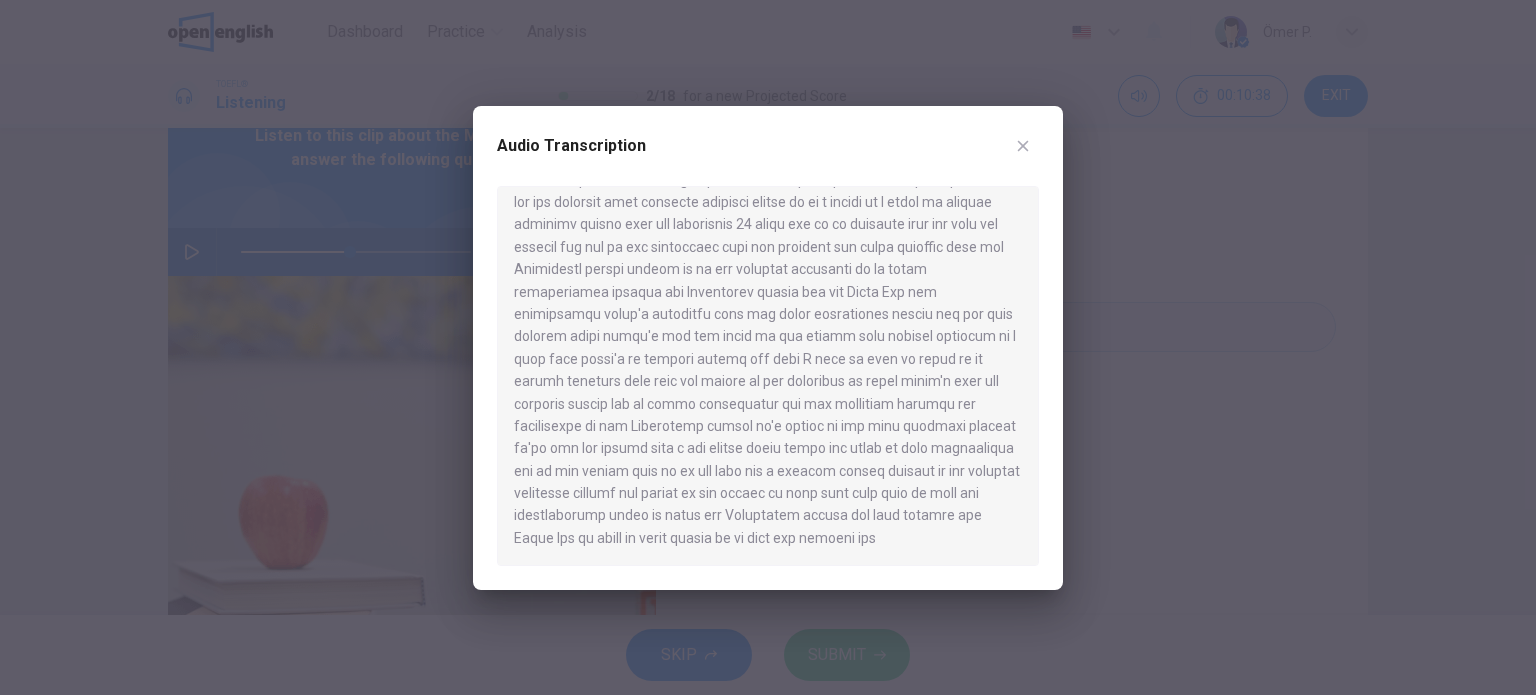 click on "Audio Transcription" at bounding box center [768, 348] 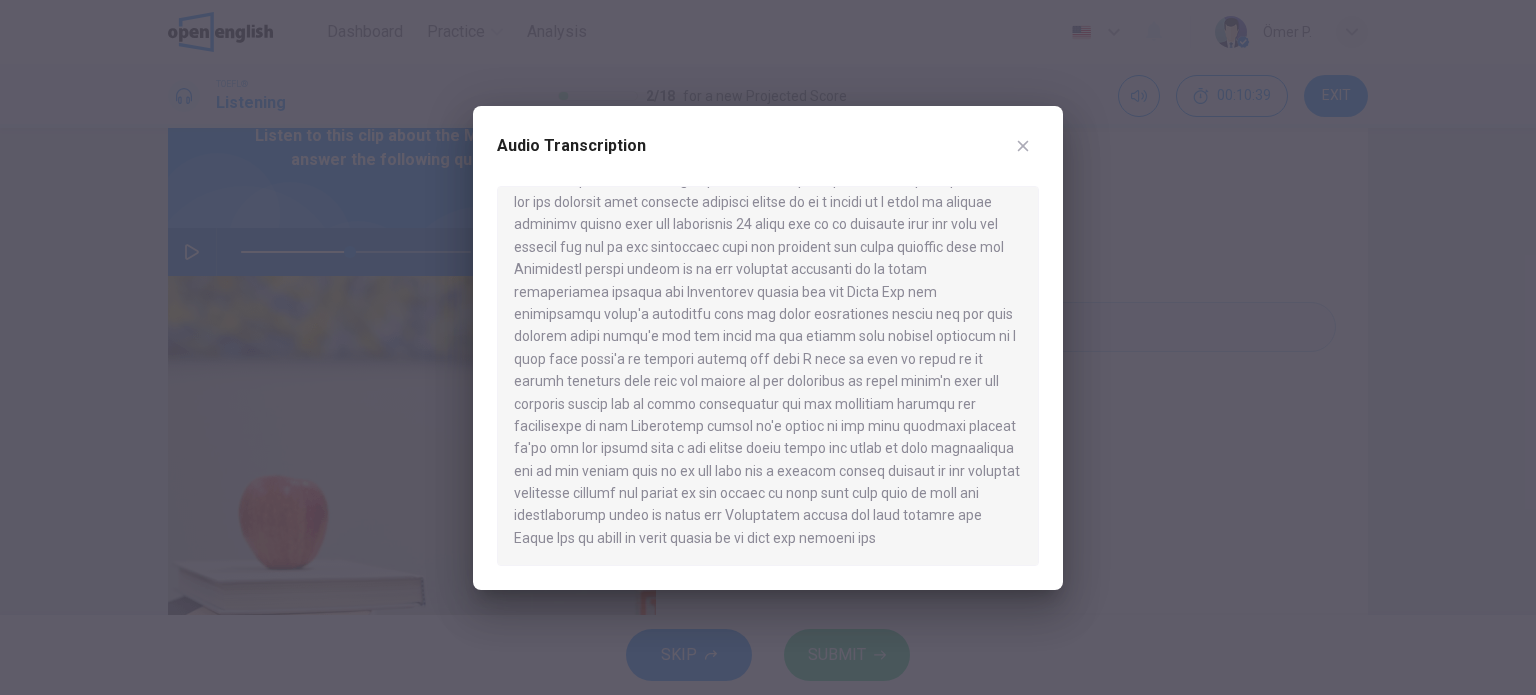click on "Audio Transcription" at bounding box center [768, 348] 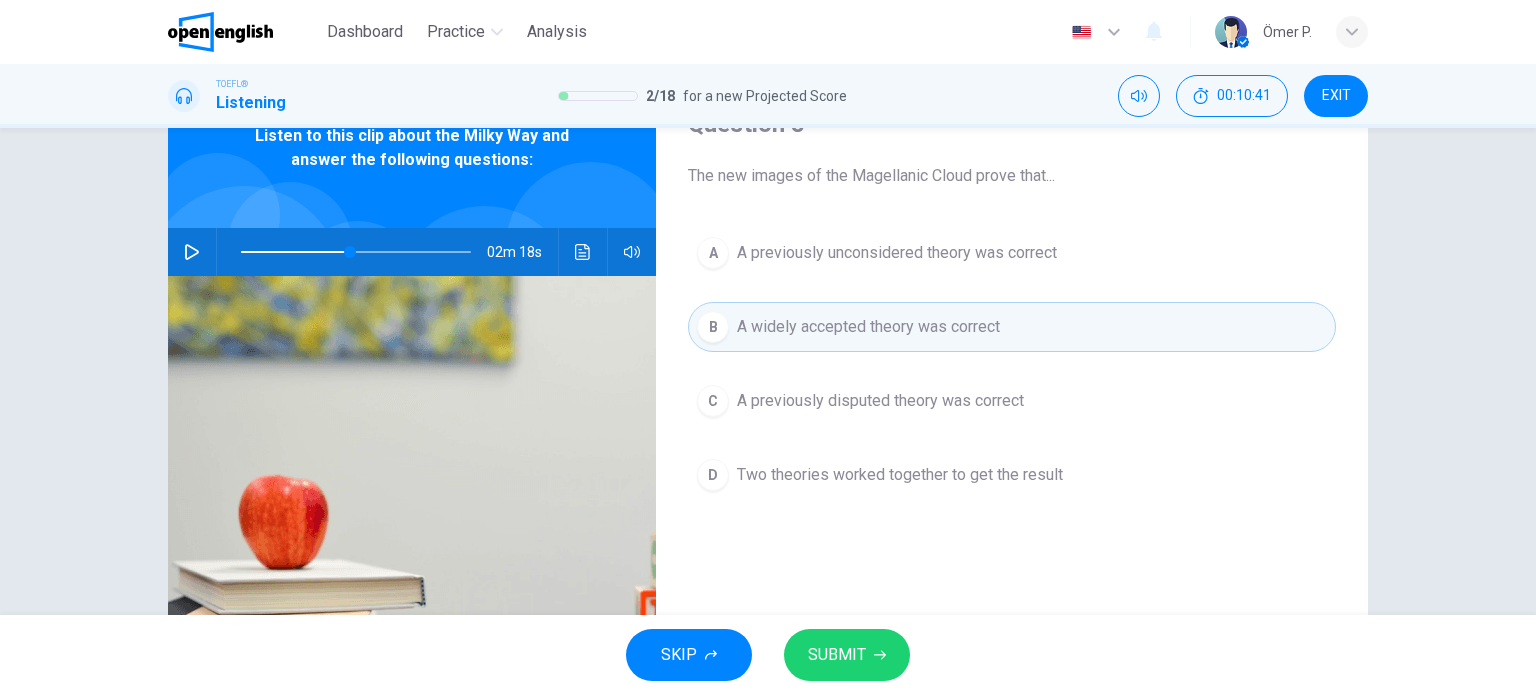 click on "A A previously unconsidered theory was correct B A widely accepted theory was correct C A previously disputed theory was correct D Two theories worked together to get the result" at bounding box center [1012, 384] 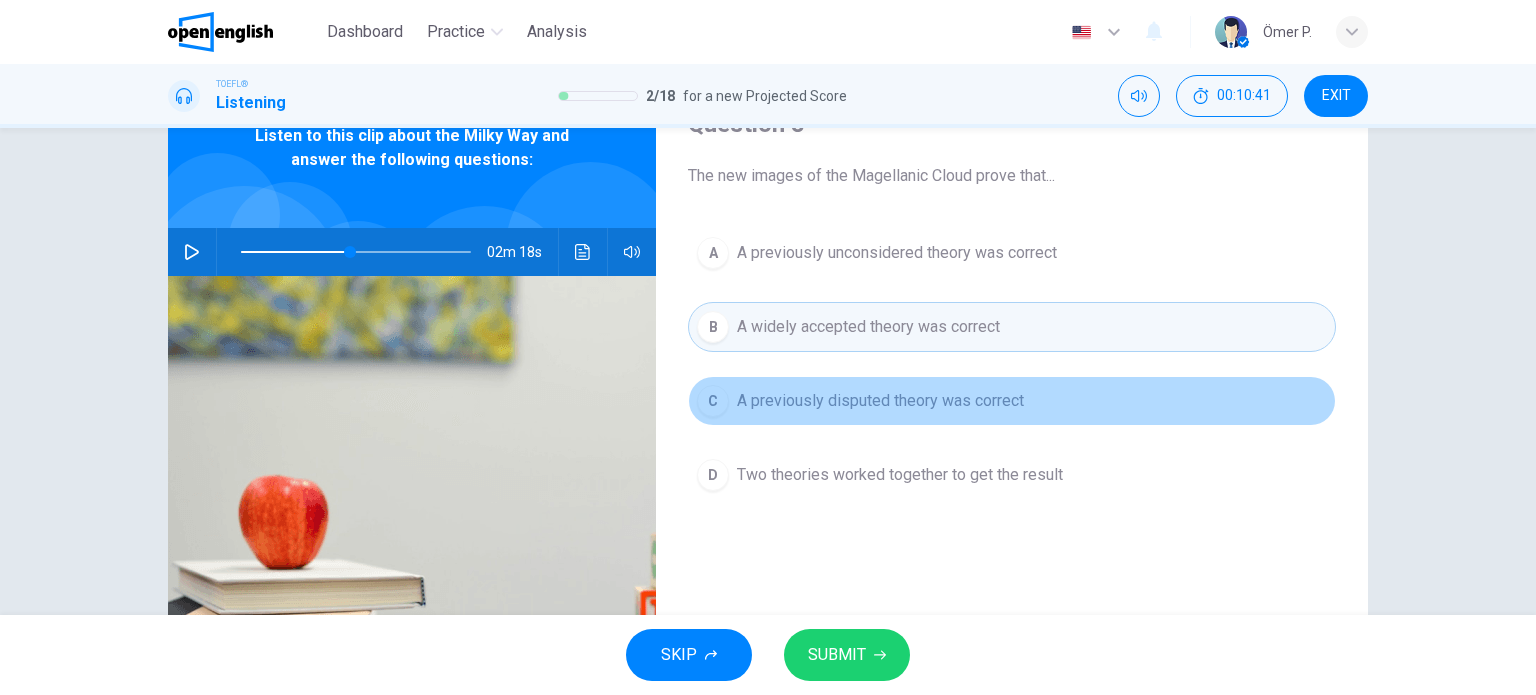 click on "A previously disputed theory was correct" at bounding box center (880, 401) 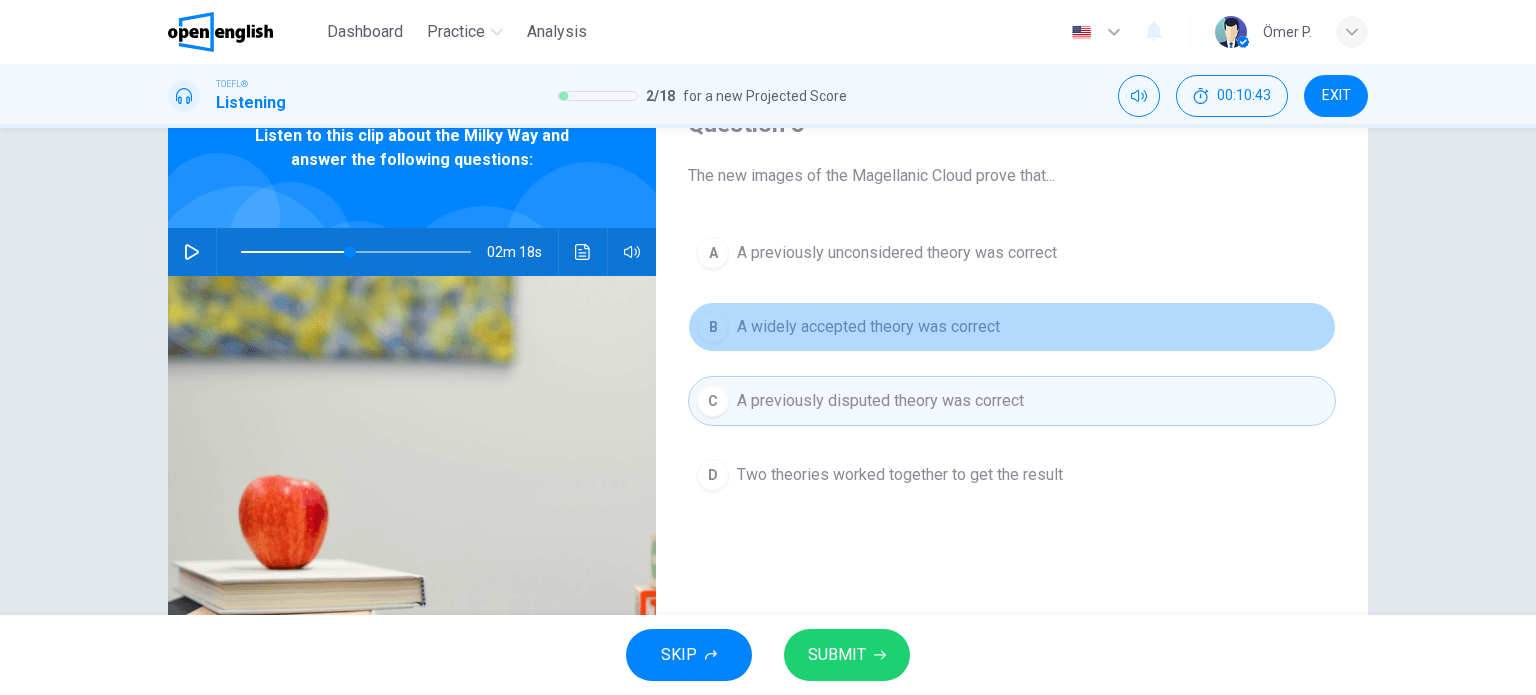 click on "A widely accepted theory was correct" at bounding box center (868, 327) 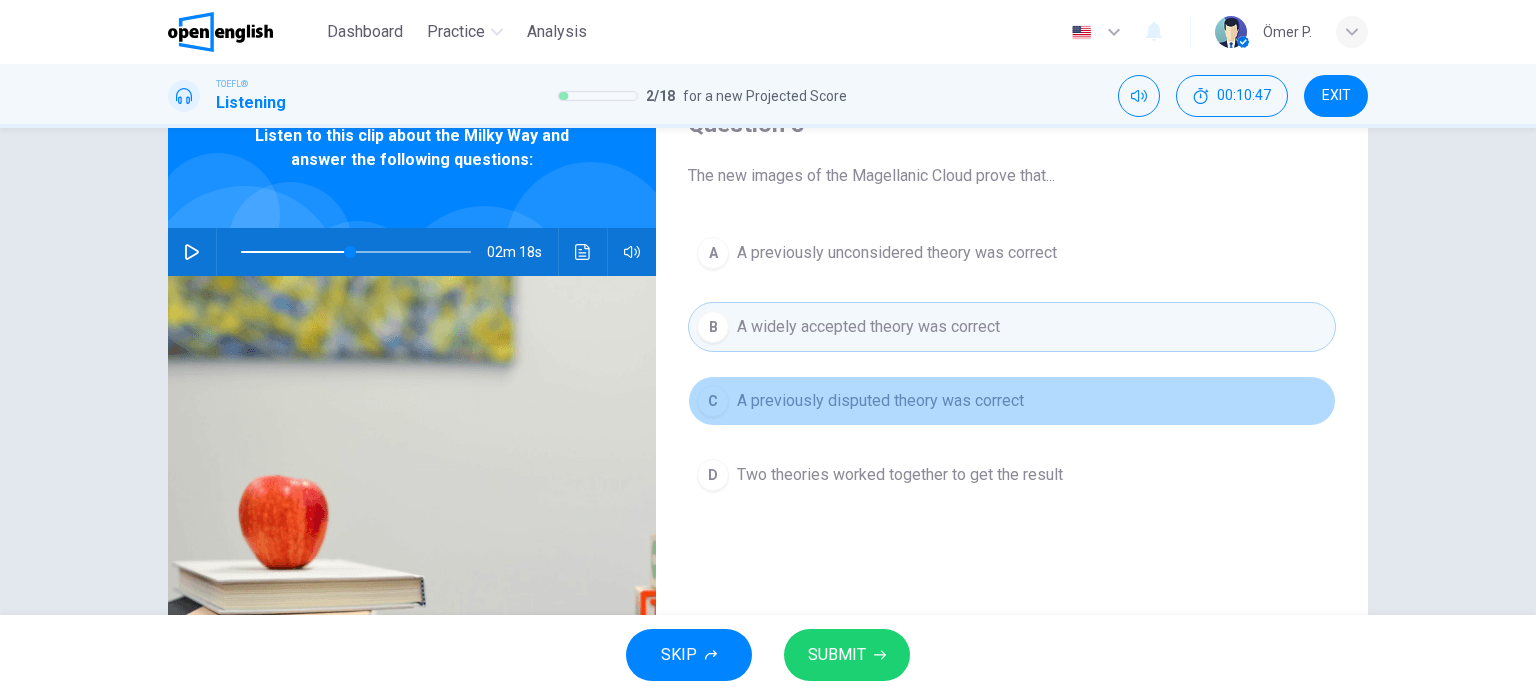 click on "A previously disputed theory was correct" at bounding box center (880, 401) 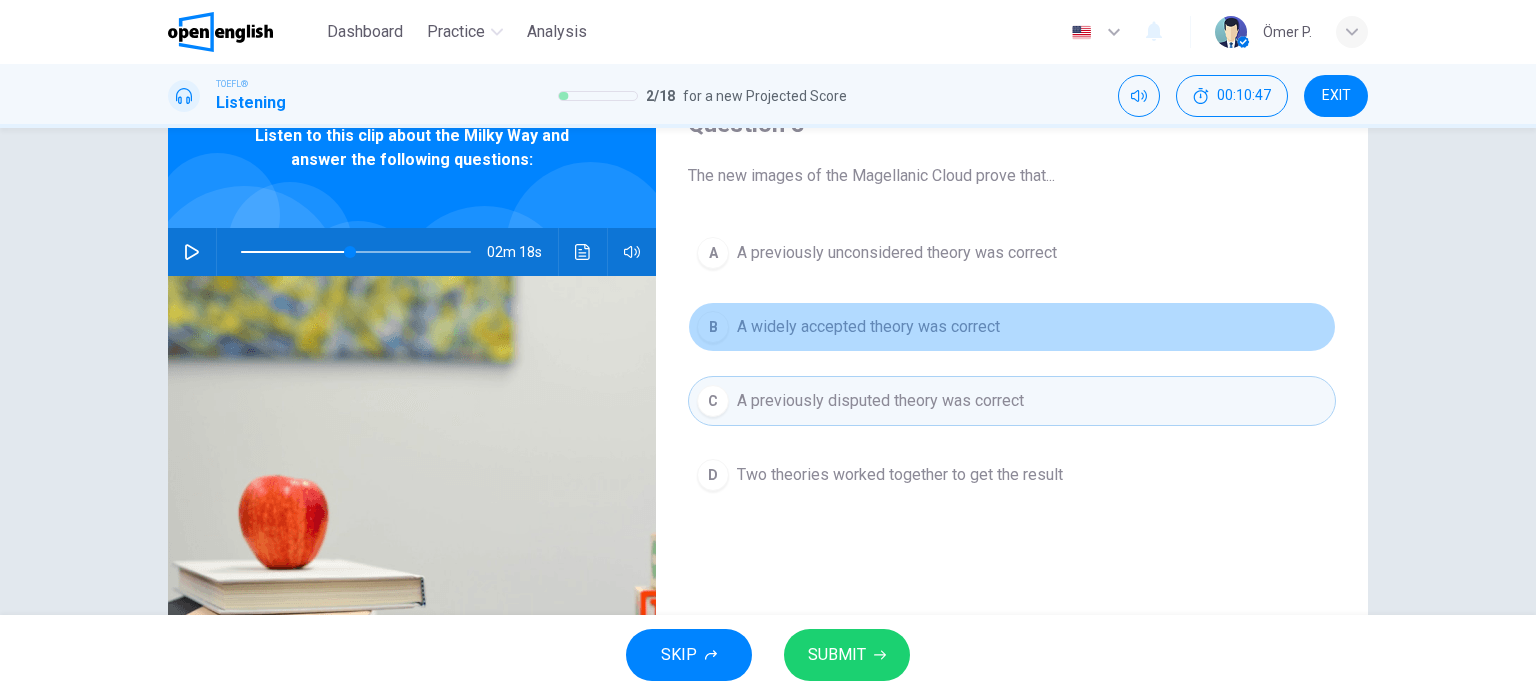 click on "A widely accepted theory was correct" at bounding box center [868, 327] 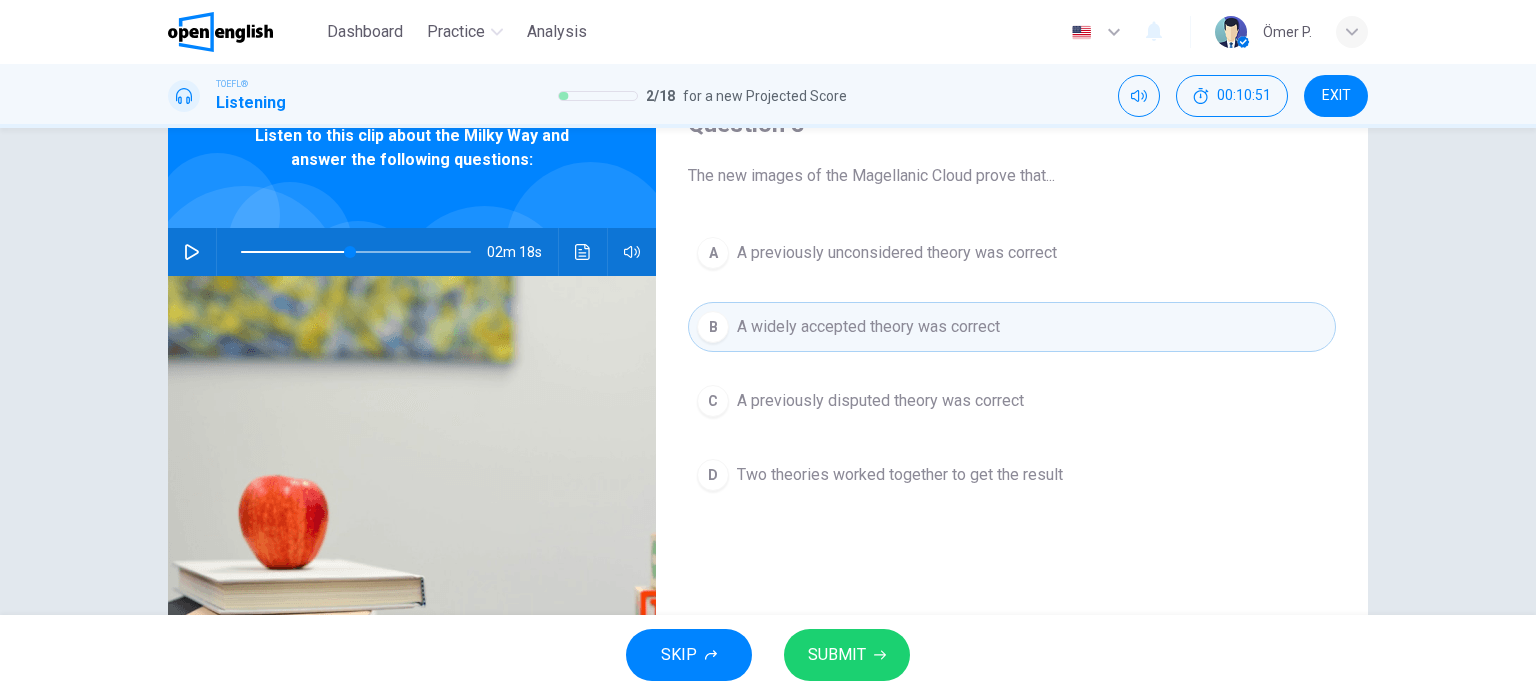 click on "SUBMIT" at bounding box center [837, 655] 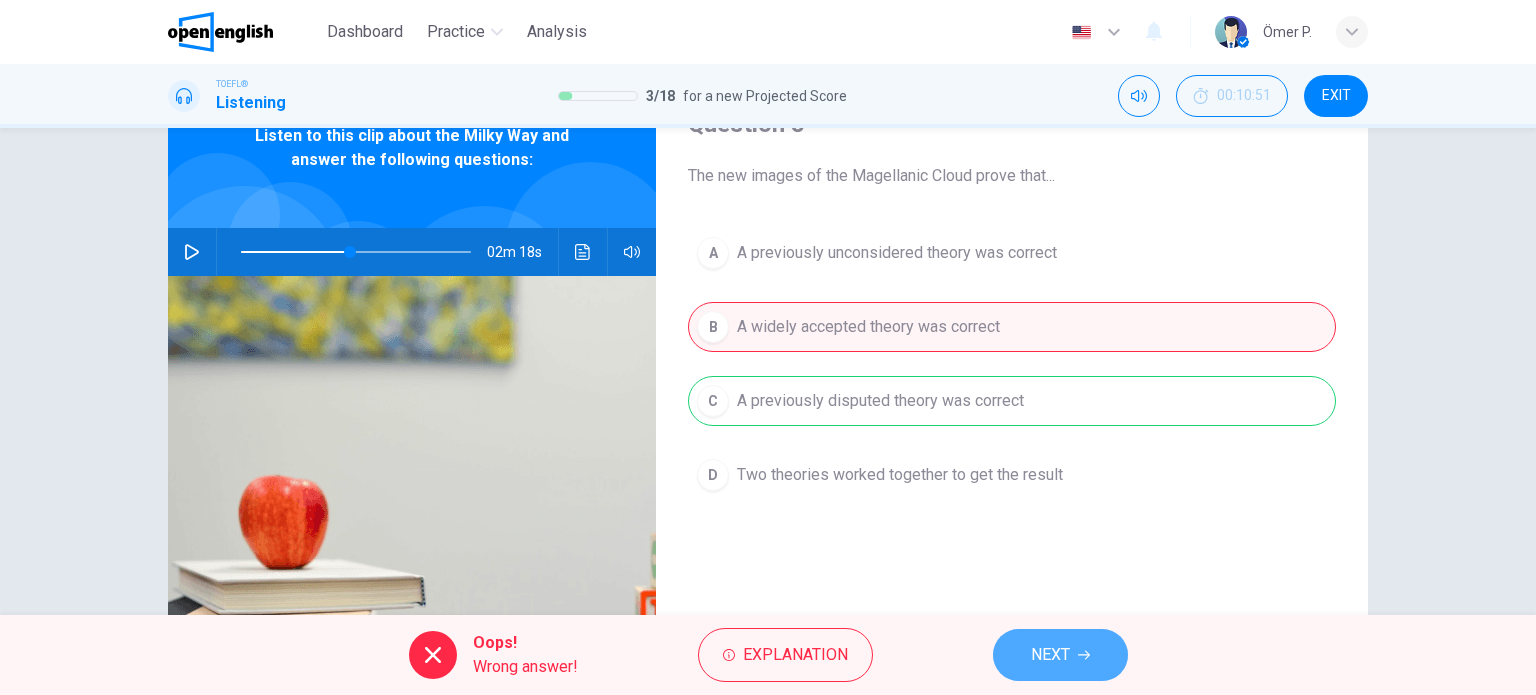 click on "NEXT" at bounding box center [1050, 655] 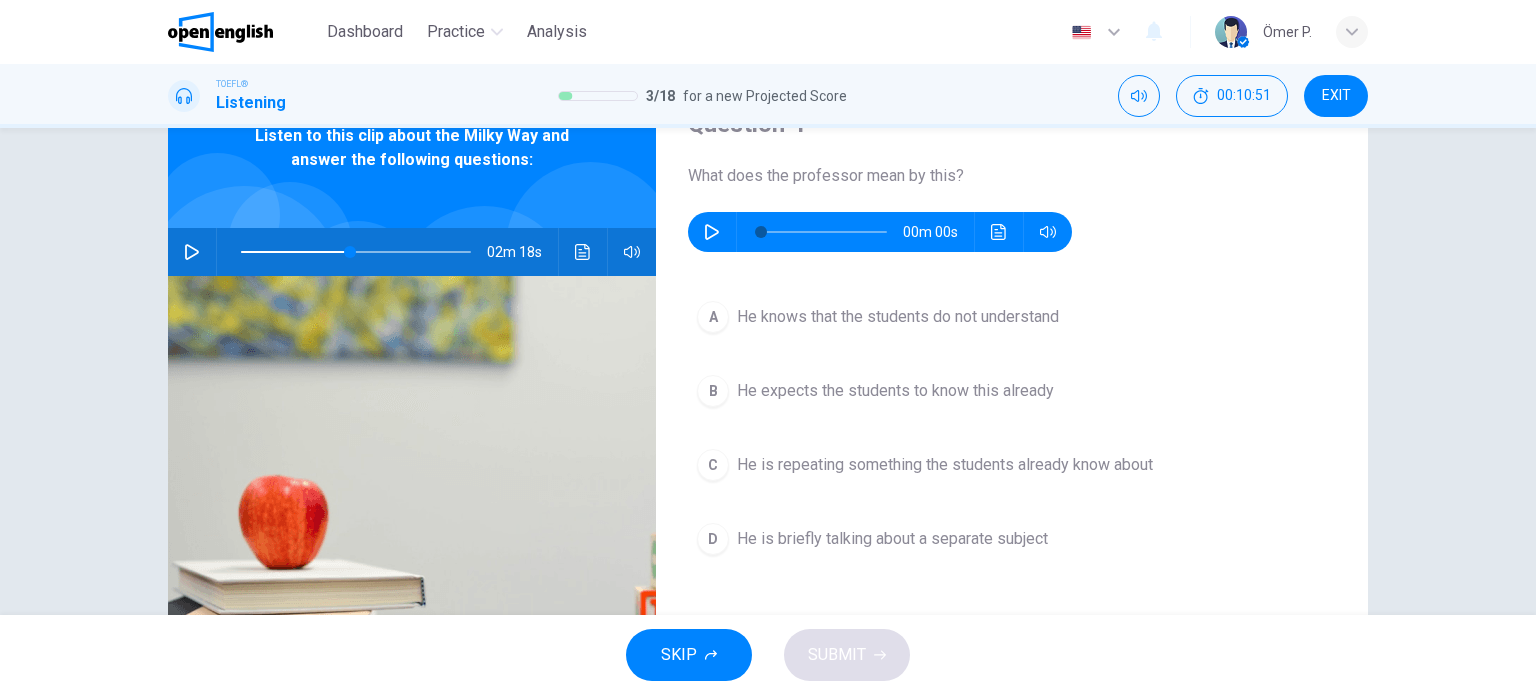 click on "SKIP SUBMIT" at bounding box center (768, 655) 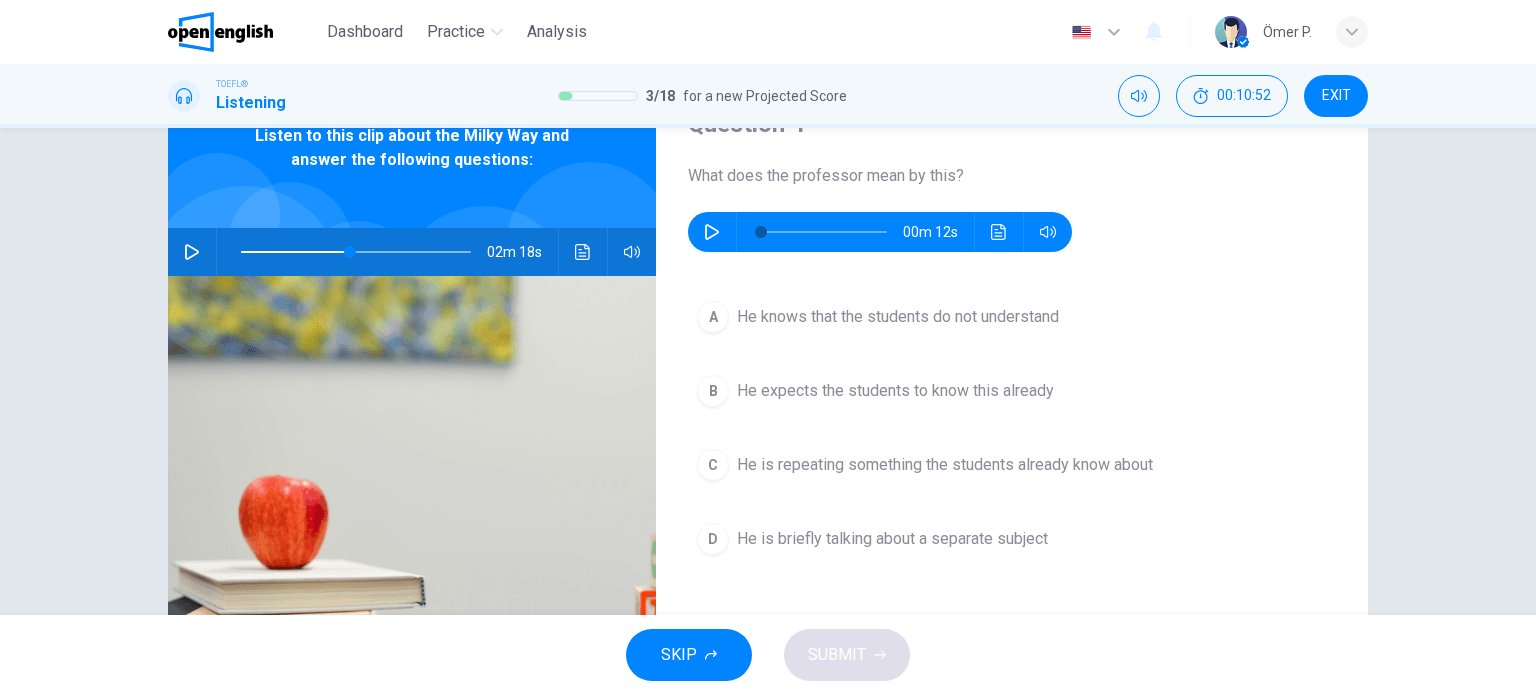 click at bounding box center [712, 232] 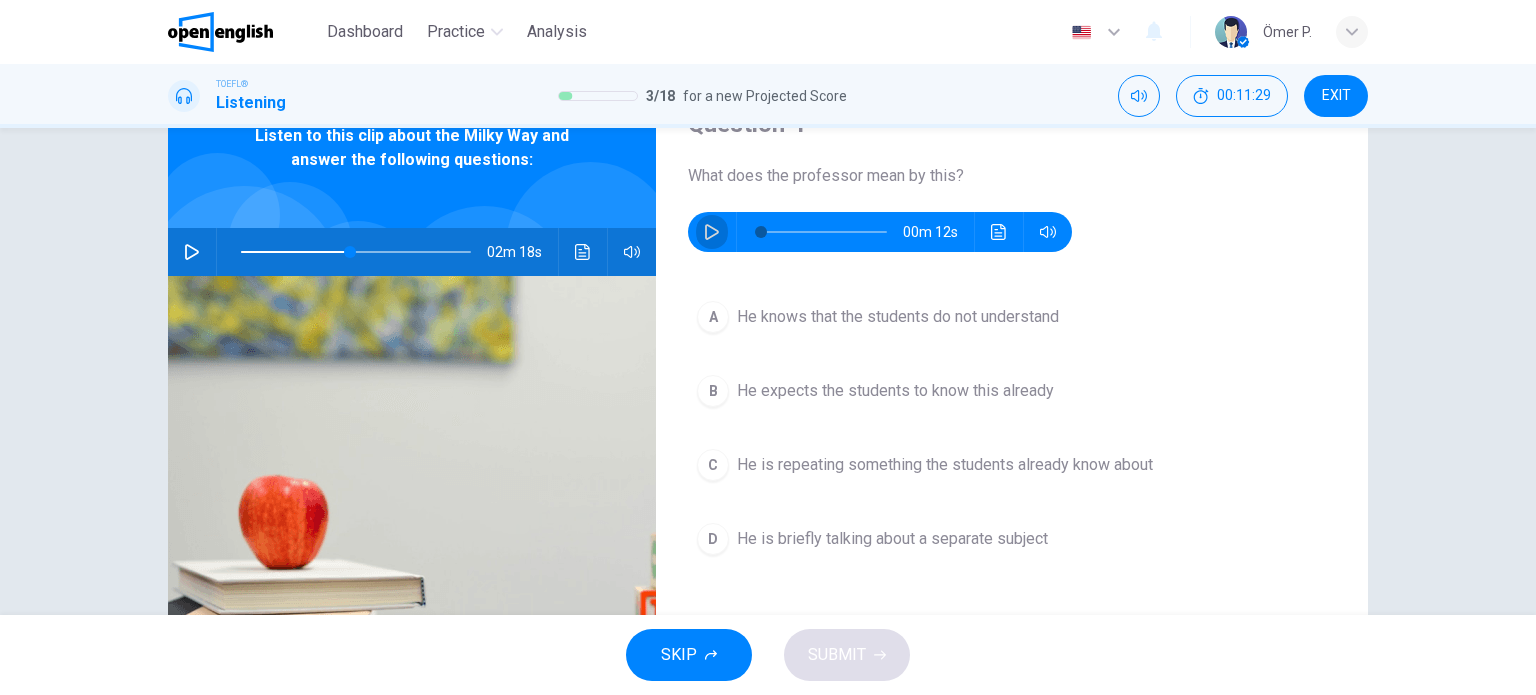 click 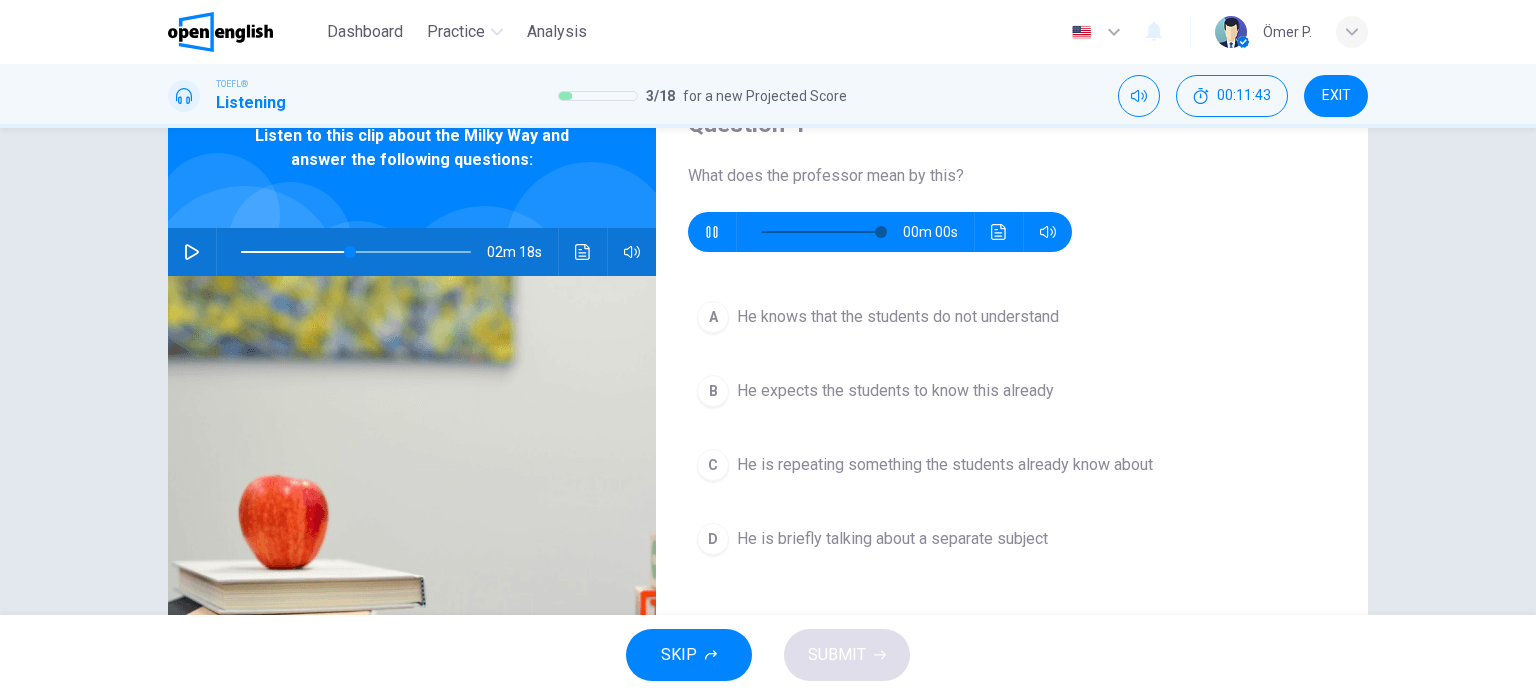 type on "*" 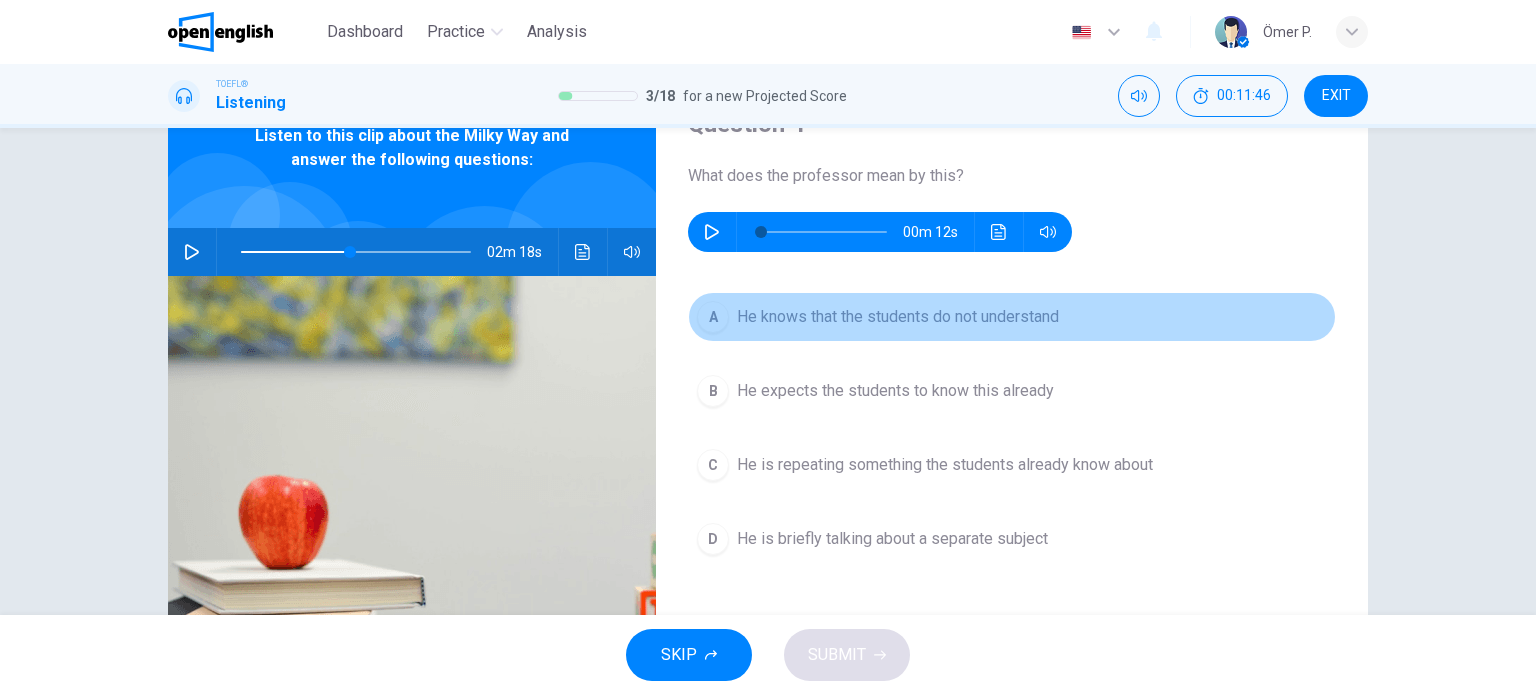 click on "He knows that the students do not understand" at bounding box center (898, 317) 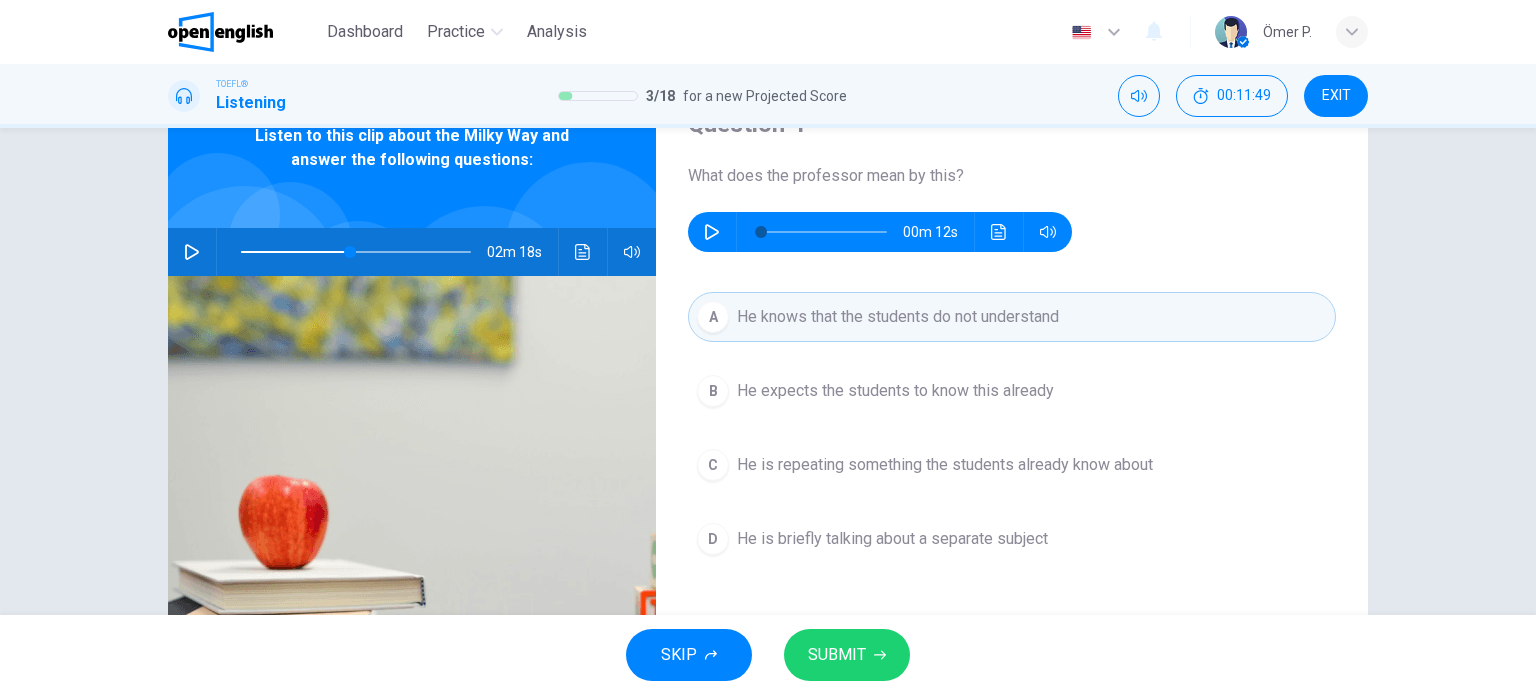 click on "SUBMIT" at bounding box center [837, 655] 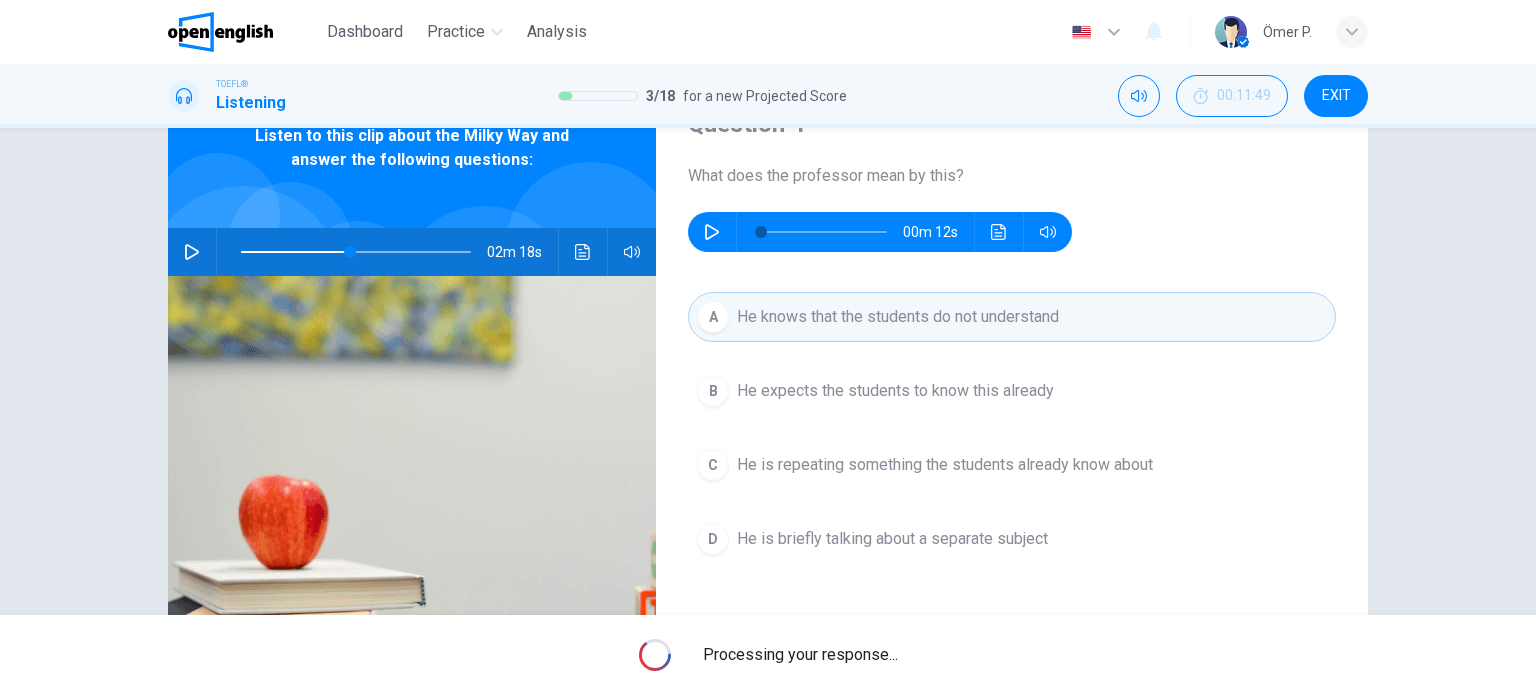 type on "**" 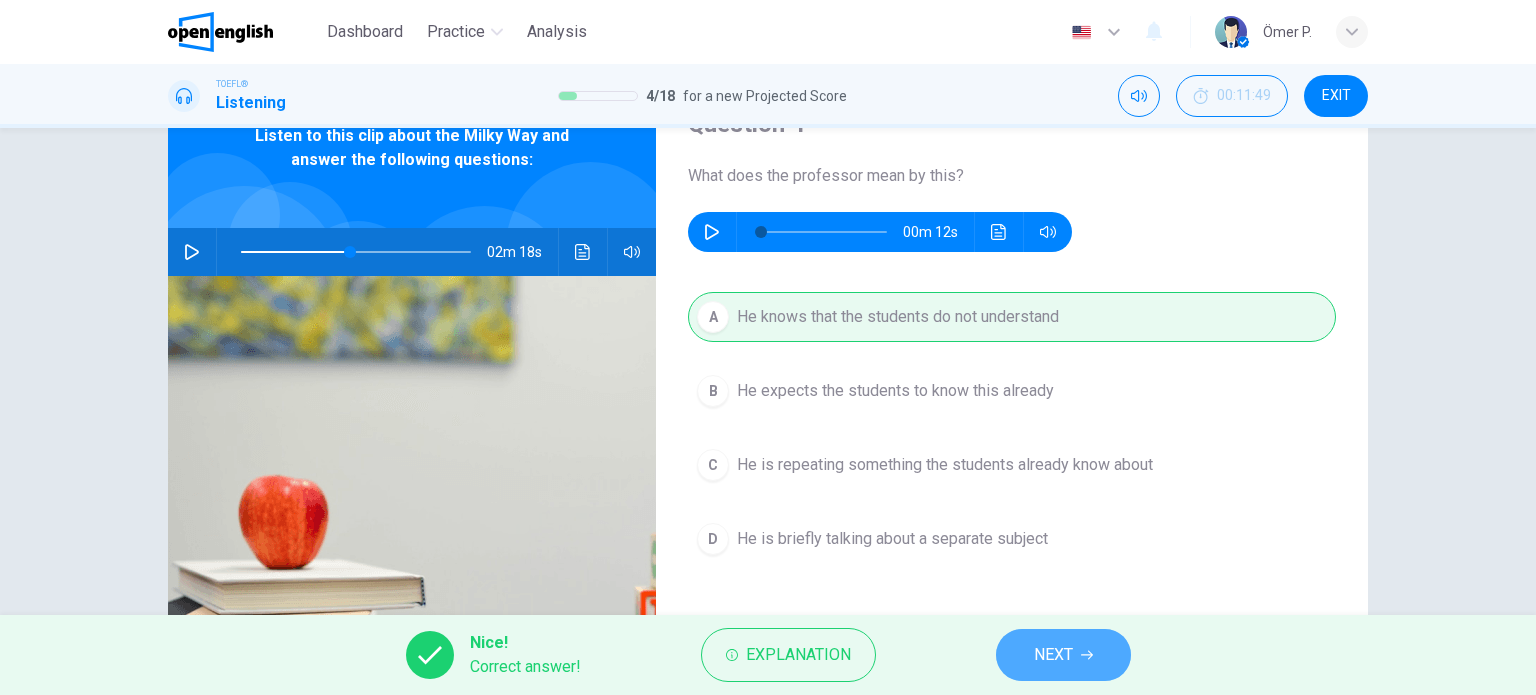click on "NEXT" at bounding box center (1063, 655) 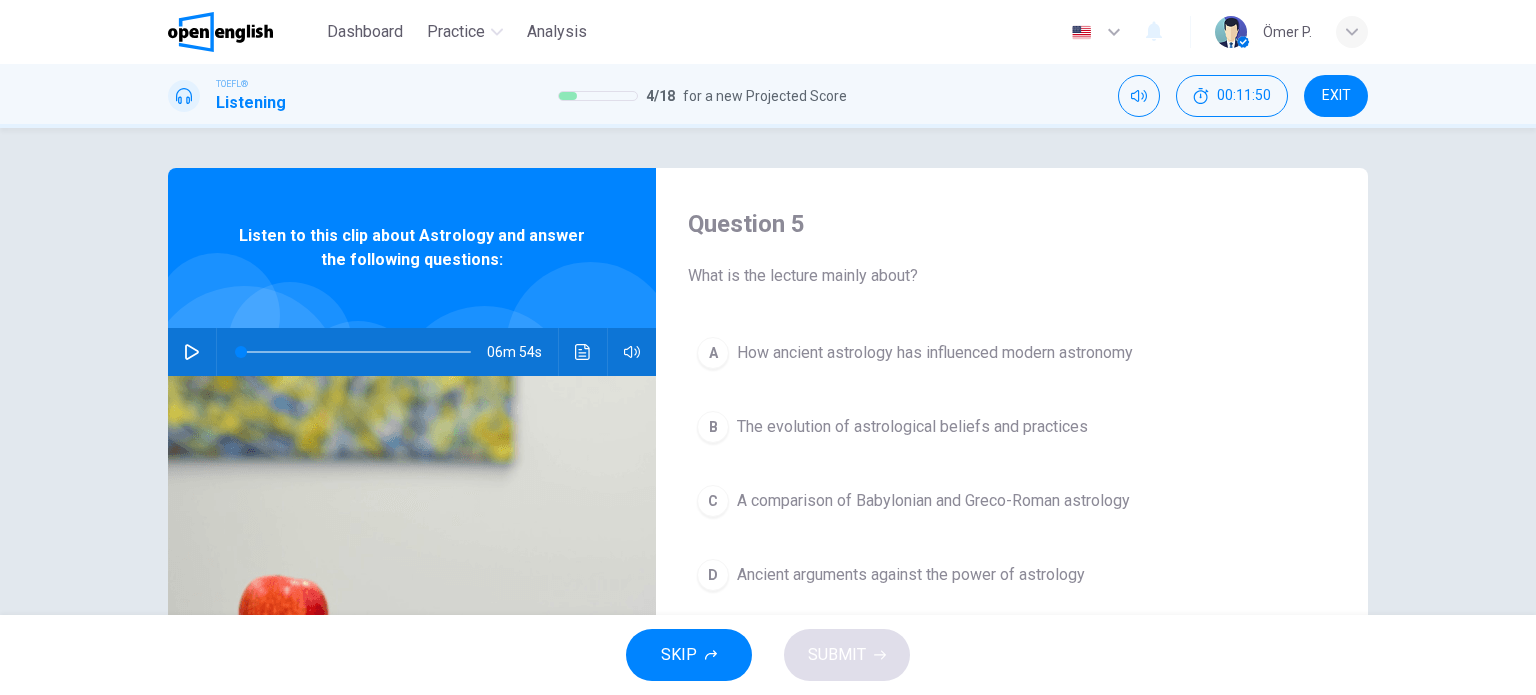click at bounding box center (192, 352) 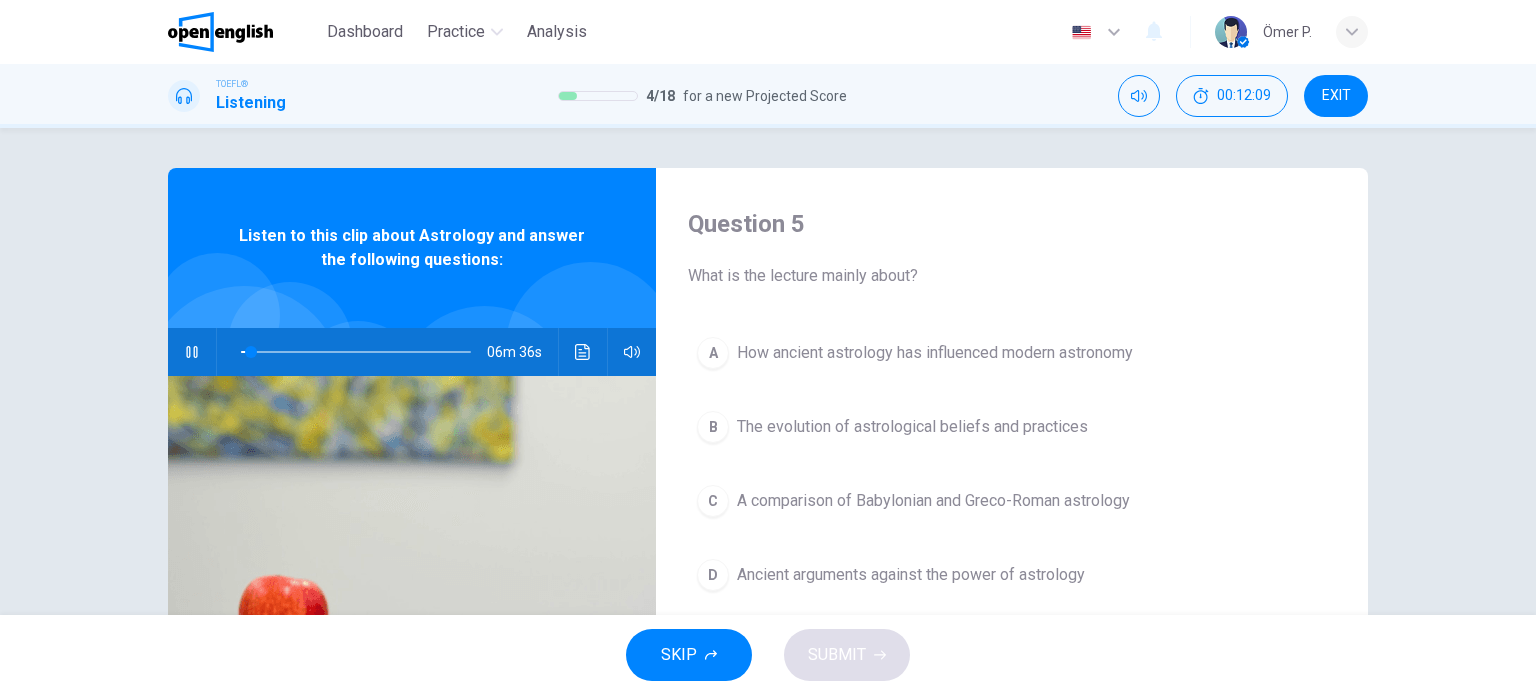 type on "*" 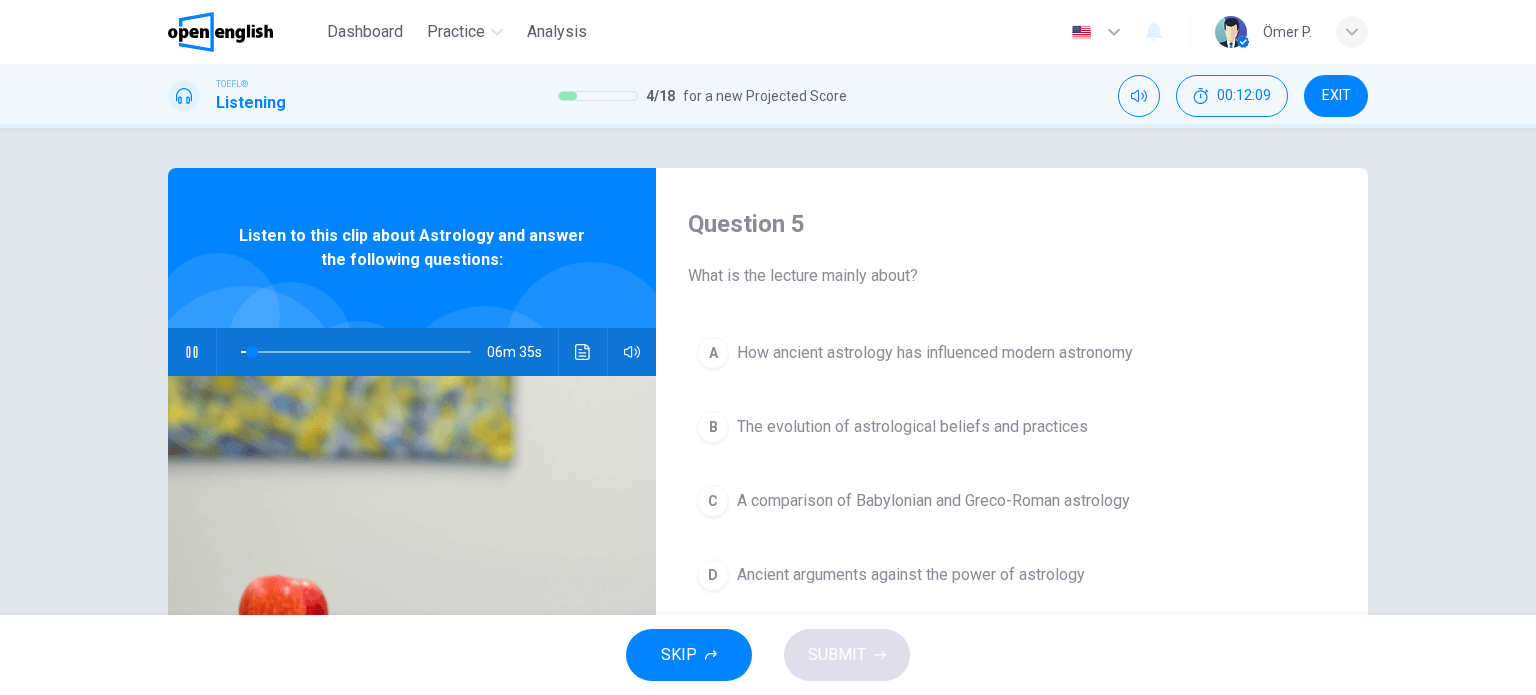 type 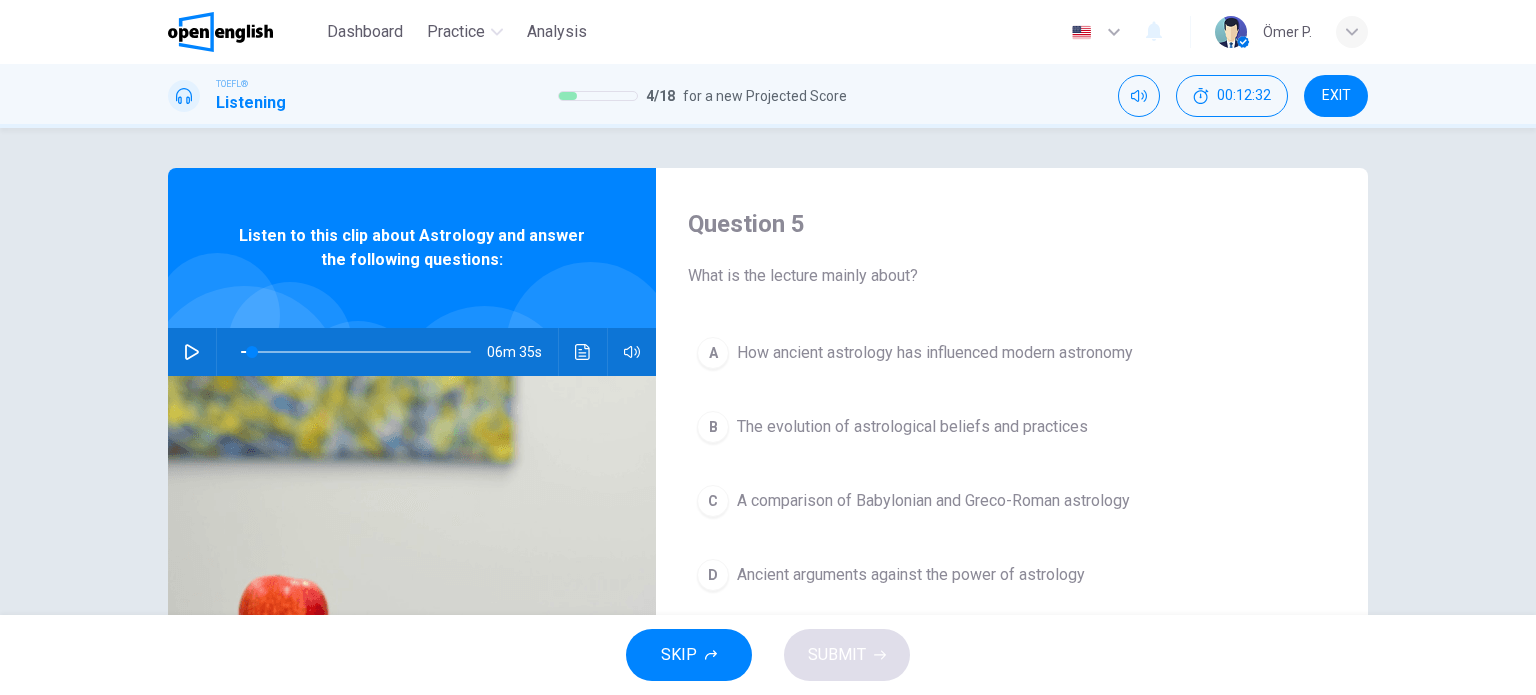 click at bounding box center (192, 352) 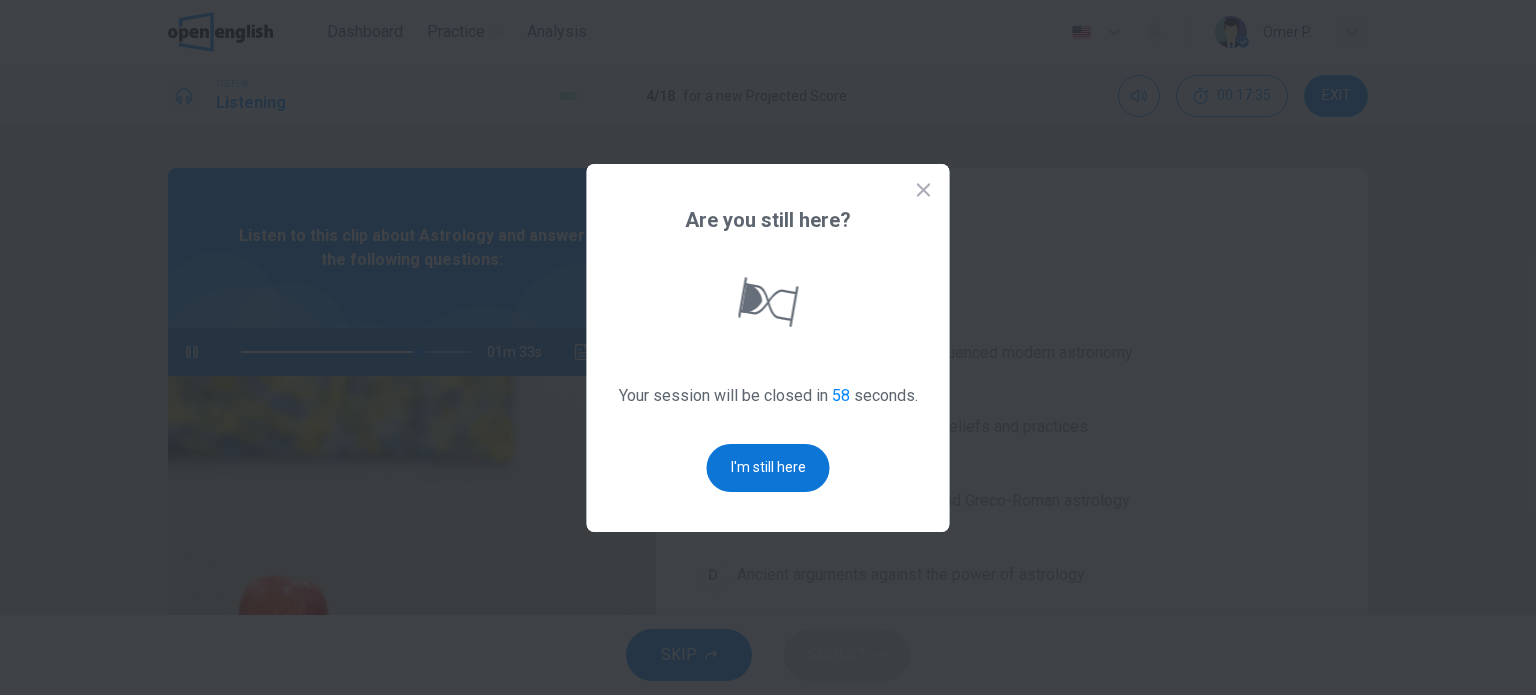 click on "I'm still here" at bounding box center [768, 468] 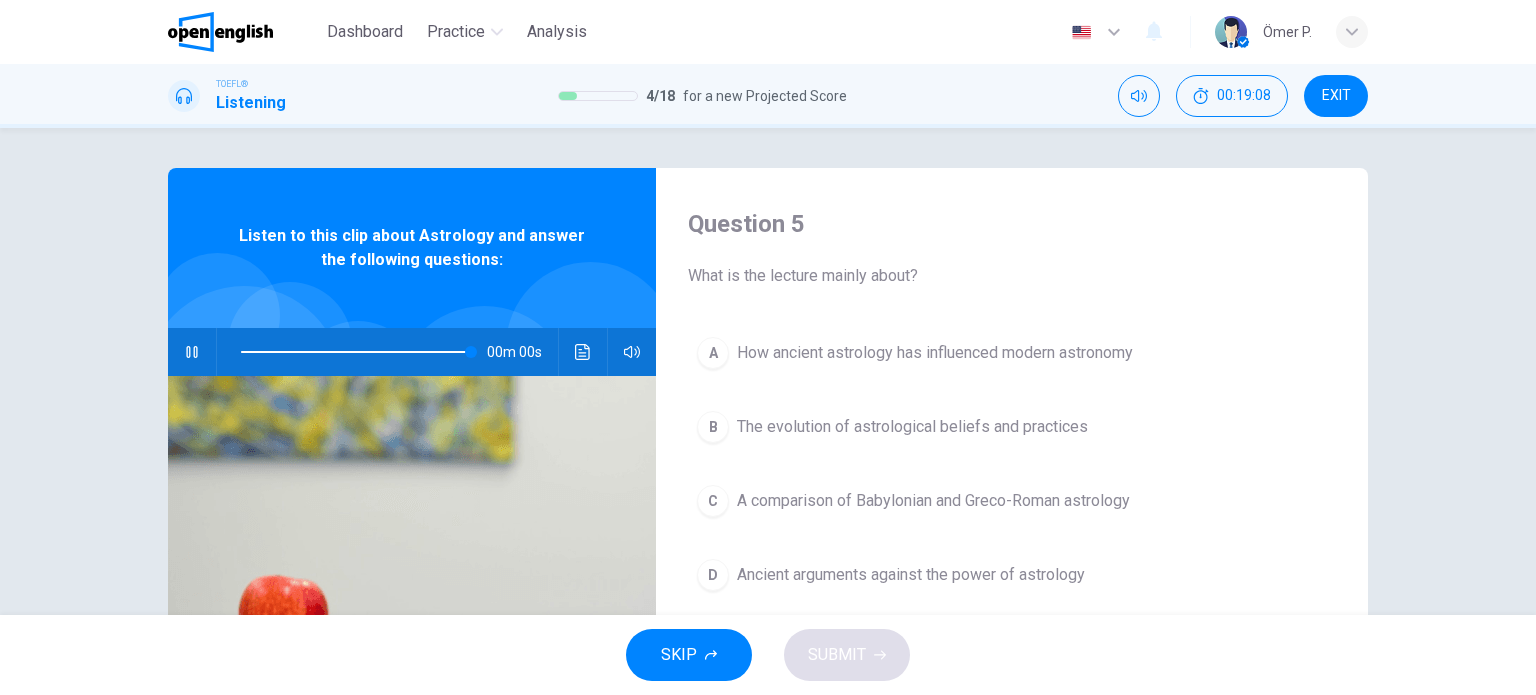 type on "*" 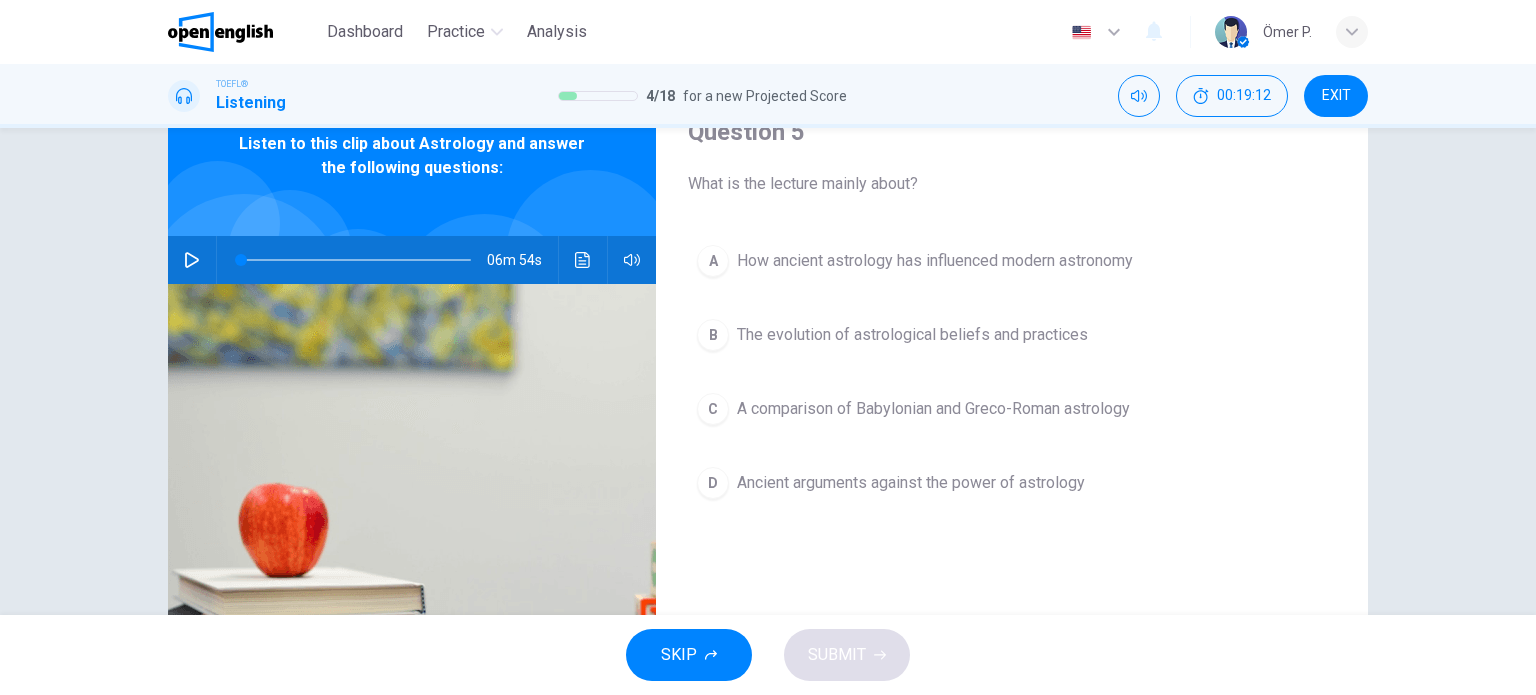 scroll, scrollTop: 100, scrollLeft: 0, axis: vertical 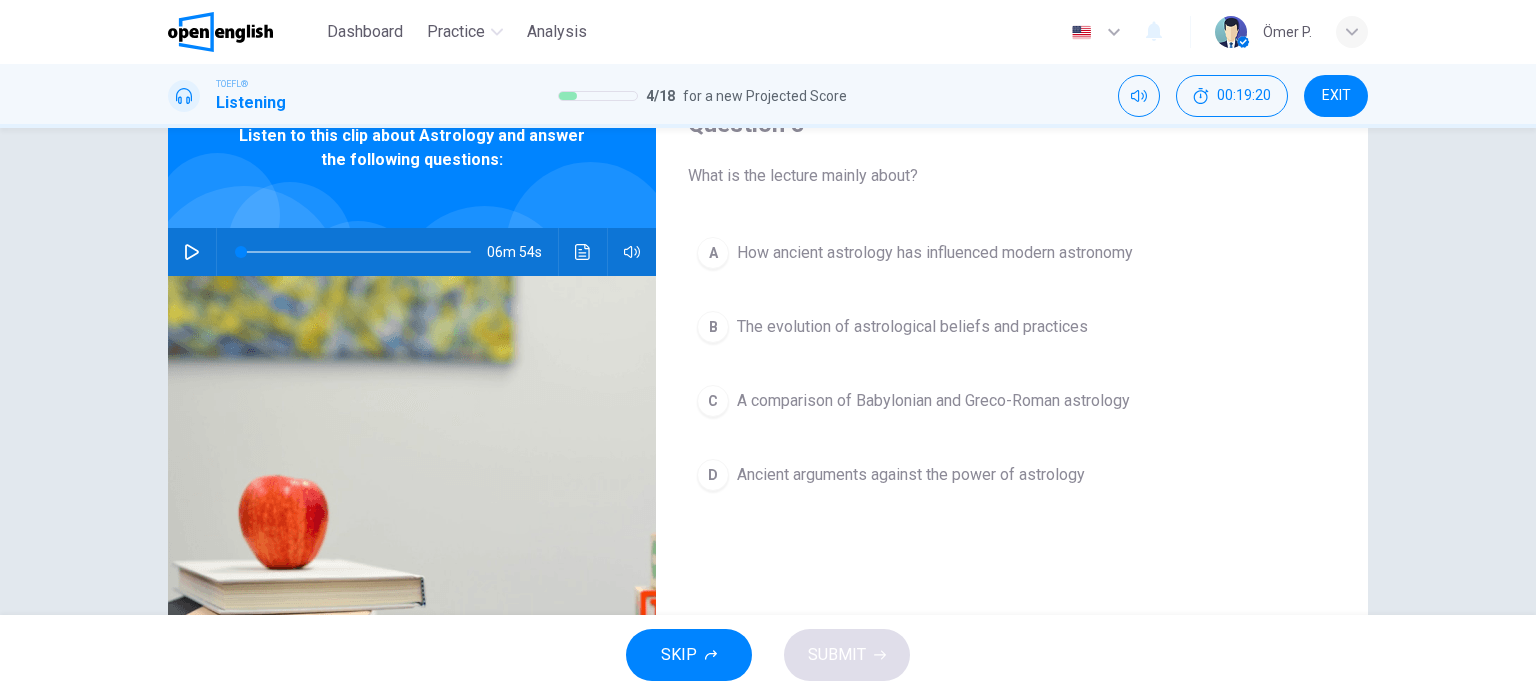 click on "The evolution of astrological beliefs and practices" at bounding box center (912, 327) 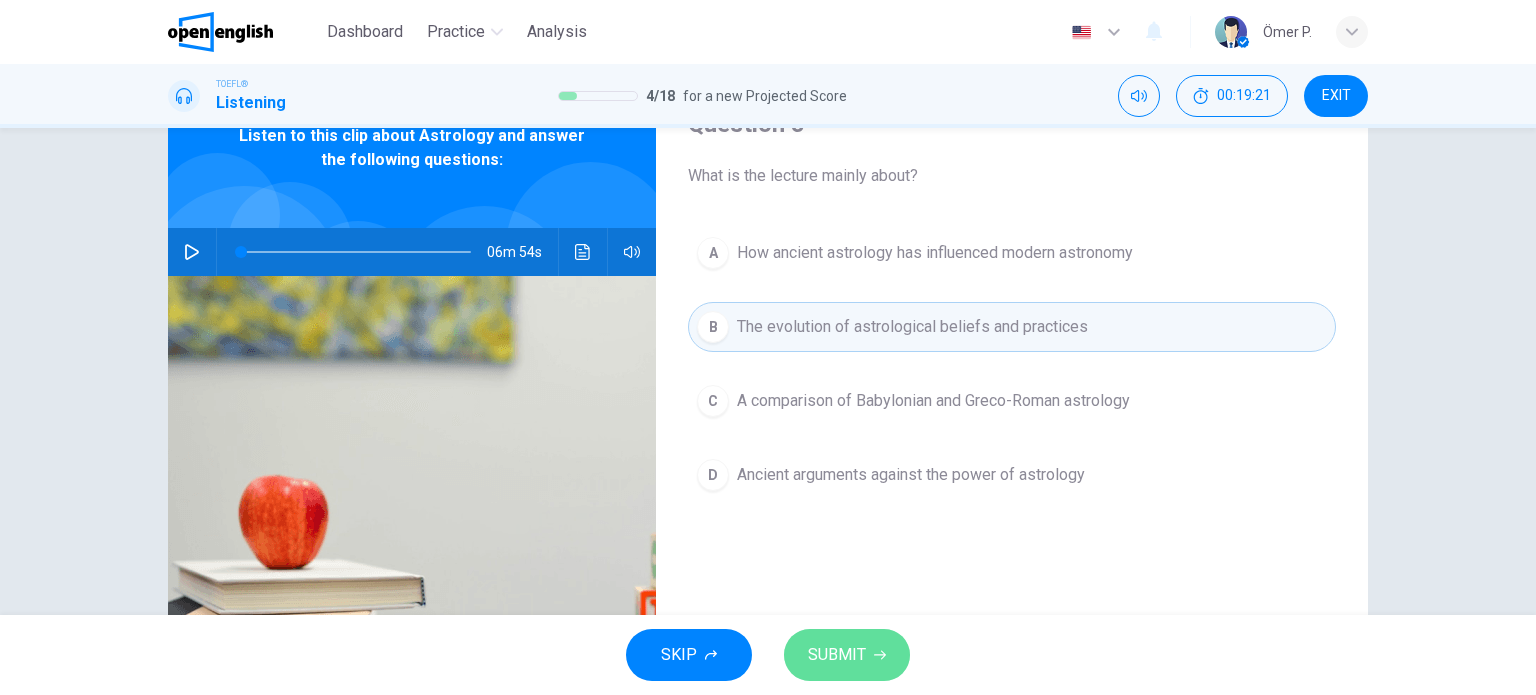 click on "SUBMIT" at bounding box center [847, 655] 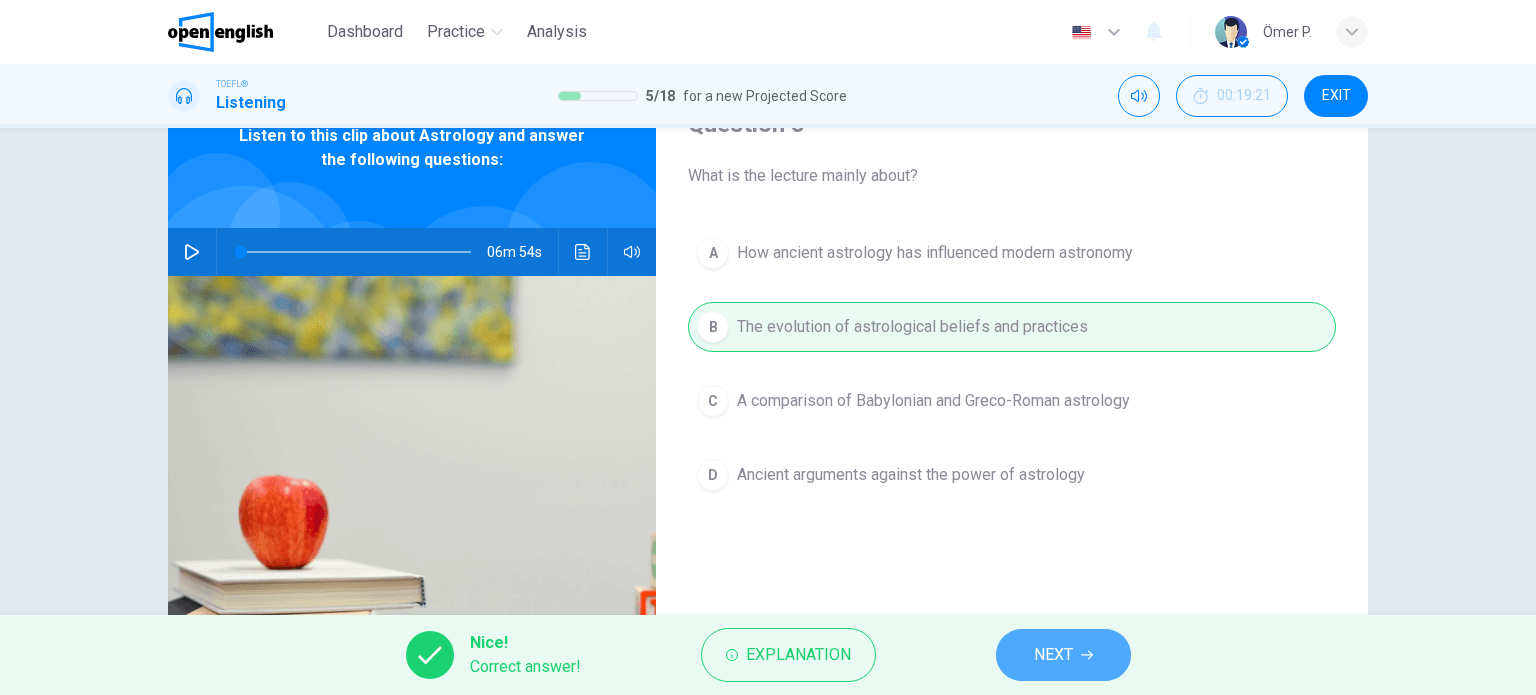 click on "NEXT" at bounding box center (1053, 655) 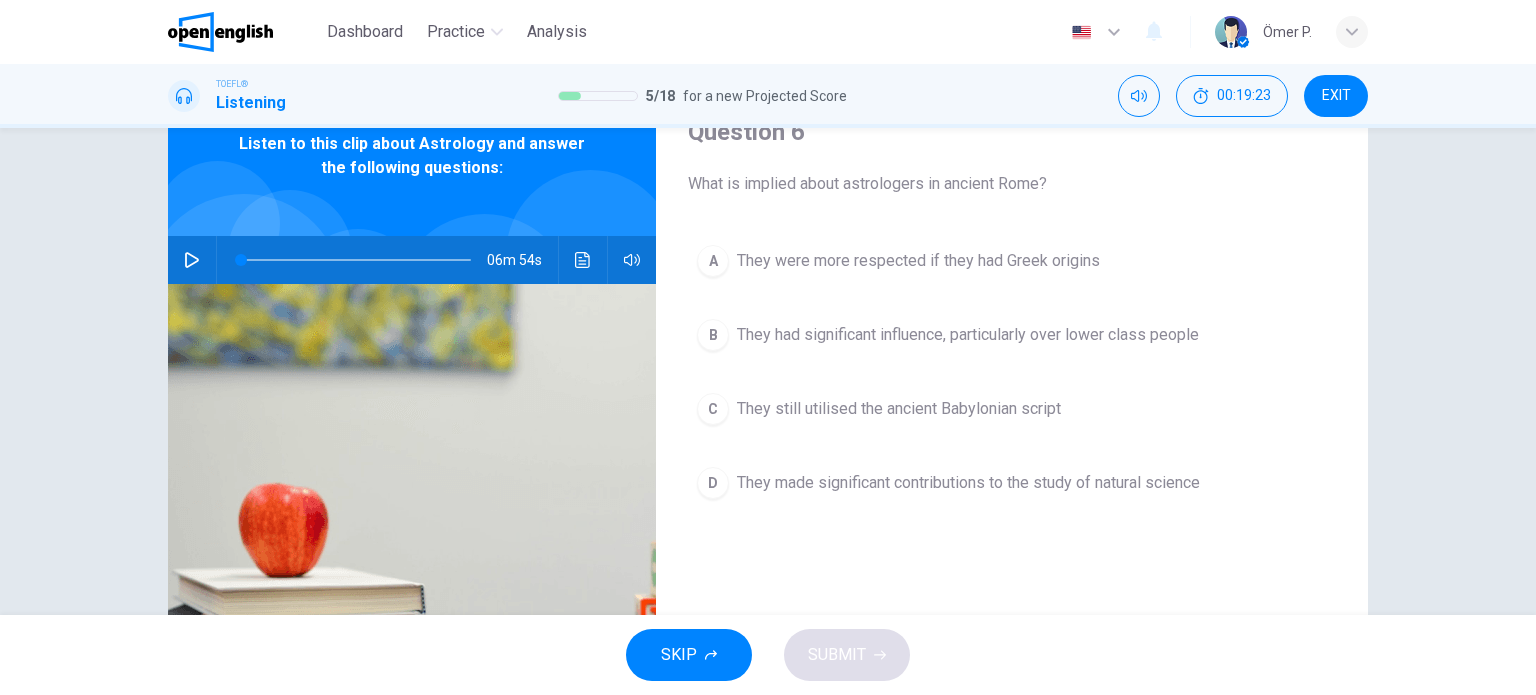 scroll, scrollTop: 100, scrollLeft: 0, axis: vertical 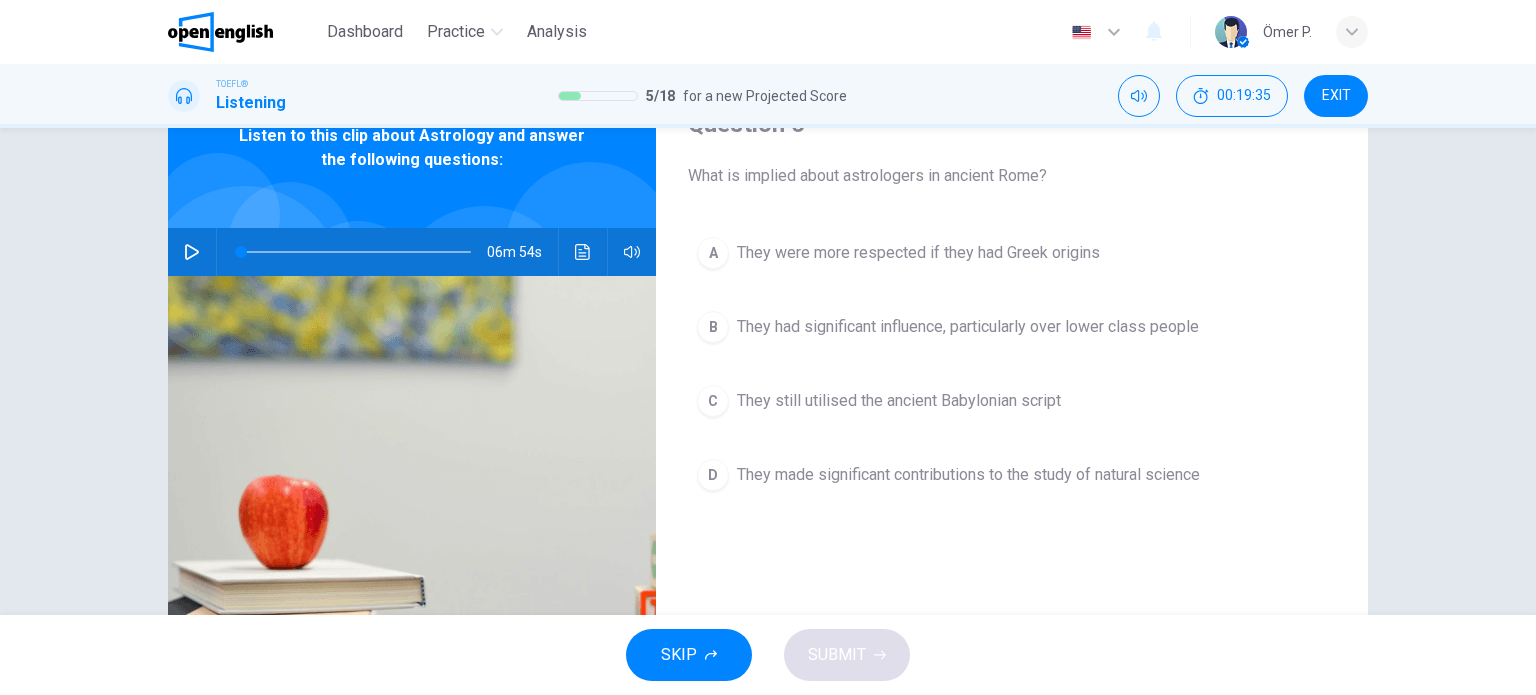 click on "B They had significant influence, particularly over lower class people" at bounding box center (1012, 327) 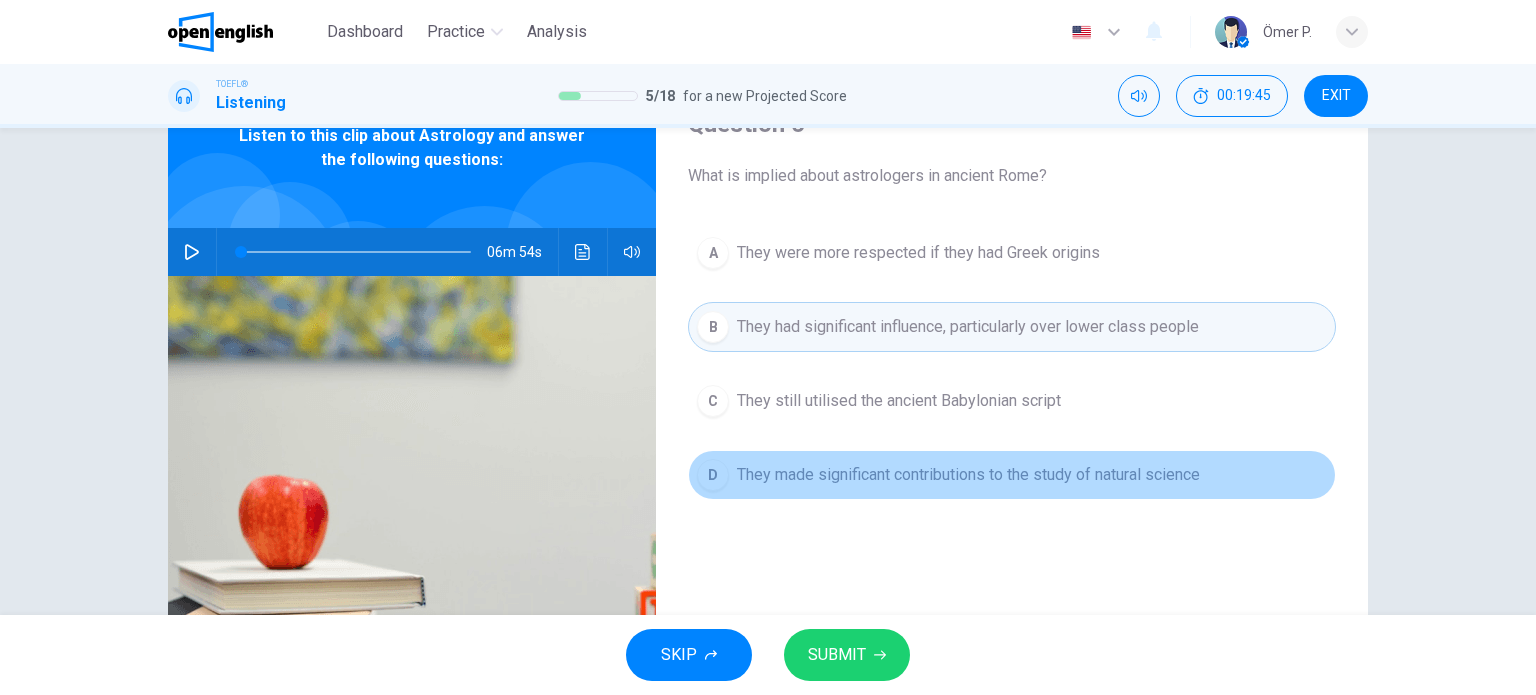 click on "They made significant contributions to the study of natural science" at bounding box center (968, 475) 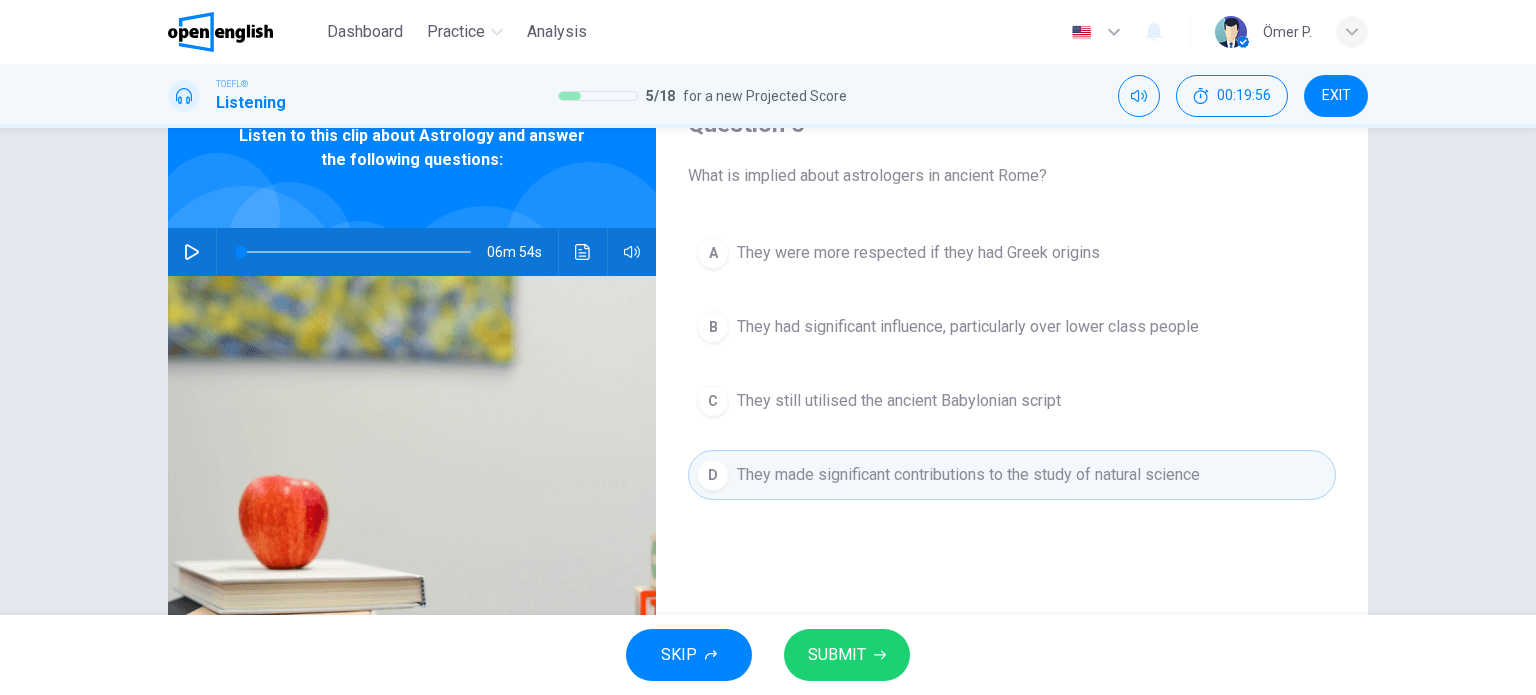 click on "SUBMIT" at bounding box center (847, 655) 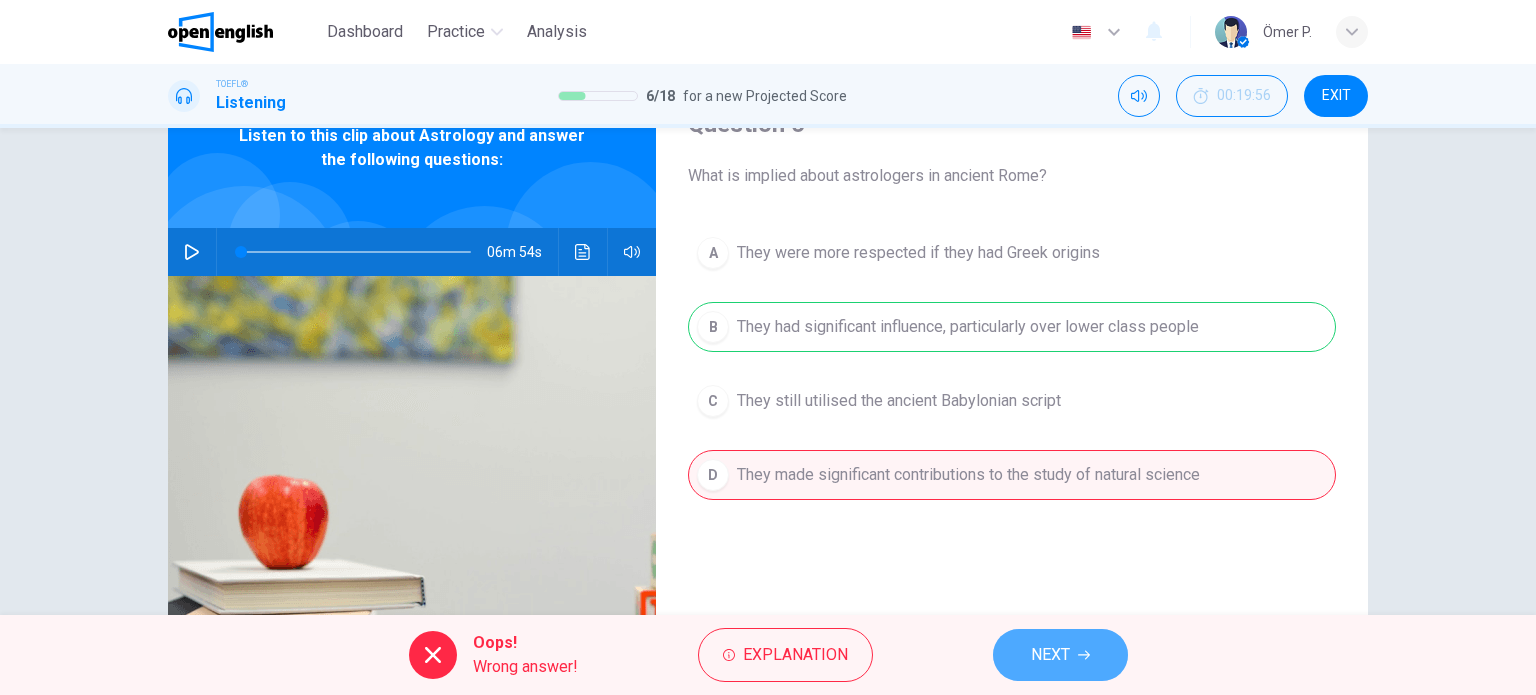 click on "NEXT" at bounding box center [1060, 655] 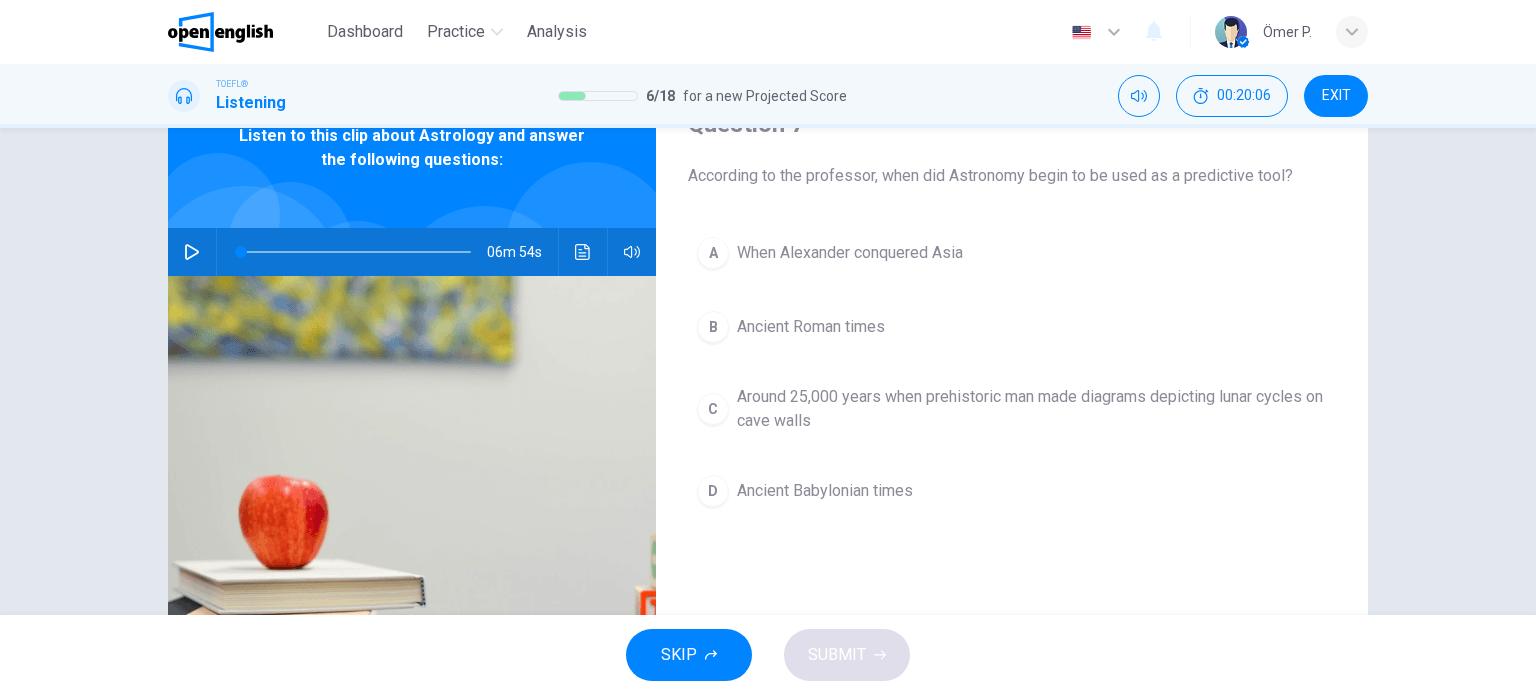 click on "A When Alexander conquered Asia" at bounding box center (1012, 253) 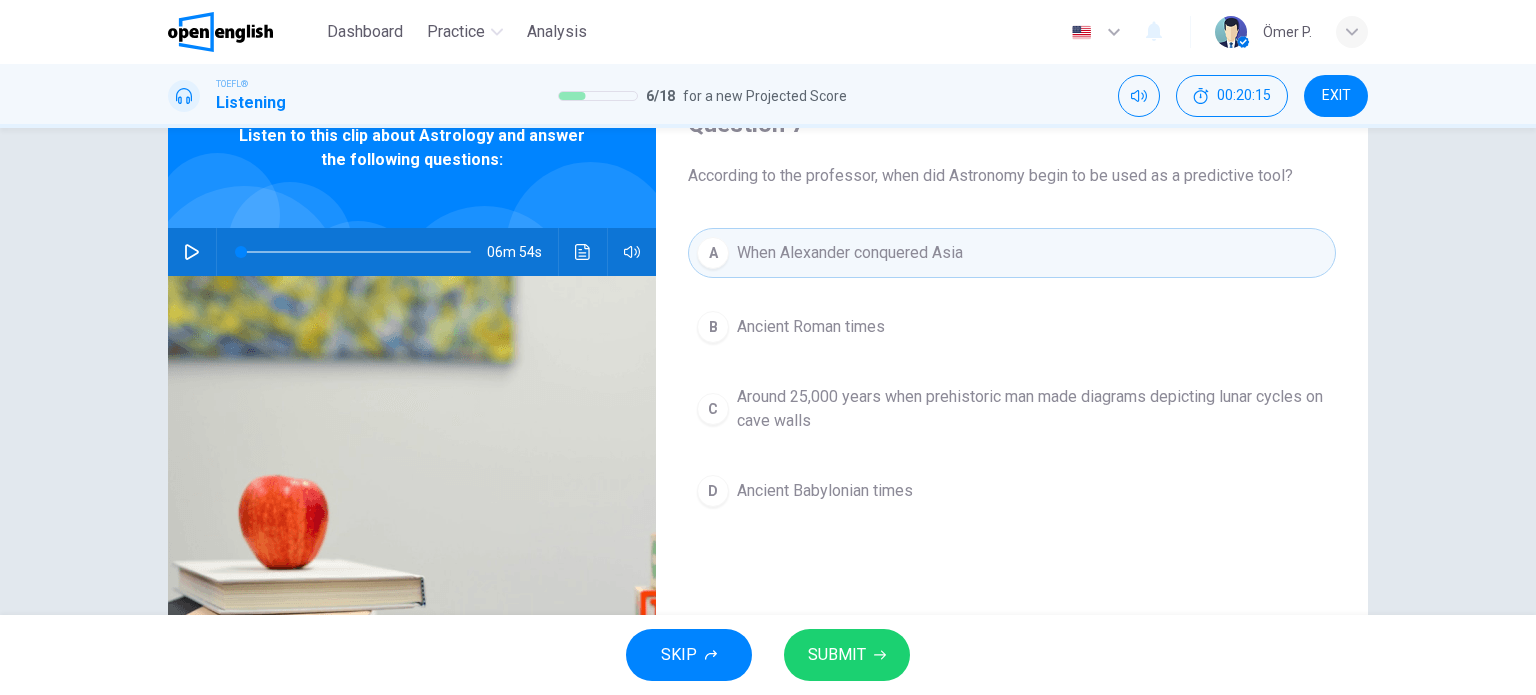 click on "Around 25,000 years when prehistoric man made diagrams depicting lunar cycles on cave walls" at bounding box center (1032, 409) 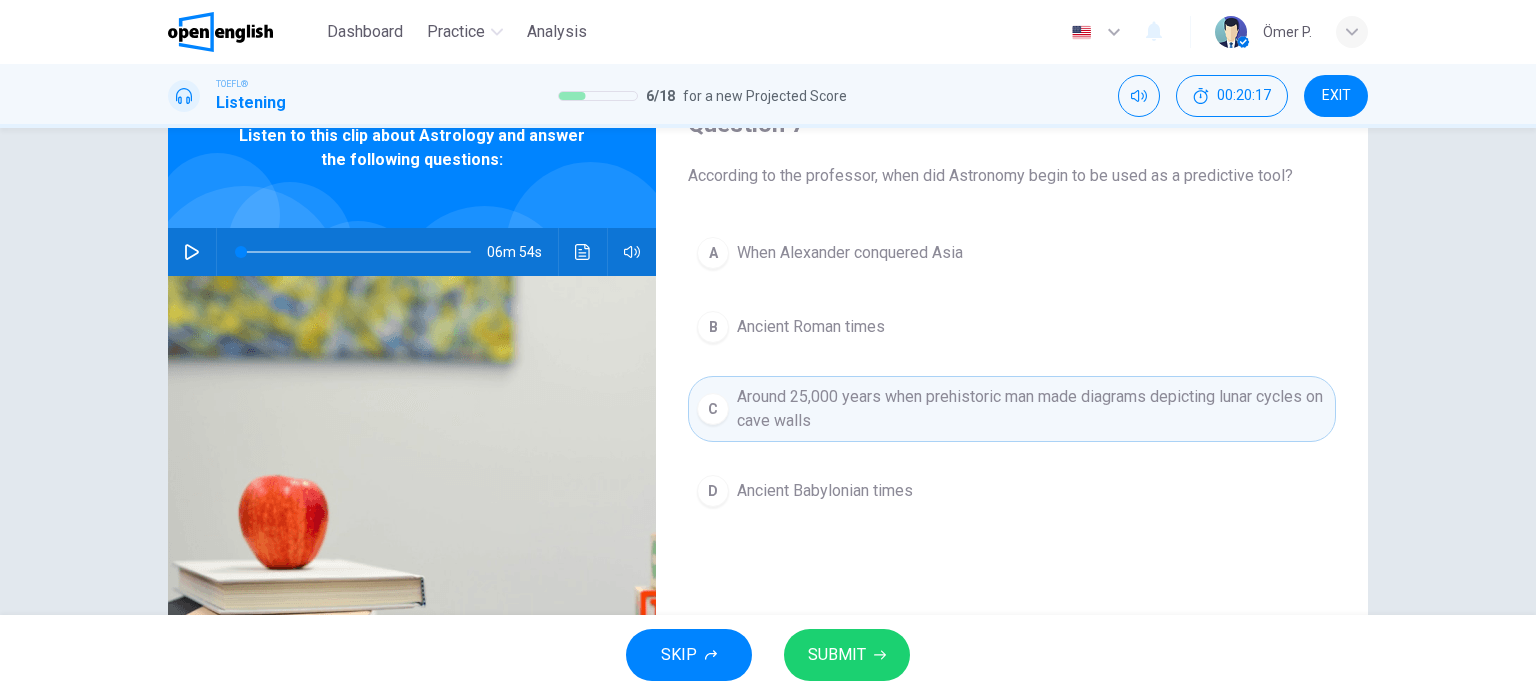 click on "A When Alexander conquered Asia B Ancient Roman times C Around 25,000 years when prehistoric man made diagrams depicting lunar cycles on cave walls D Ancient Babylonian times" at bounding box center (1012, 392) 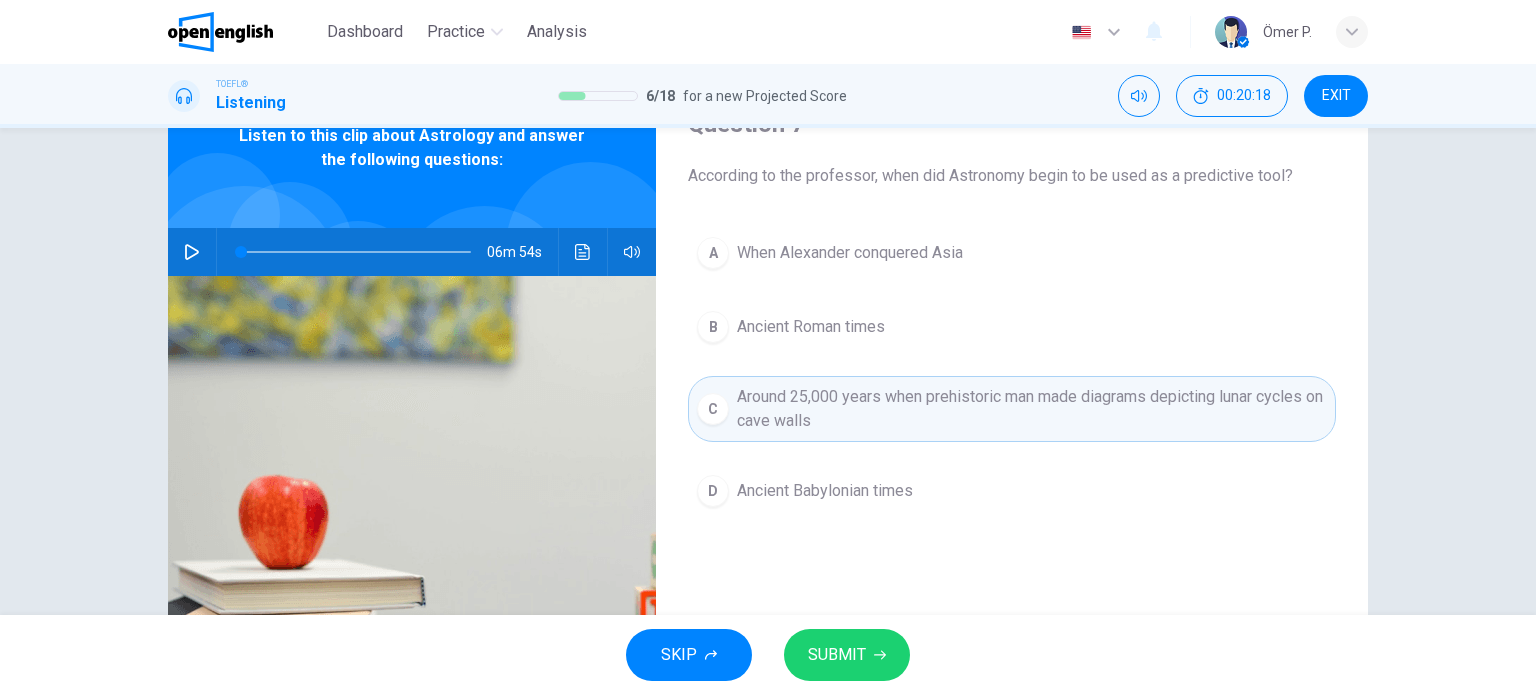 click on "A When Alexander conquered Asia B Ancient Roman times C Around 25,000 years when prehistoric man made diagrams depicting lunar cycles on cave walls D Ancient Babylonian times" at bounding box center (1012, 392) 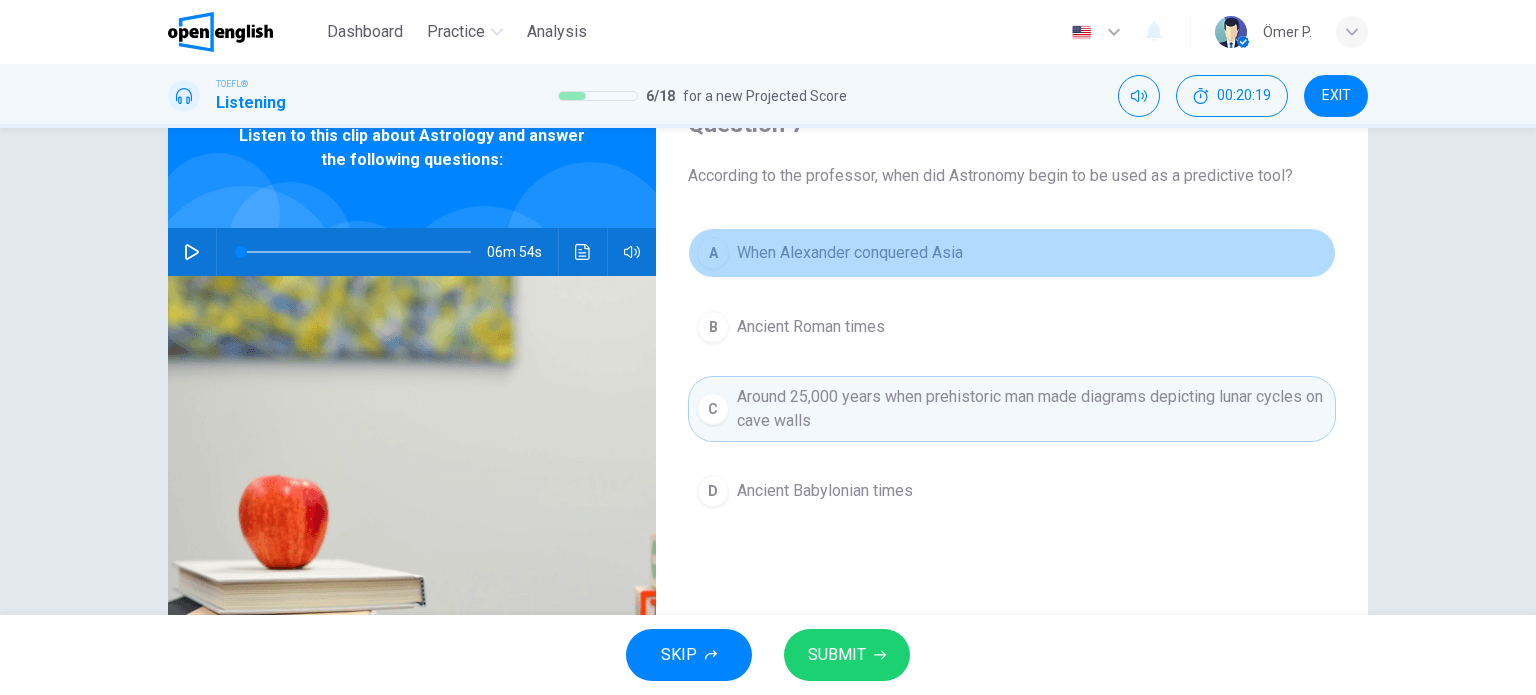 click on "A When Alexander conquered Asia" at bounding box center (1012, 253) 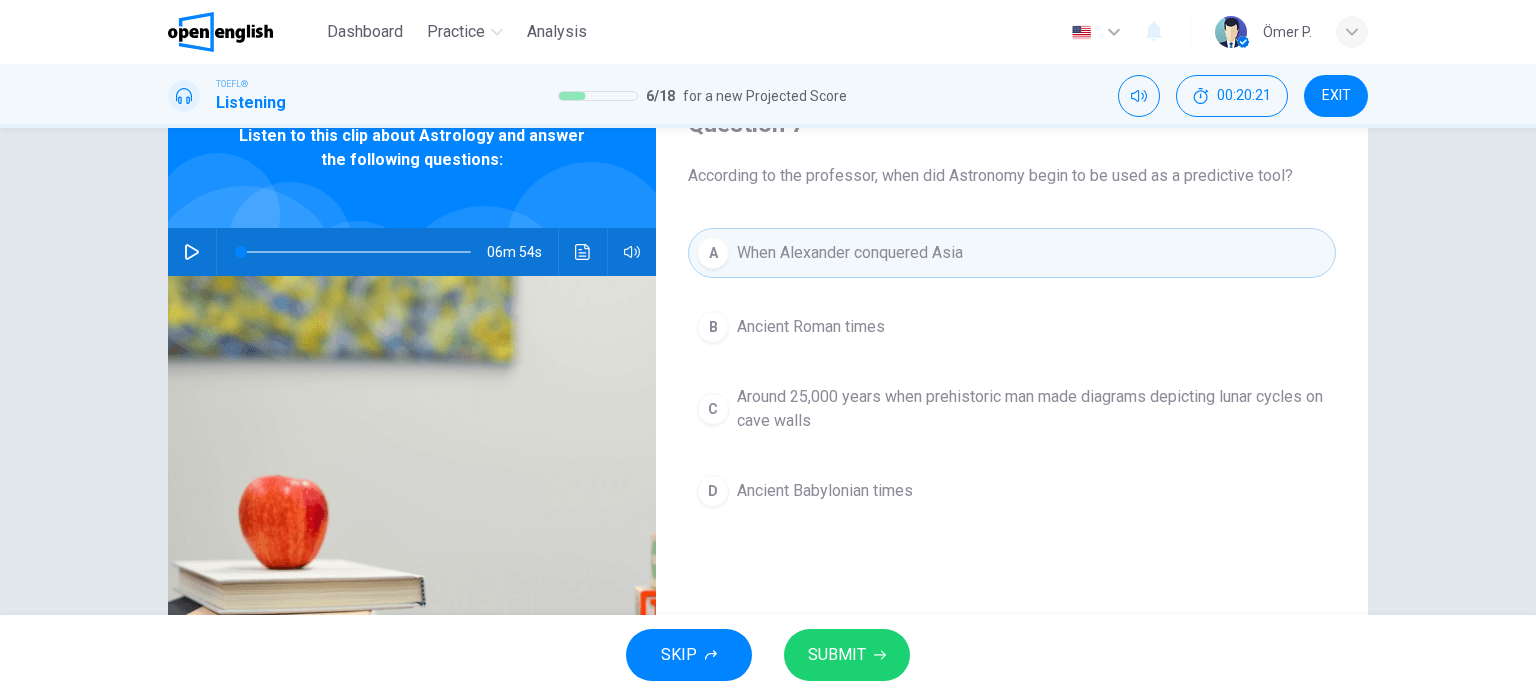 click on "Ancient Roman times" at bounding box center (811, 327) 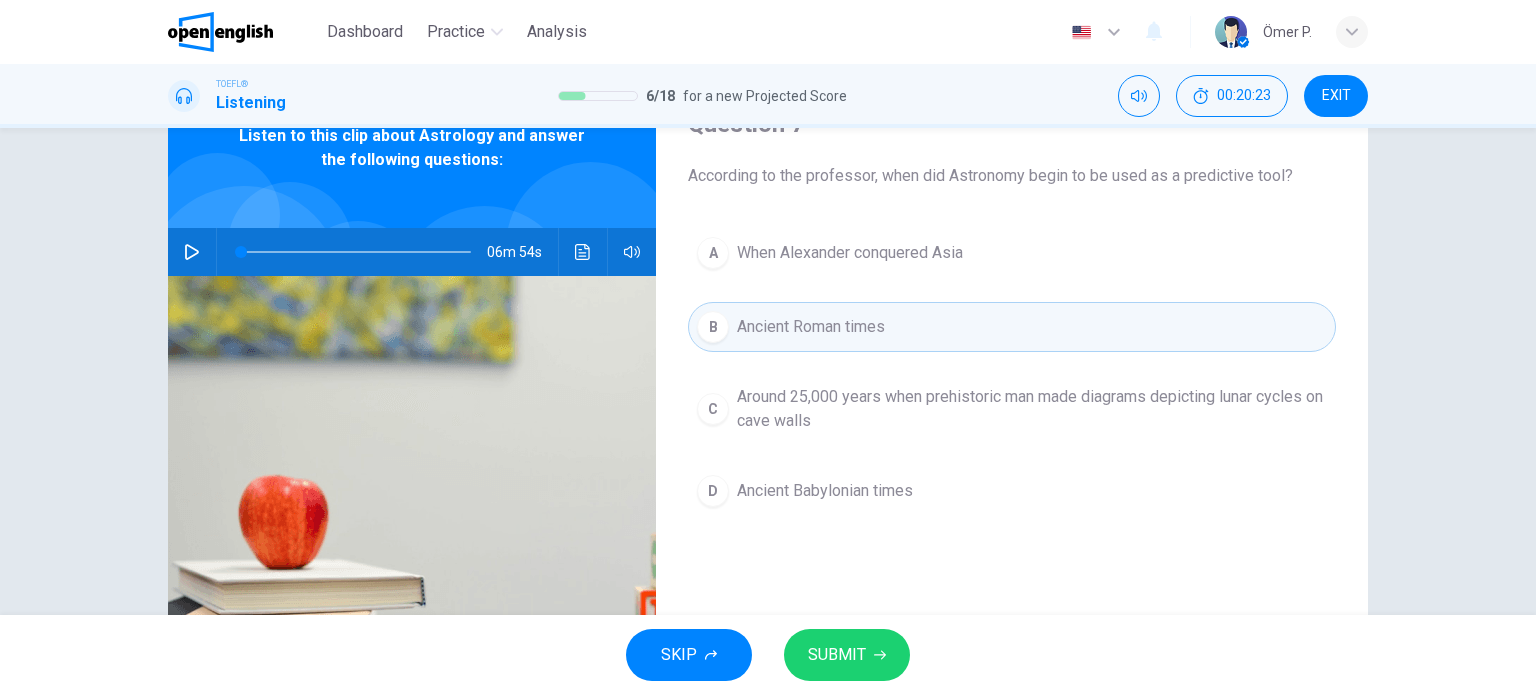 click on "D Ancient Babylonian times" at bounding box center [1012, 491] 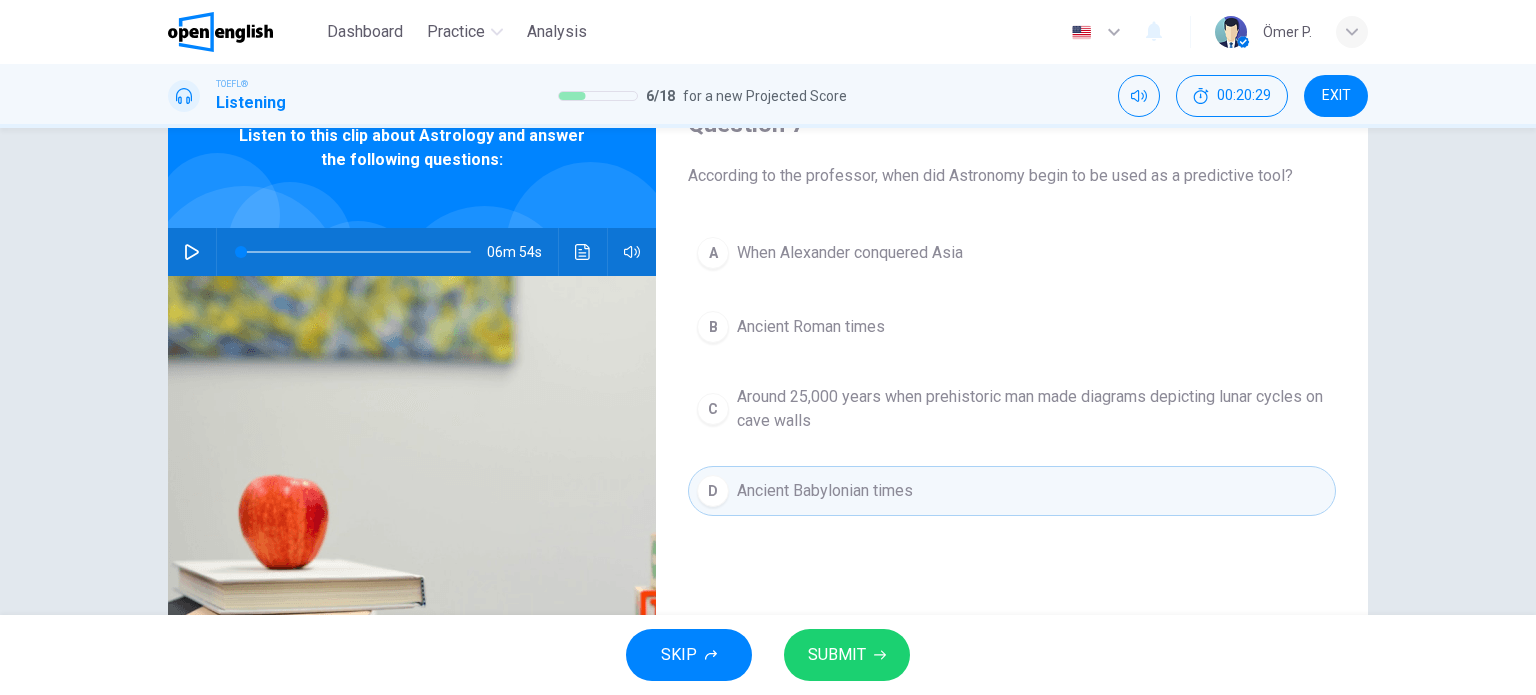 click on "Around 25,000 years when prehistoric man made diagrams depicting lunar cycles on cave walls" at bounding box center [1032, 409] 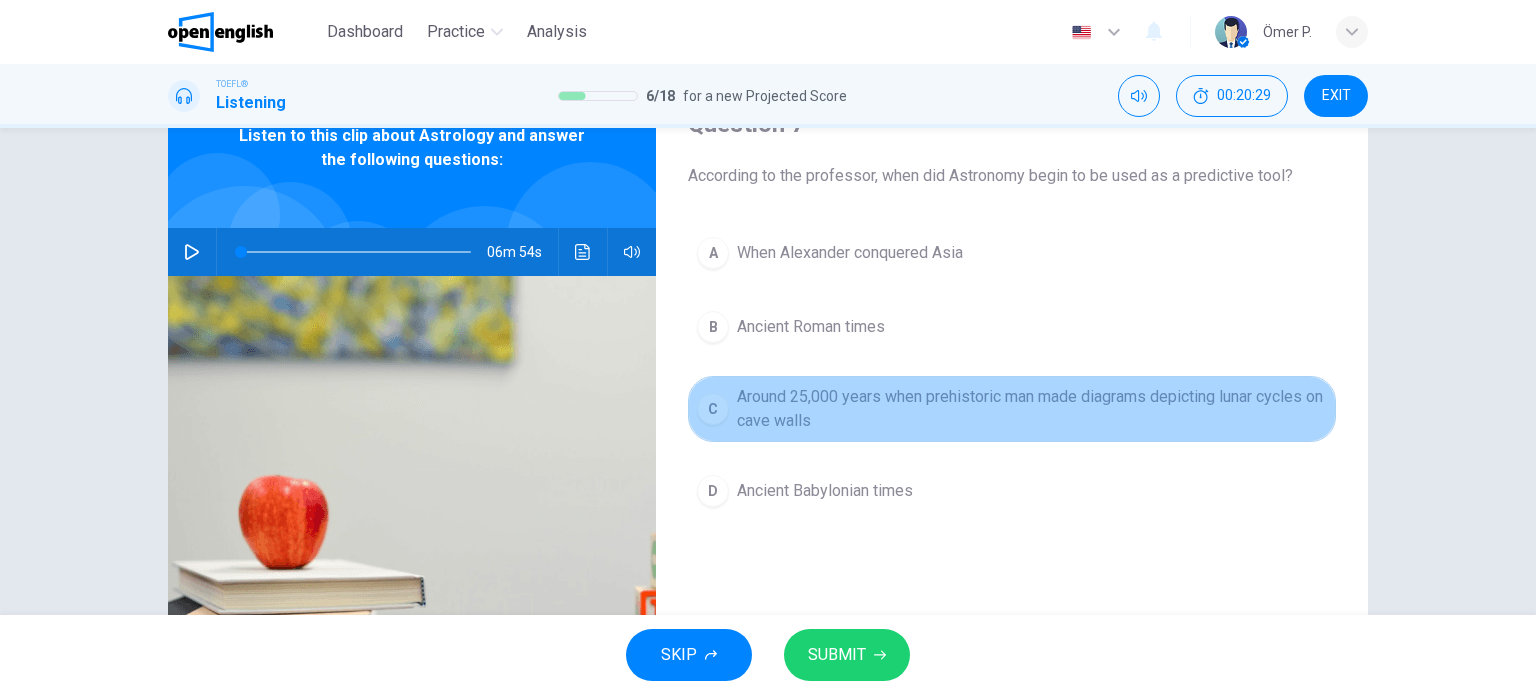 click on "Around 25,000 years when prehistoric man made diagrams depicting lunar cycles on cave walls" at bounding box center [1032, 409] 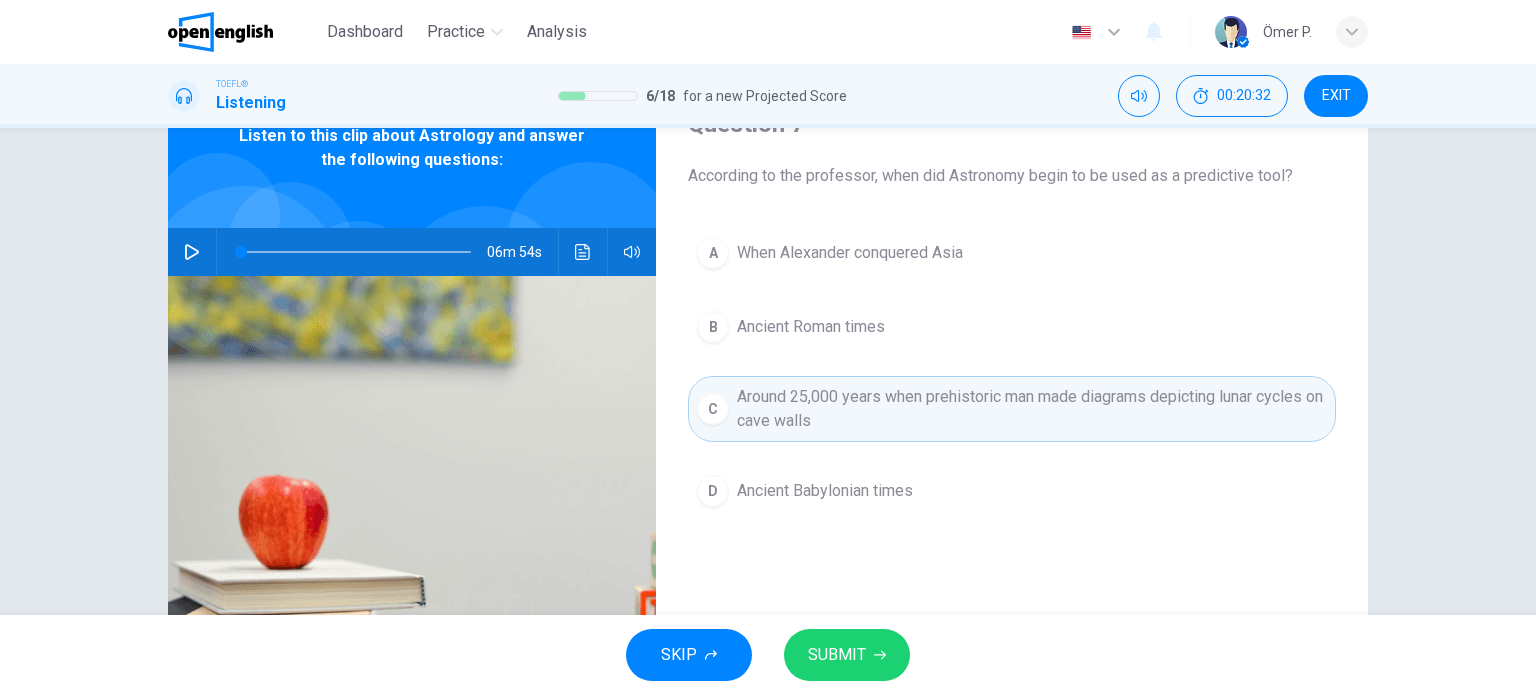 click on "SUBMIT" at bounding box center (837, 655) 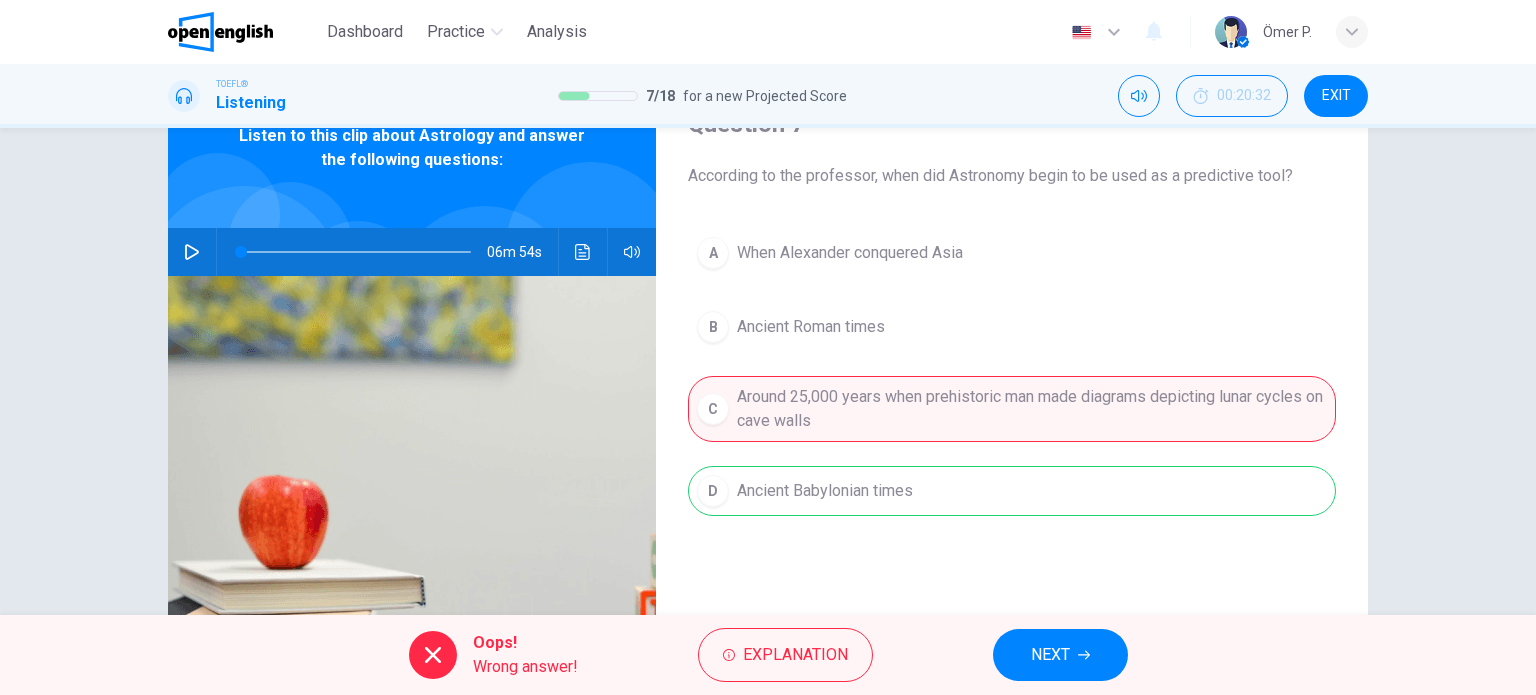 click on "NEXT" at bounding box center [1060, 655] 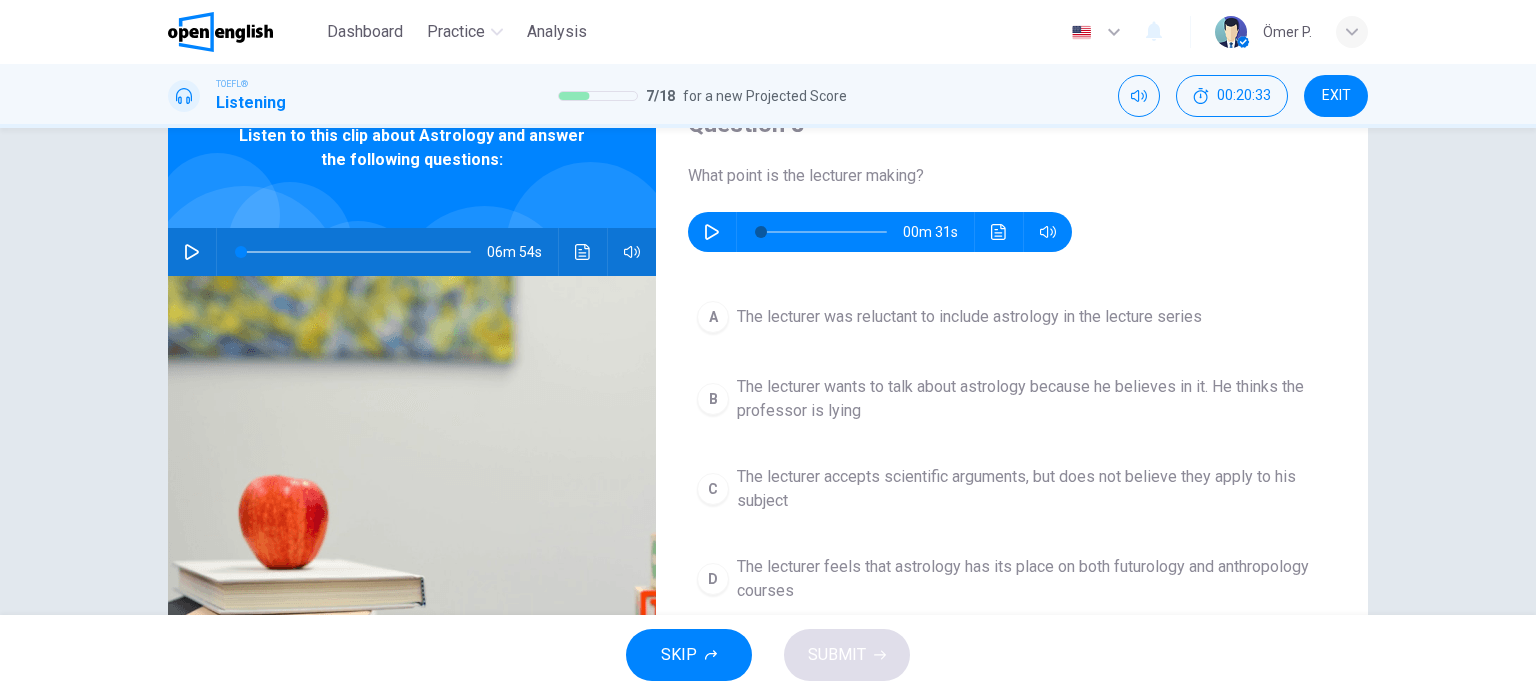 click on "00m 31s" at bounding box center (880, 232) 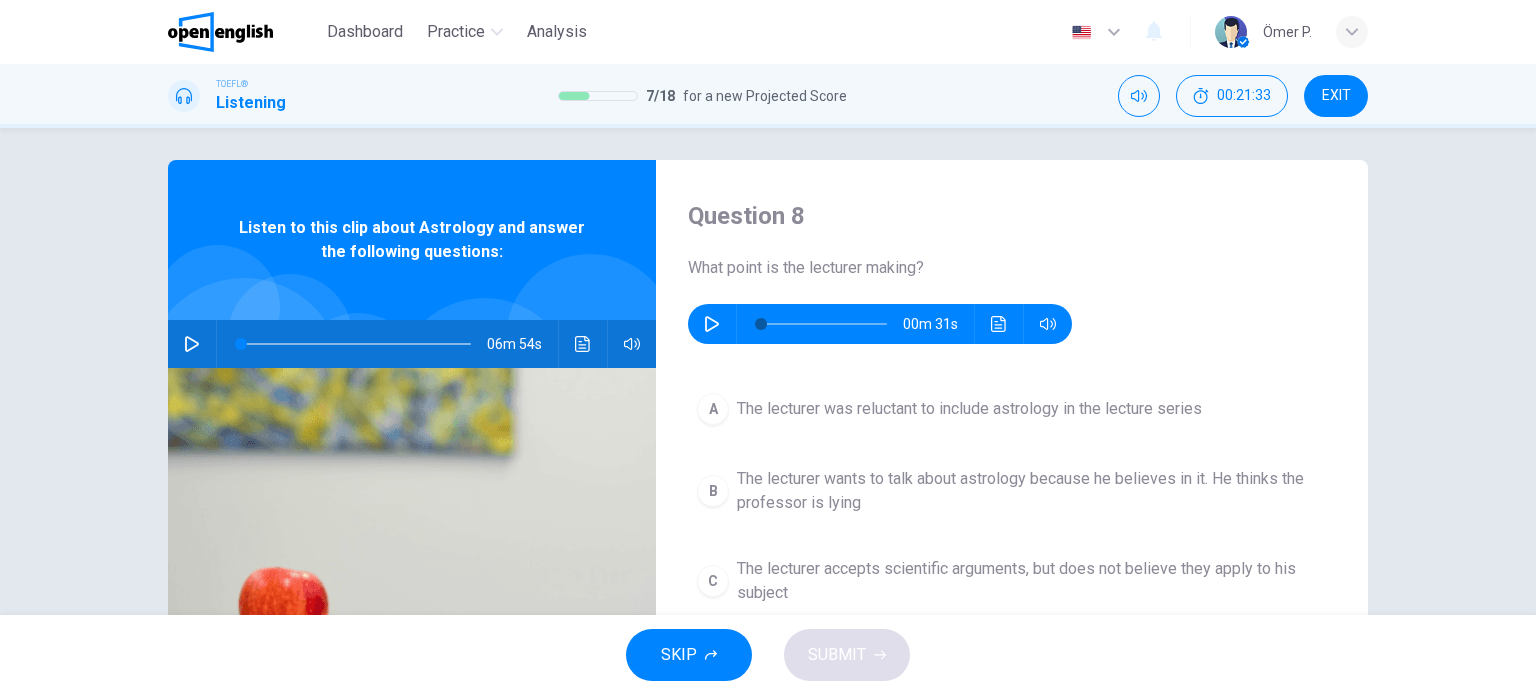 scroll, scrollTop: 0, scrollLeft: 0, axis: both 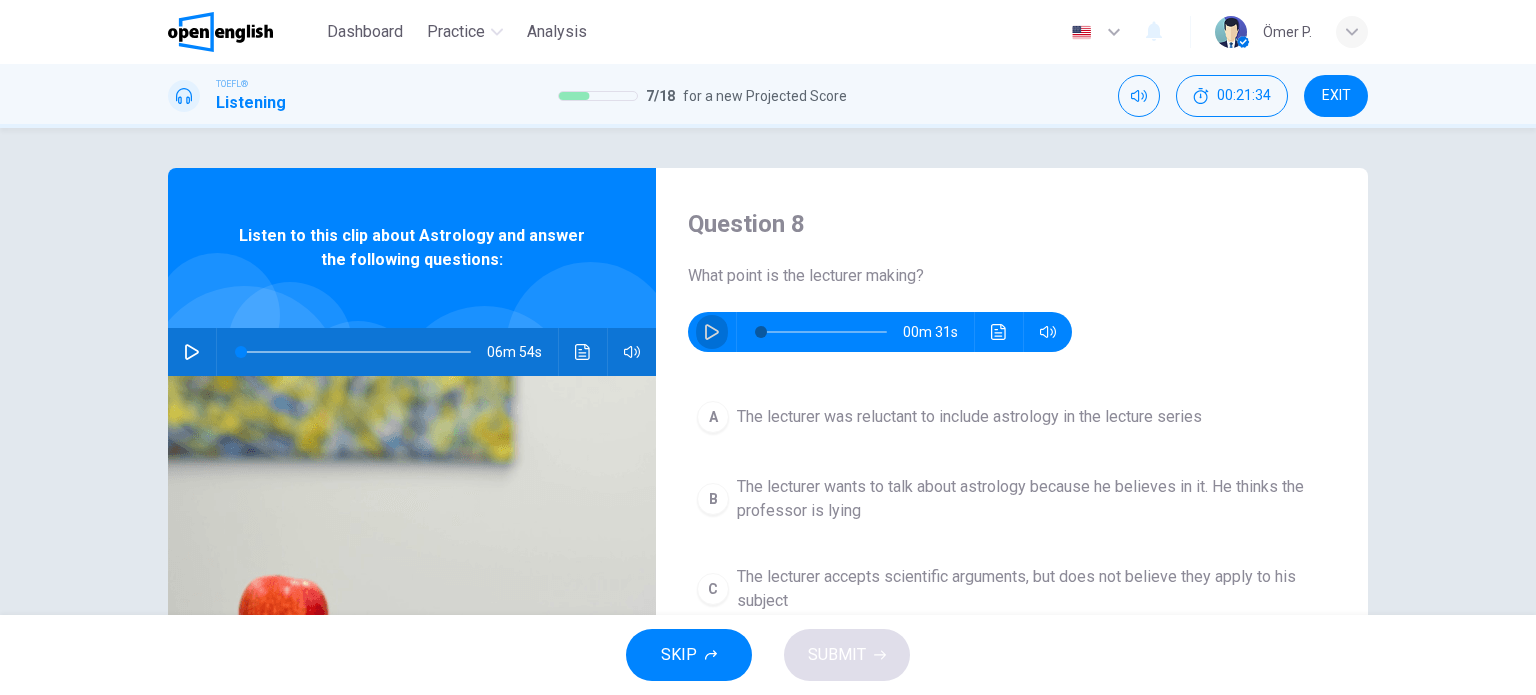 click at bounding box center (712, 332) 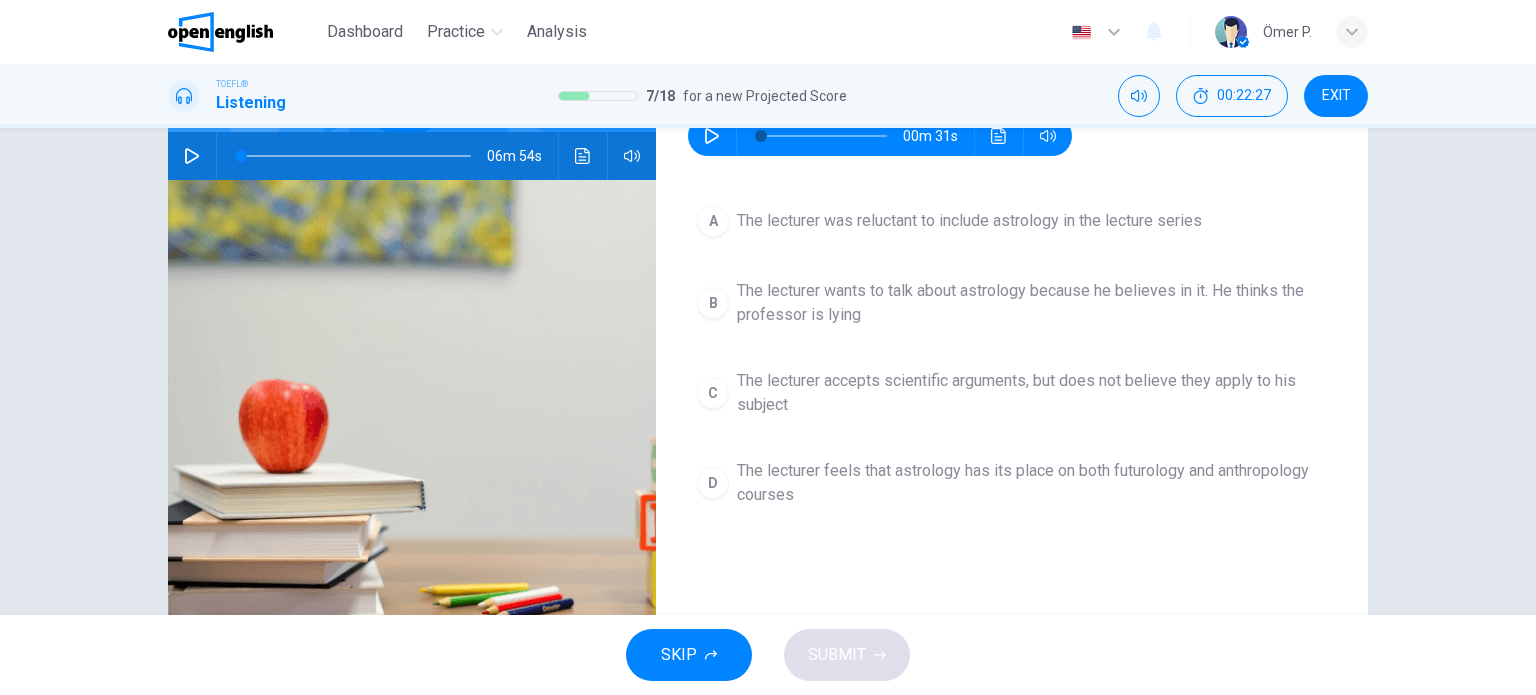 scroll, scrollTop: 200, scrollLeft: 0, axis: vertical 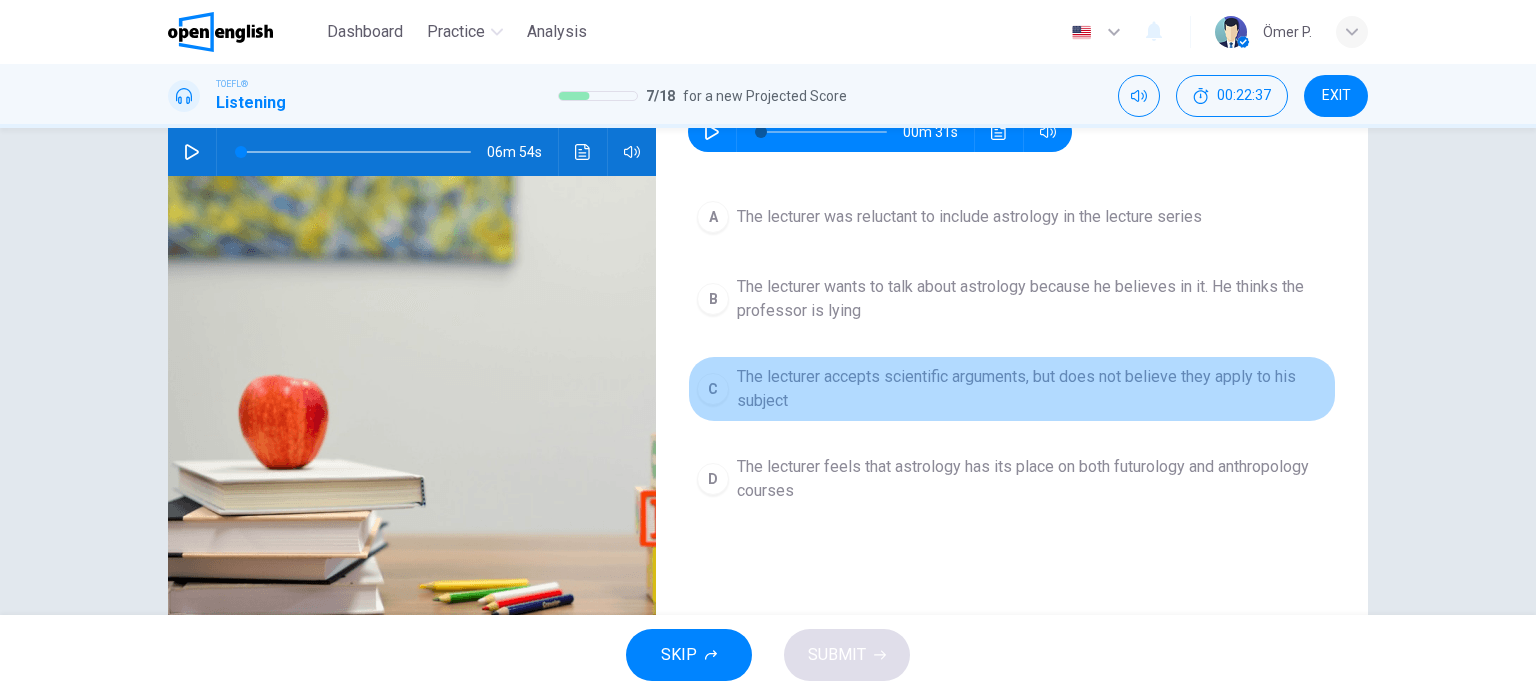 click on "The lecturer accepts scientific arguments, but does not believe they apply to his subject" at bounding box center [1032, 389] 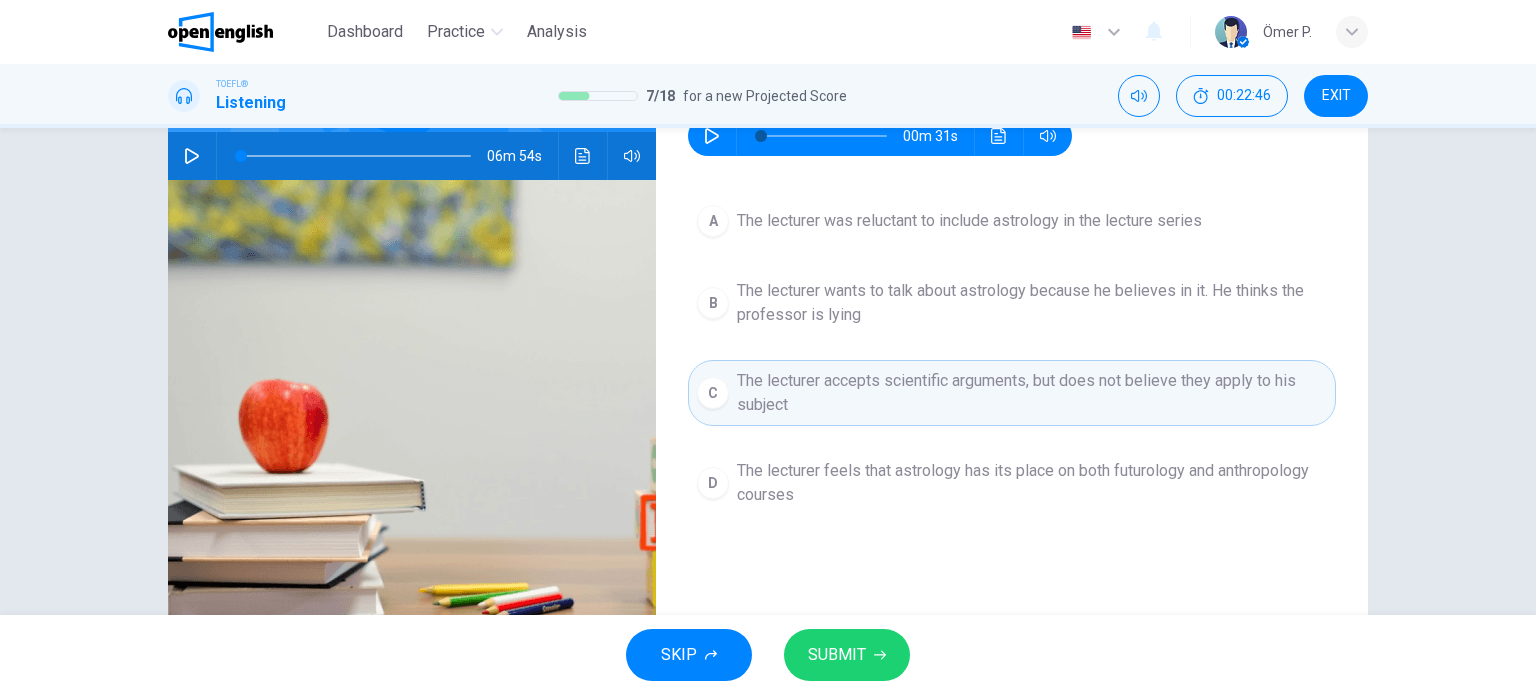 scroll, scrollTop: 200, scrollLeft: 0, axis: vertical 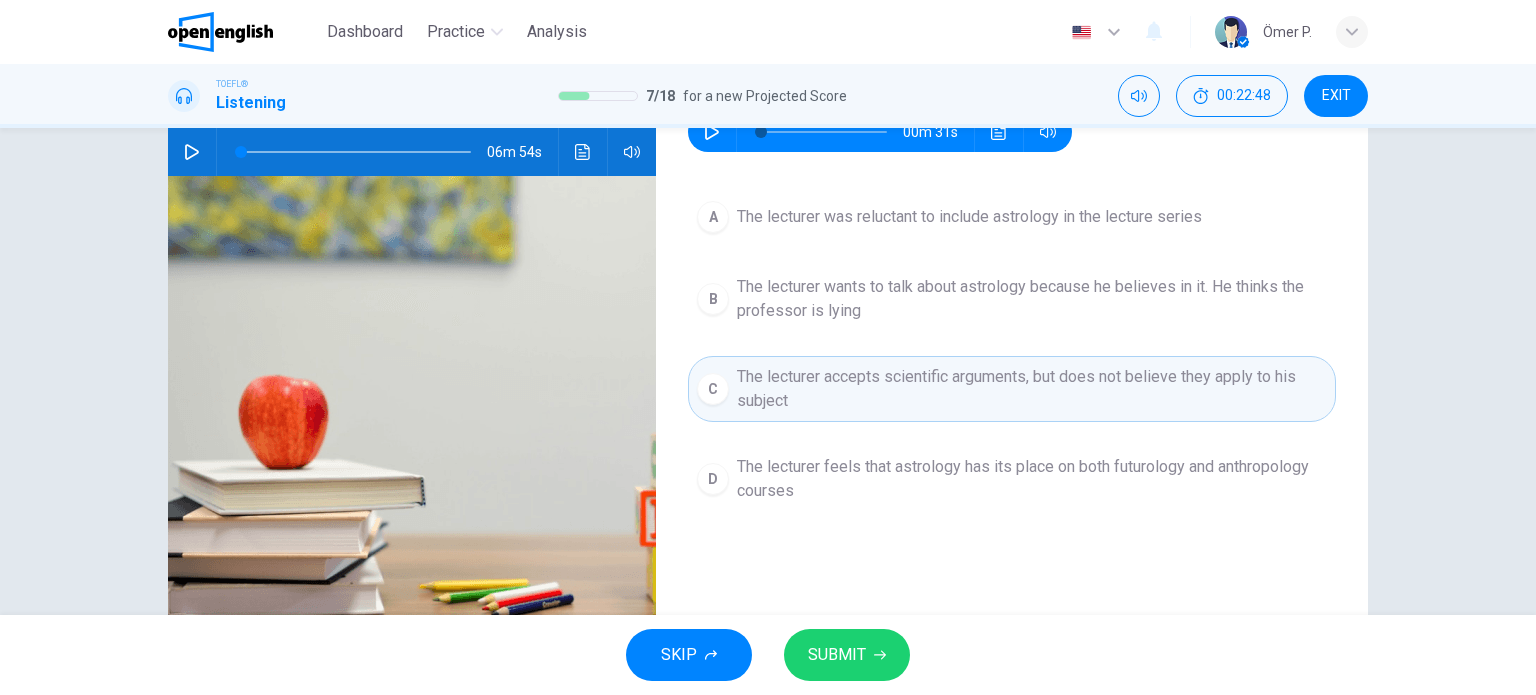 click on "The lecturer feels that astrology has its place on both futurology and anthropology courses" at bounding box center (1032, 479) 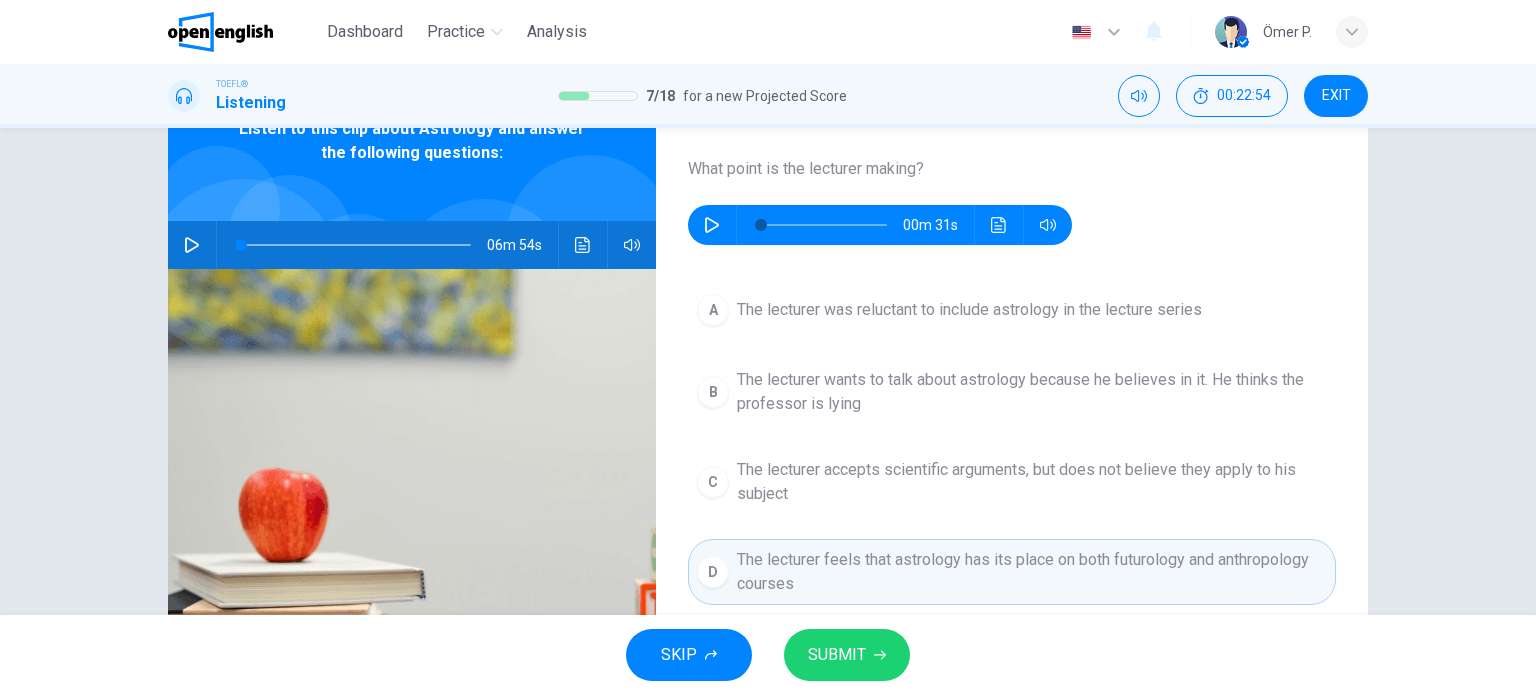scroll, scrollTop: 100, scrollLeft: 0, axis: vertical 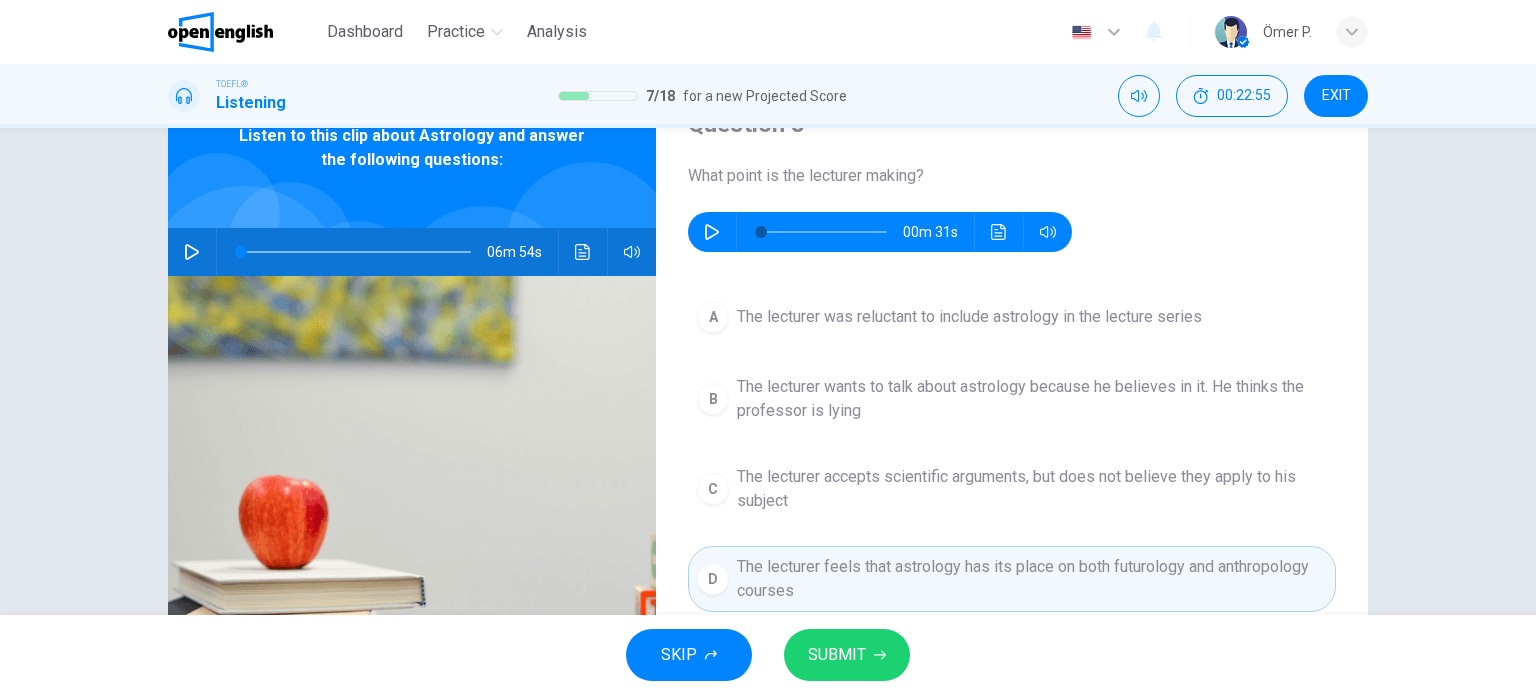 click 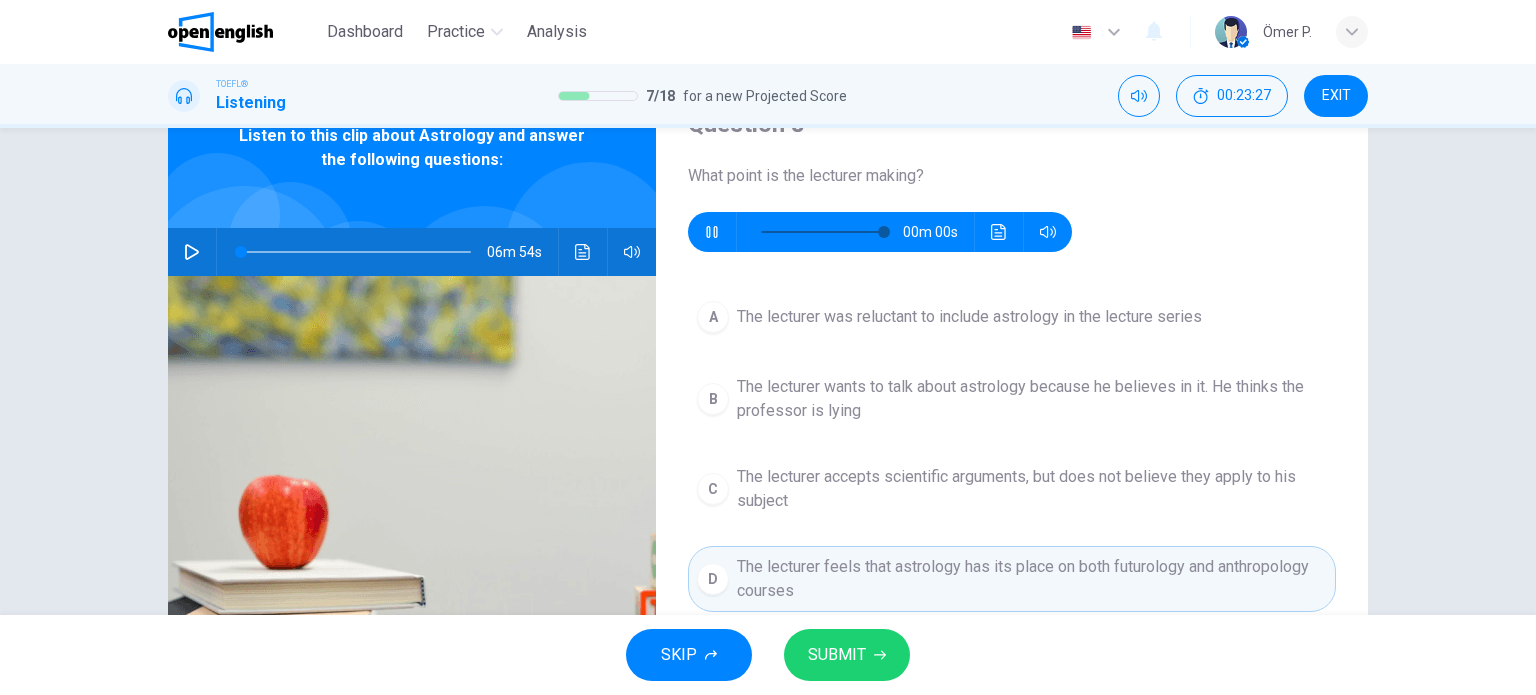 type on "*" 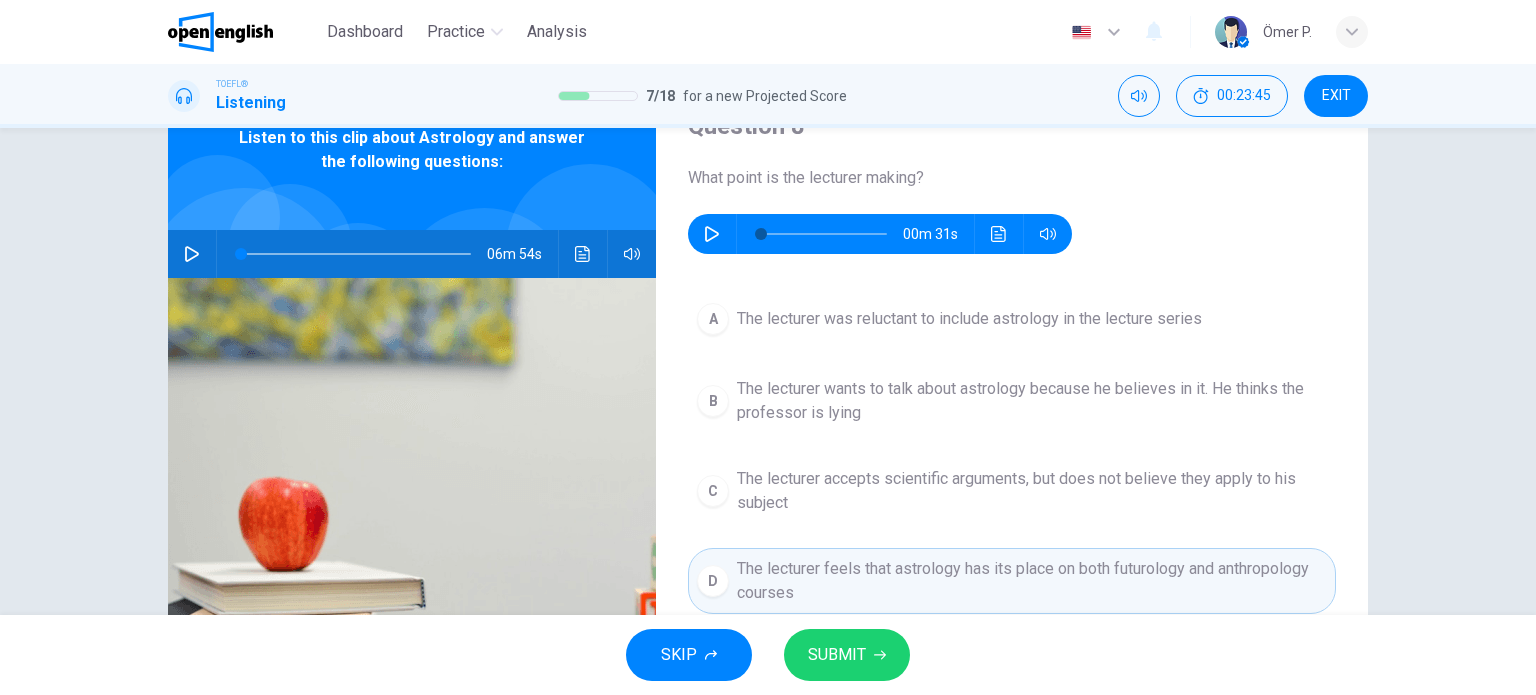 scroll, scrollTop: 100, scrollLeft: 0, axis: vertical 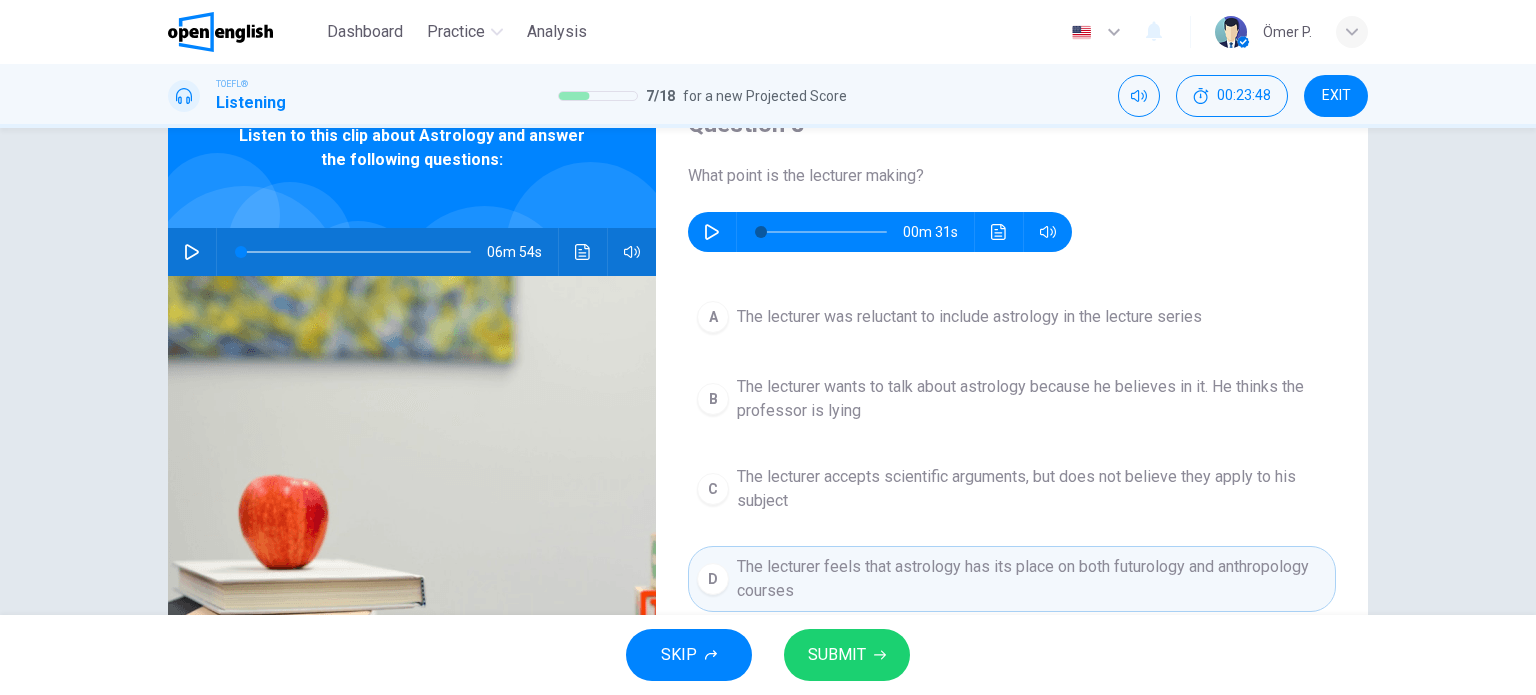 click on "The lecturer accepts scientific arguments, but does not believe they apply to his subject" at bounding box center [1032, 489] 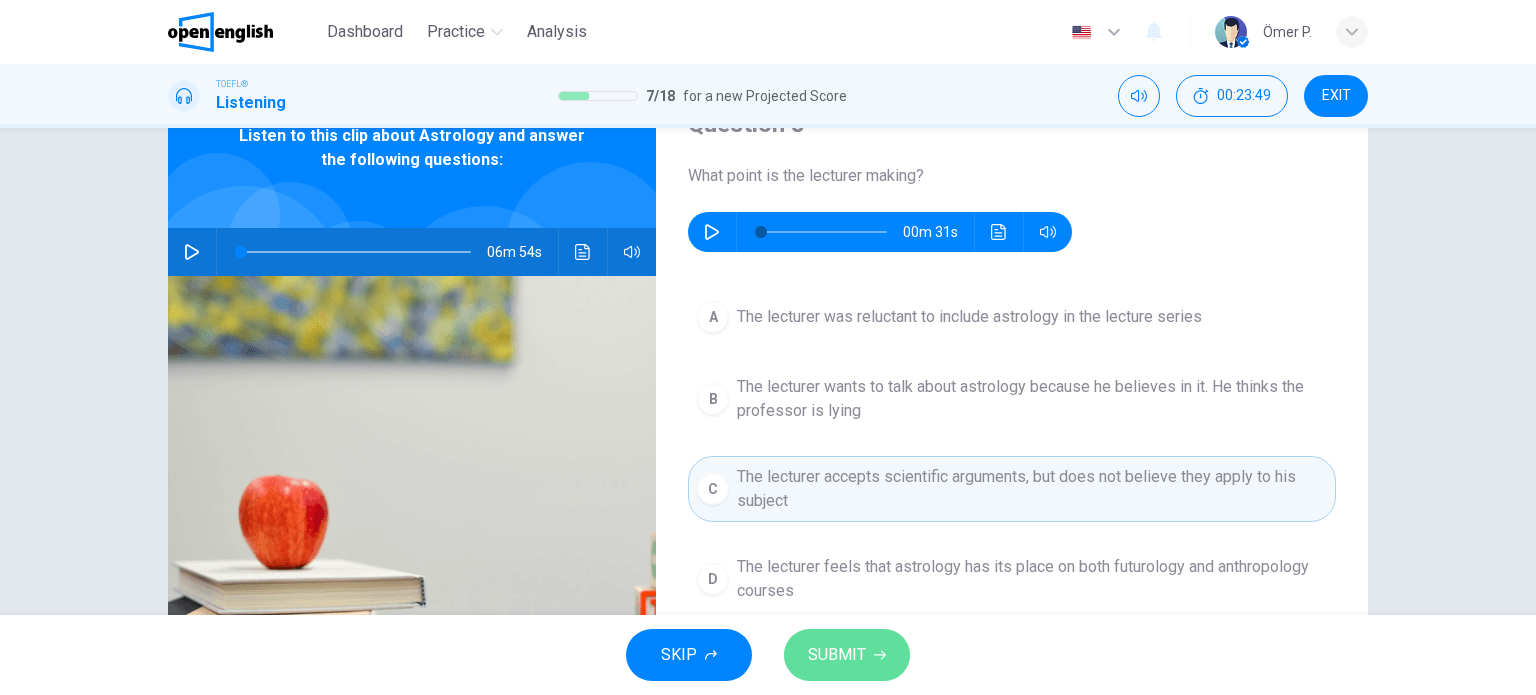 click on "SUBMIT" at bounding box center (837, 655) 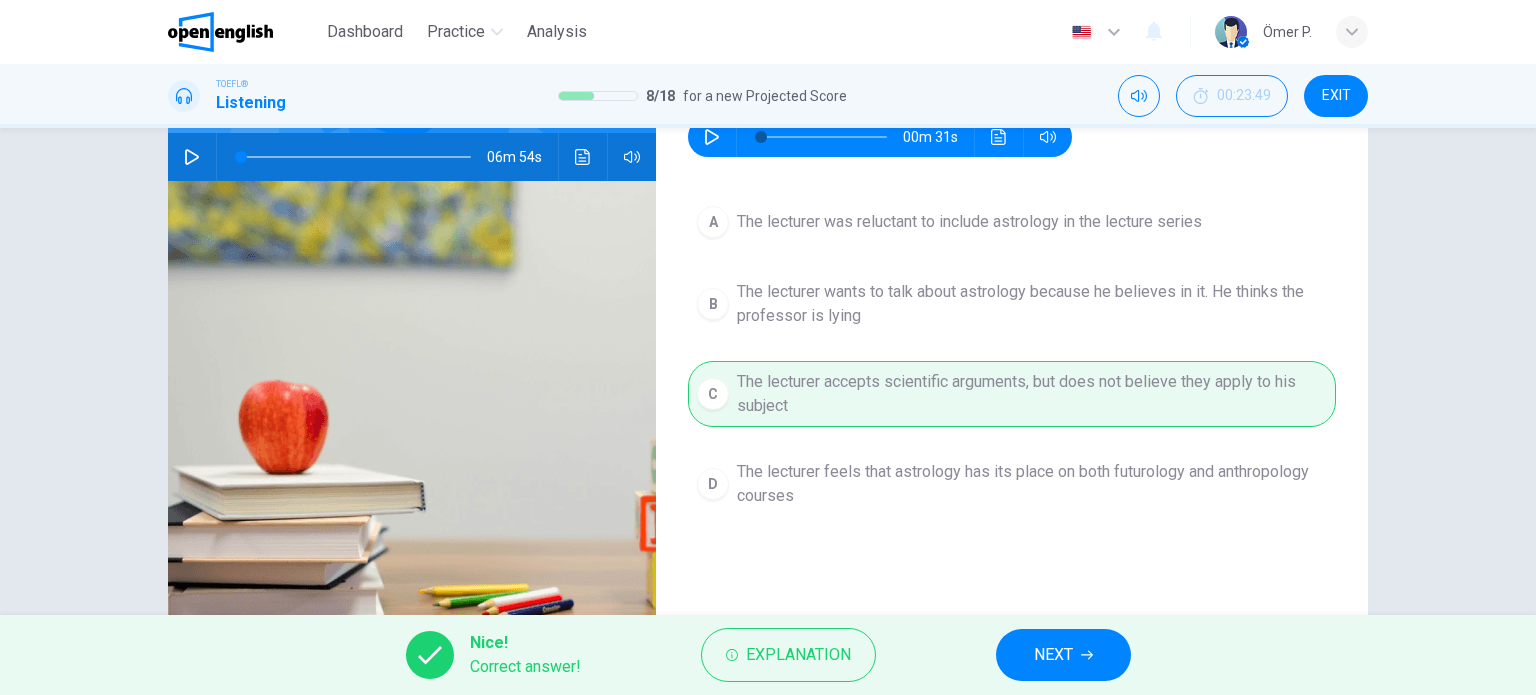 scroll, scrollTop: 200, scrollLeft: 0, axis: vertical 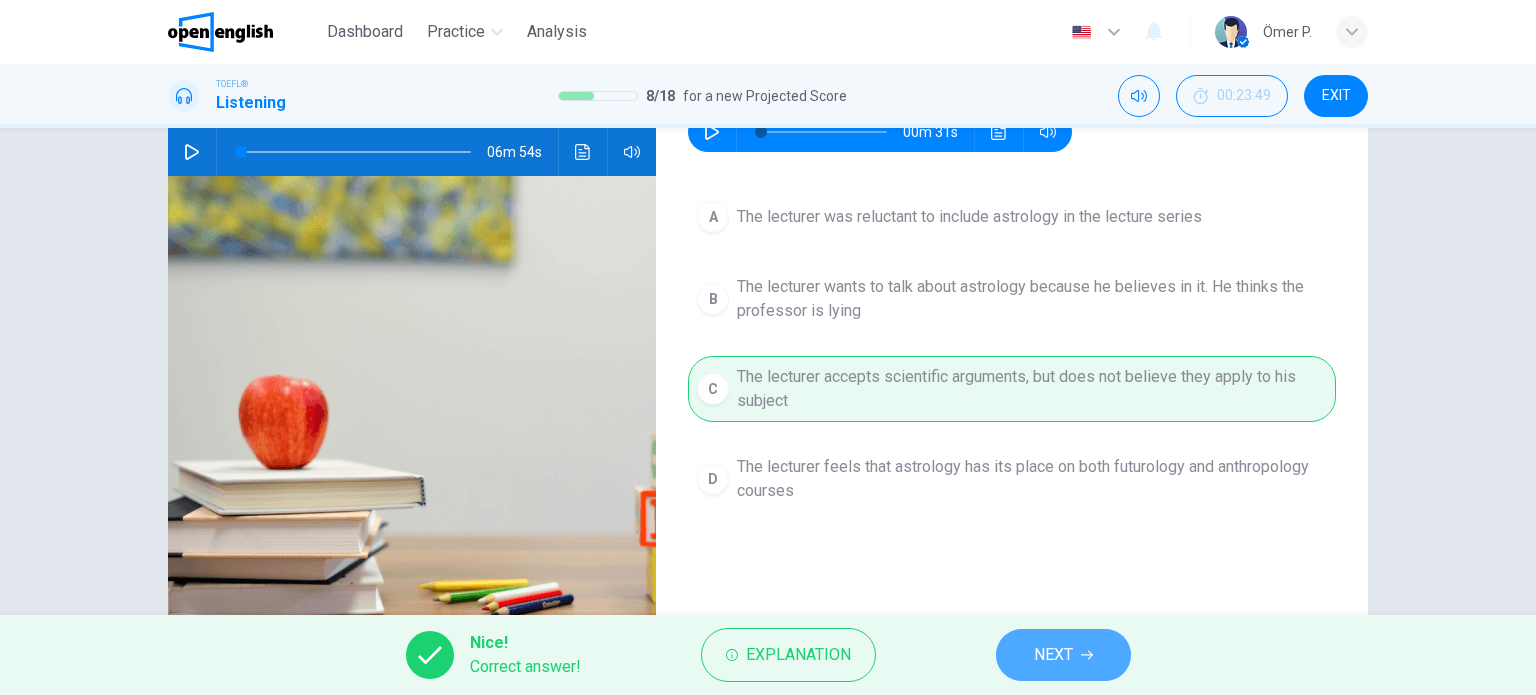 click on "NEXT" at bounding box center [1053, 655] 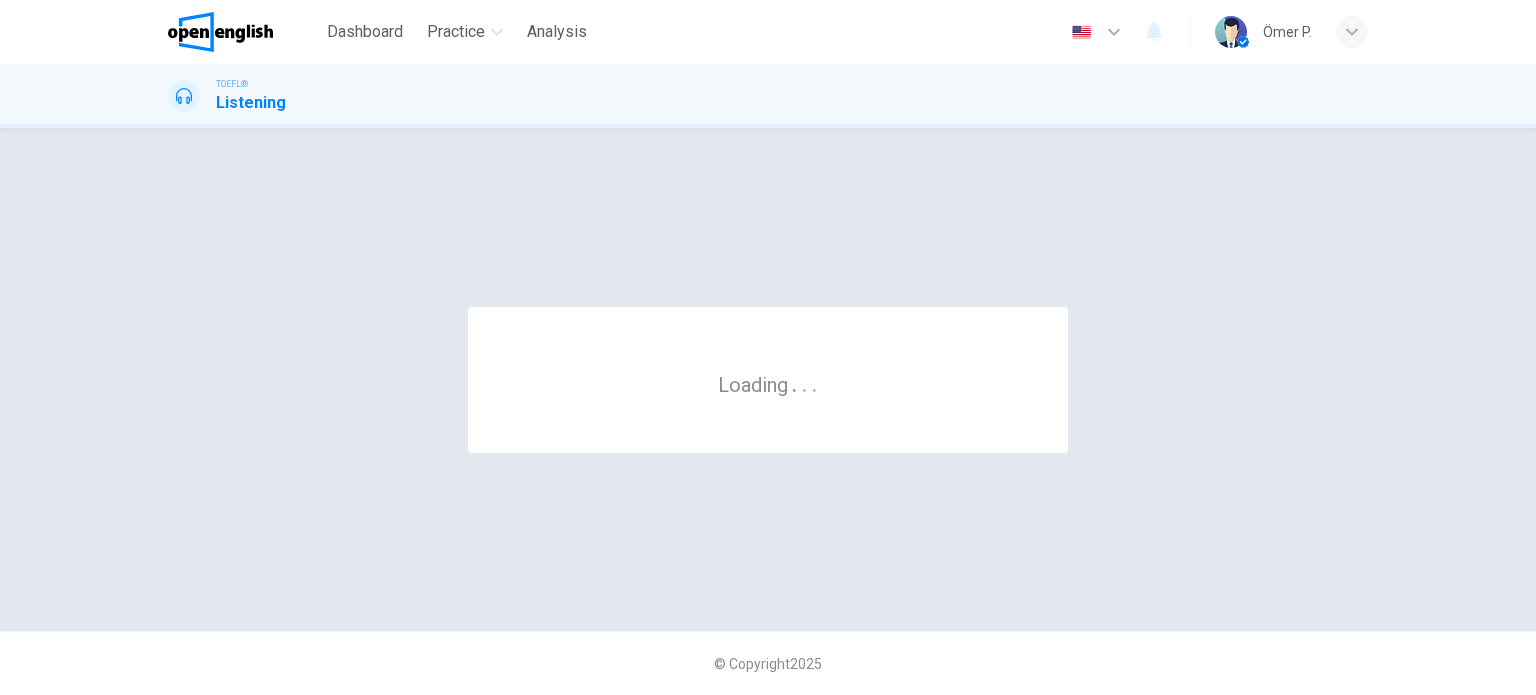 scroll, scrollTop: 0, scrollLeft: 0, axis: both 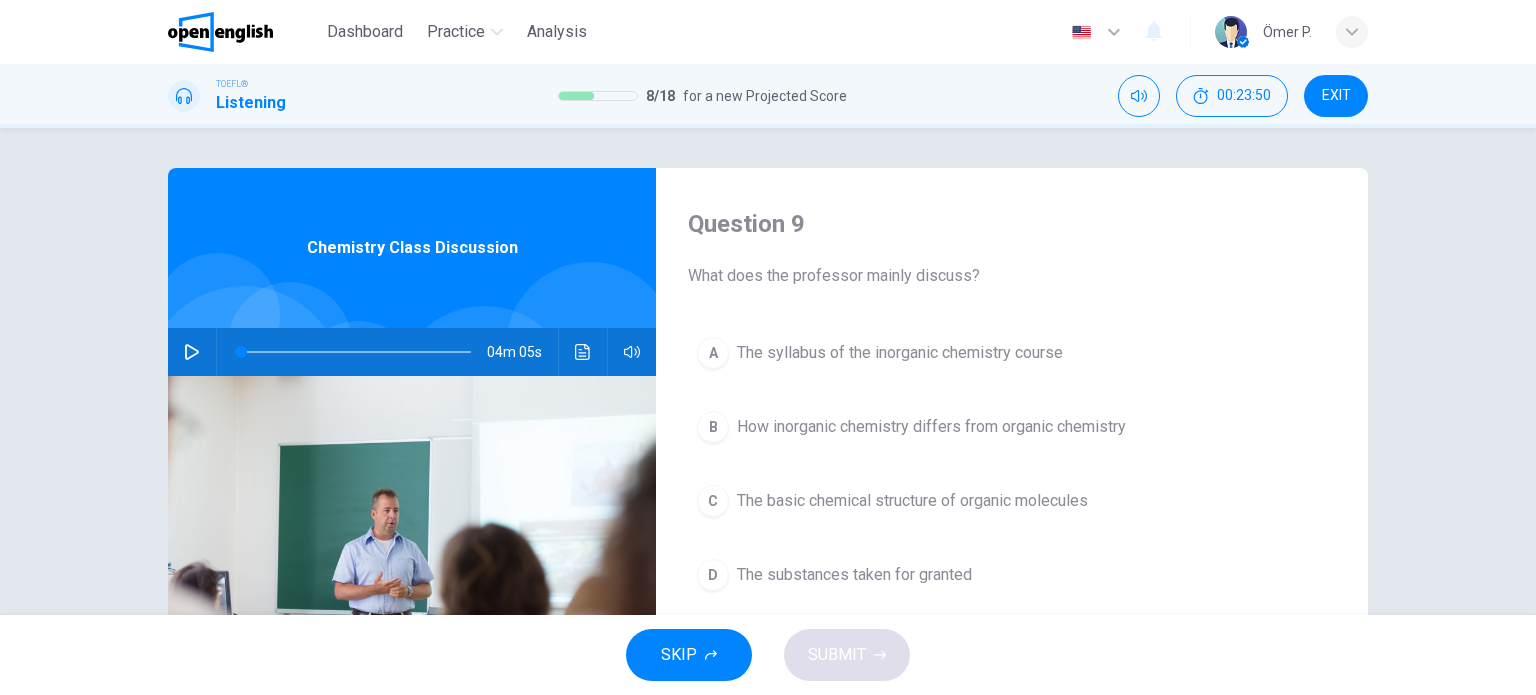 click 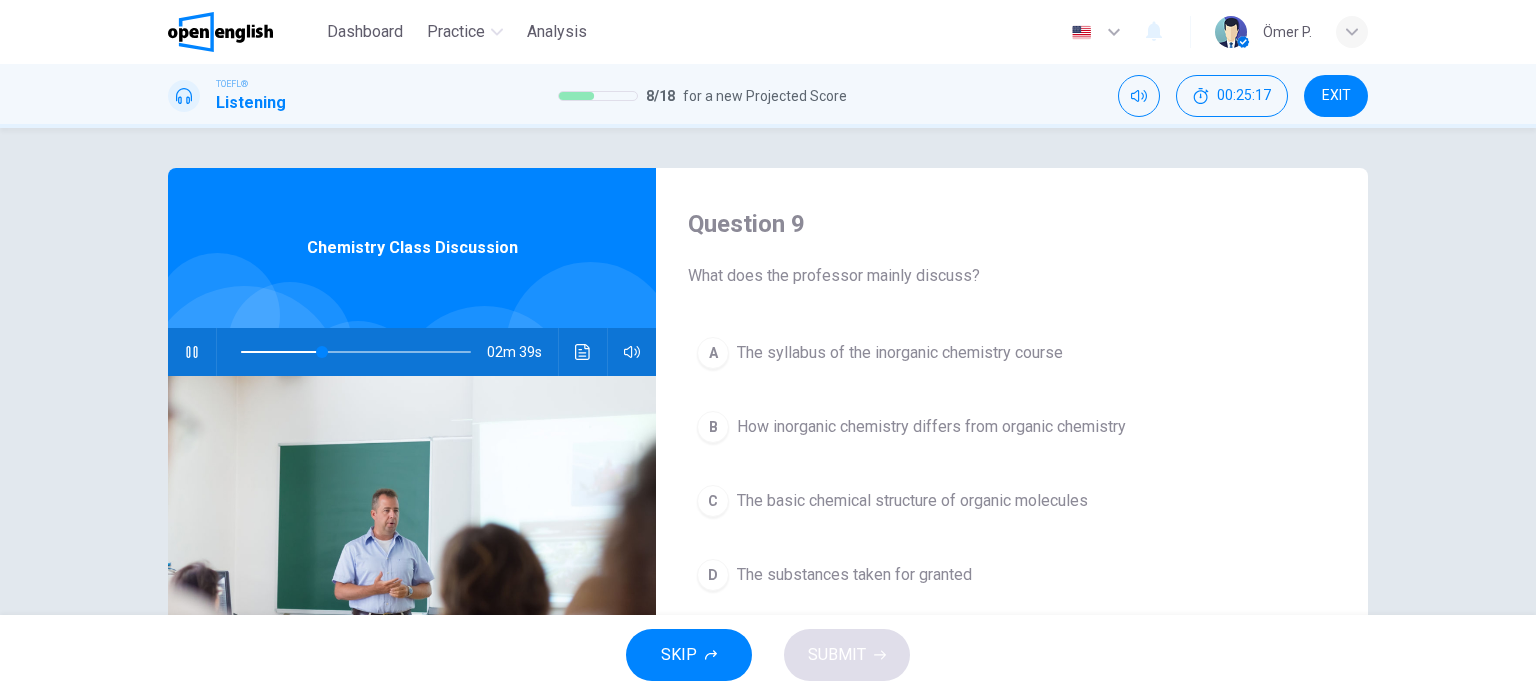 type on "**" 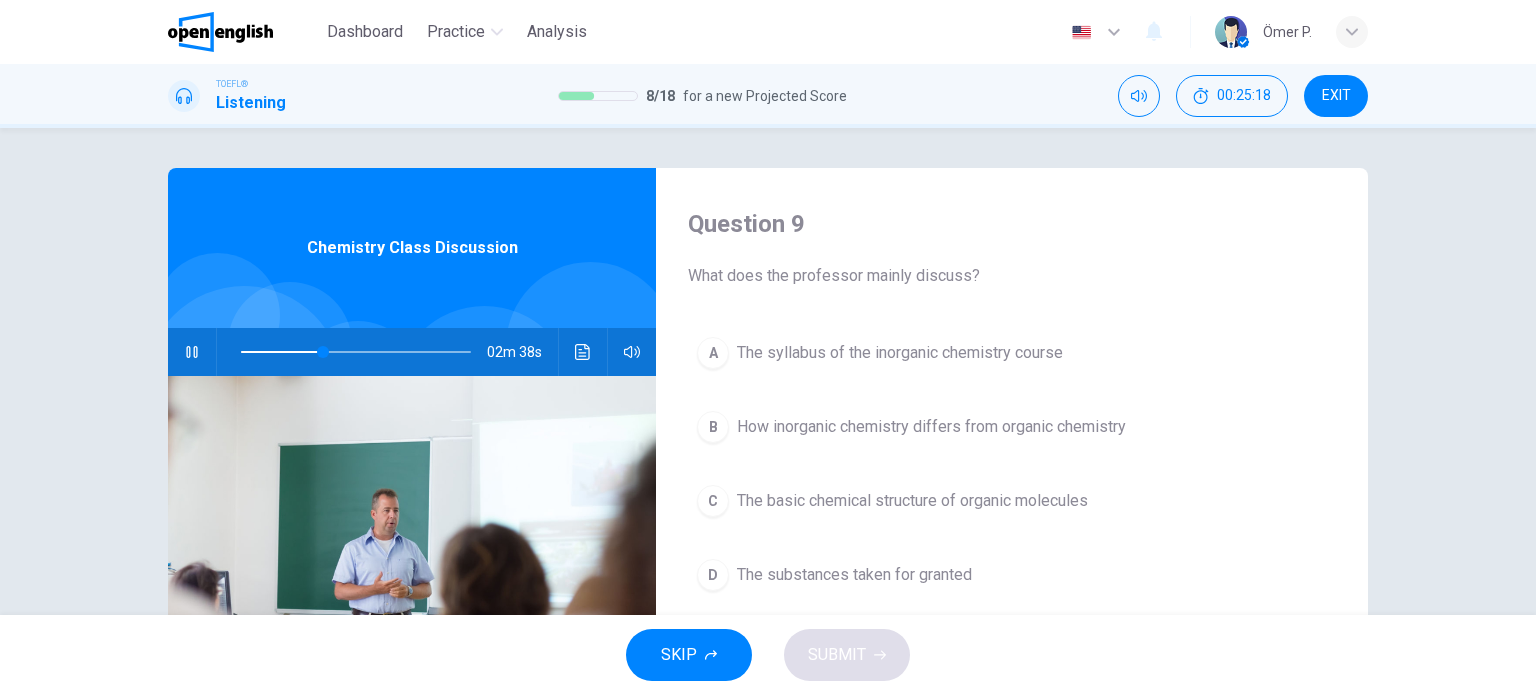 type 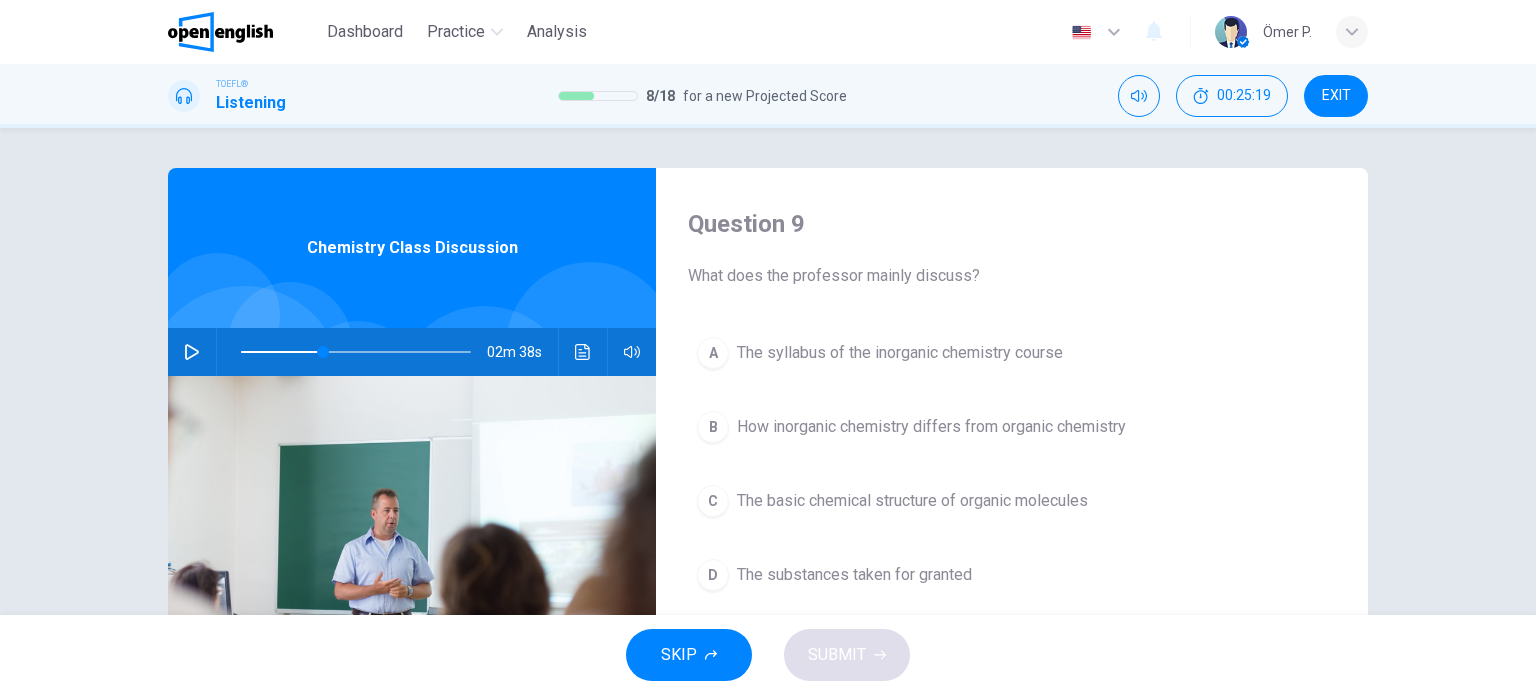 click at bounding box center [192, 352] 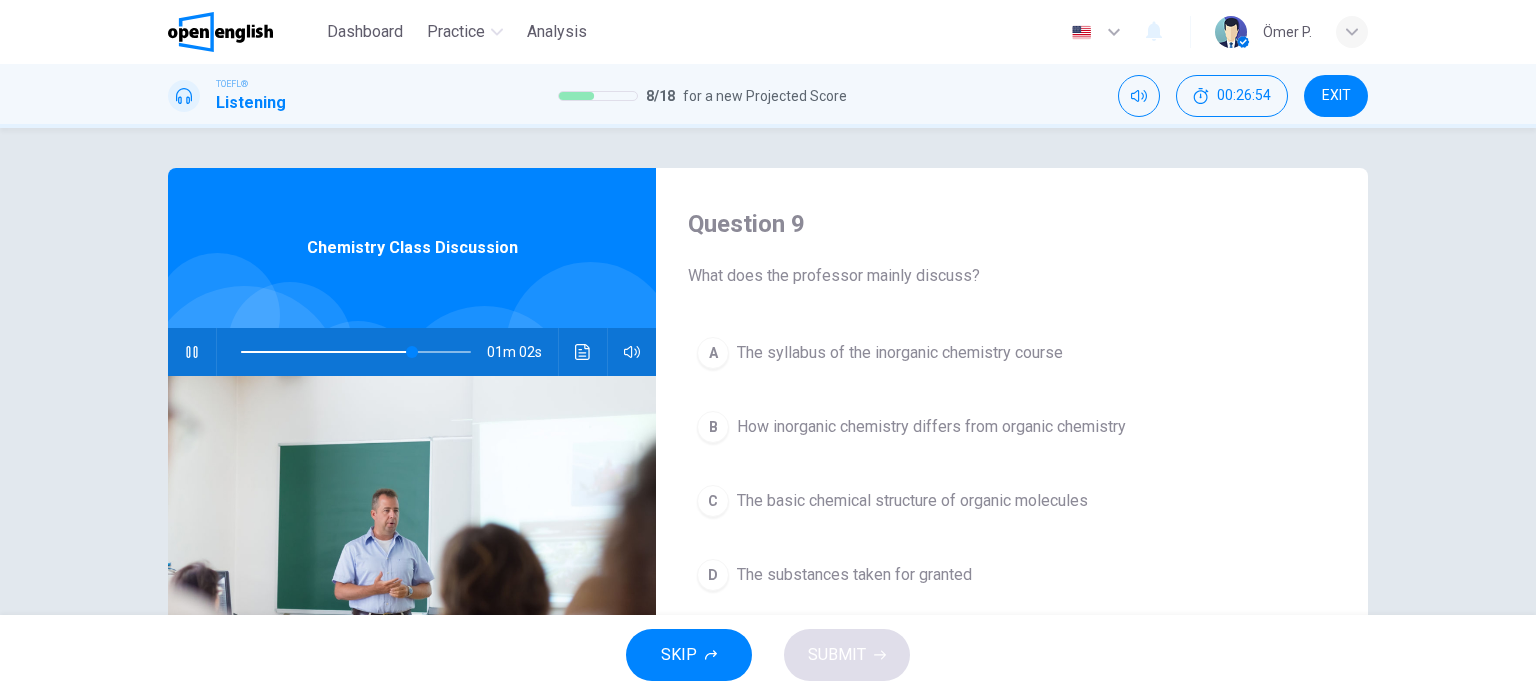 click on "Chemistry Class Discussion" at bounding box center (412, 248) 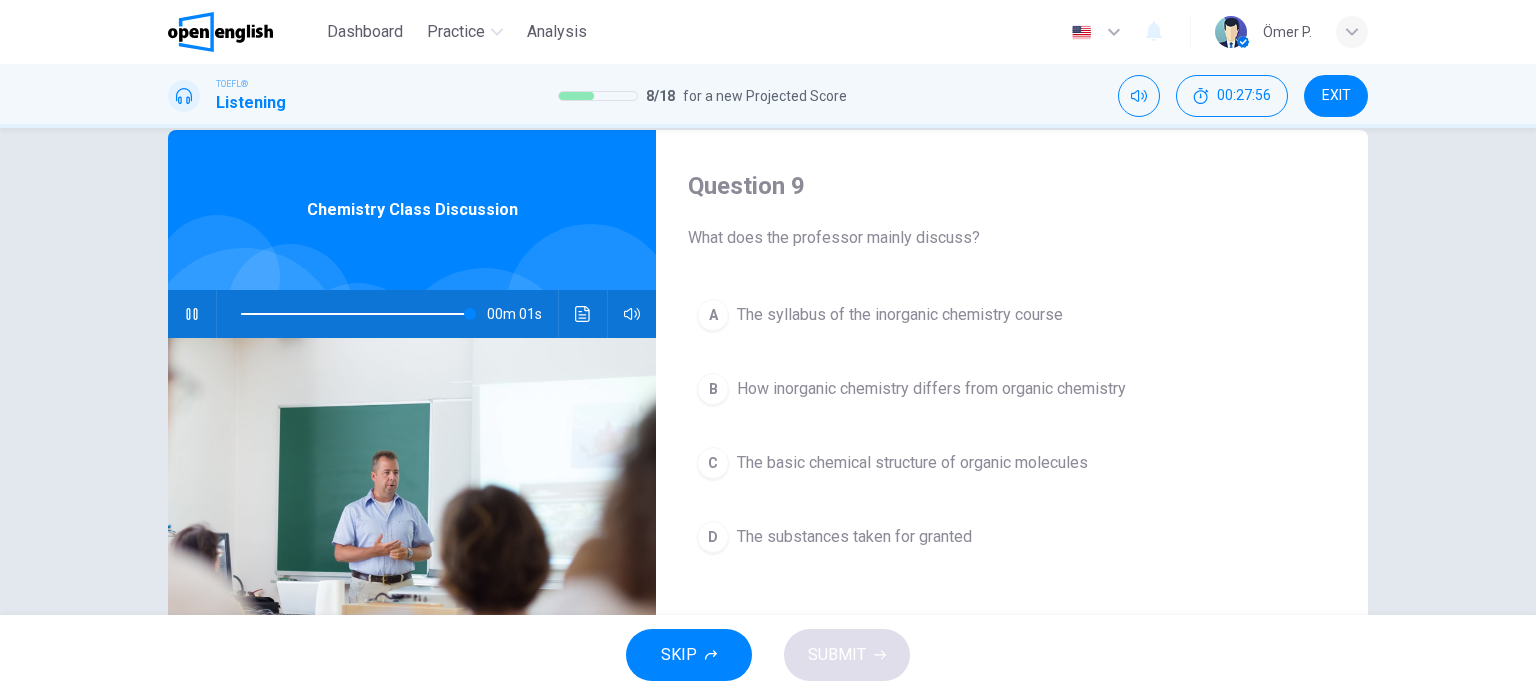 scroll, scrollTop: 100, scrollLeft: 0, axis: vertical 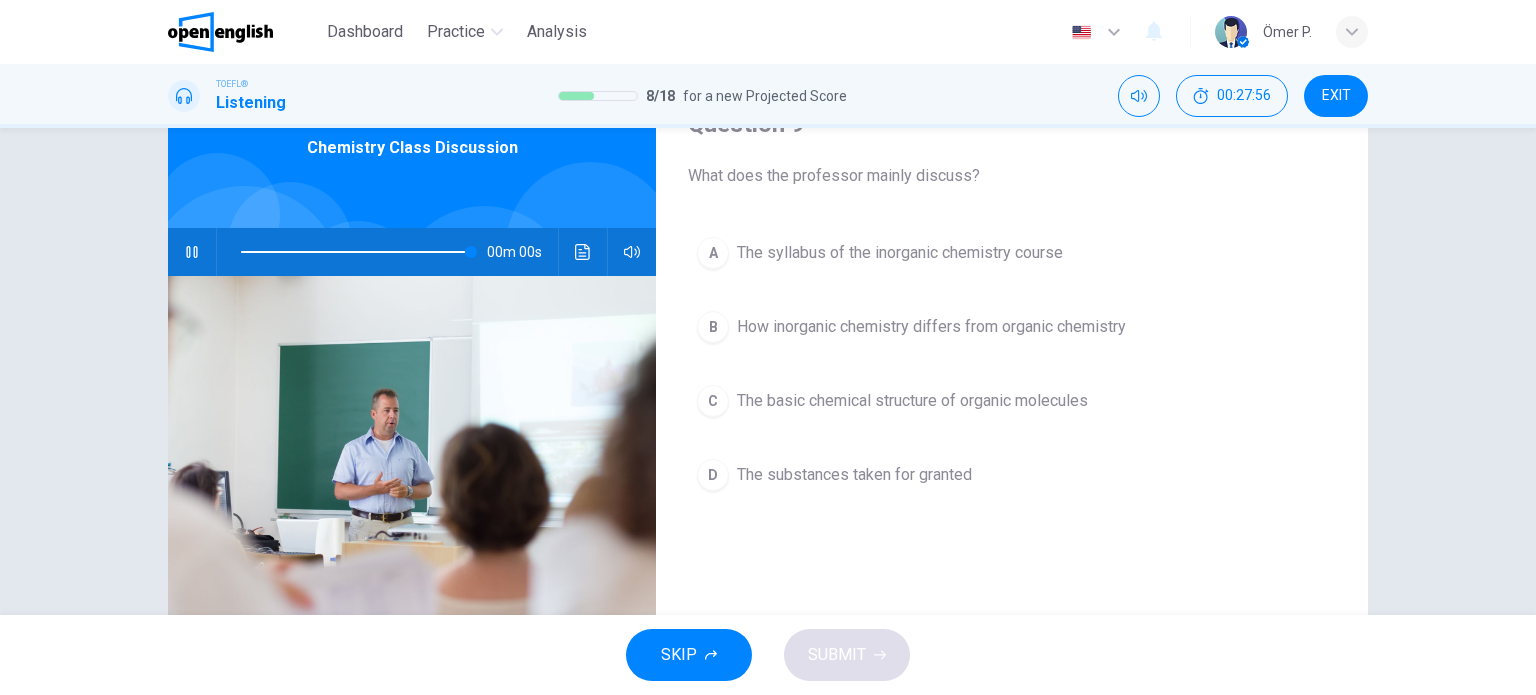 type on "*" 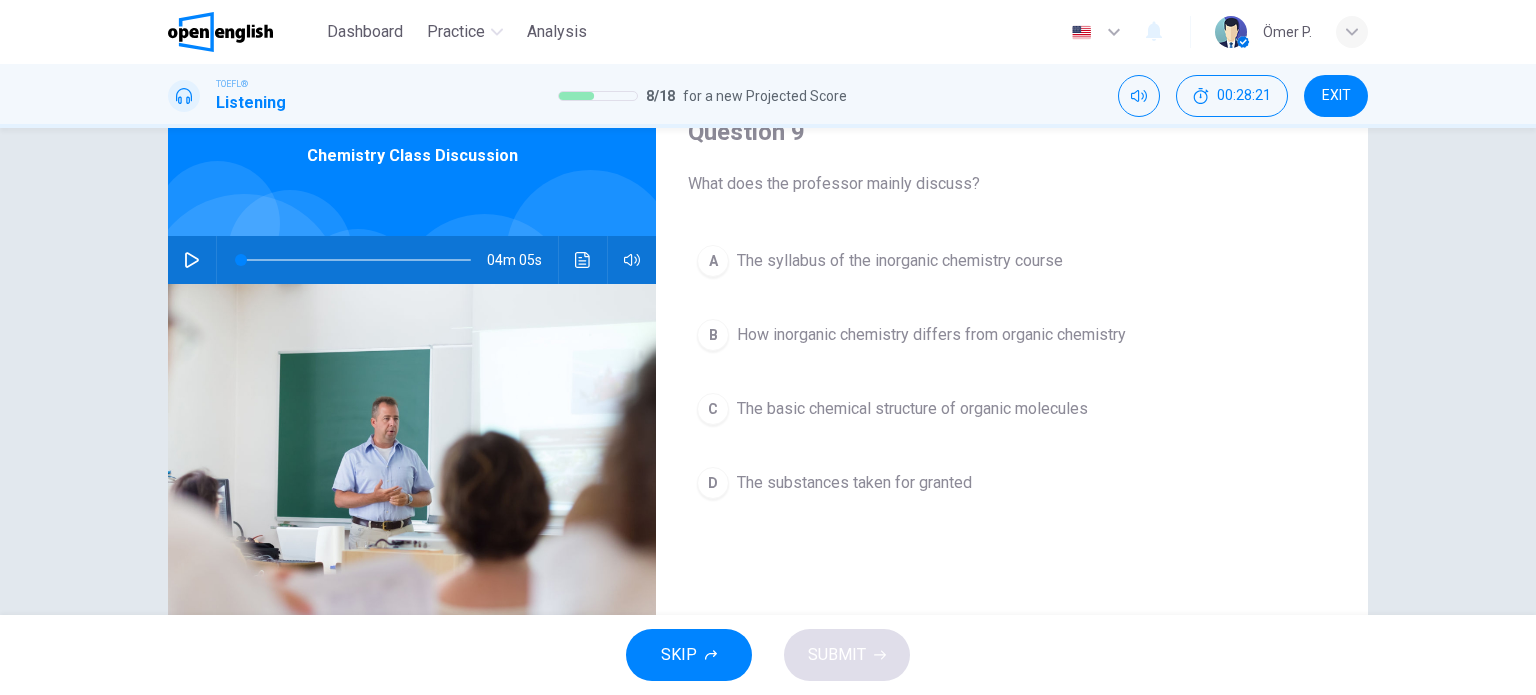 scroll, scrollTop: 100, scrollLeft: 0, axis: vertical 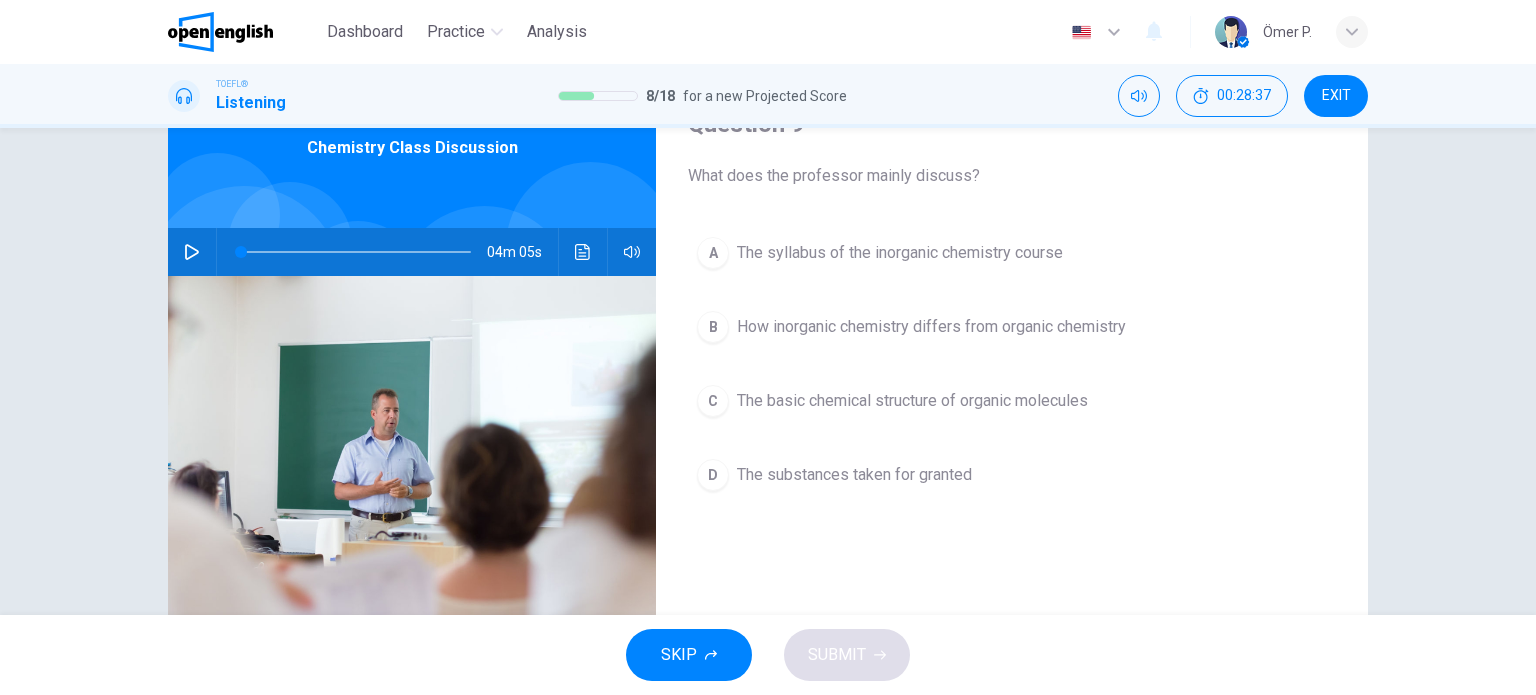 click on "C The basic chemical structure of organic molecules" at bounding box center (1012, 401) 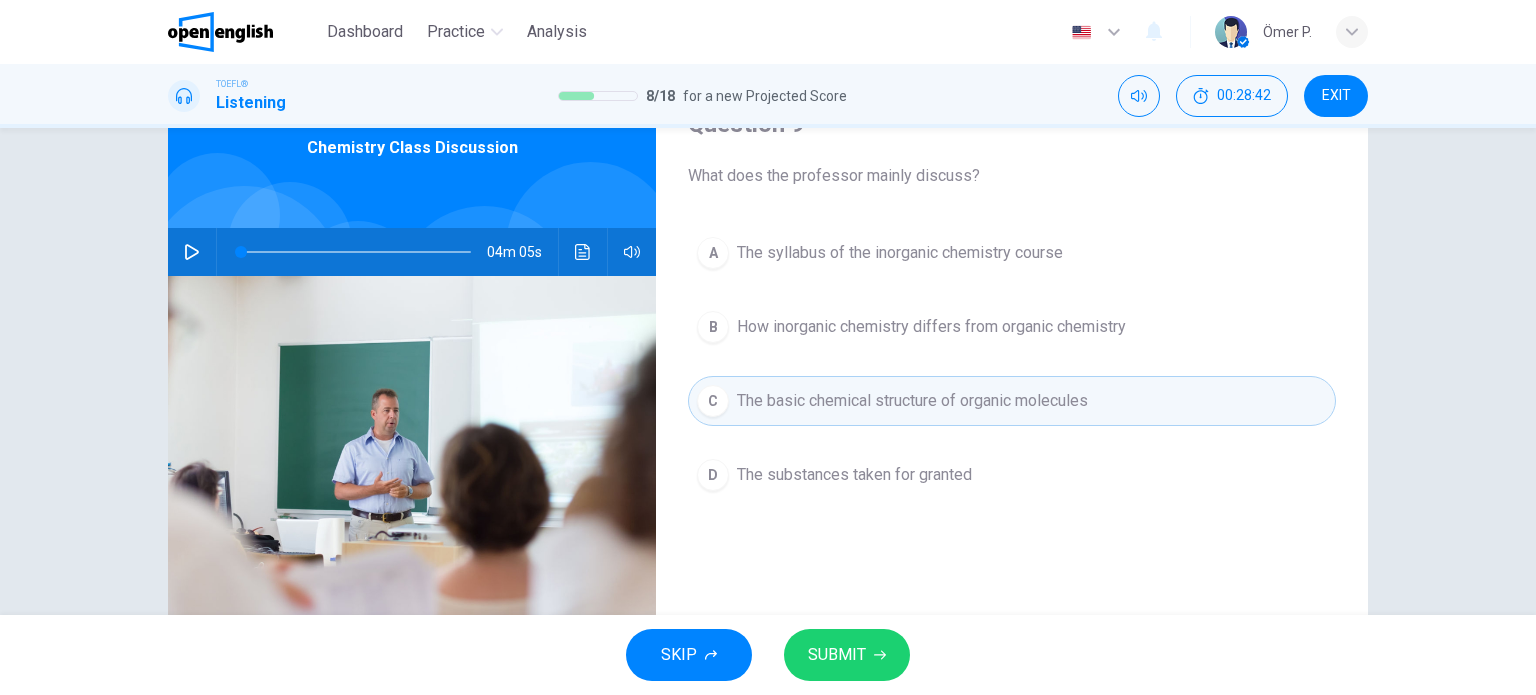 click on "A The syllabus of the inorganic chemistry course" at bounding box center [1012, 253] 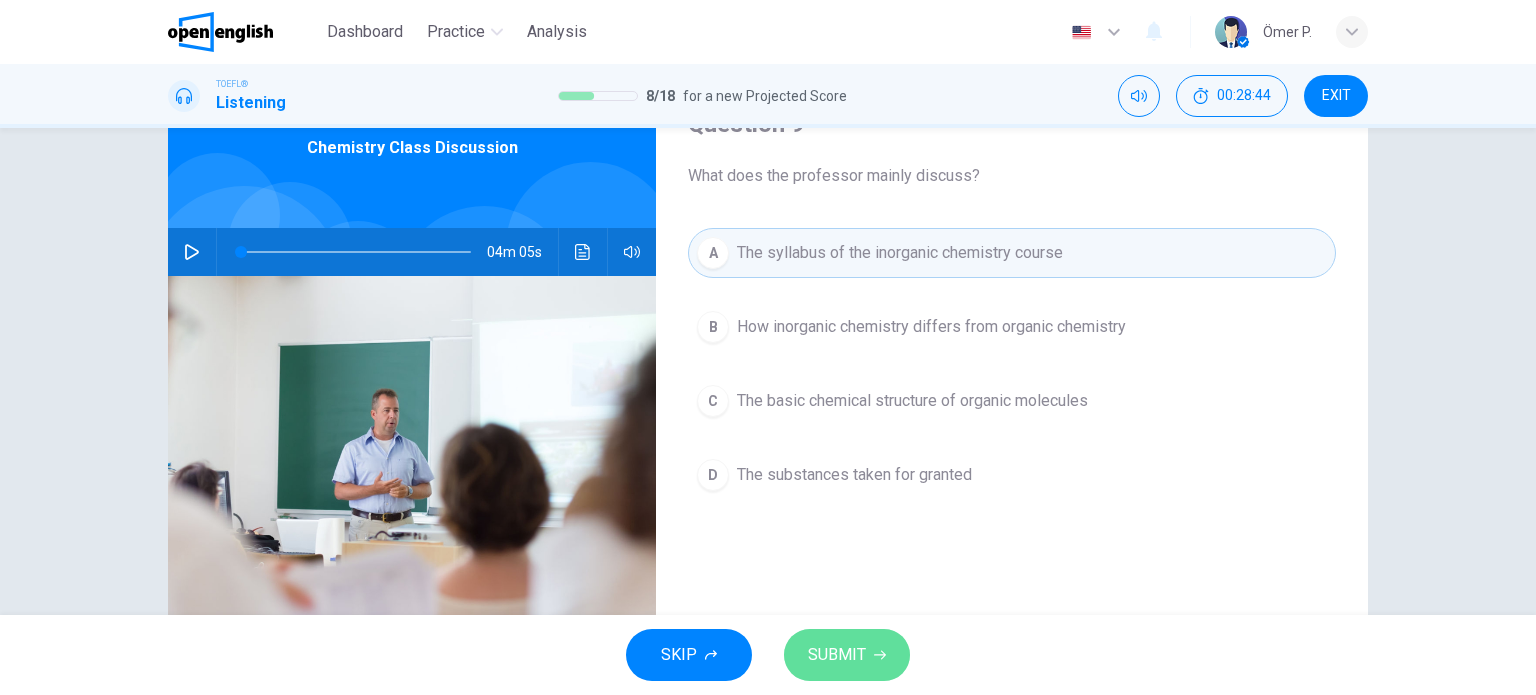 click on "SUBMIT" at bounding box center [837, 655] 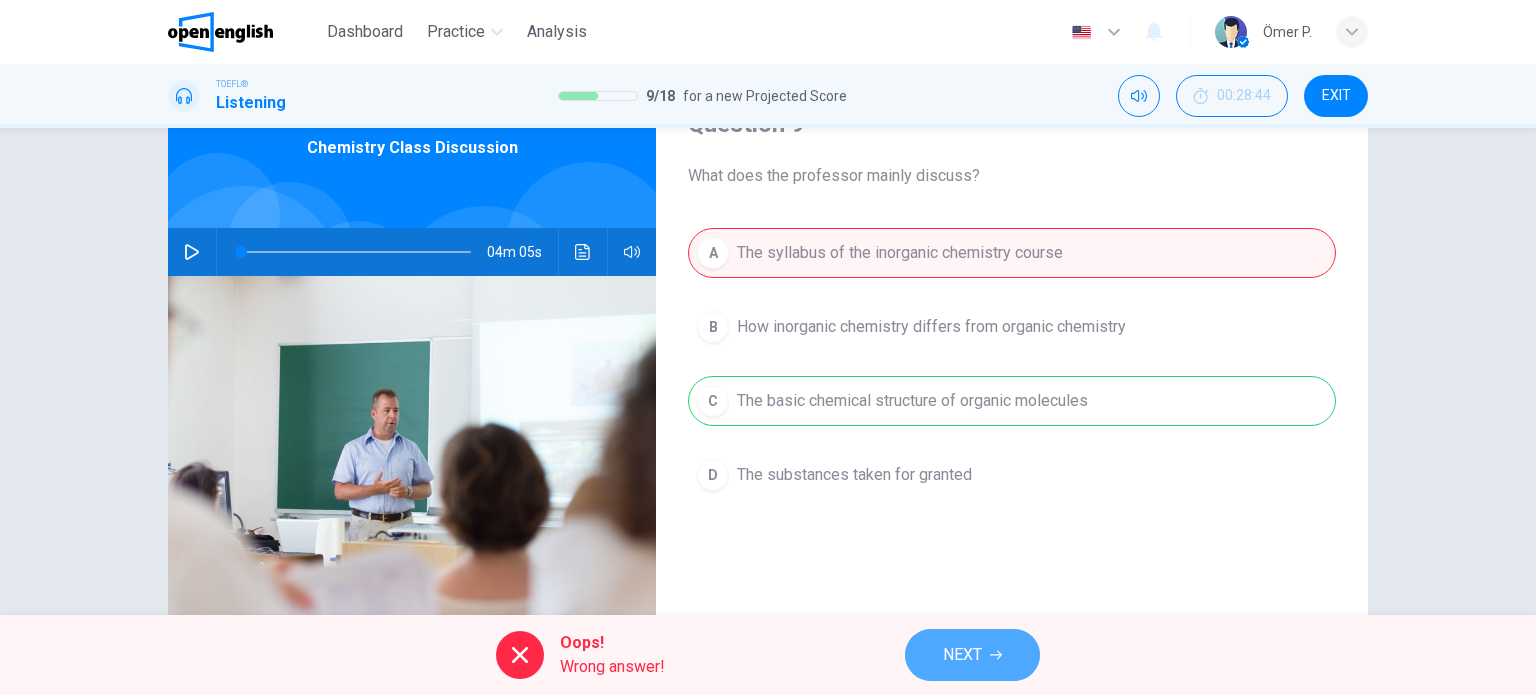 click on "NEXT" at bounding box center (972, 655) 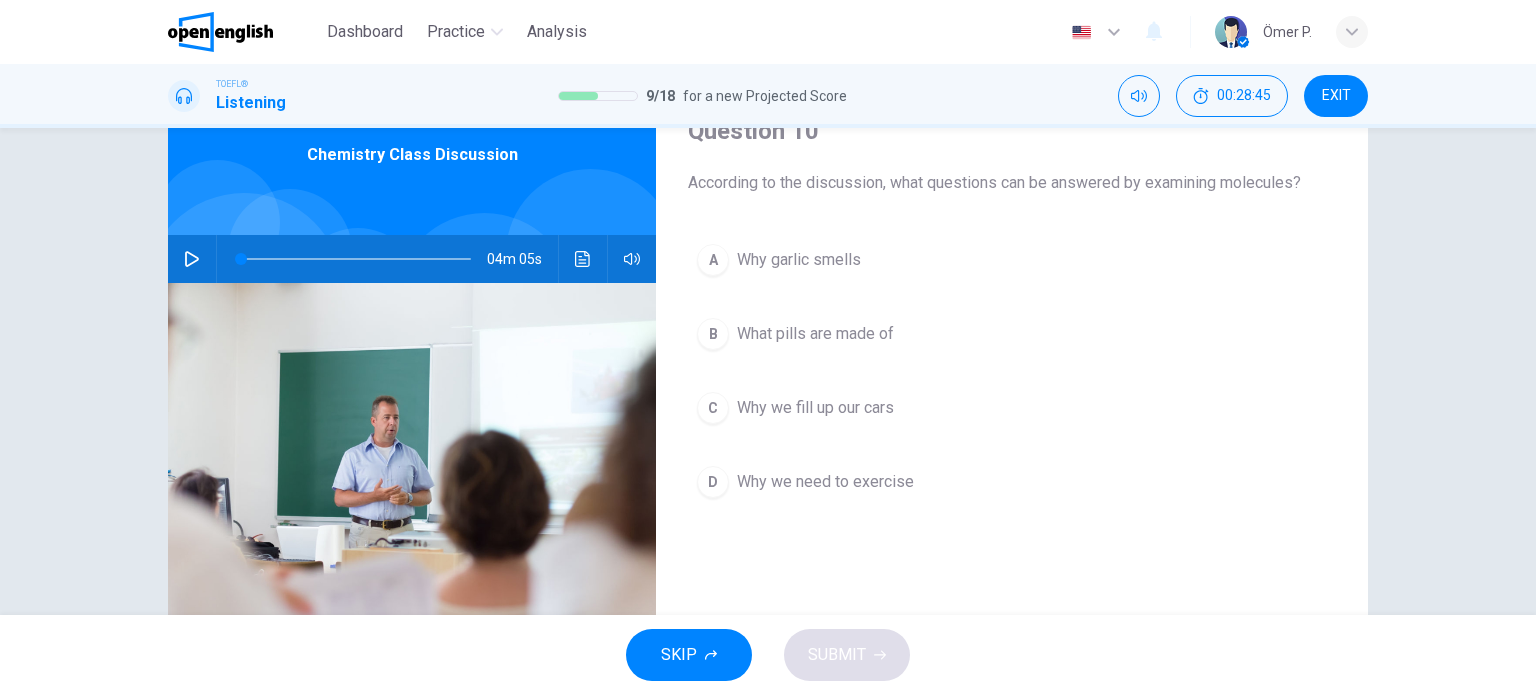scroll, scrollTop: 100, scrollLeft: 0, axis: vertical 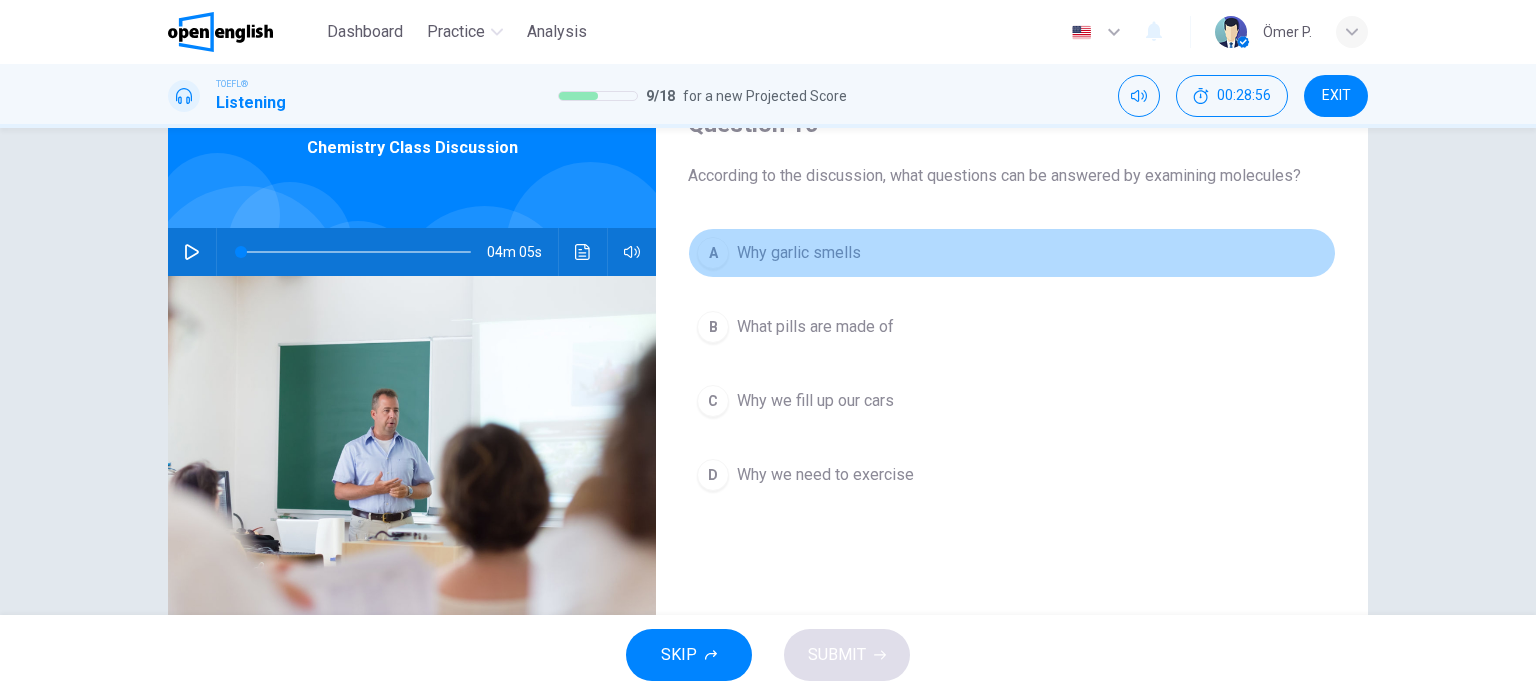 click on "A Why garlic smells" at bounding box center [1012, 253] 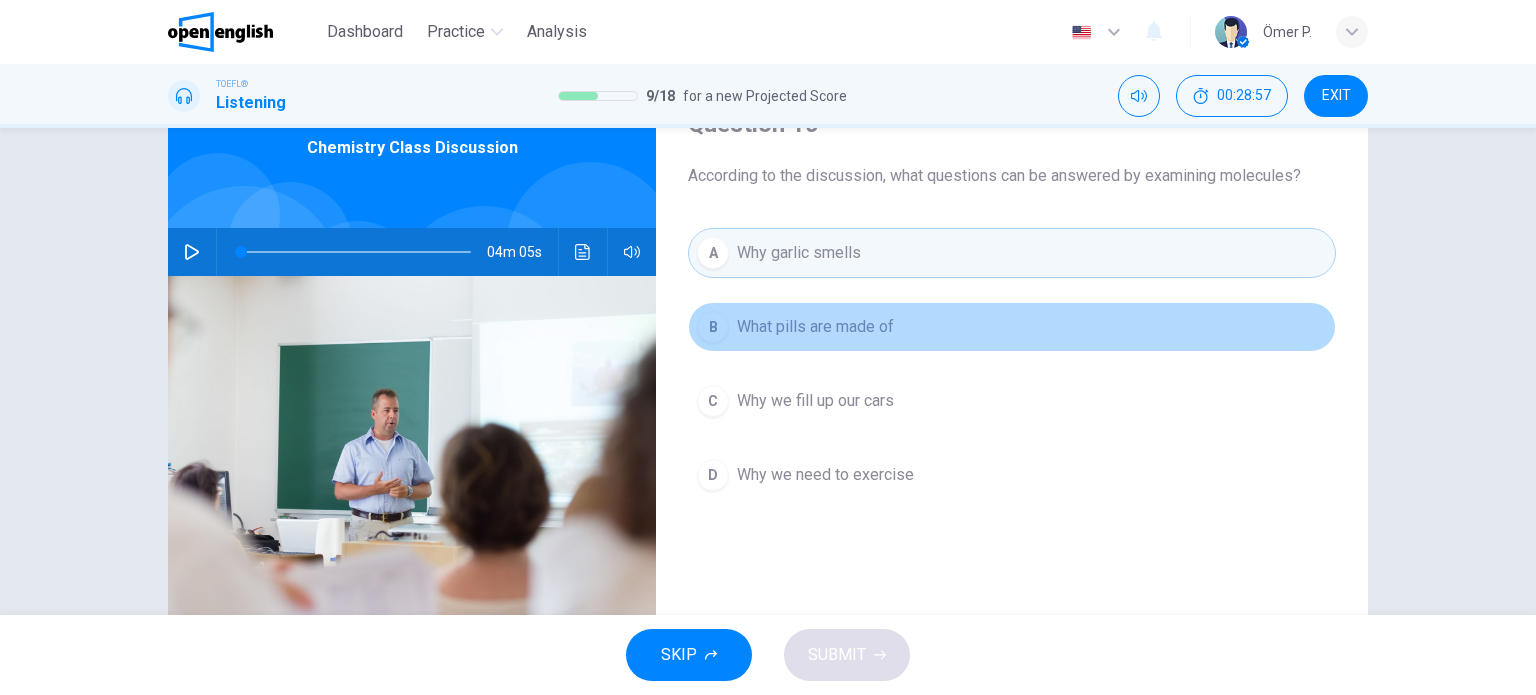 click on "What pills are made of" at bounding box center [815, 327] 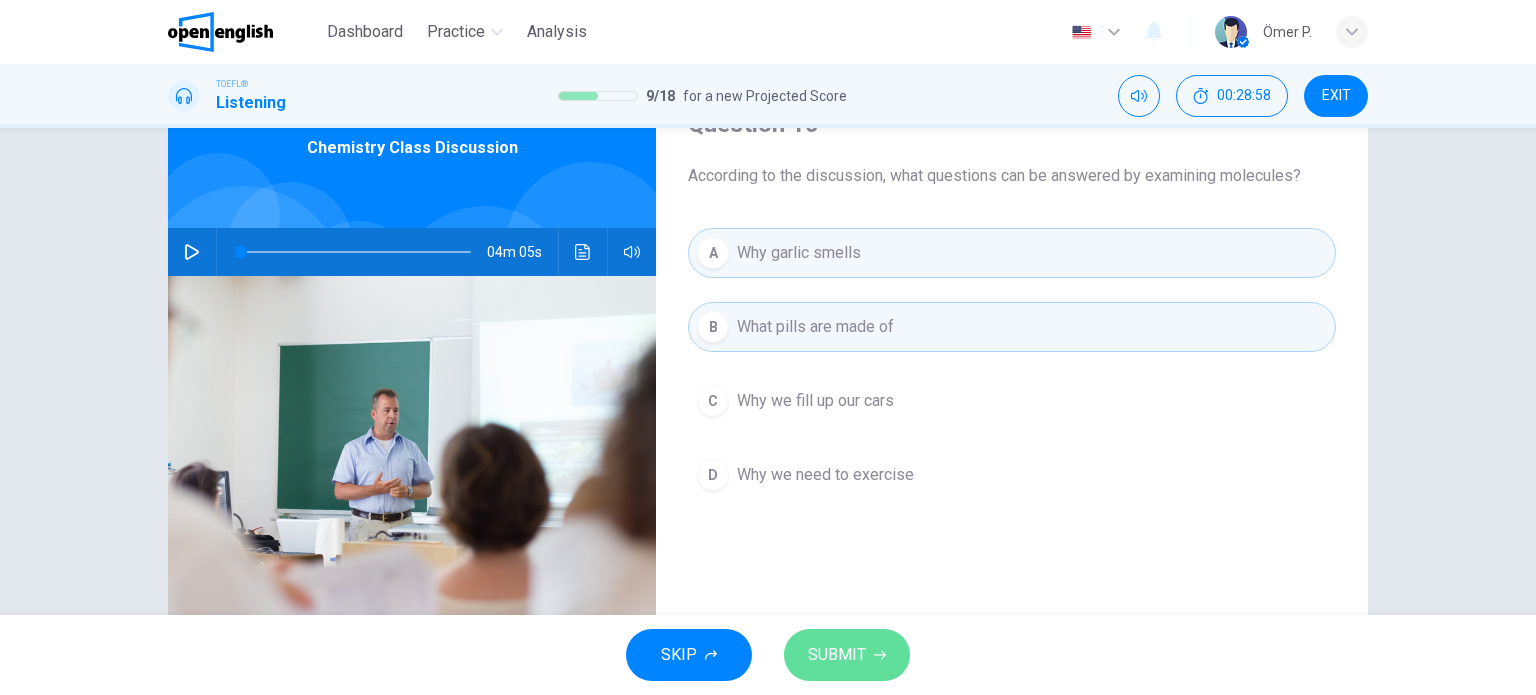 click on "SUBMIT" at bounding box center (837, 655) 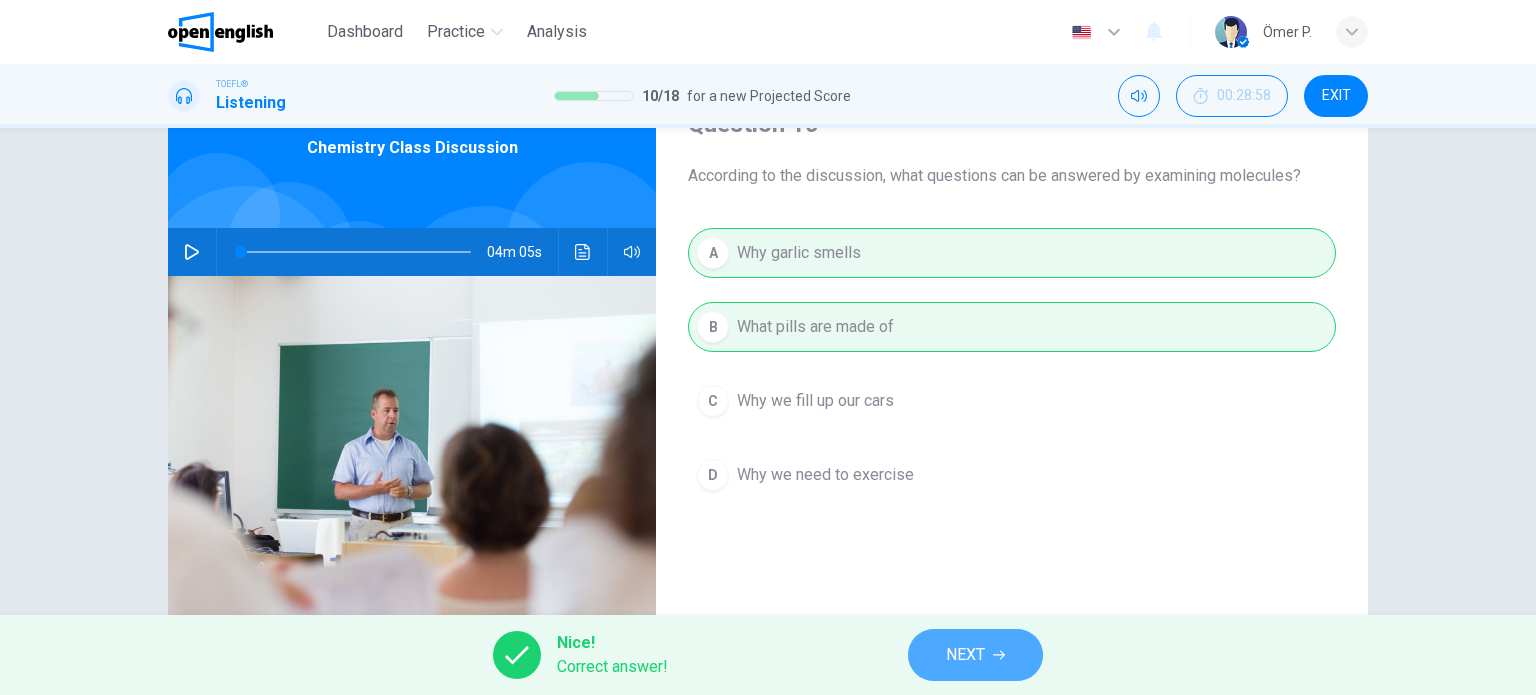 click on "NEXT" at bounding box center [965, 655] 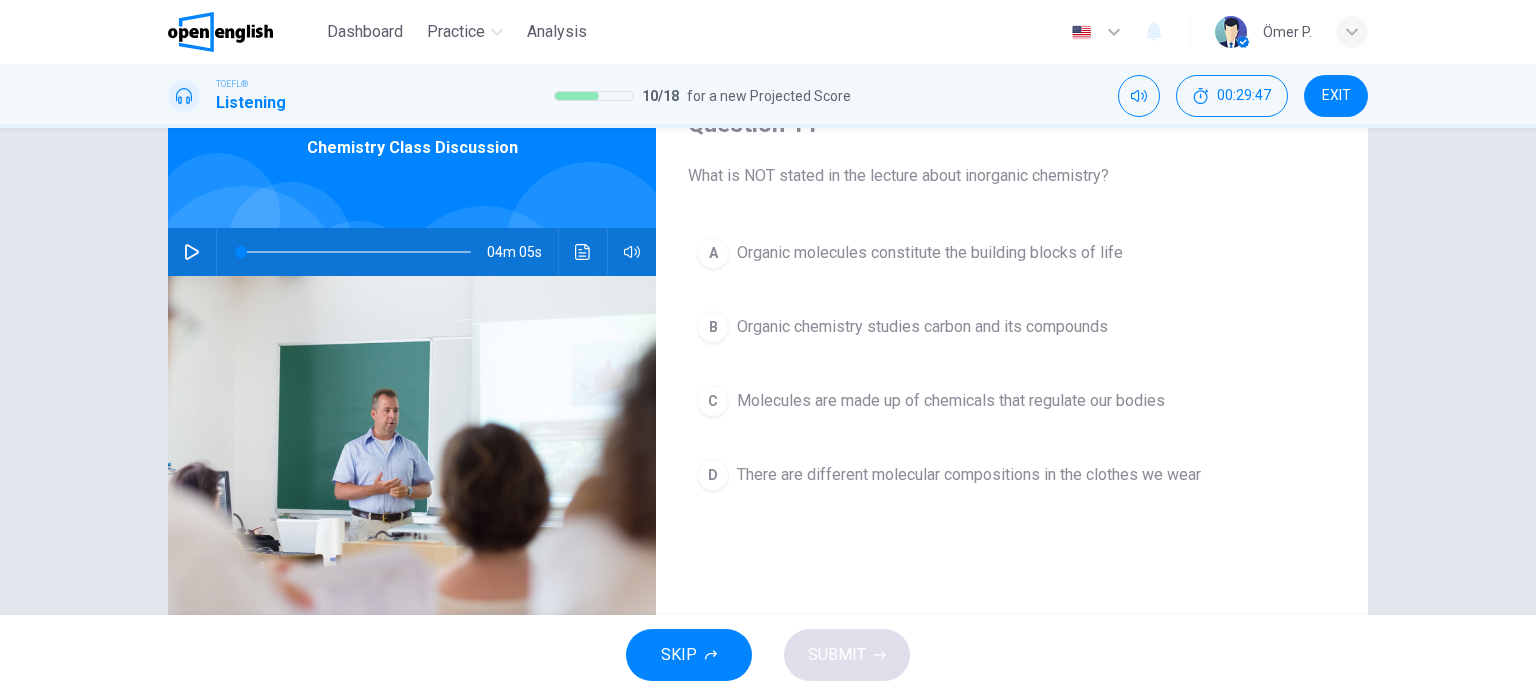 click on "A Organic molecules constitute the building blocks of life" at bounding box center [1012, 253] 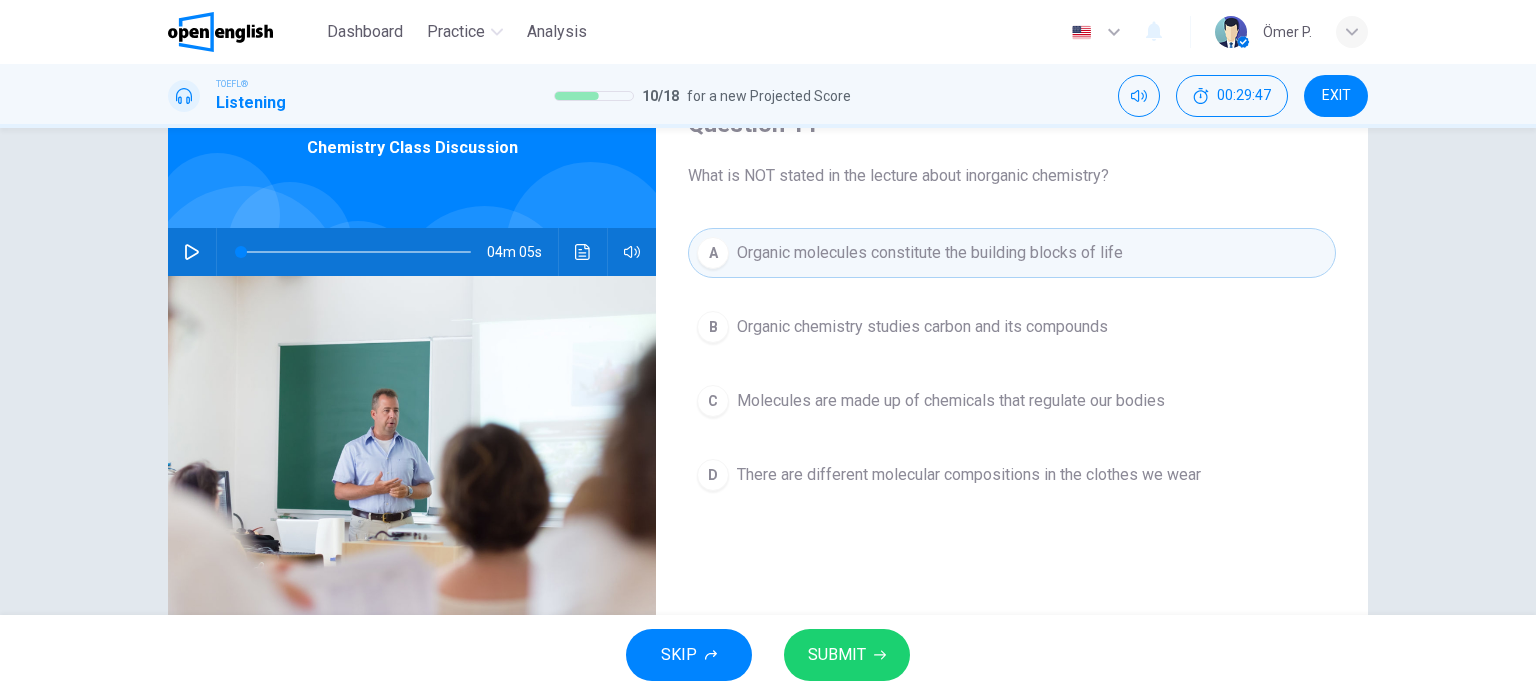 drag, startPoint x: 847, startPoint y: 430, endPoint x: 844, endPoint y: 410, distance: 20.22375 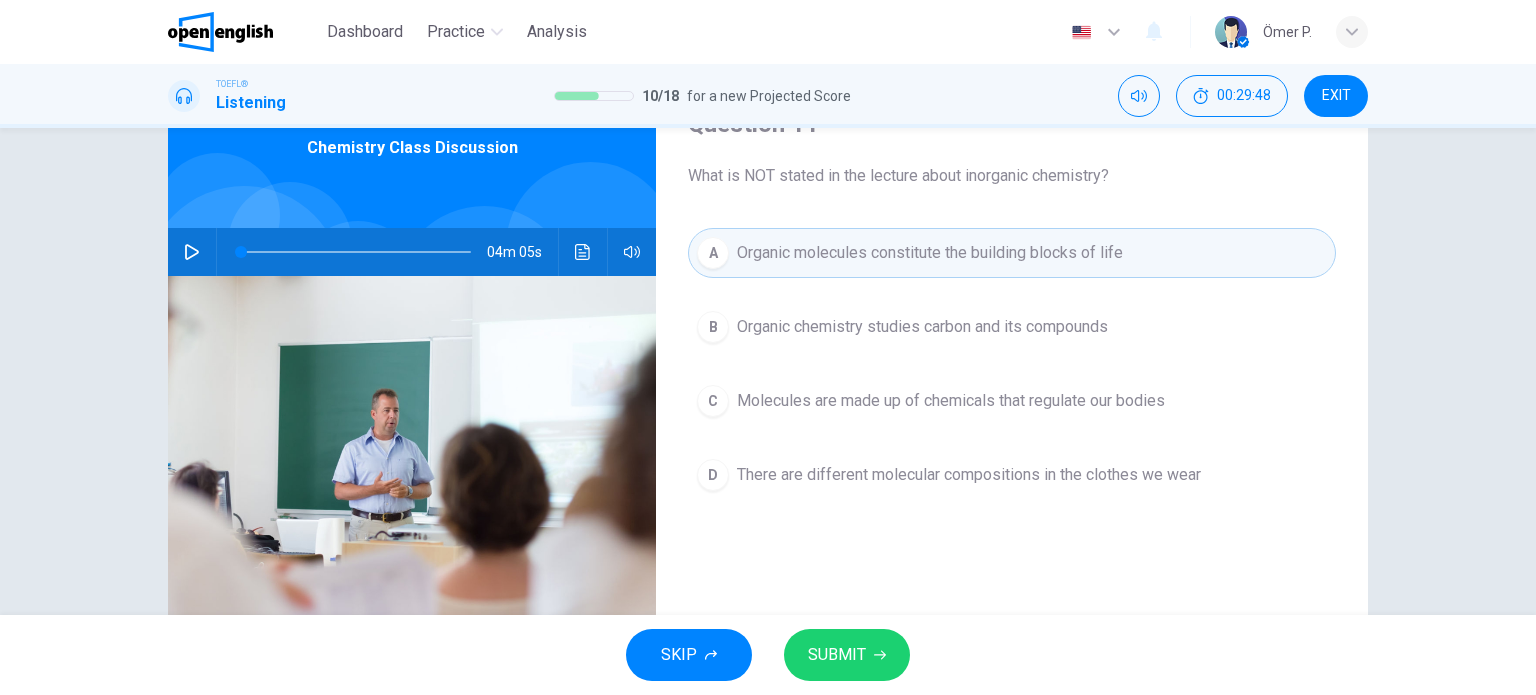 click on "Molecules are made up of chemicals that regulate our bodies" at bounding box center [951, 401] 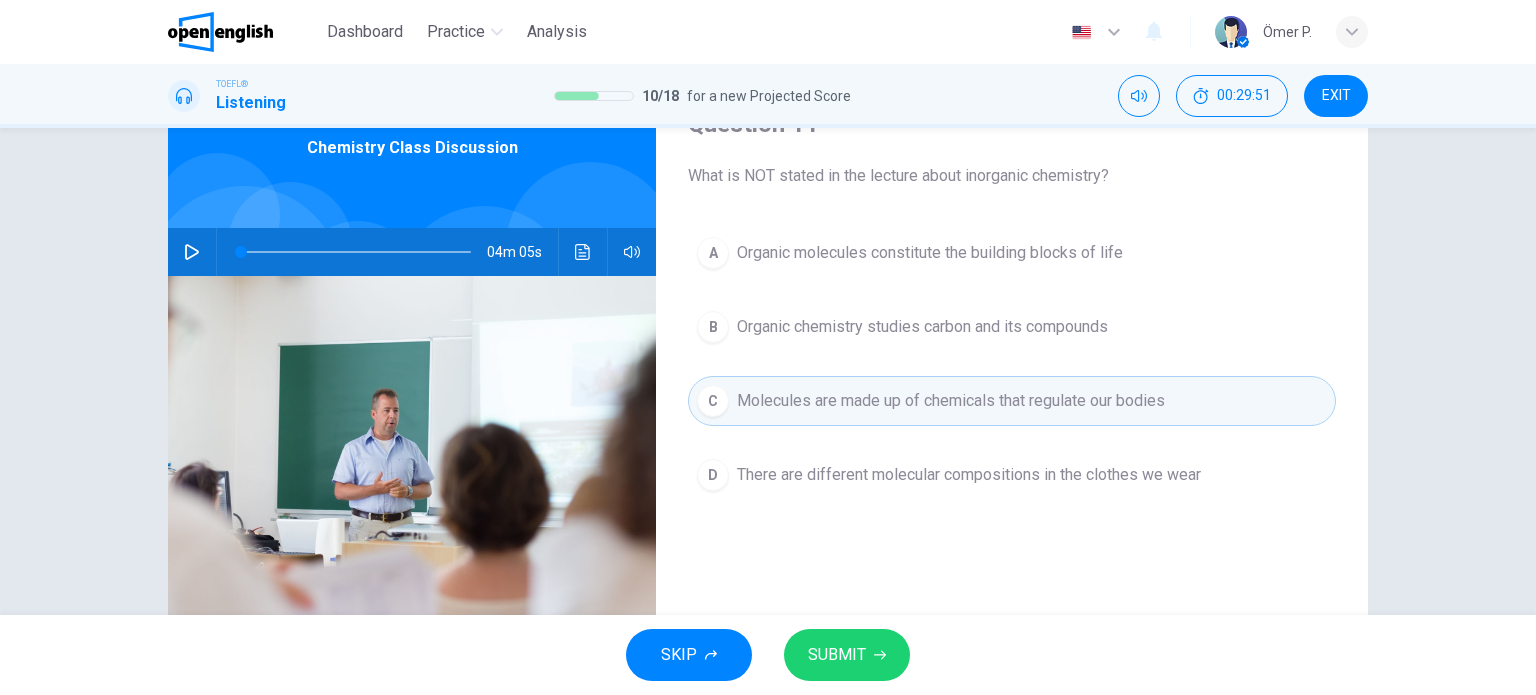 click on "B Organic chemistry studies carbon and its compounds" at bounding box center (1012, 327) 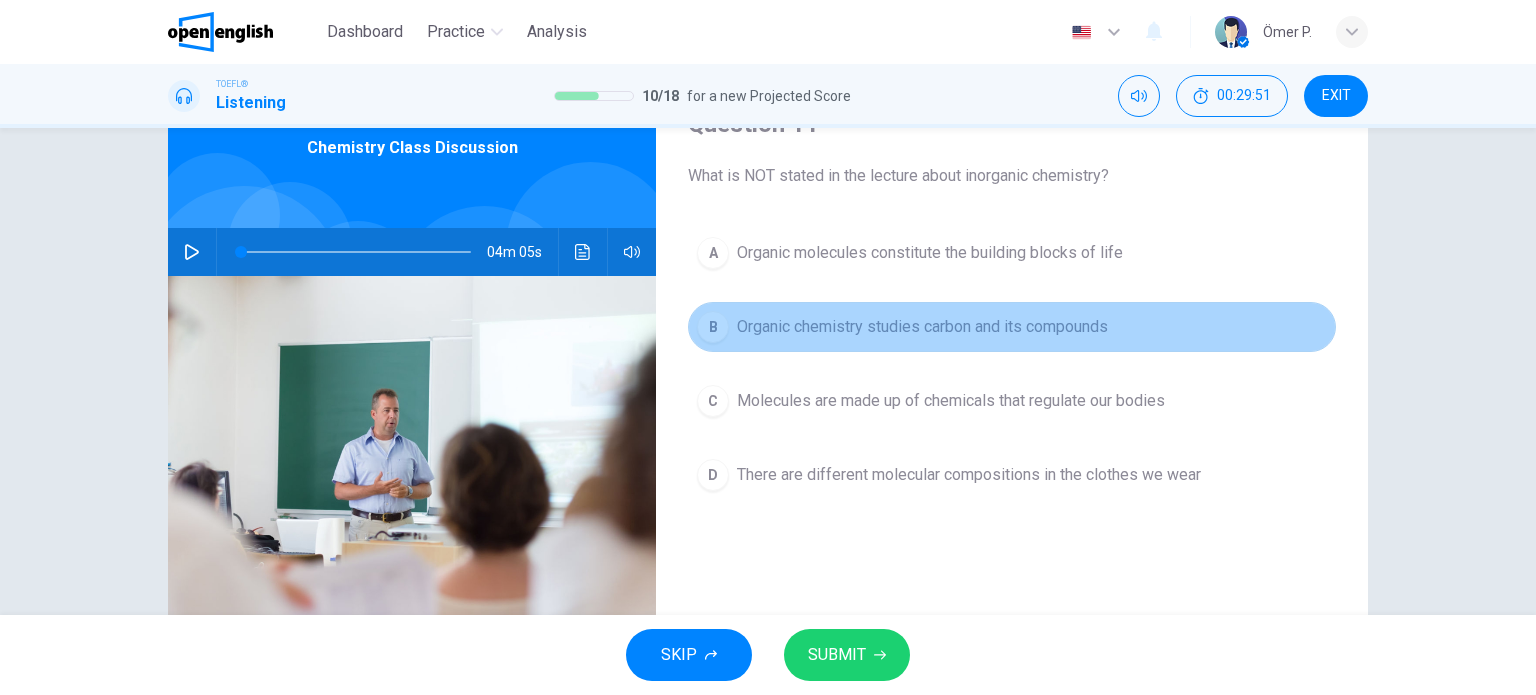 click on "B Organic chemistry studies carbon and its compounds" at bounding box center (1012, 327) 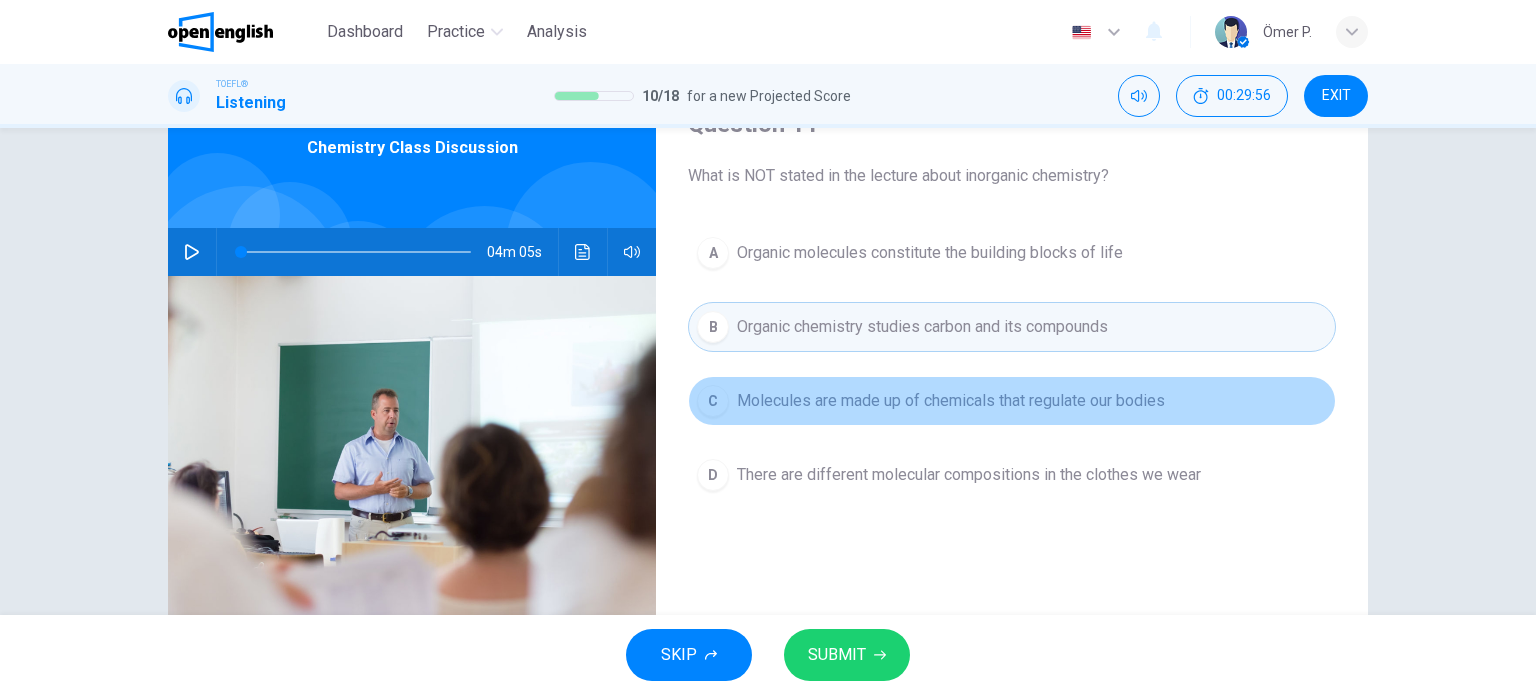 click on "Molecules are made up of chemicals that regulate our bodies" at bounding box center (951, 401) 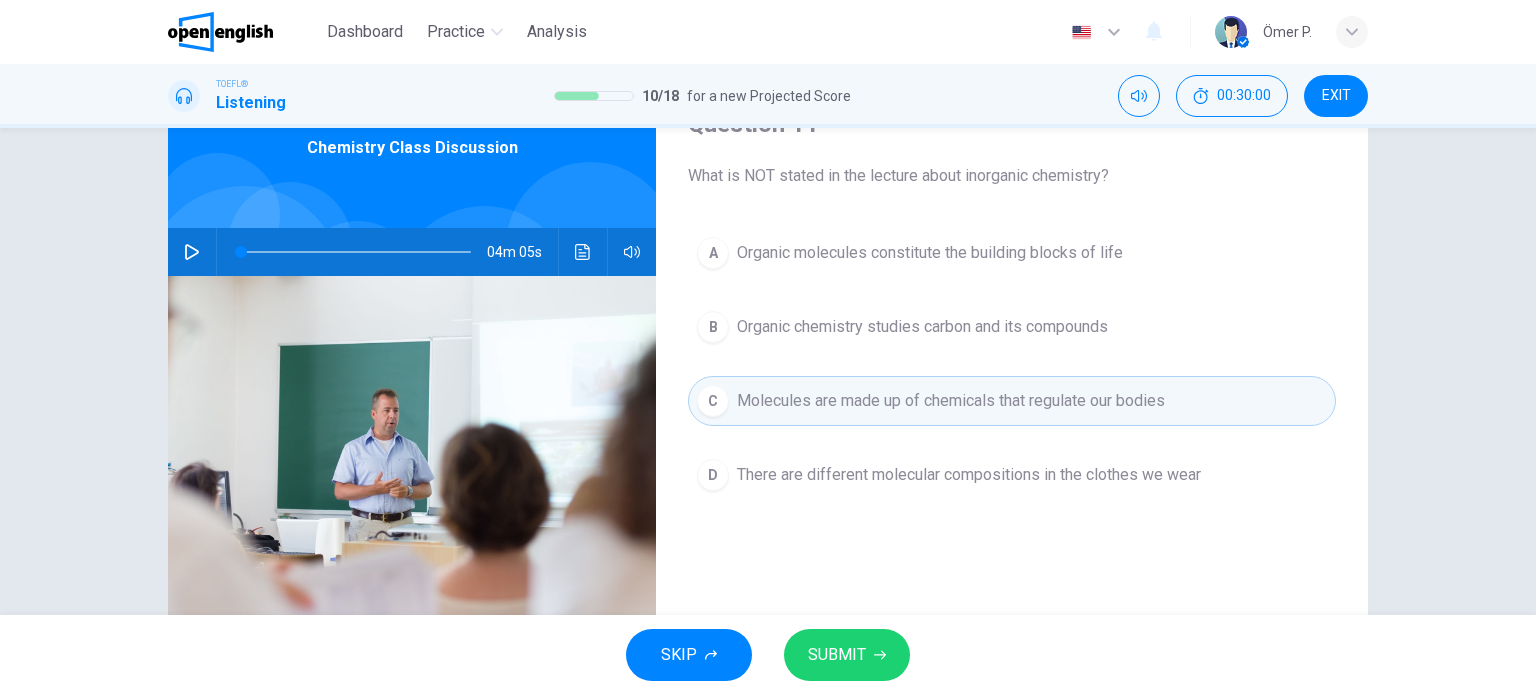 click on "SUBMIT" at bounding box center [837, 655] 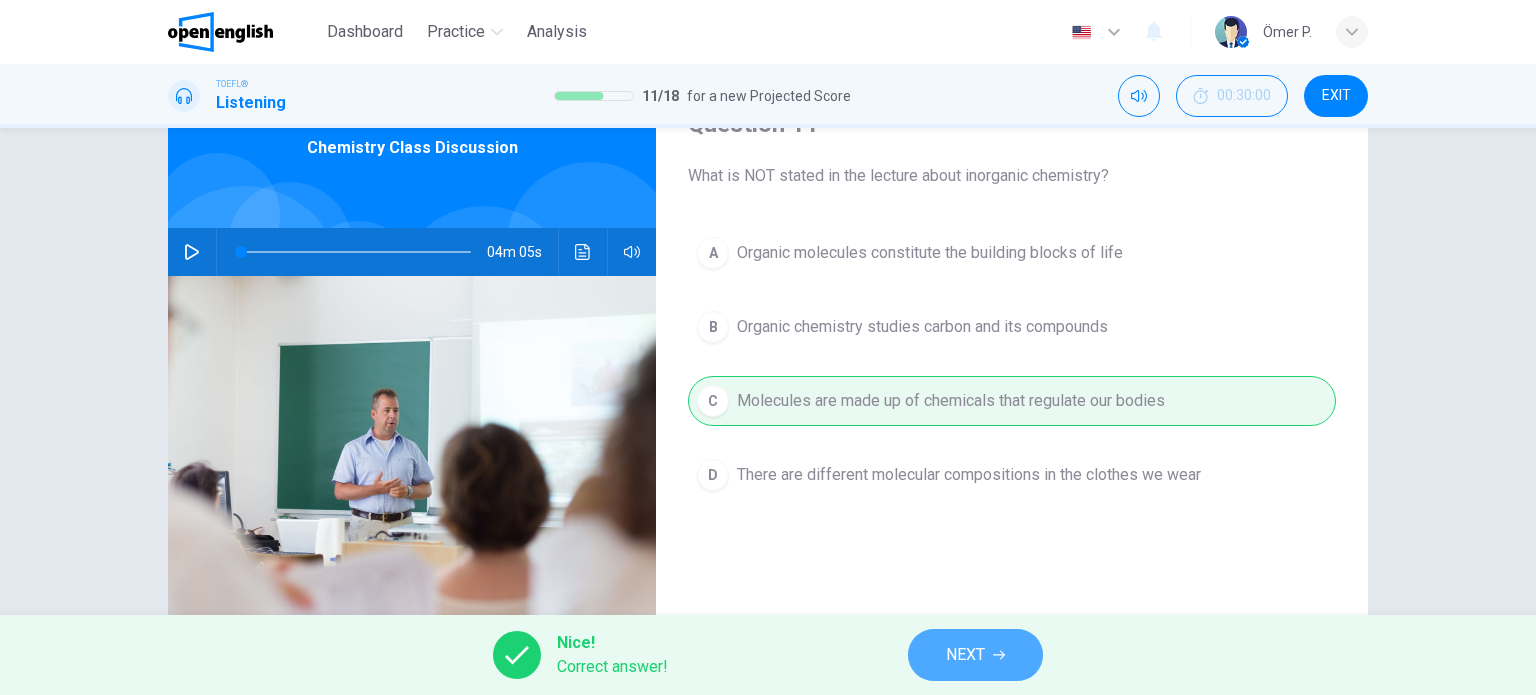 click on "NEXT" at bounding box center (965, 655) 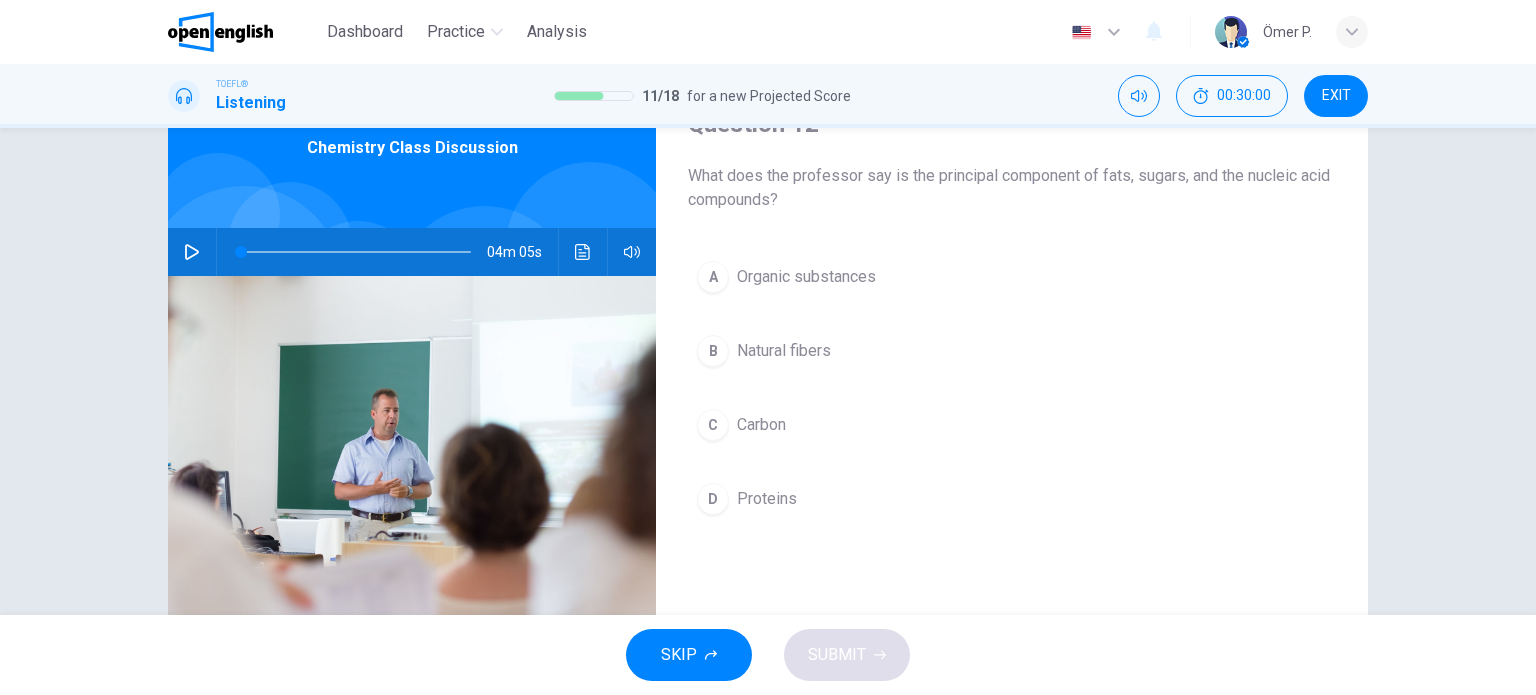 click on "SKIP SUBMIT" at bounding box center (768, 655) 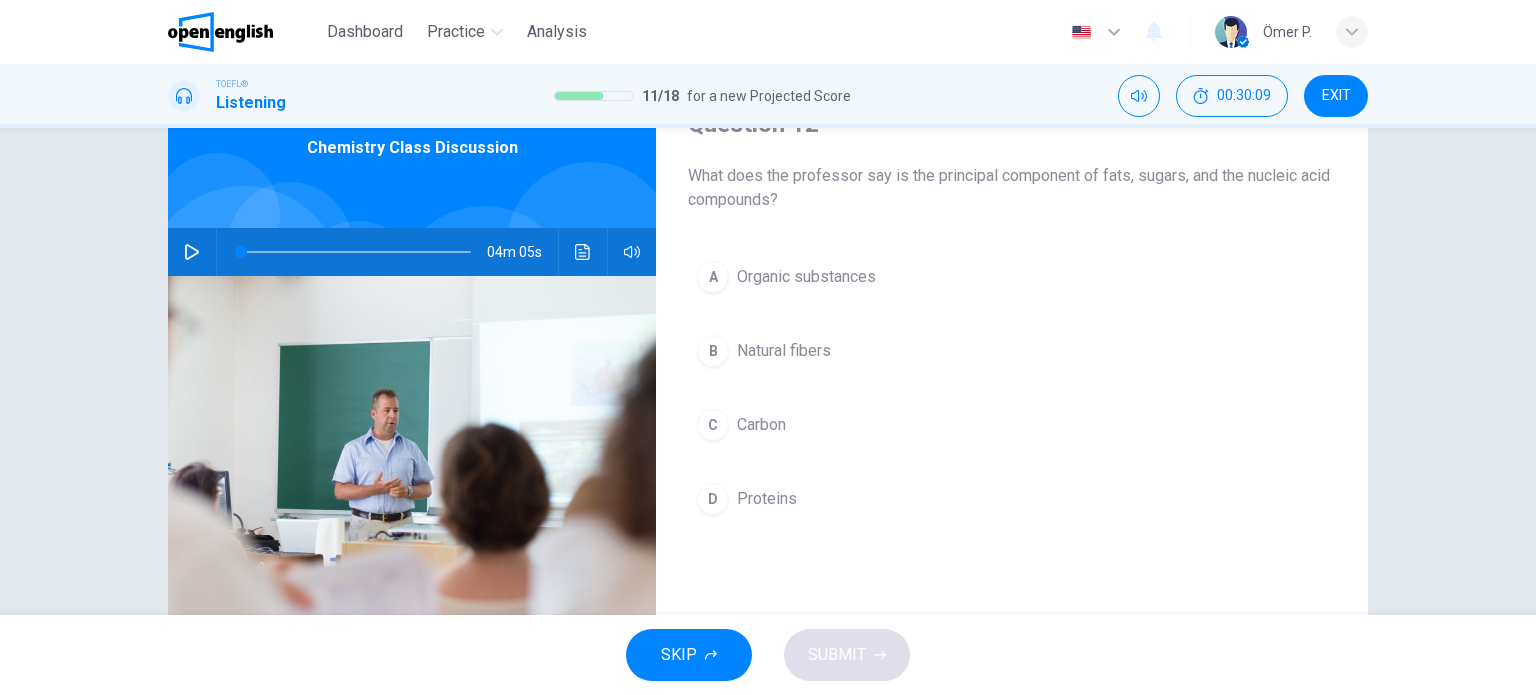 click on "A Organic substances" at bounding box center [1012, 277] 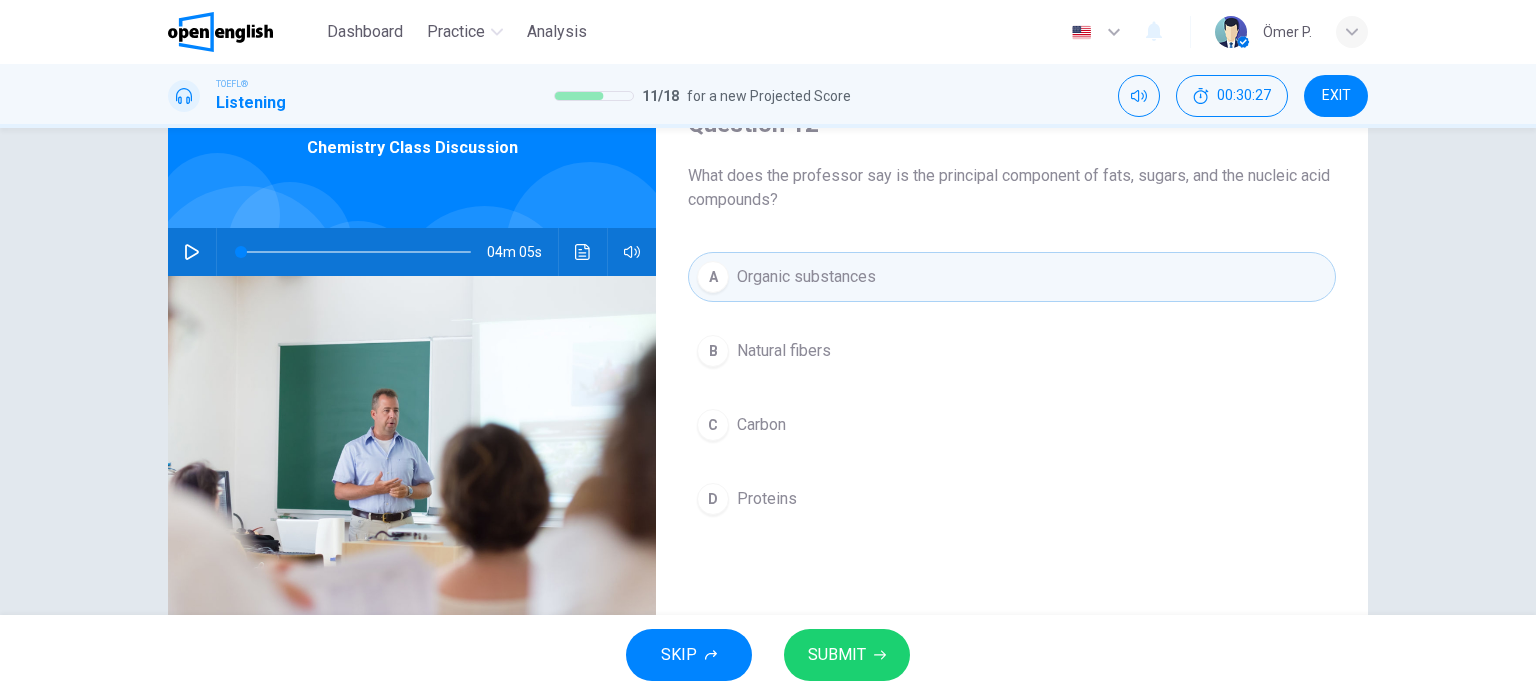 click on "SUBMIT" at bounding box center (837, 655) 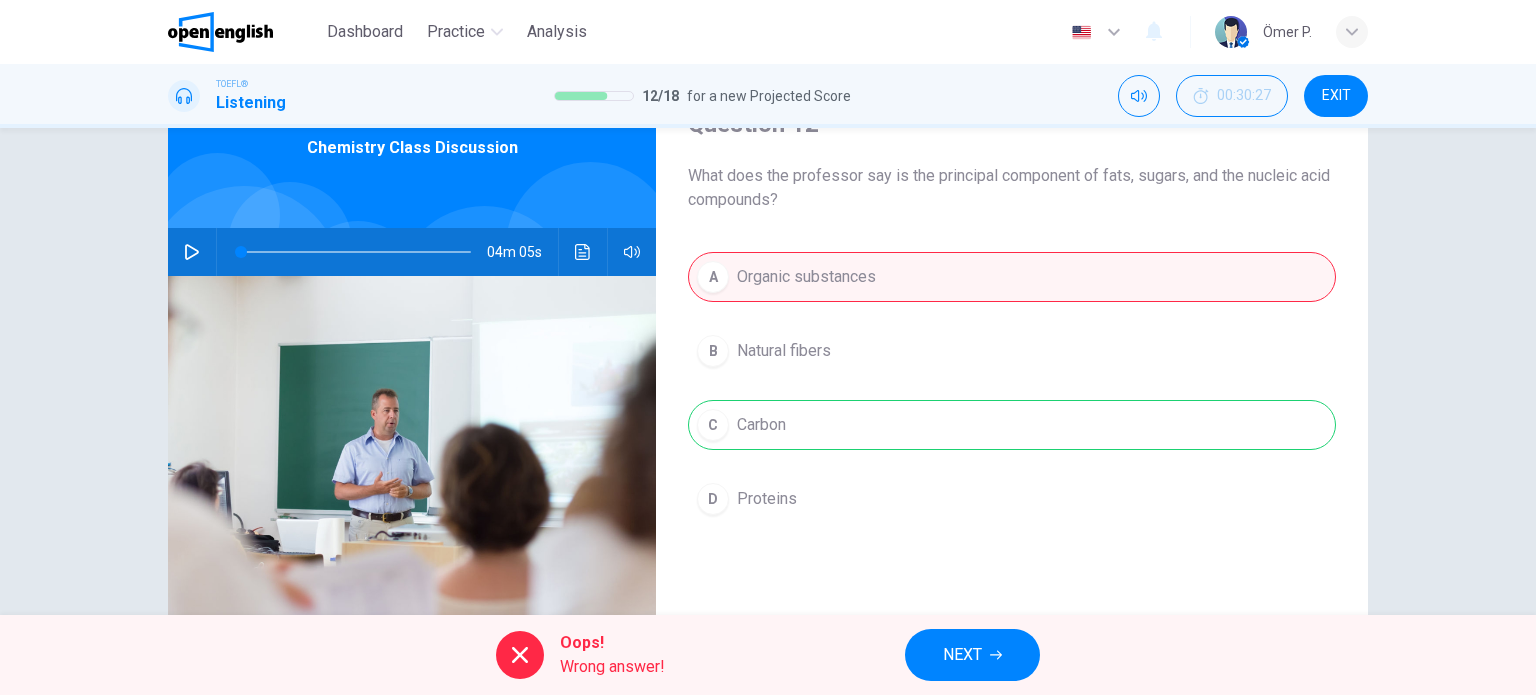 click on "NEXT" at bounding box center (972, 655) 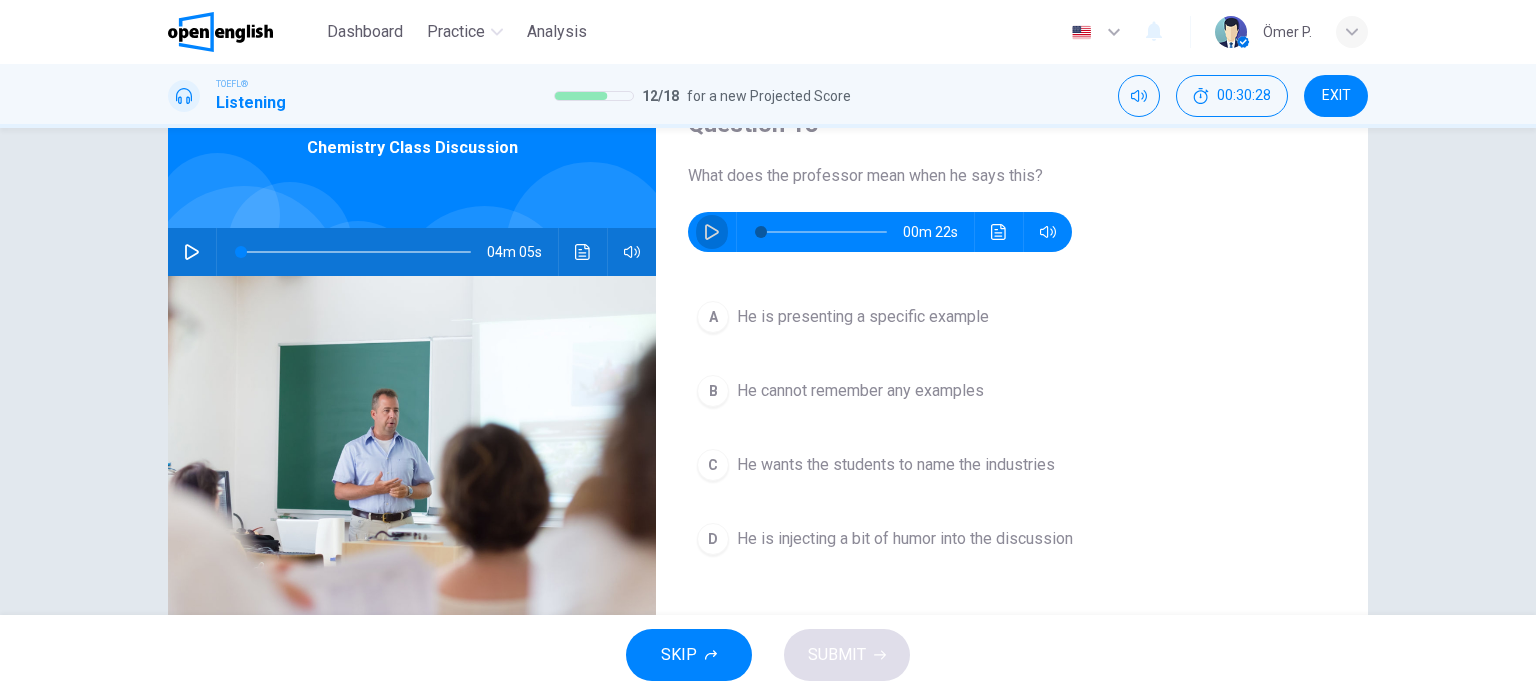 click 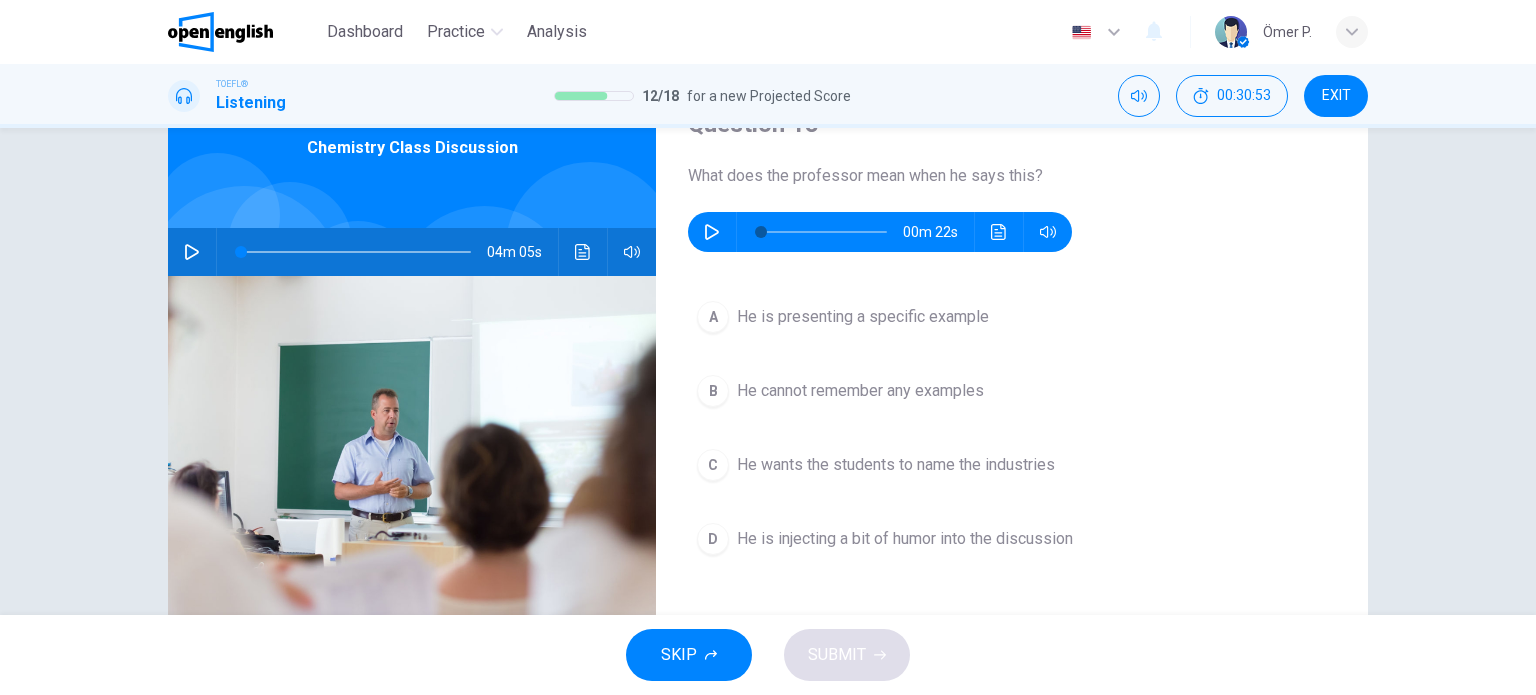 click on "He is presenting a specific example" at bounding box center [863, 317] 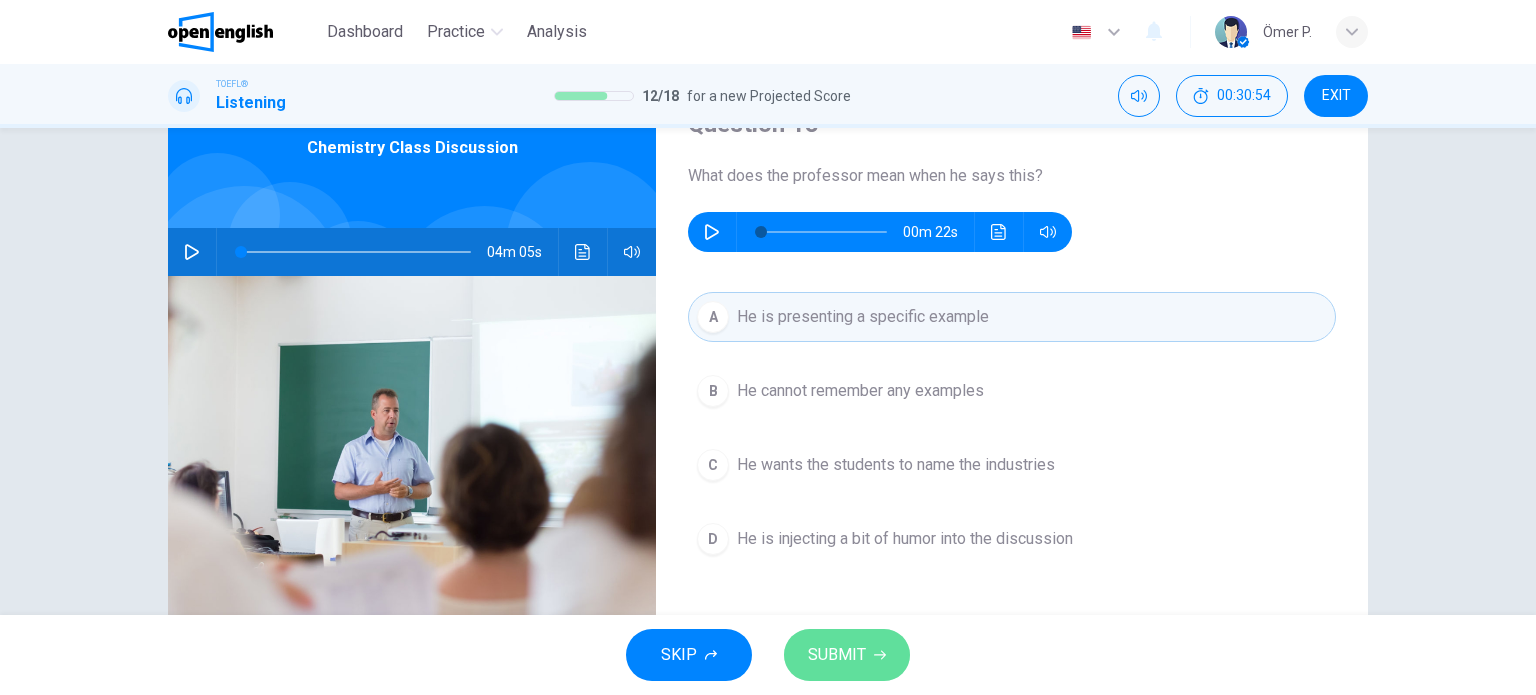 click on "SUBMIT" at bounding box center [847, 655] 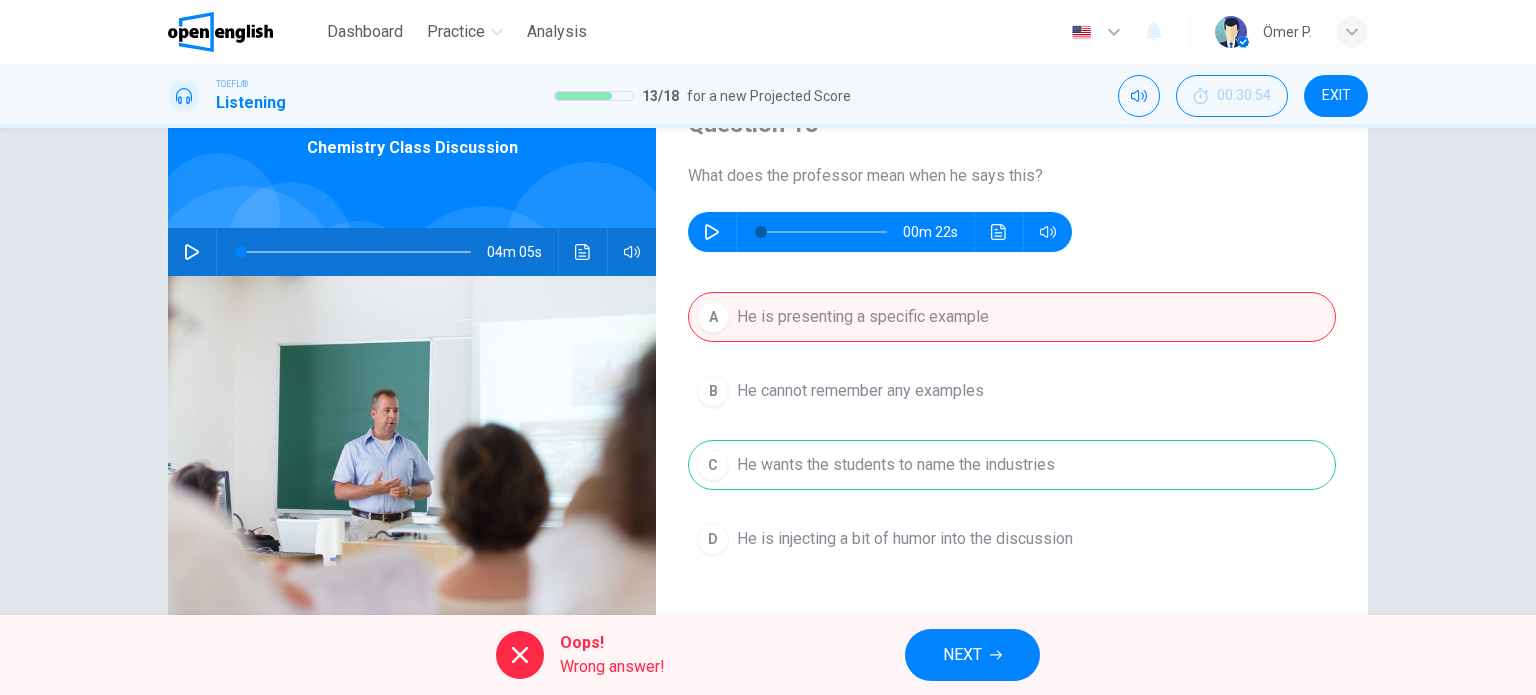 click 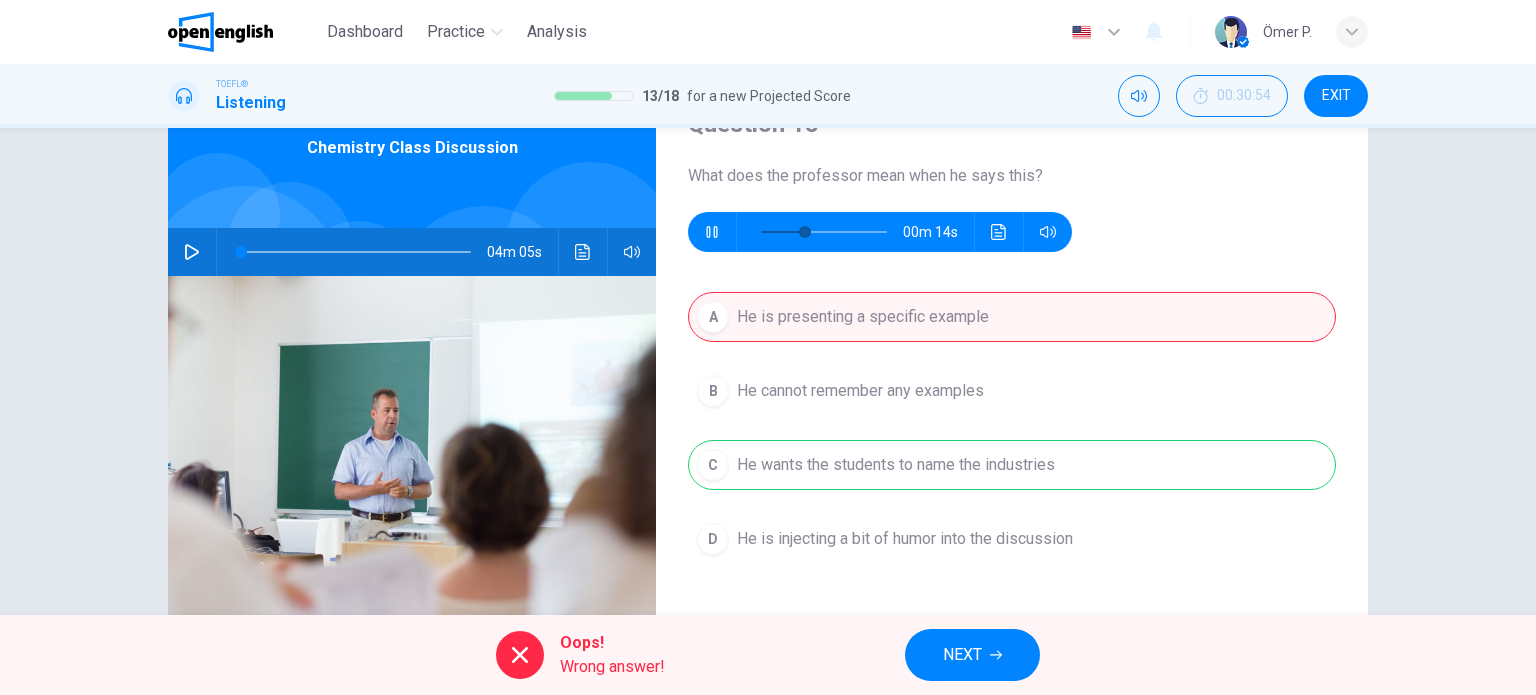 type on "**" 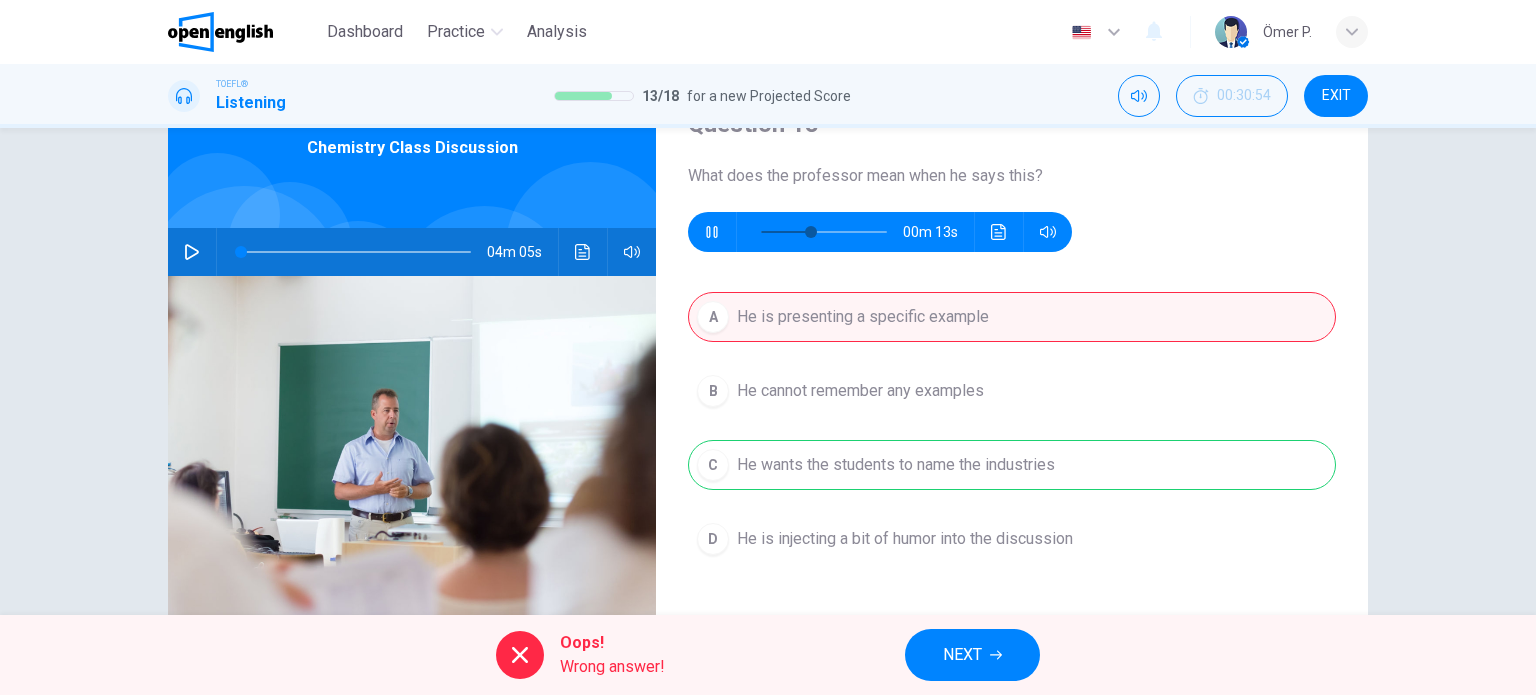 type 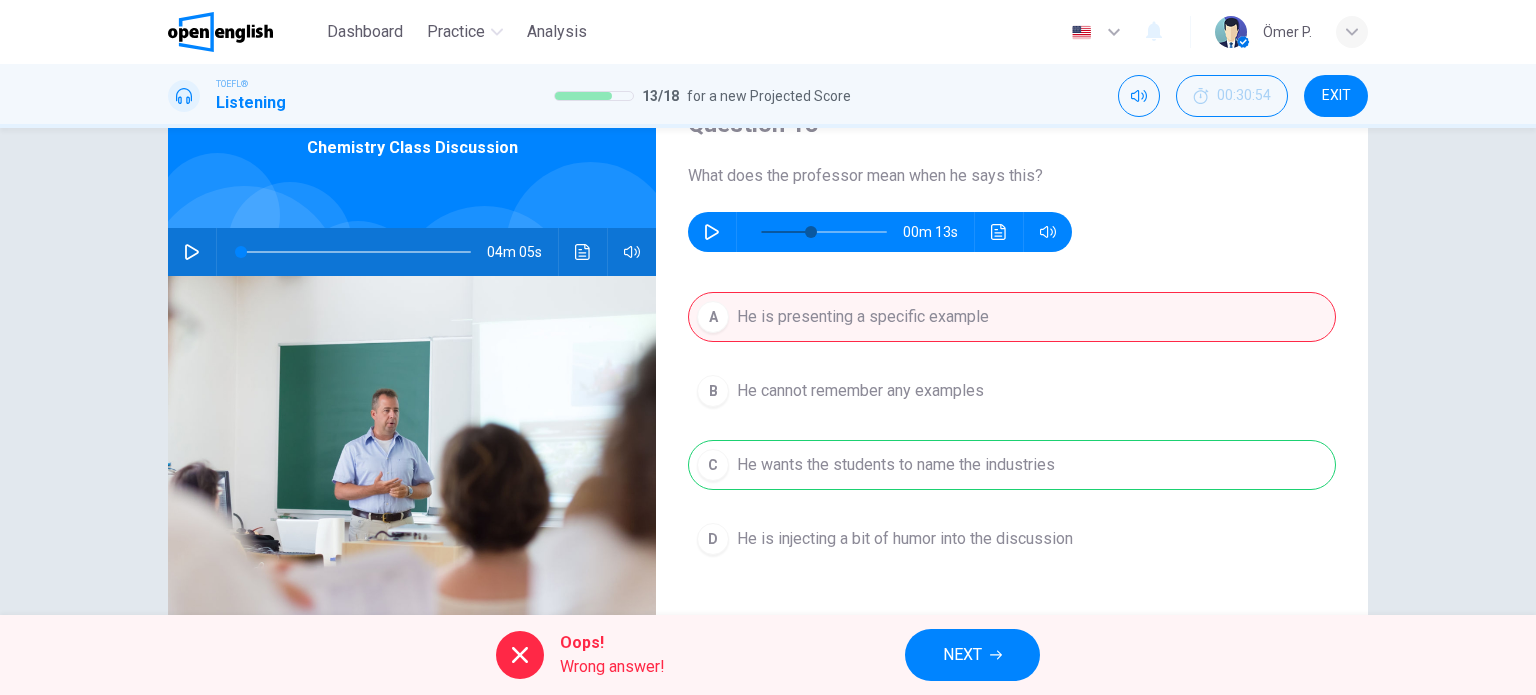 click at bounding box center [712, 232] 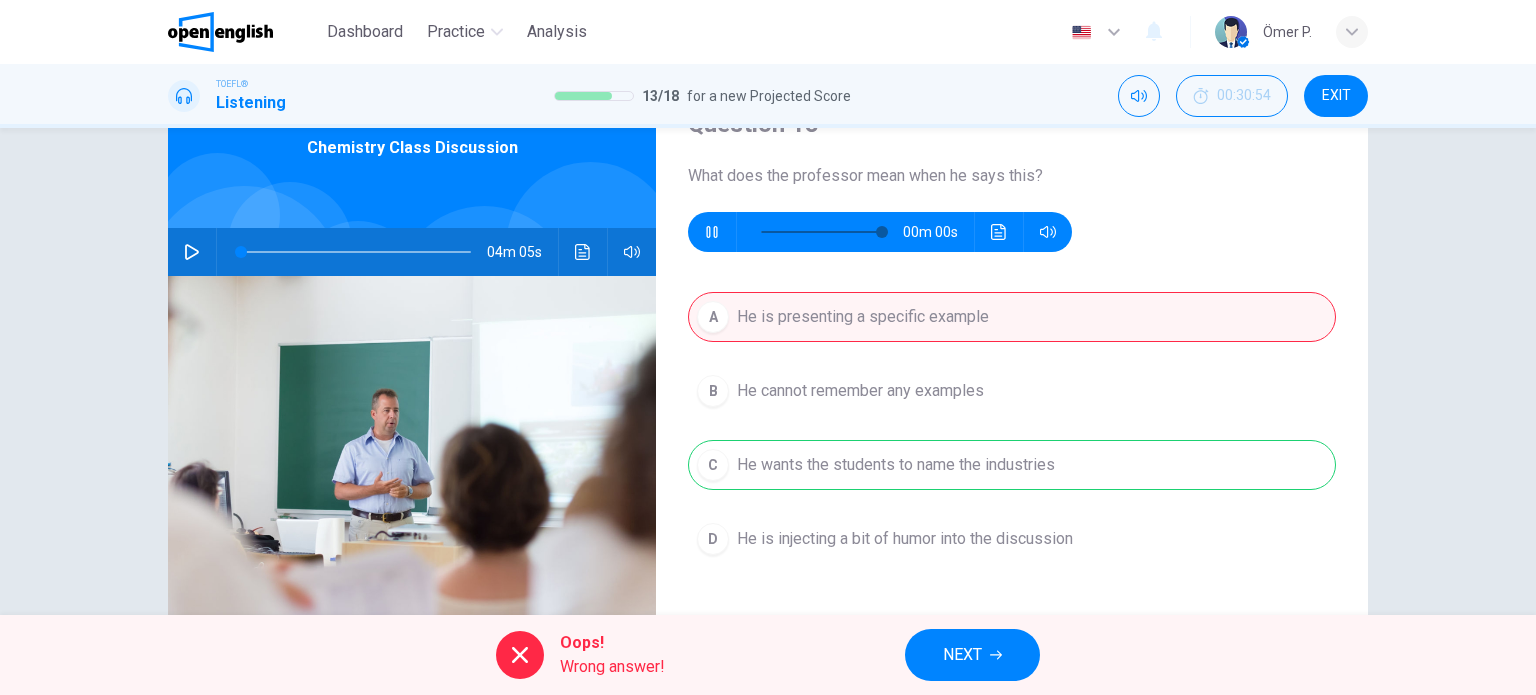 type on "*" 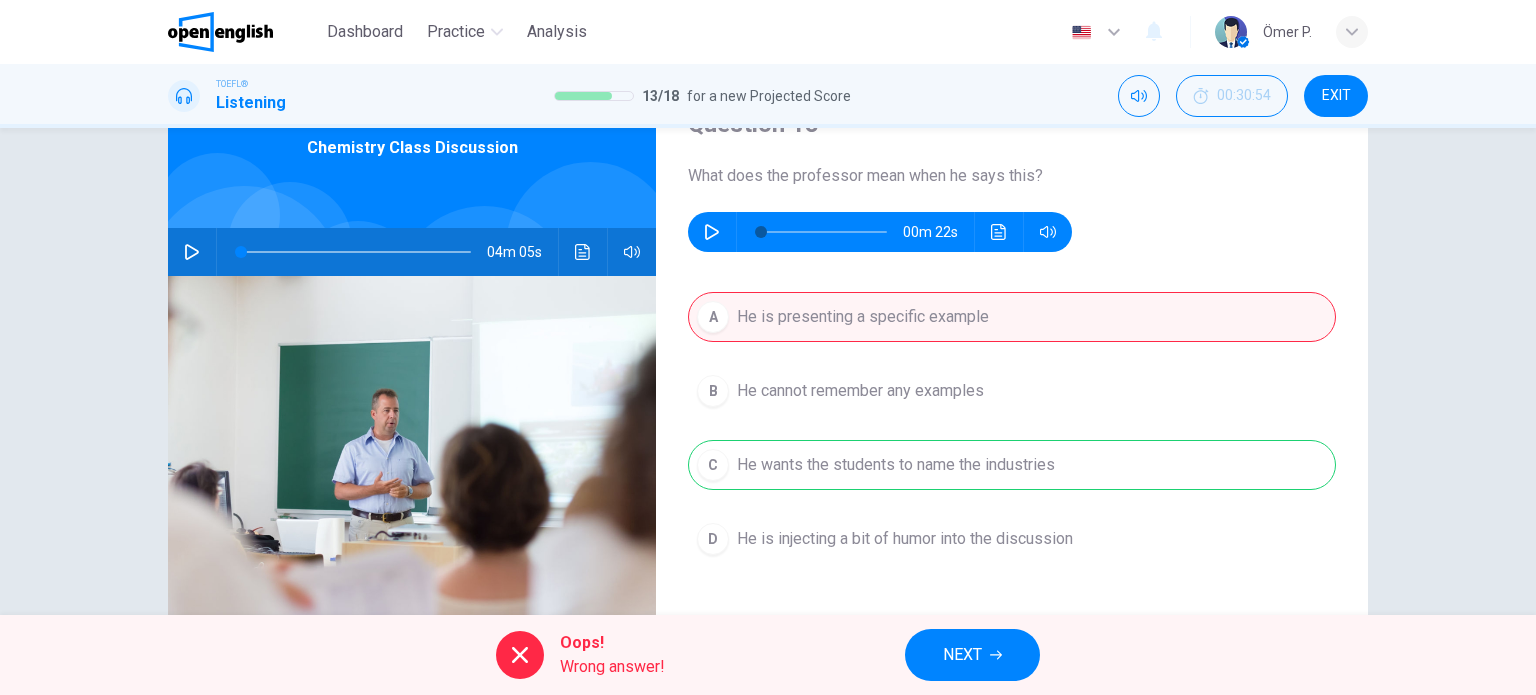 drag, startPoint x: 983, startPoint y: 607, endPoint x: 988, endPoint y: 636, distance: 29.427877 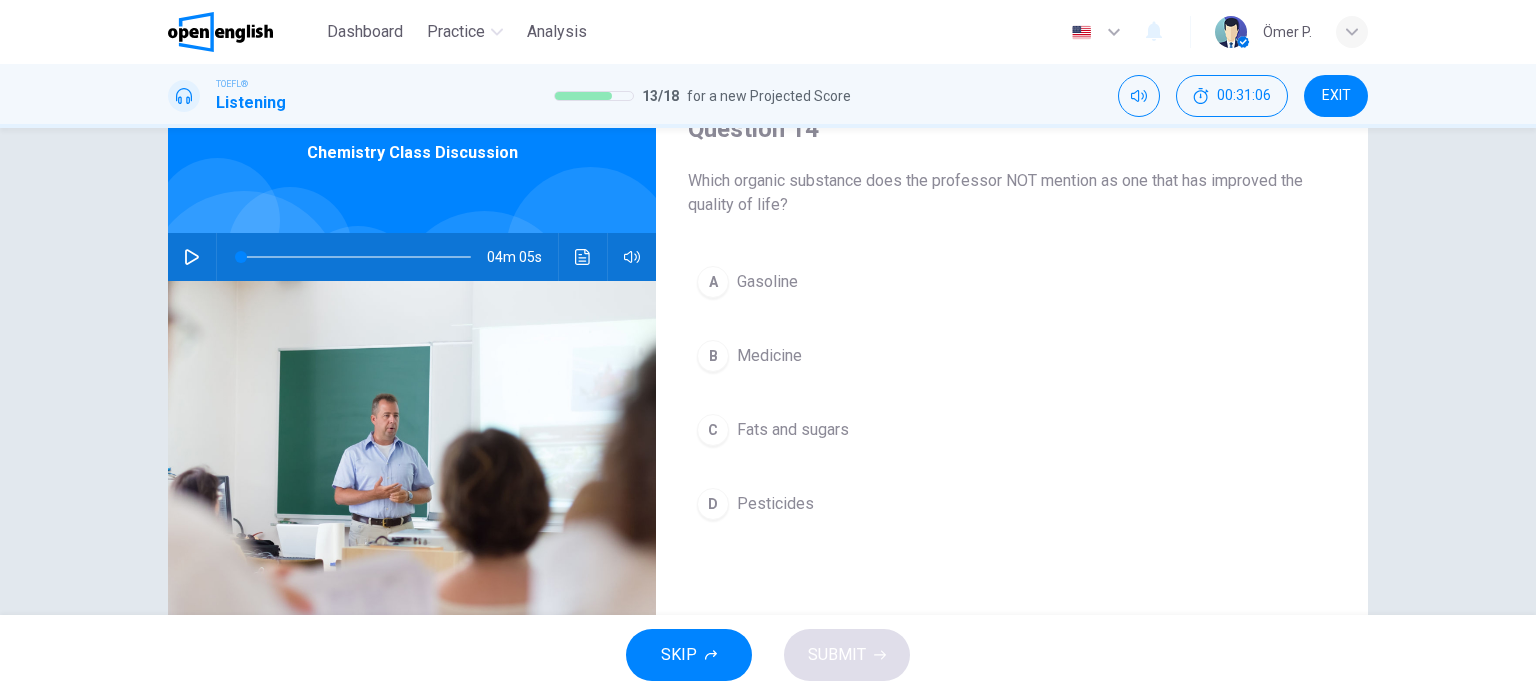 scroll, scrollTop: 100, scrollLeft: 0, axis: vertical 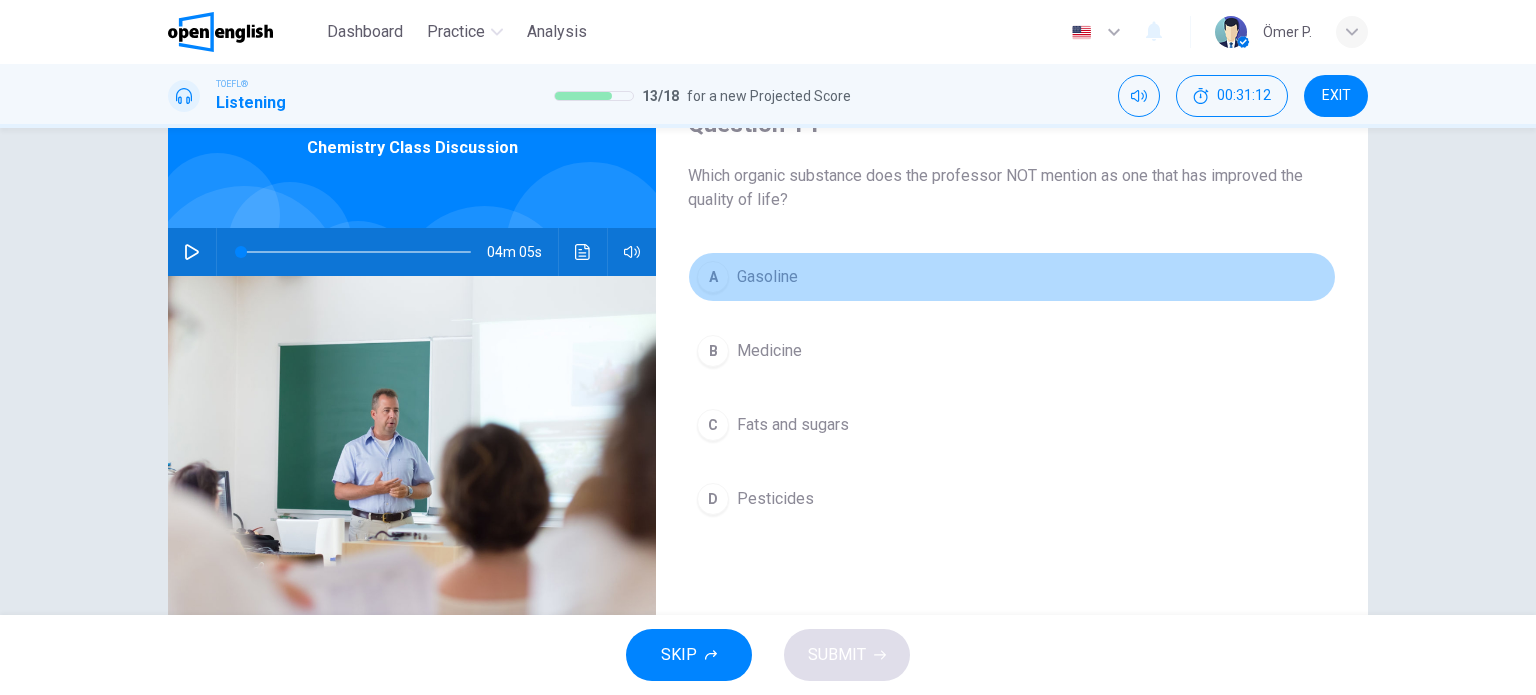 click on "A Gasoline" at bounding box center [1012, 277] 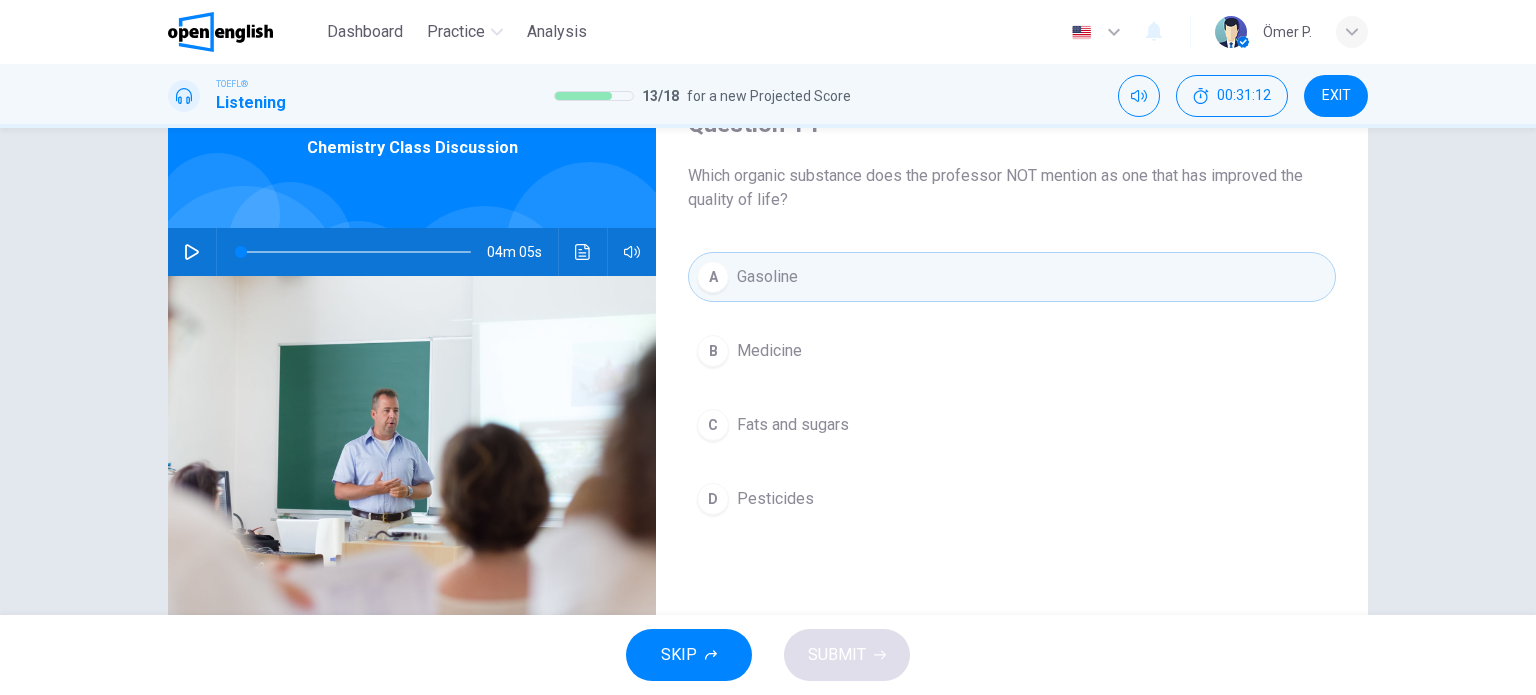 click on "B Medicine" at bounding box center [1012, 351] 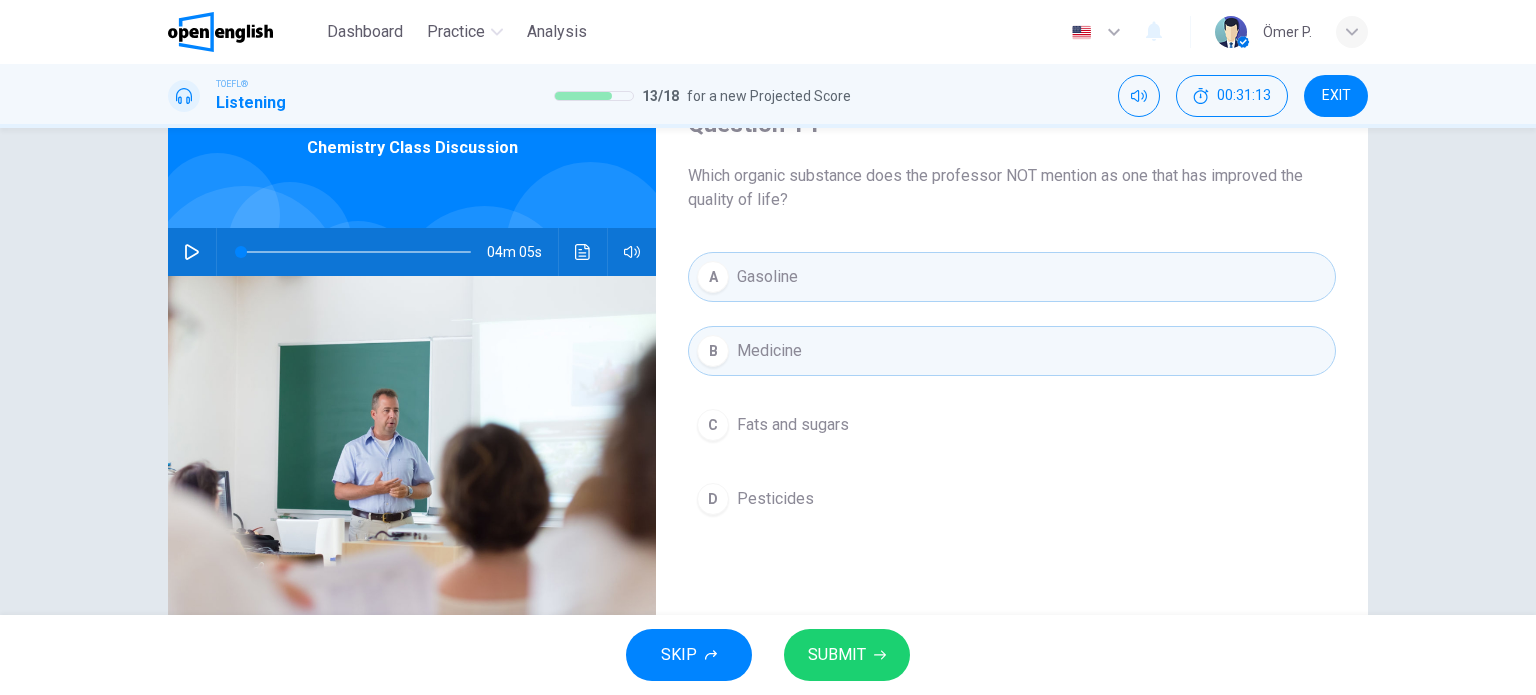 click on "B Medicine" at bounding box center [1012, 351] 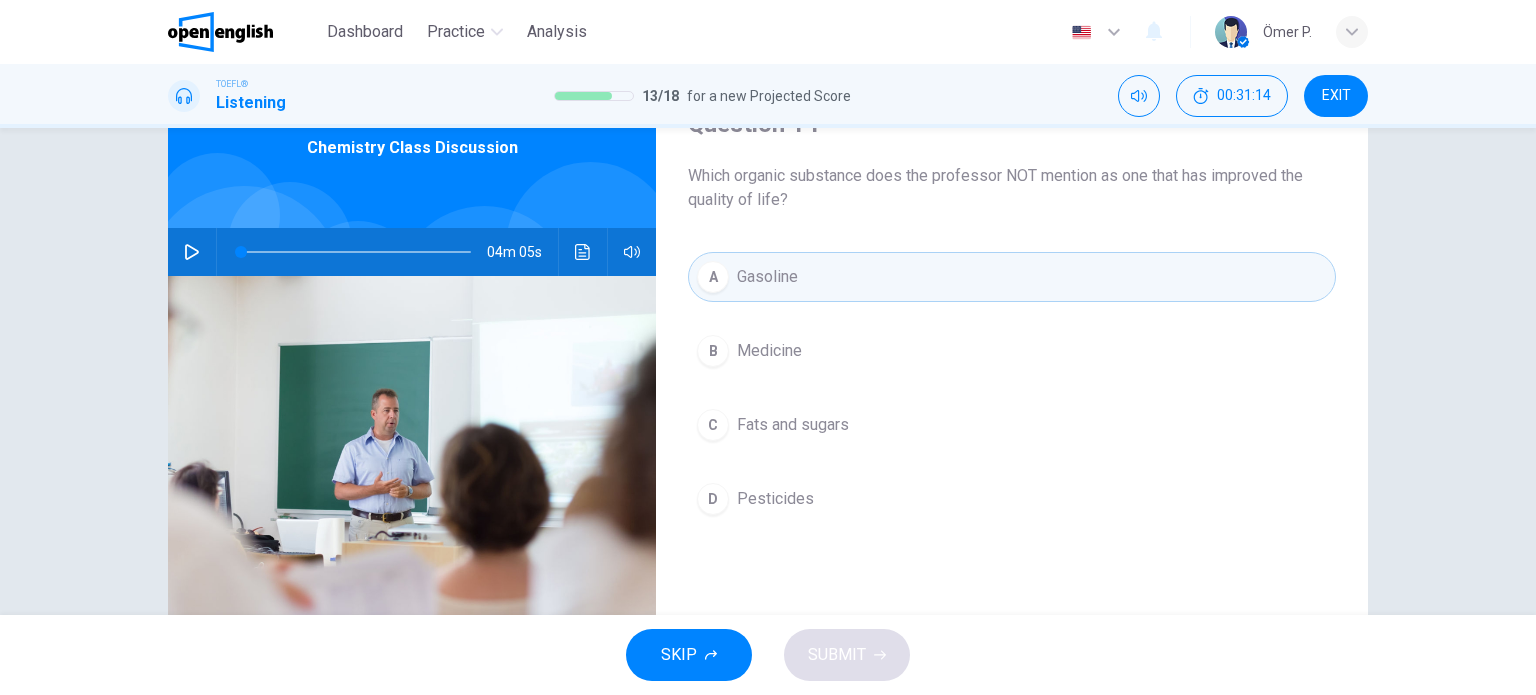 click on "A Gasoline B Medicine C Fats and sugars D Pesticides" at bounding box center [1012, 408] 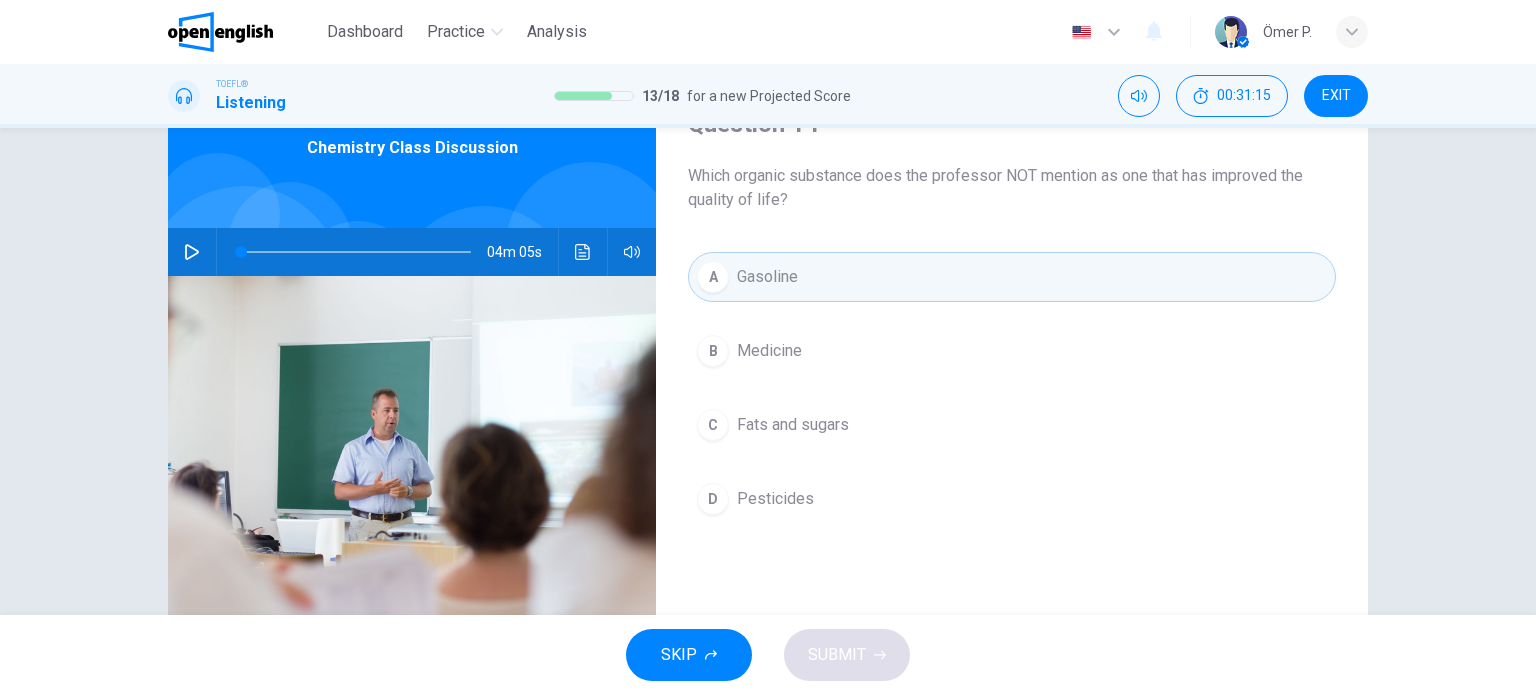 click on "A Gasoline" at bounding box center (1012, 277) 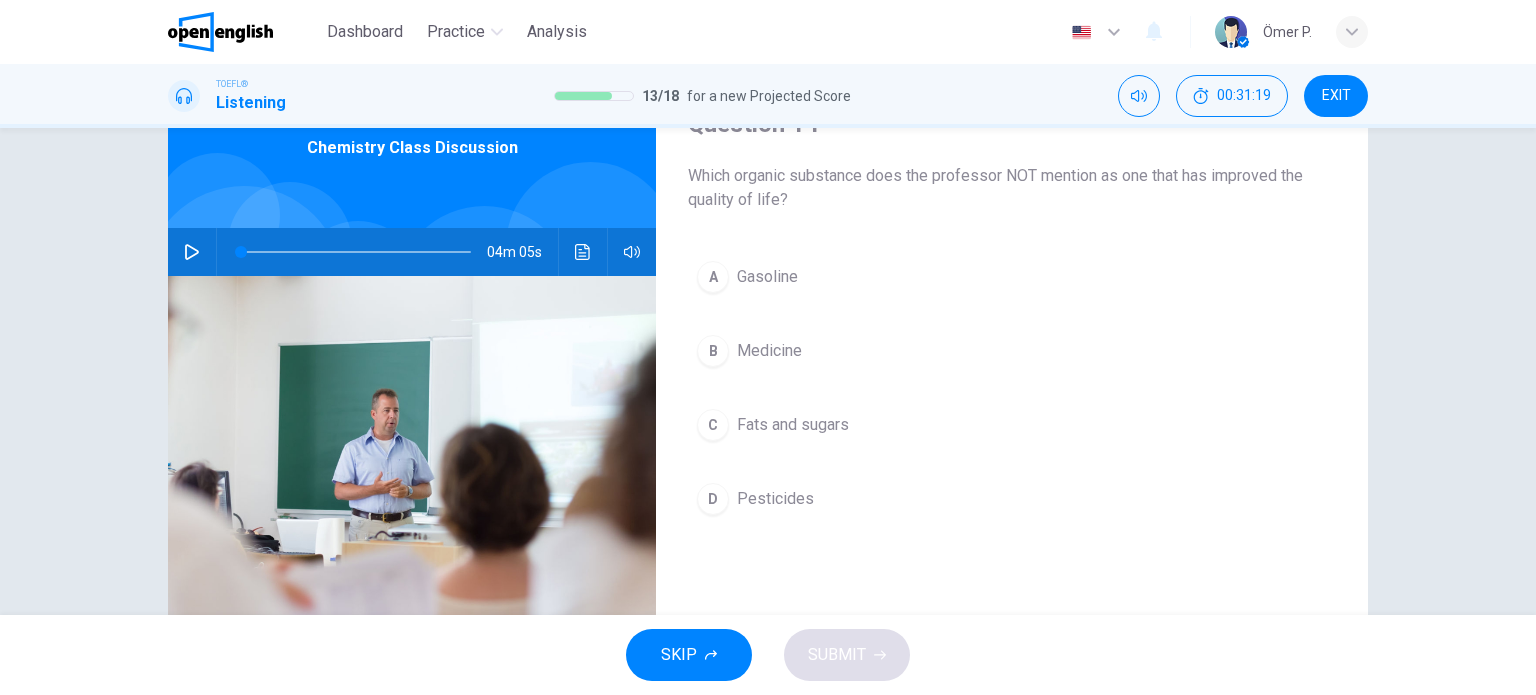 click on "D Pesticides" at bounding box center [1012, 499] 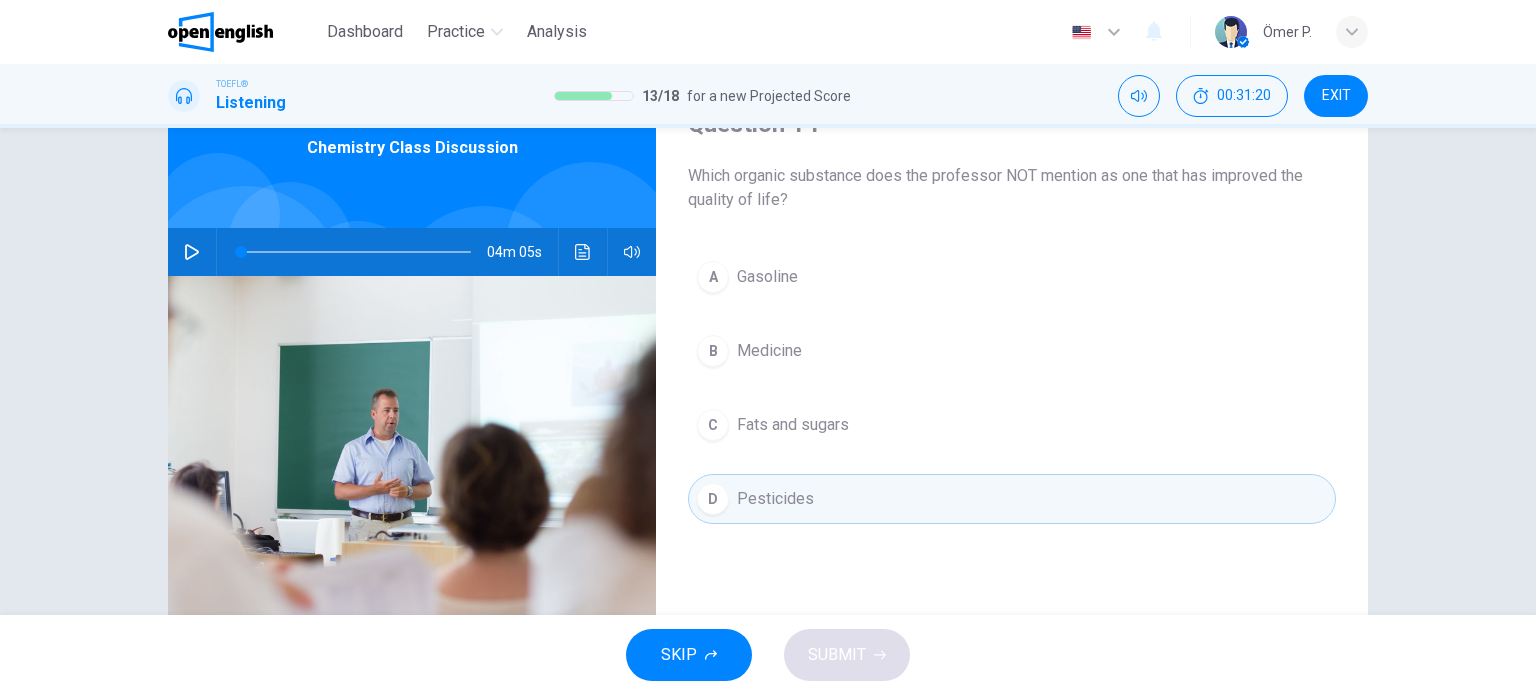 click on "Fats and sugars" at bounding box center [793, 425] 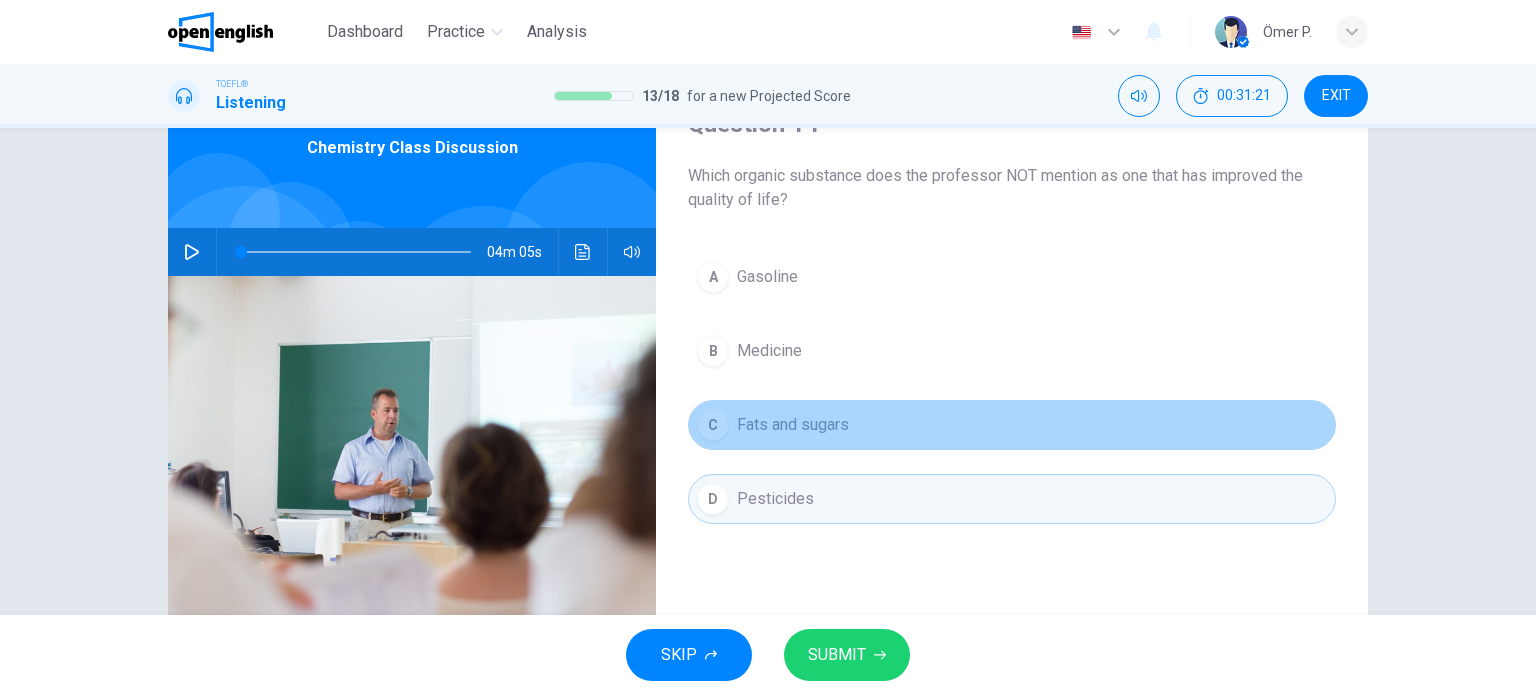 click on "Fats and sugars" at bounding box center (793, 425) 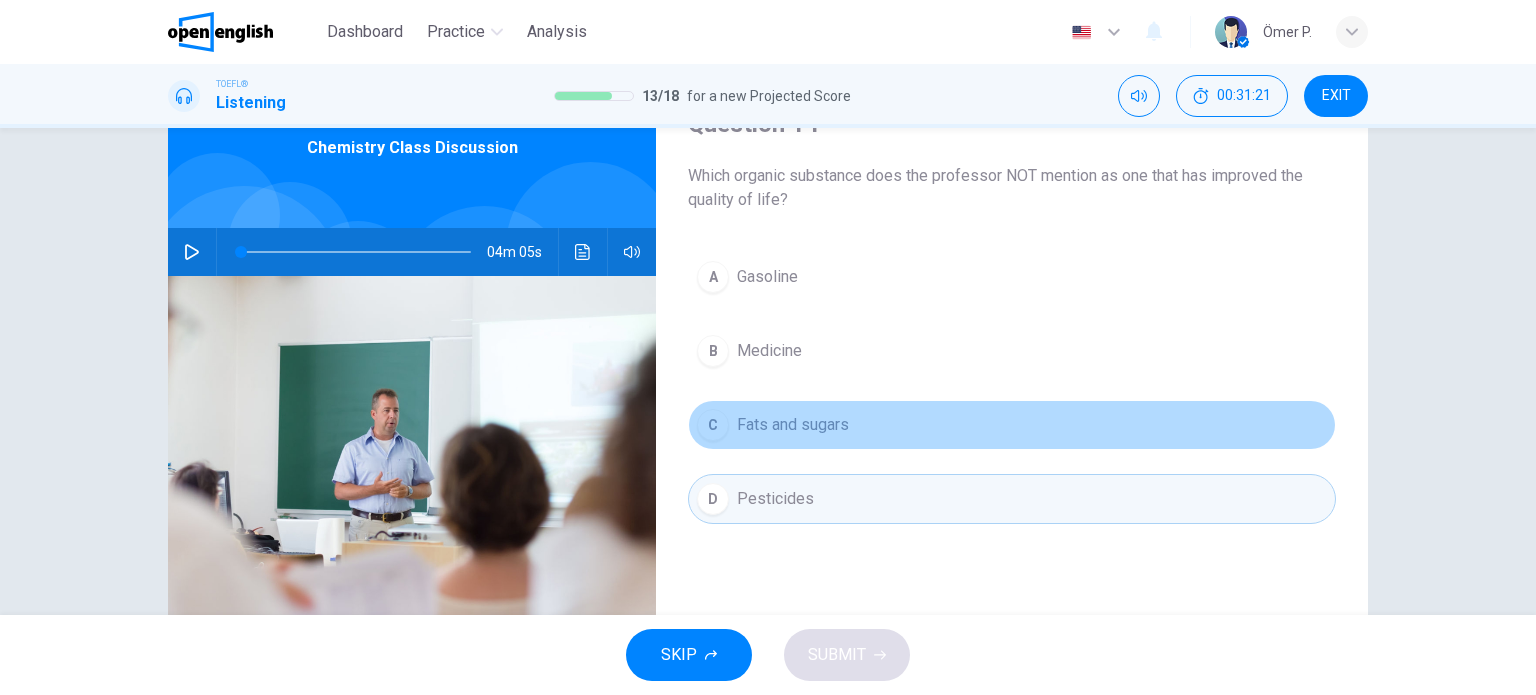 click on "Fats and sugars" at bounding box center [793, 425] 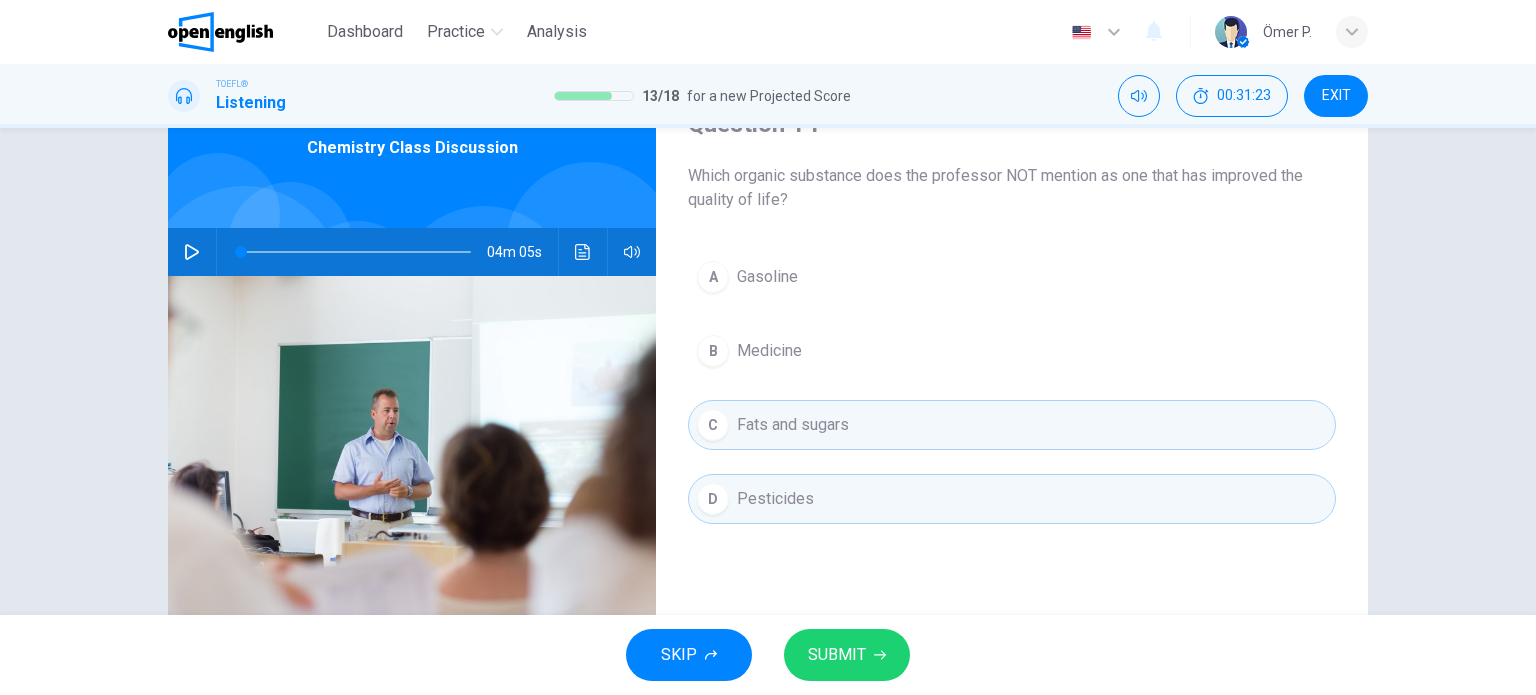 click on "SKIP SUBMIT" at bounding box center [768, 655] 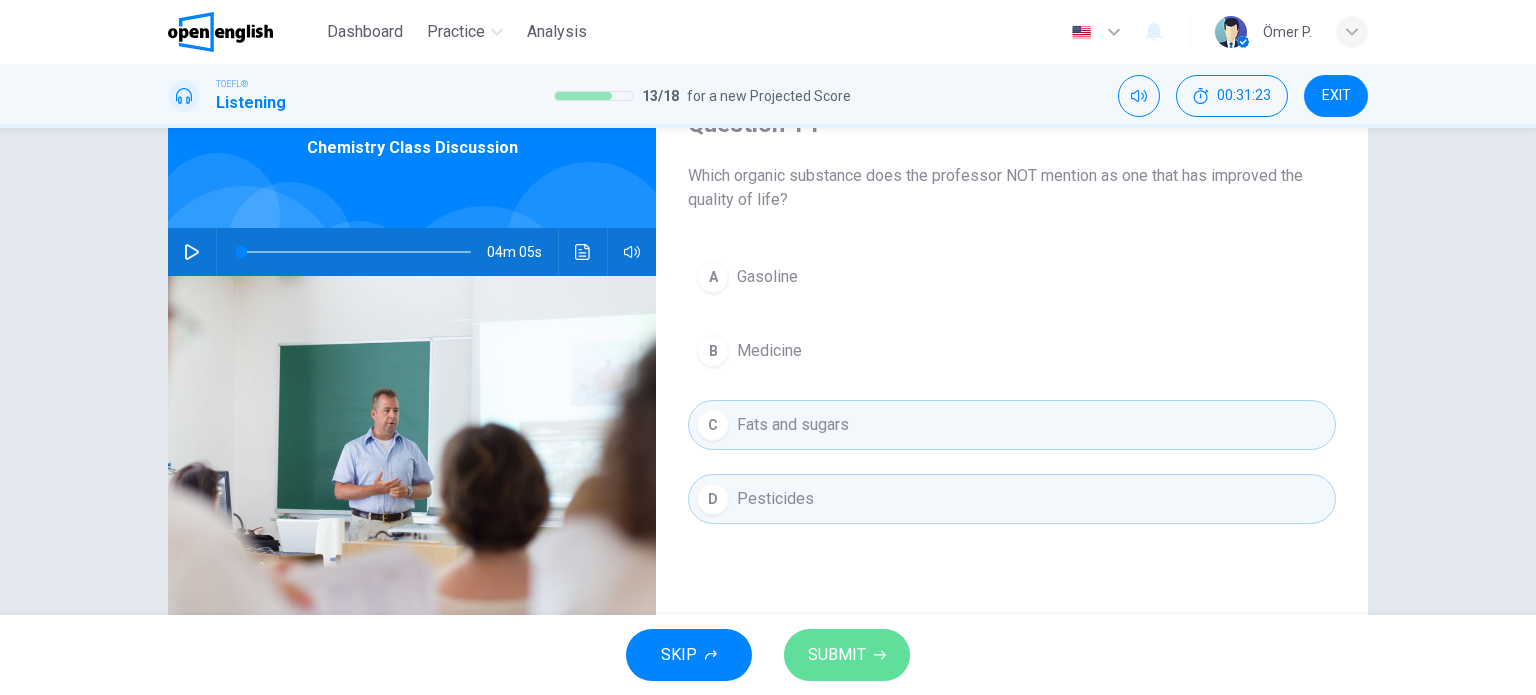 click on "SUBMIT" at bounding box center (837, 655) 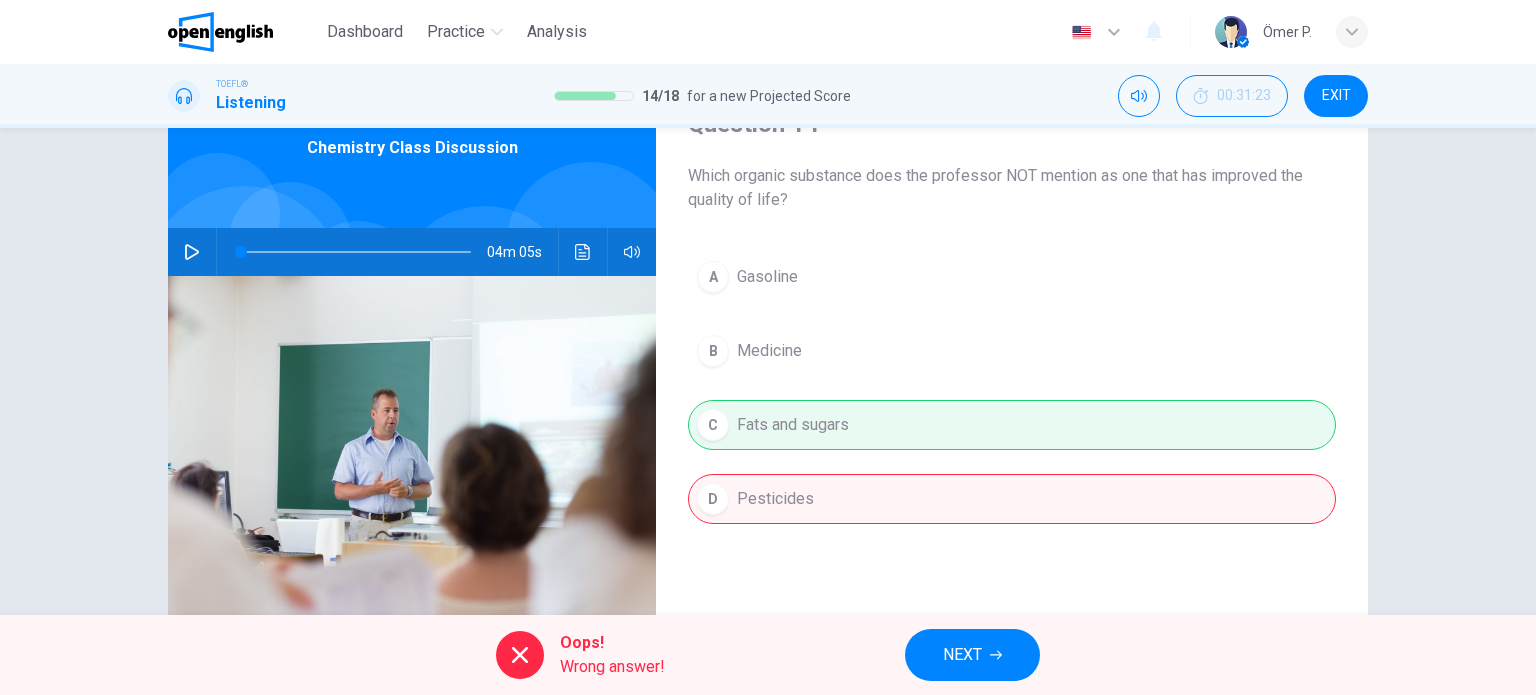 click on "A Gasoline B Medicine C Fats and sugars D Pesticides" at bounding box center (1012, 408) 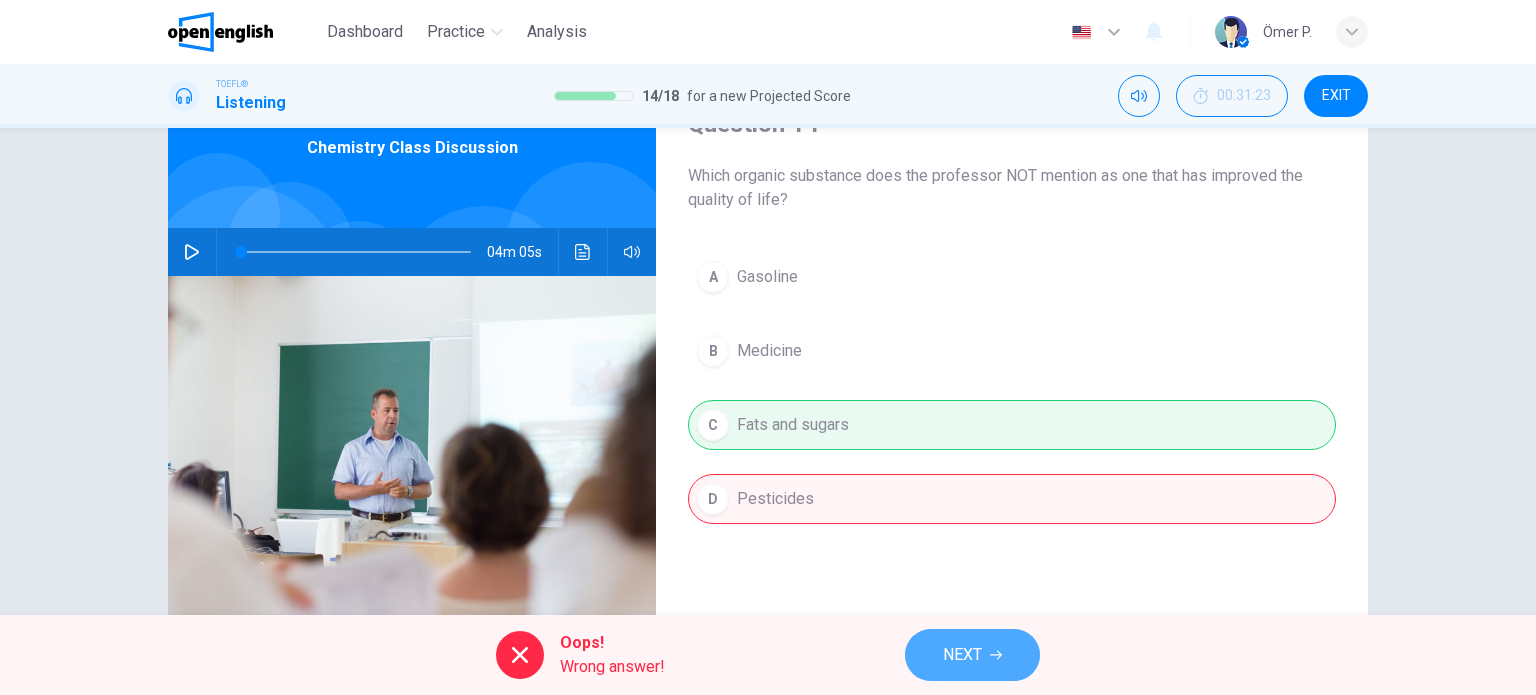click on "NEXT" at bounding box center (962, 655) 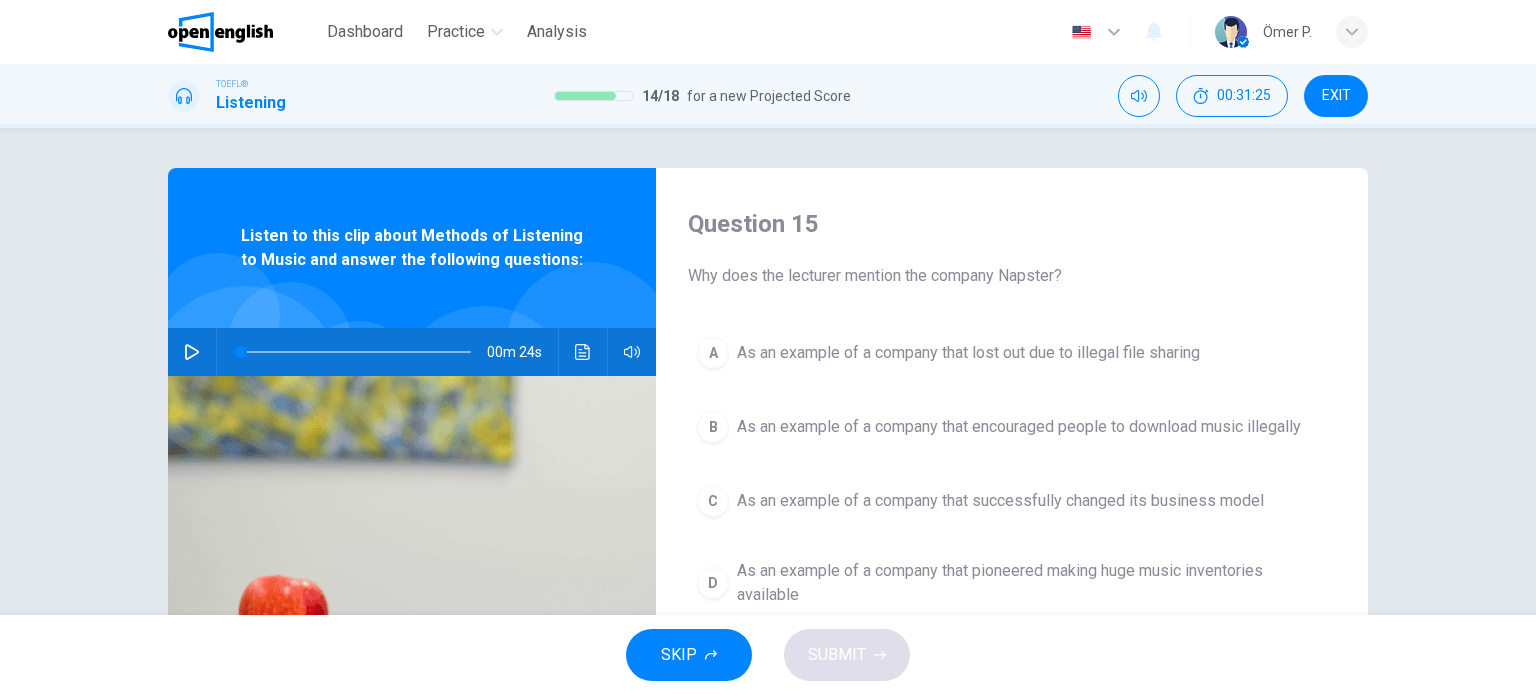 click on "EXIT" at bounding box center (1336, 96) 